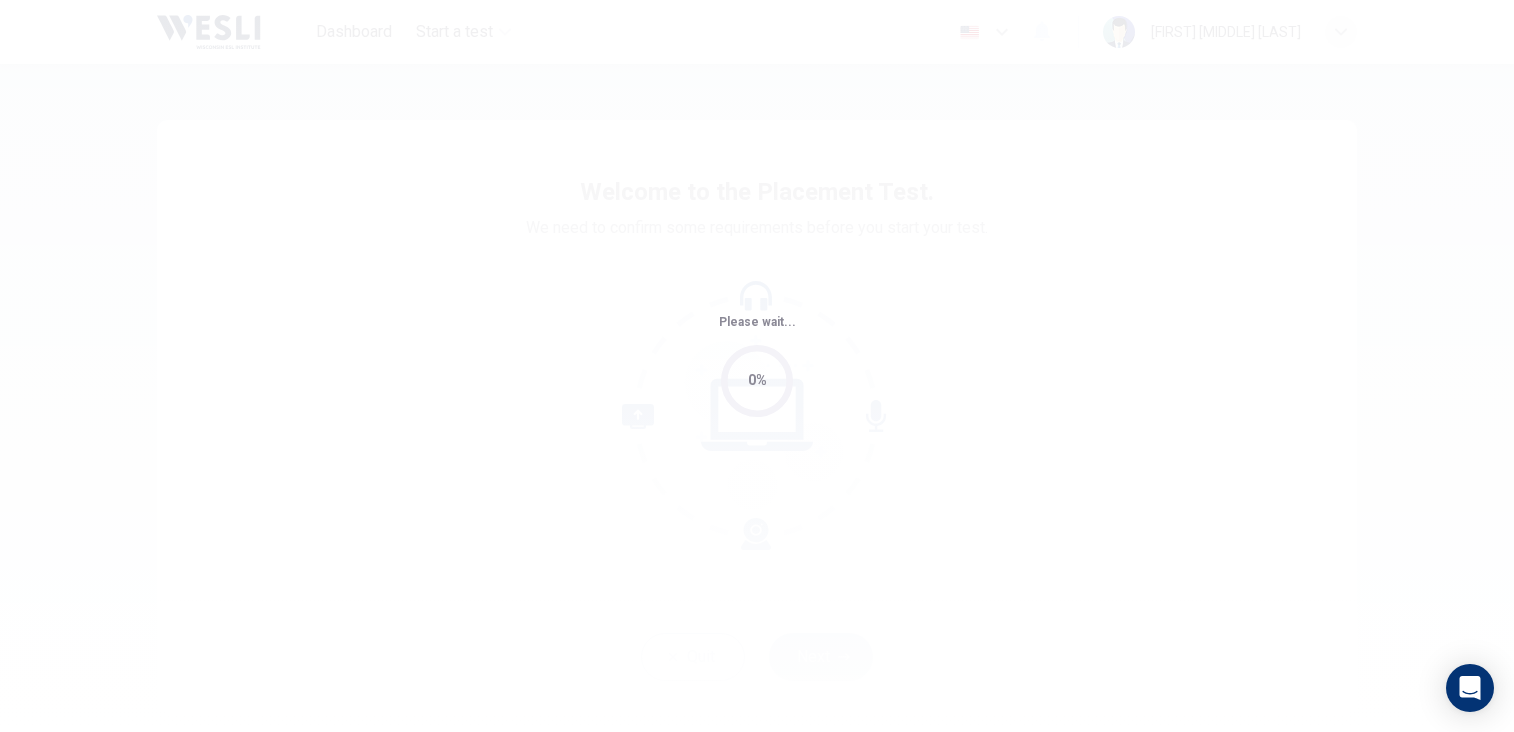 scroll, scrollTop: 0, scrollLeft: 0, axis: both 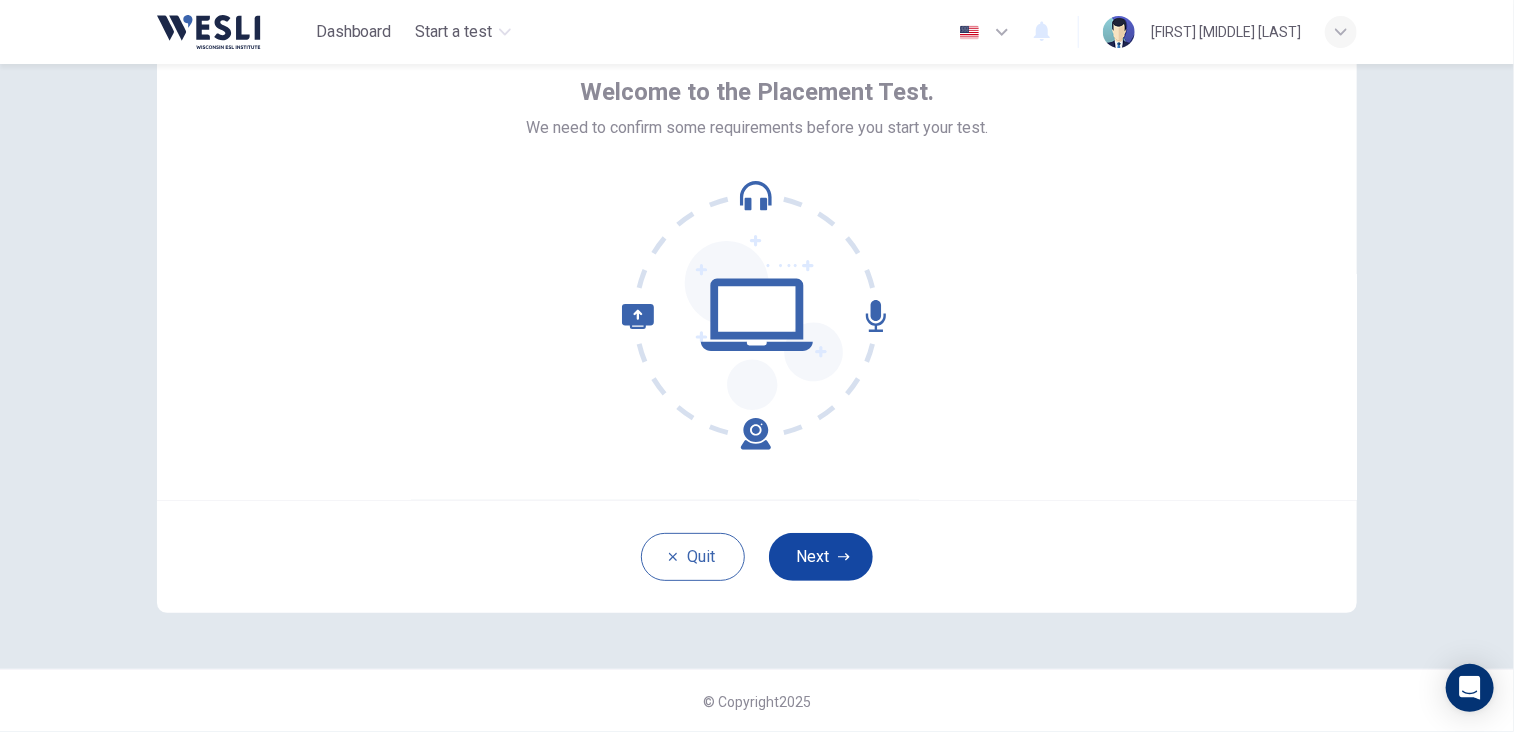 click on "Next" at bounding box center (821, 557) 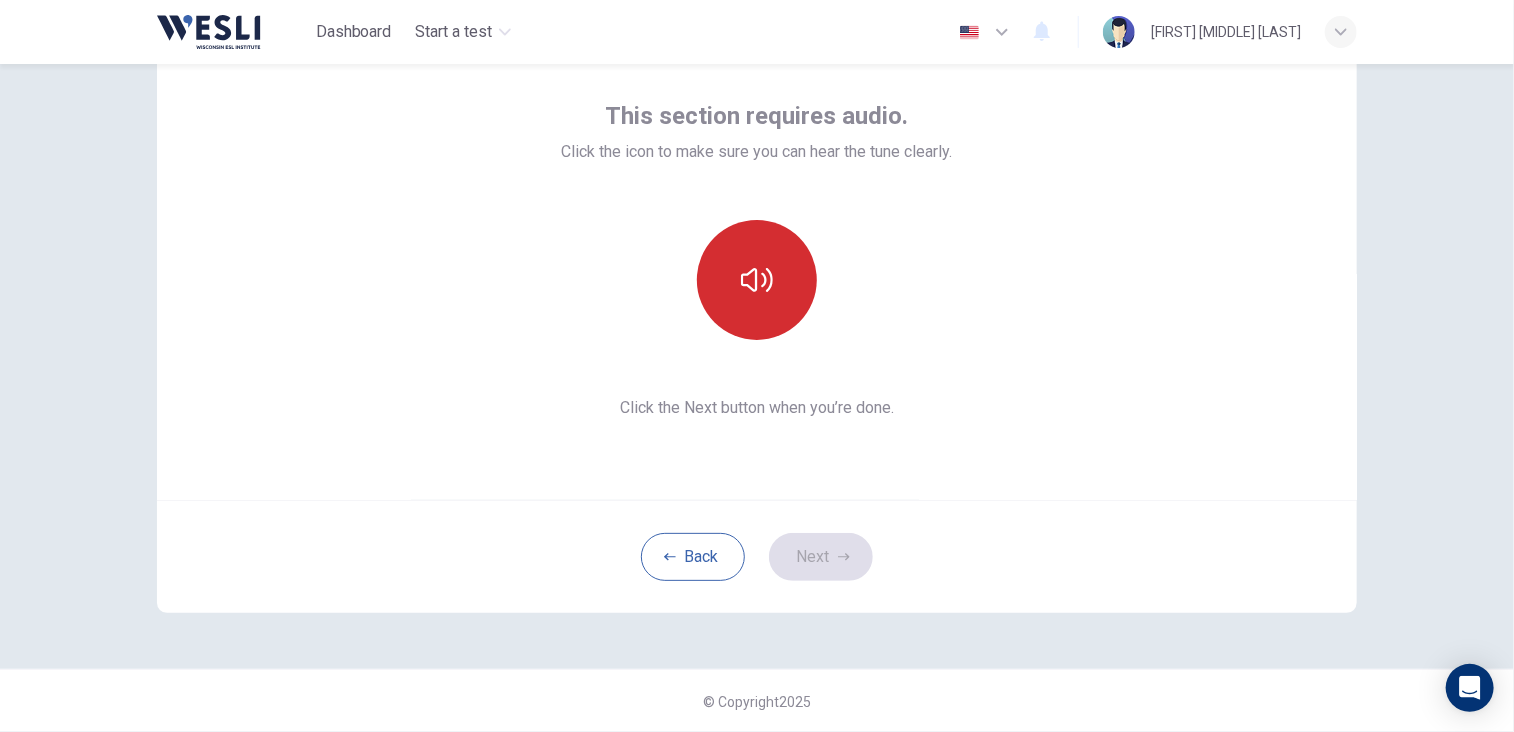 click at bounding box center (757, 280) 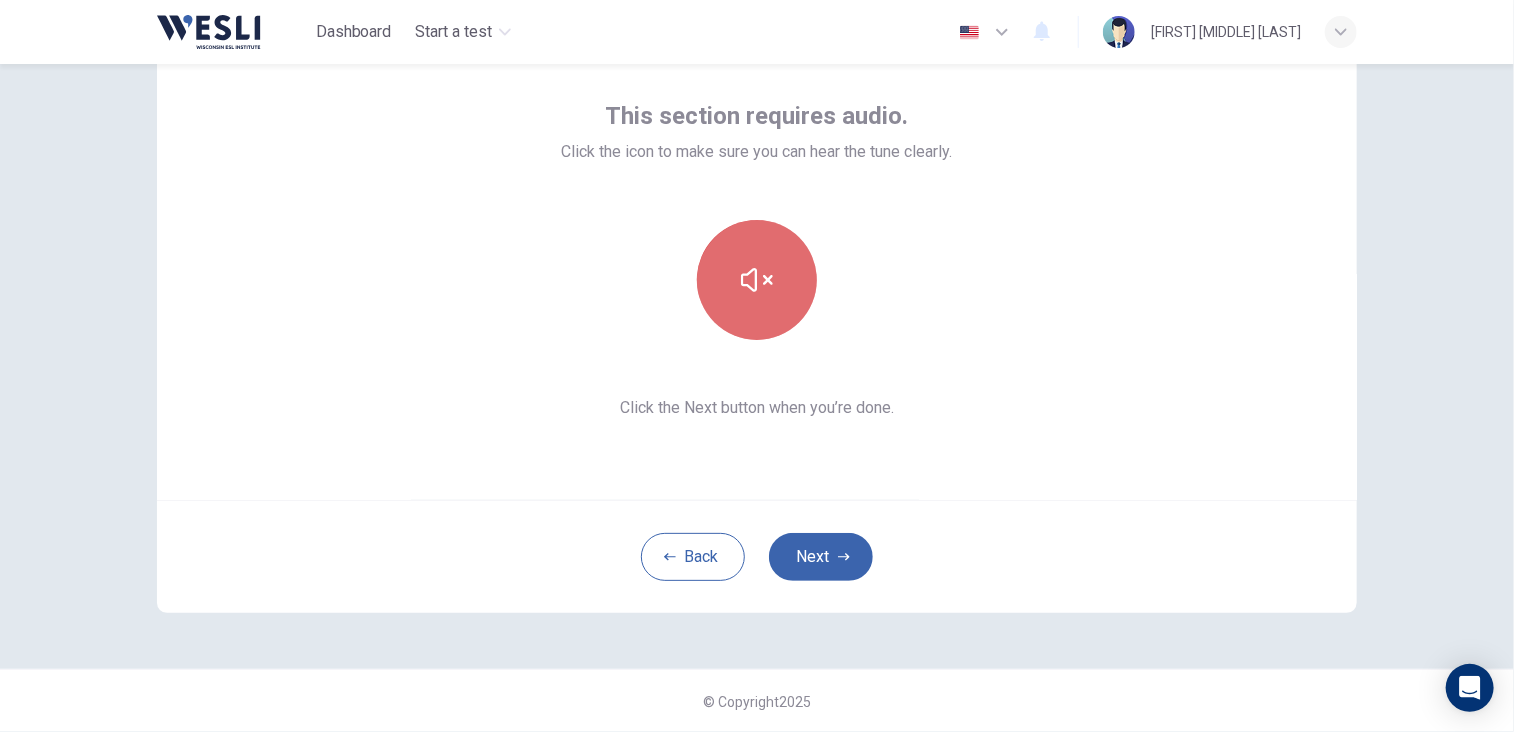 click 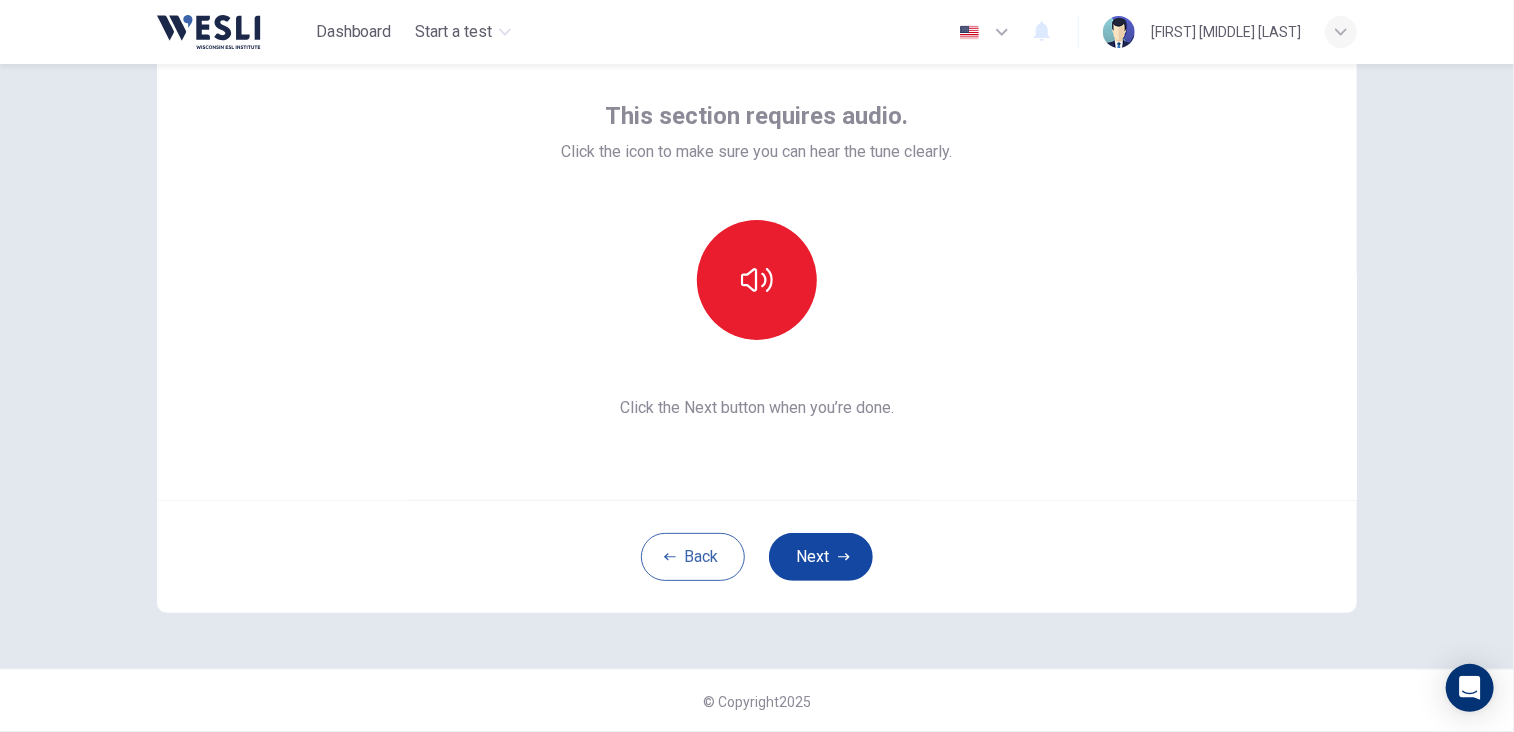 click 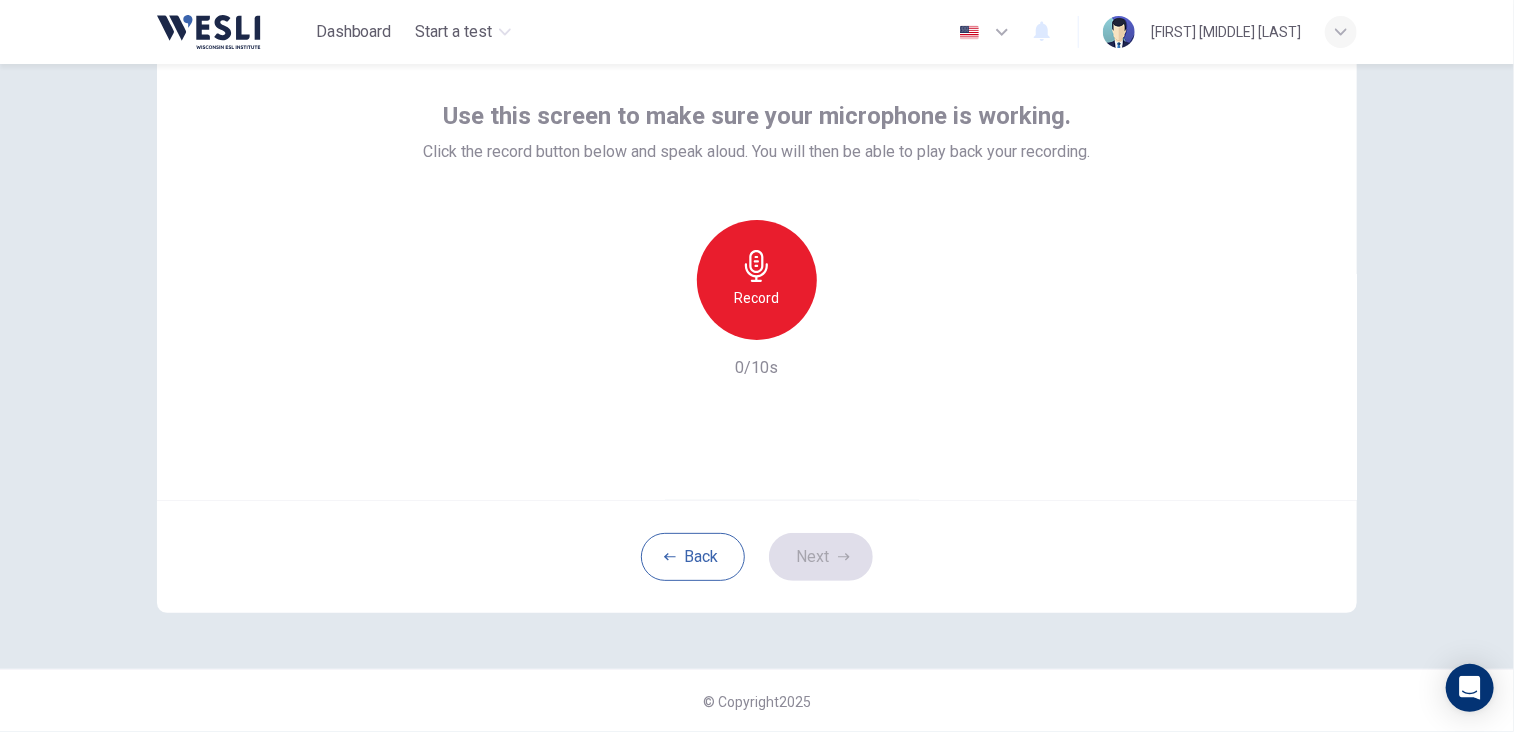 click on "Record" at bounding box center [757, 280] 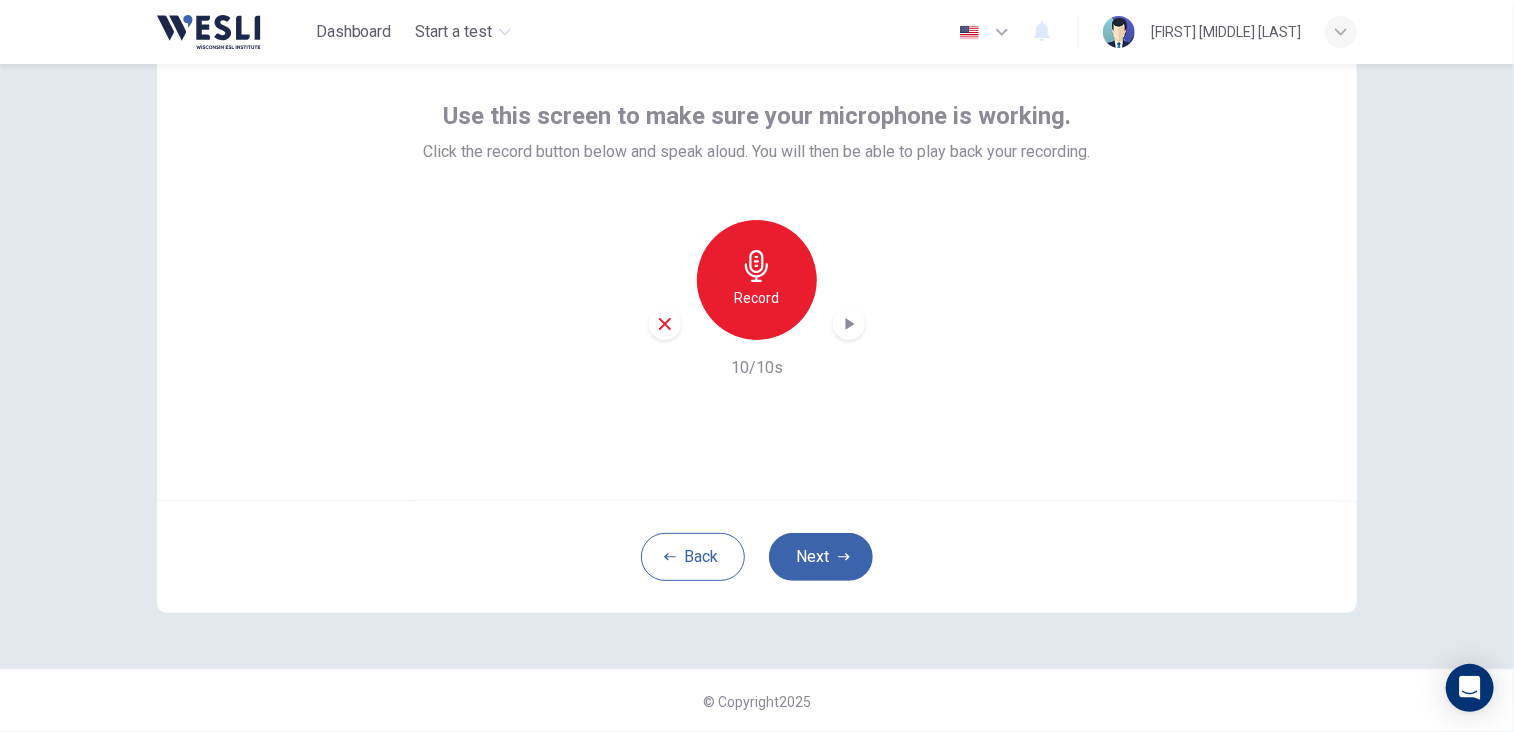 click 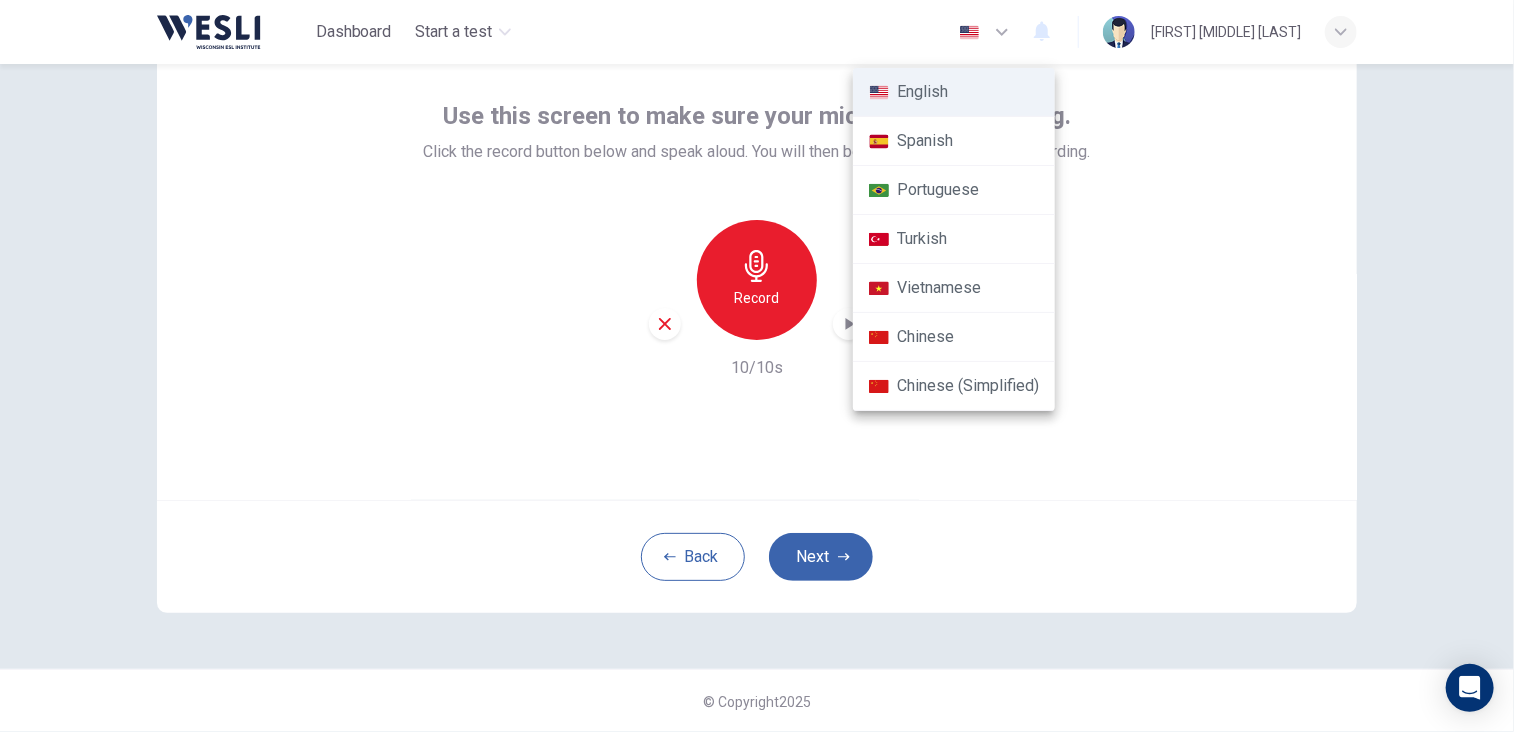 click on "Spanish" at bounding box center (954, 141) 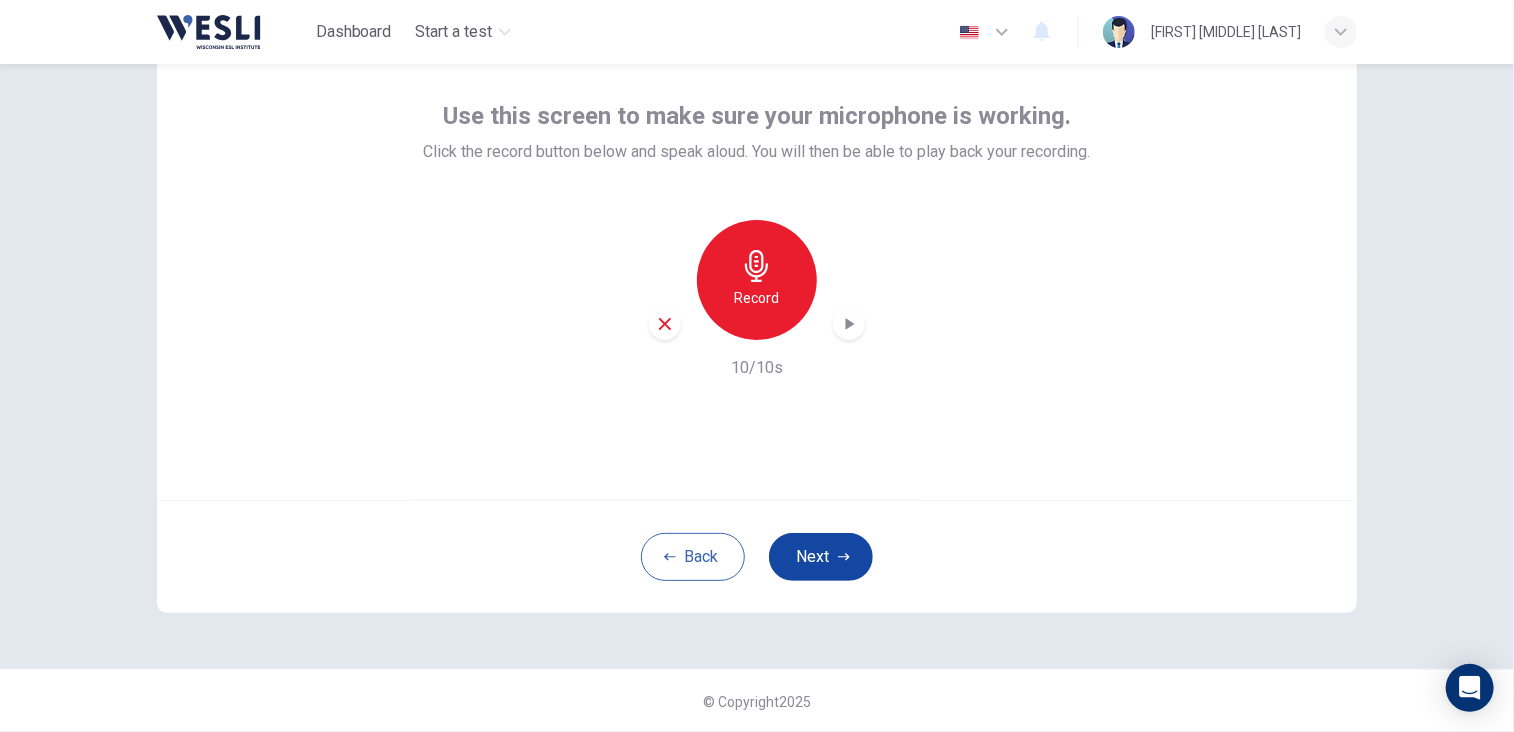 type on "es" 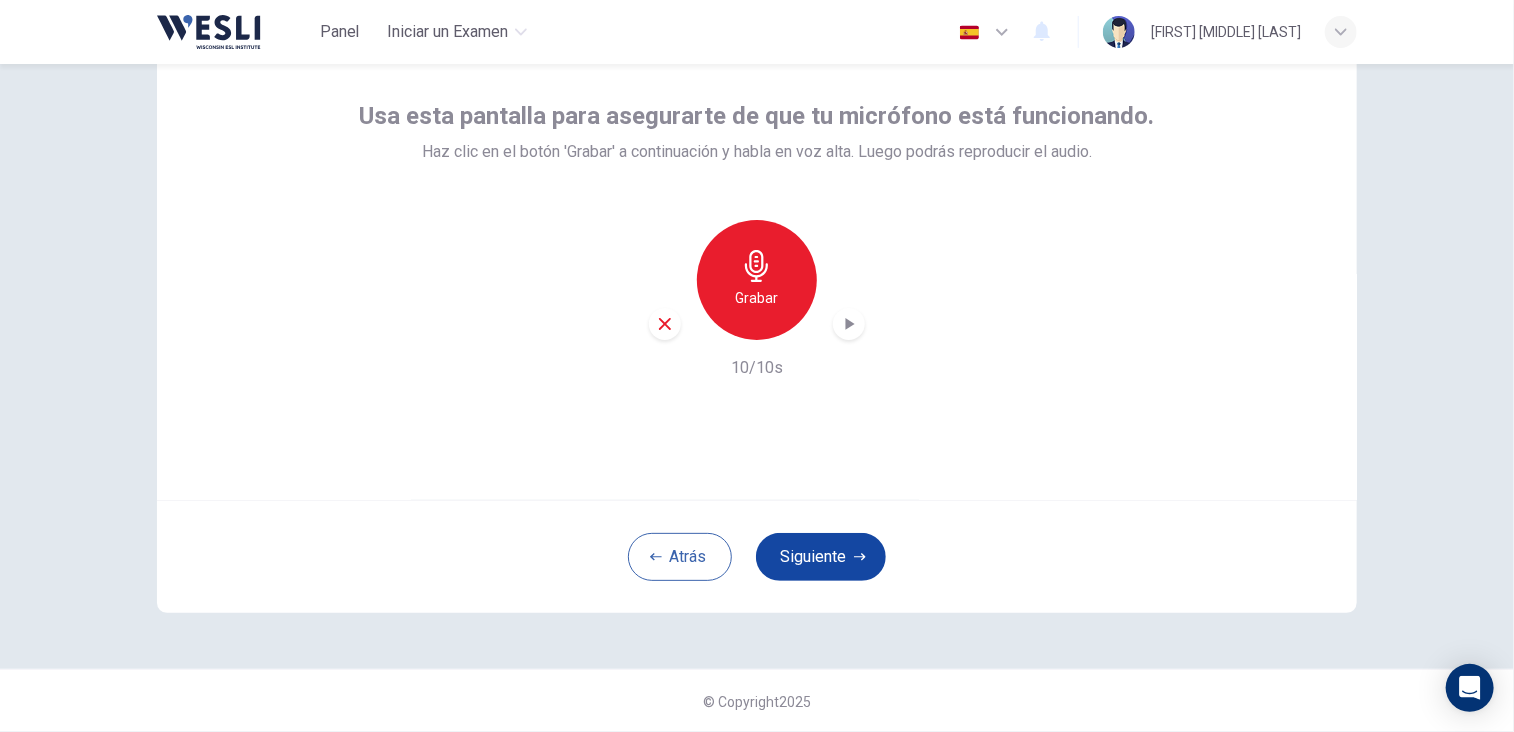 click on "Siguiente" at bounding box center (821, 557) 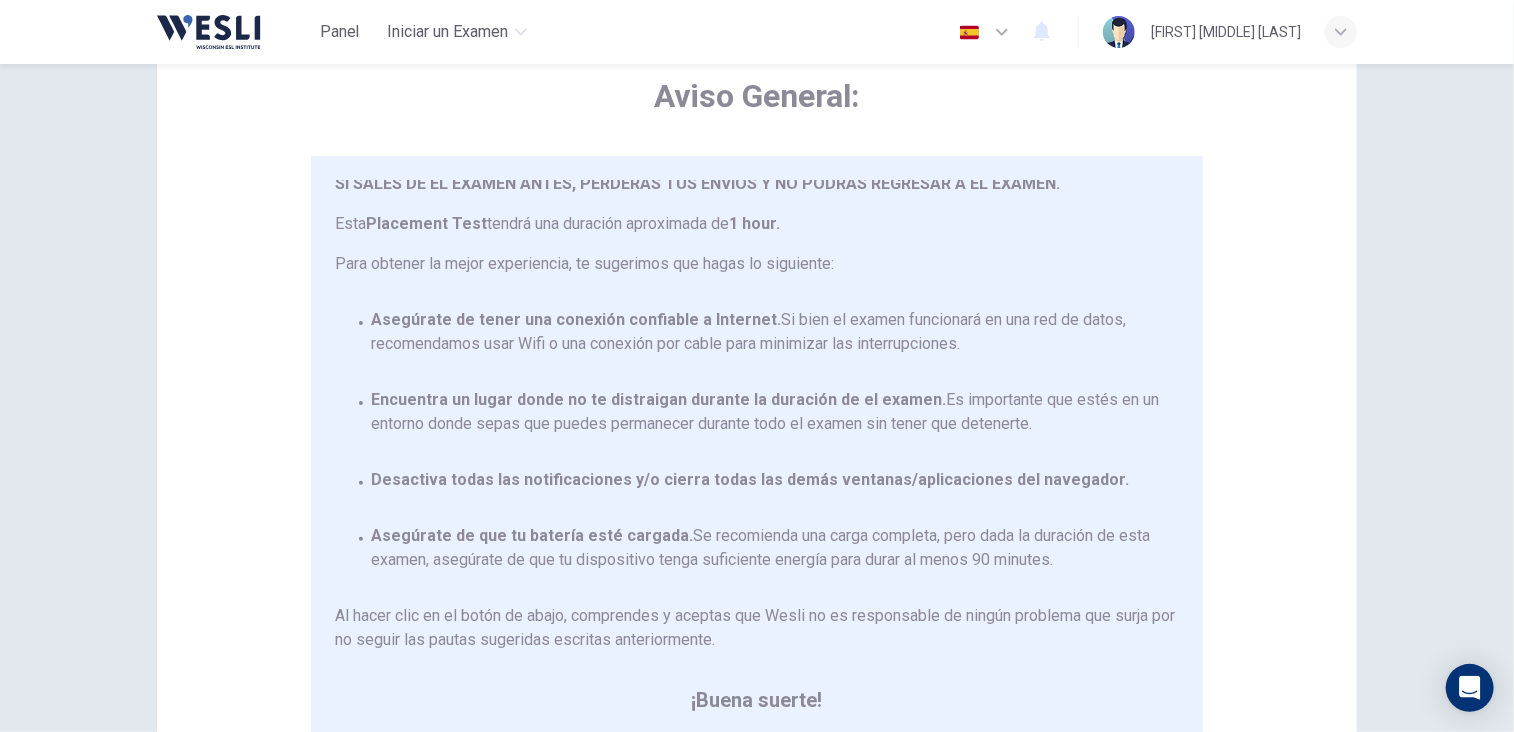 scroll, scrollTop: 116, scrollLeft: 0, axis: vertical 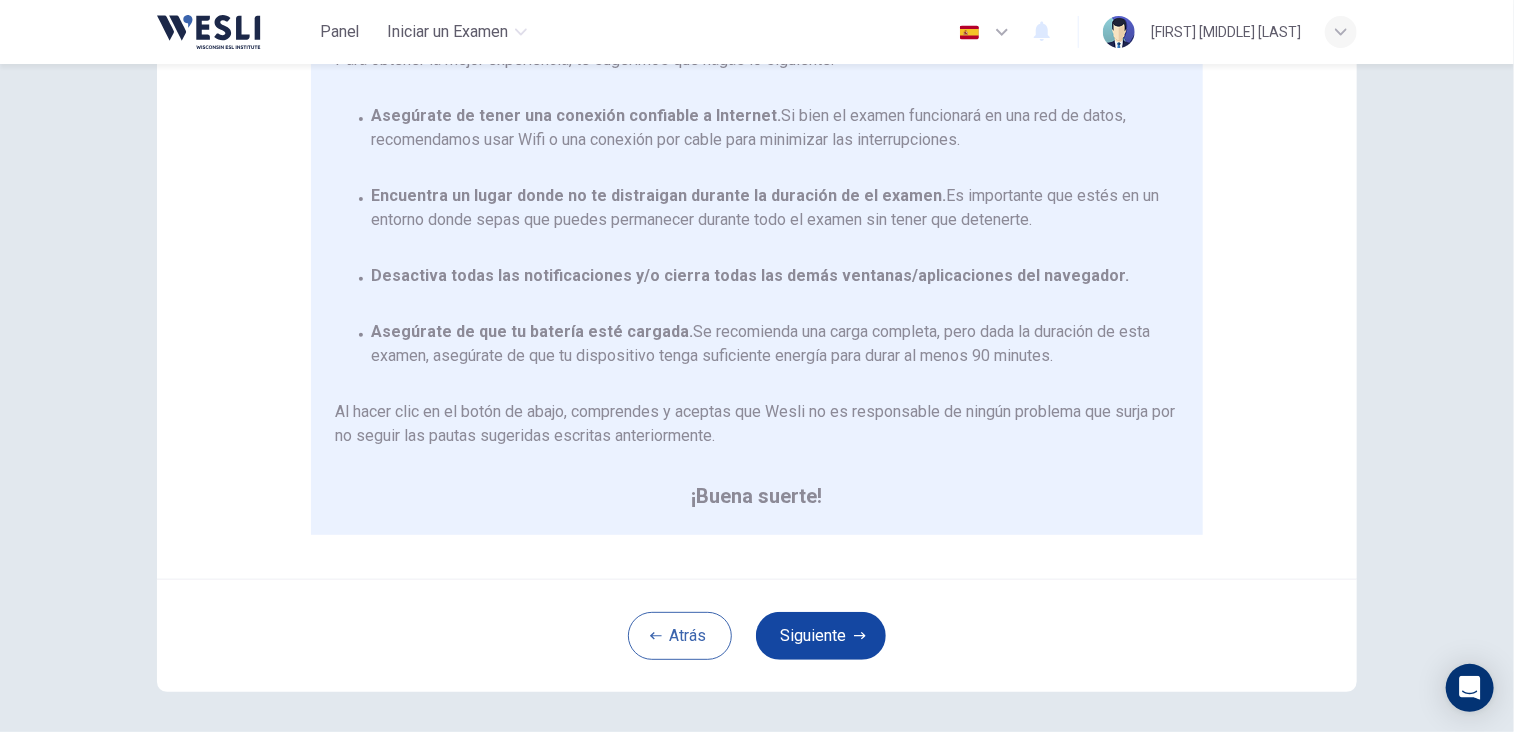 click on "Siguiente" at bounding box center (821, 636) 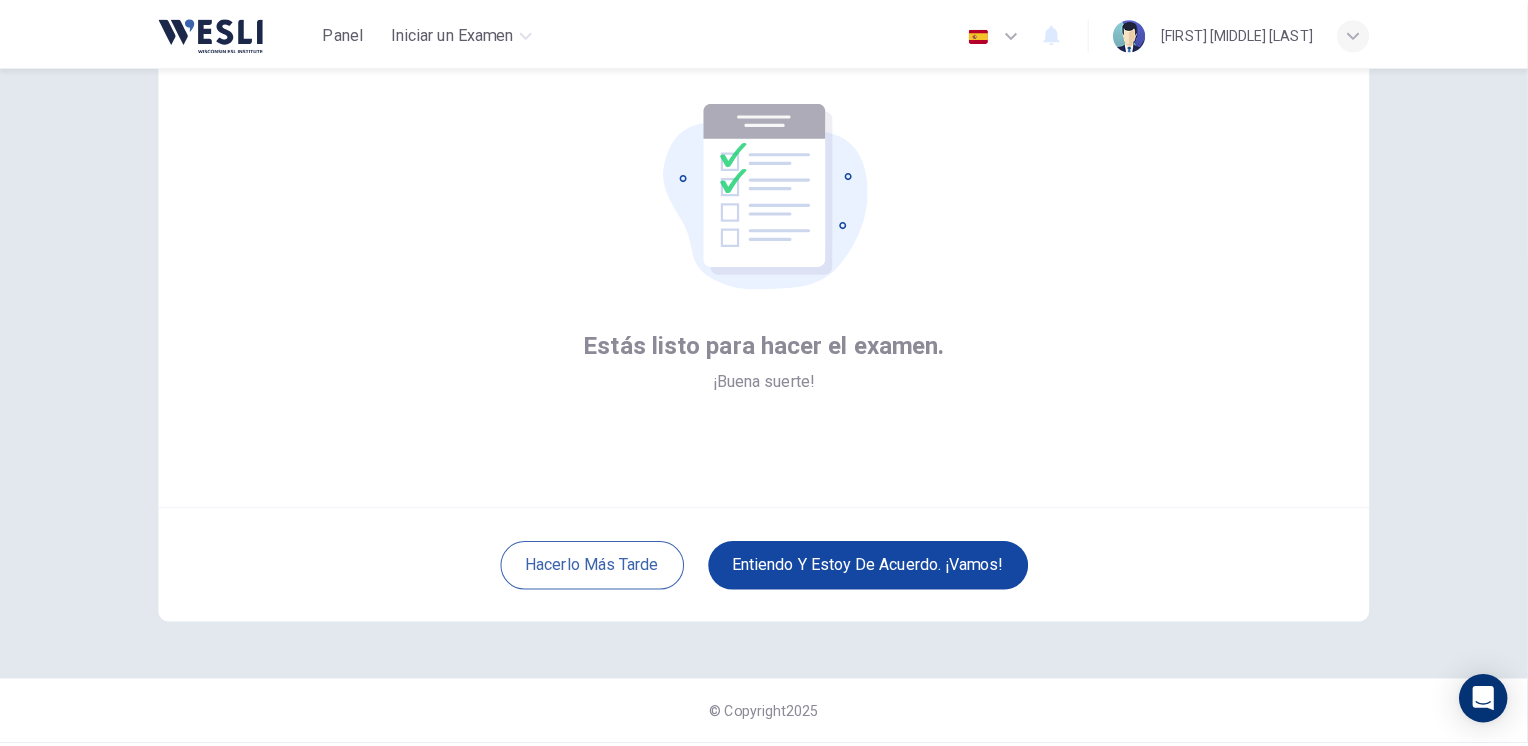 scroll, scrollTop: 100, scrollLeft: 0, axis: vertical 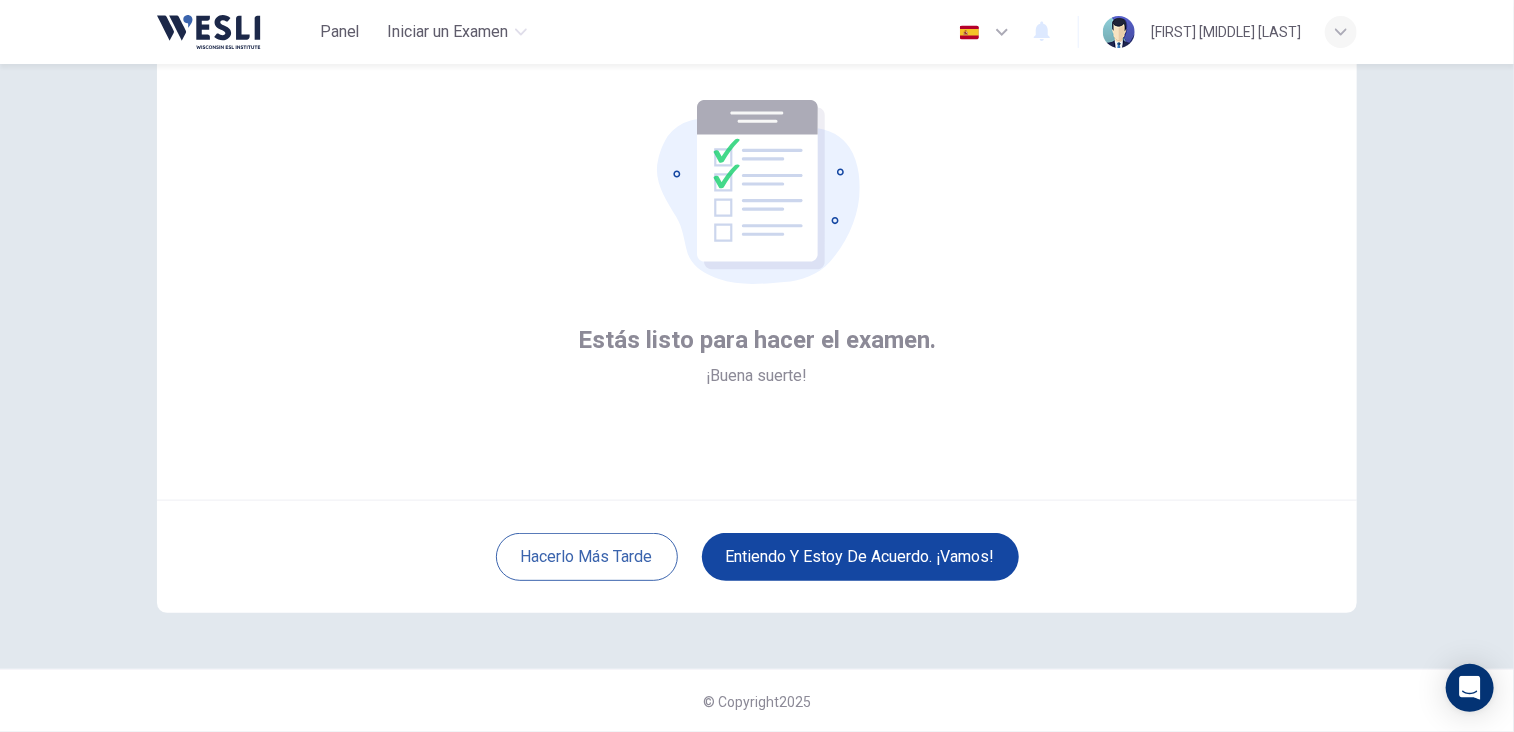 click on "Entiendo y estoy de acuerdo. ¡Vamos!" at bounding box center [860, 557] 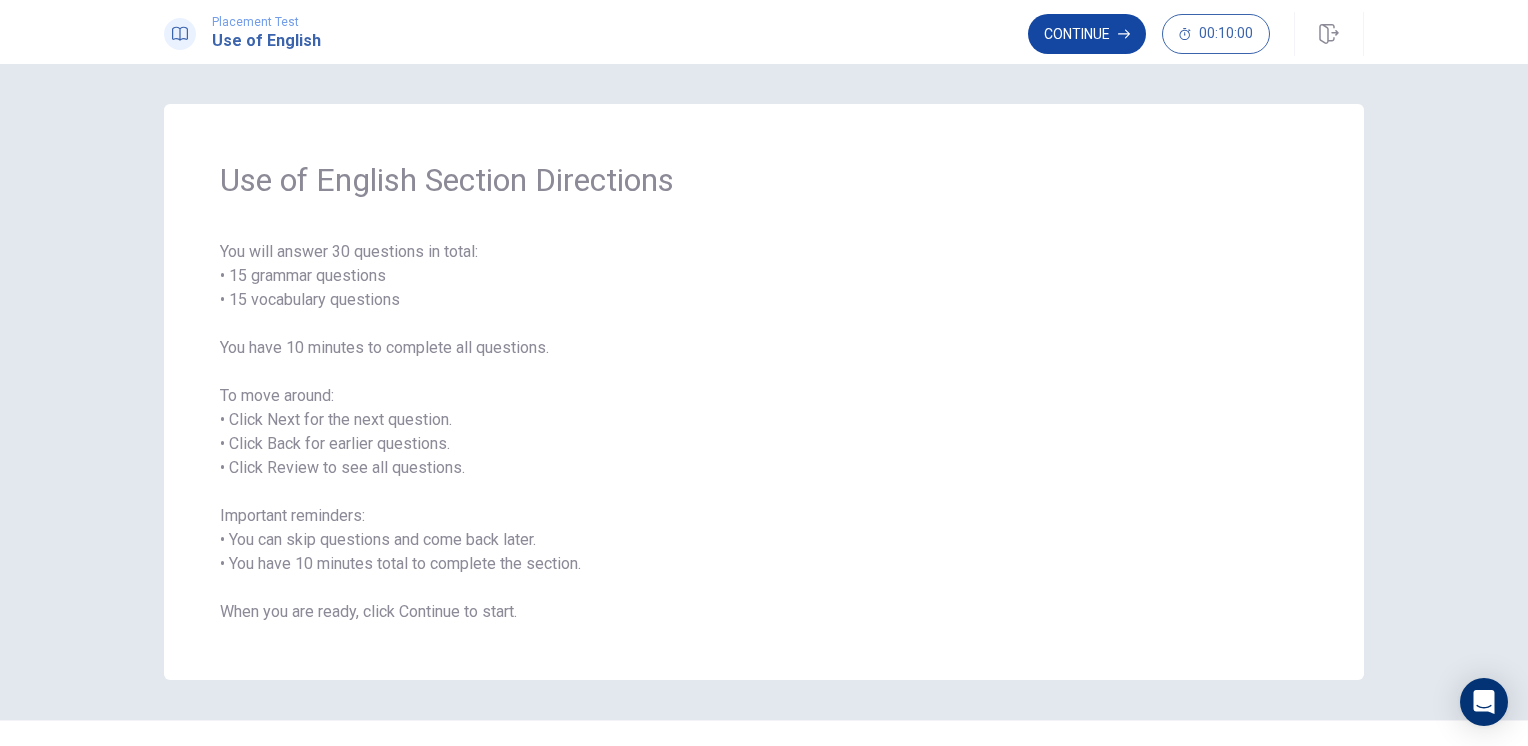 click 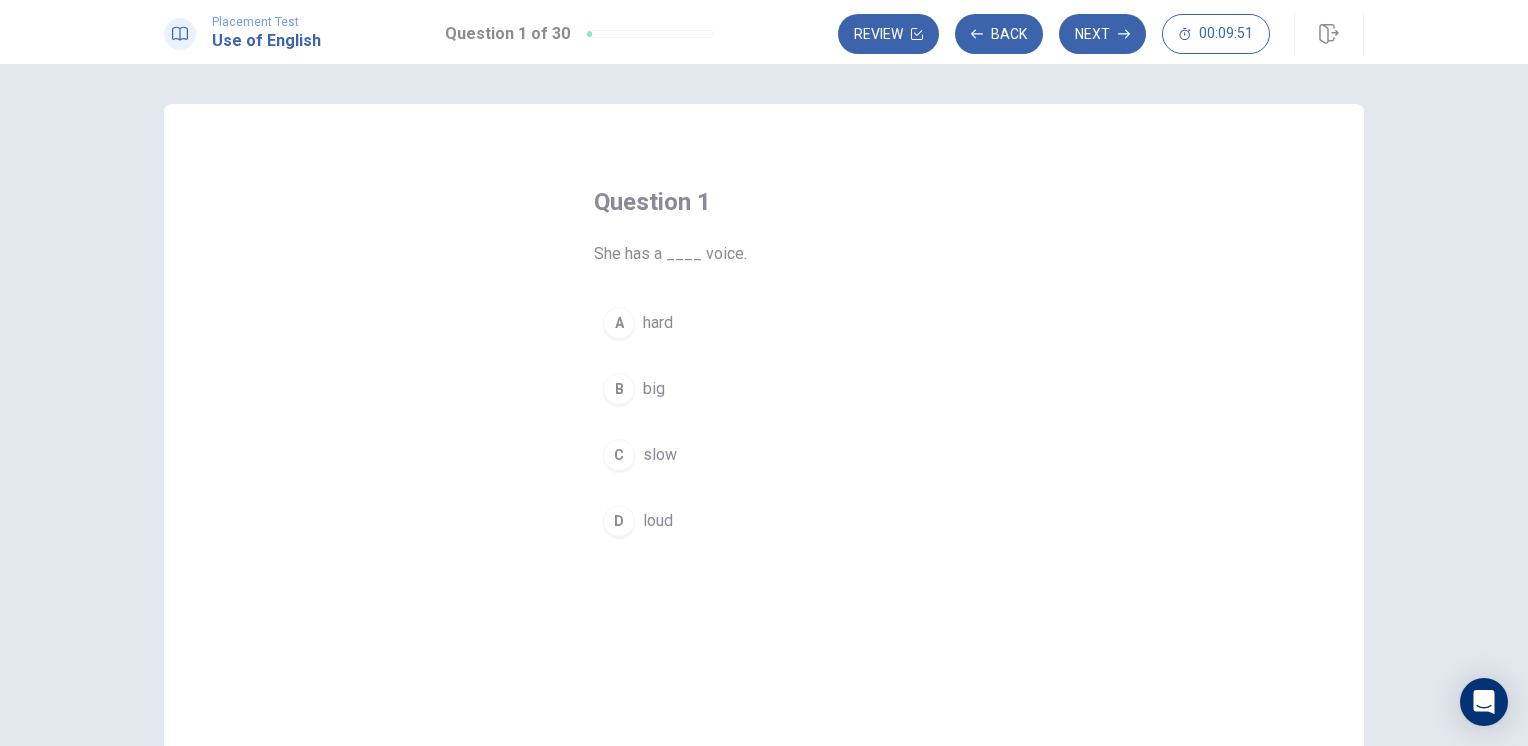 click on "A" at bounding box center (619, 323) 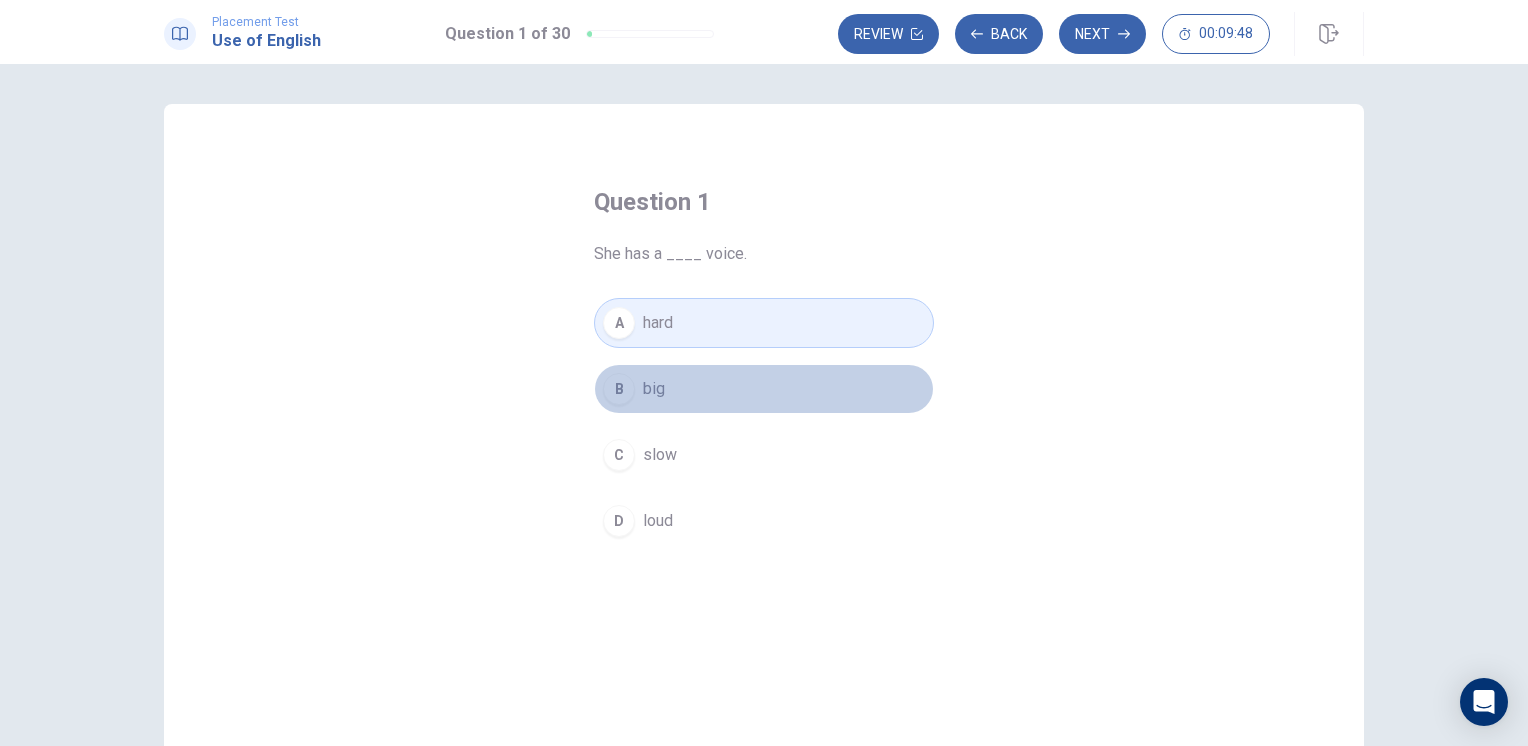 click on "B" at bounding box center (619, 389) 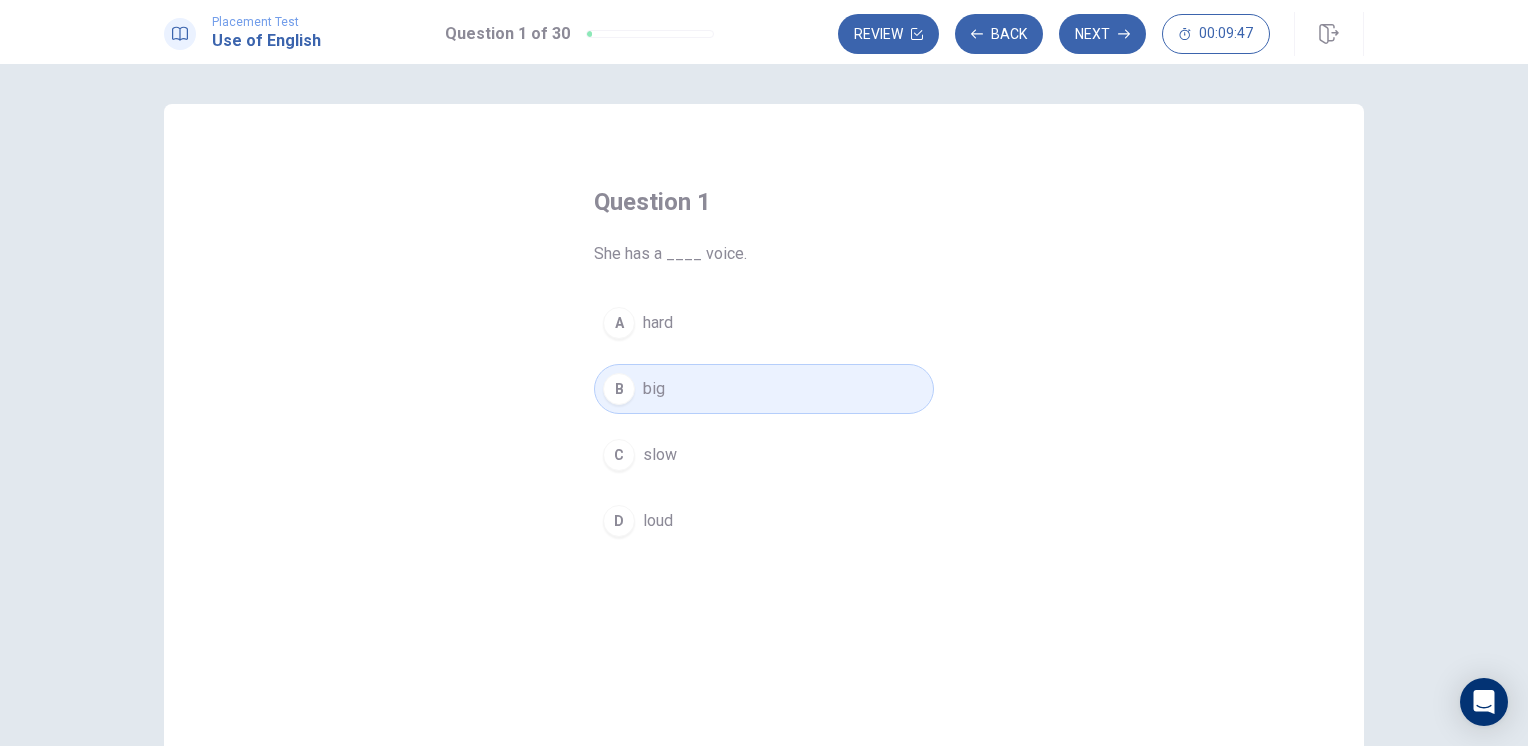 click on "A hard" at bounding box center [764, 323] 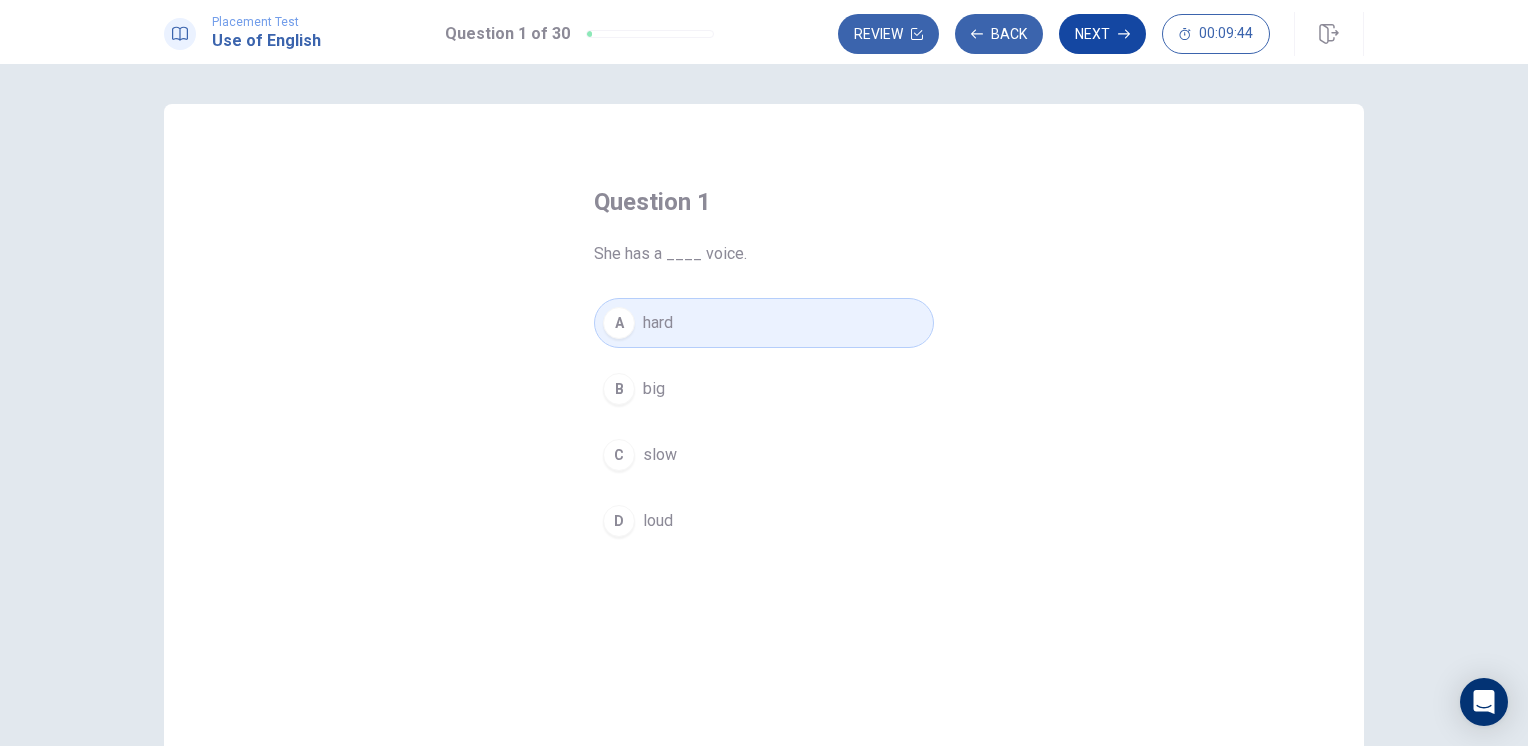click 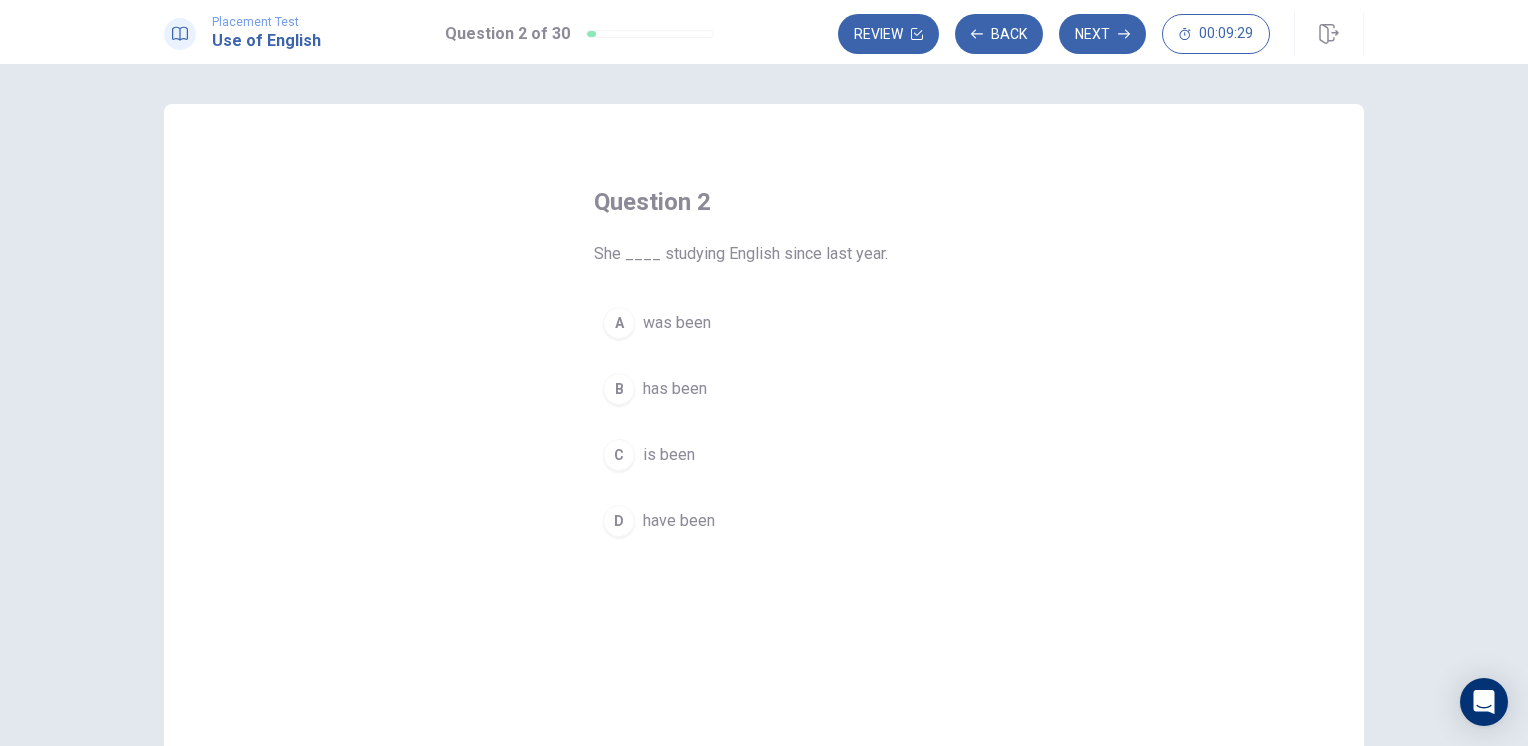 click on "A" at bounding box center [619, 323] 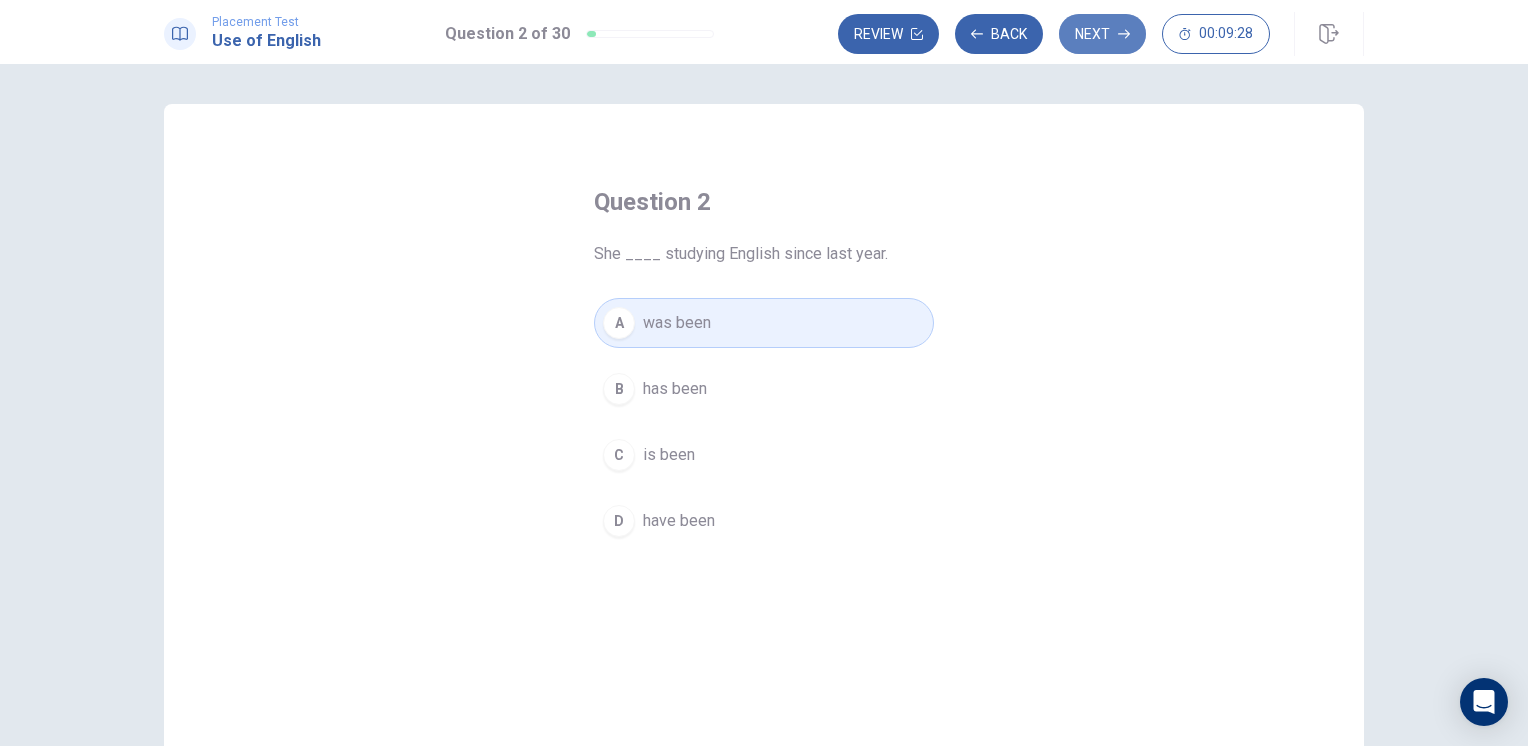 click on "Next" at bounding box center [1102, 34] 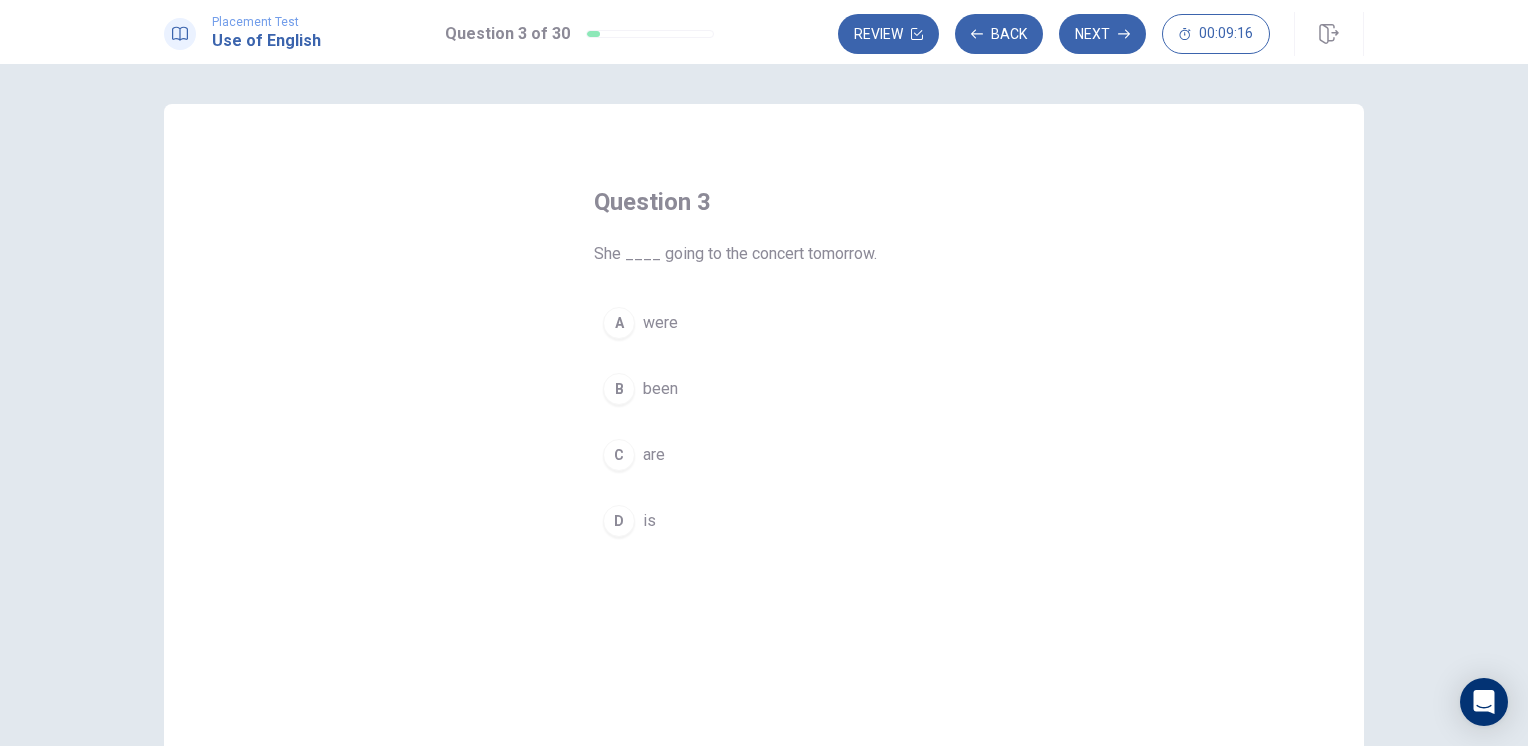 click on "A" at bounding box center (619, 323) 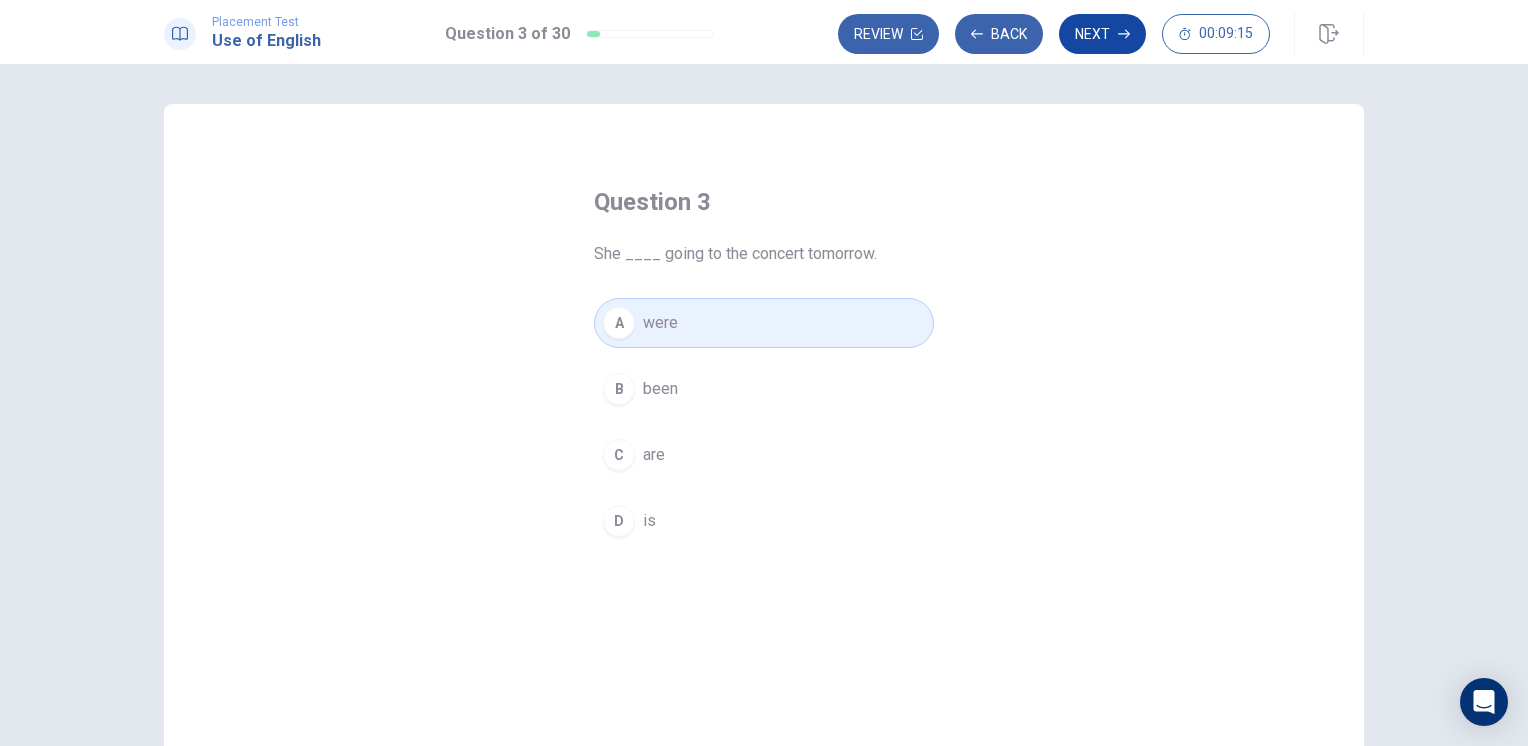 click on "Next" at bounding box center [1102, 34] 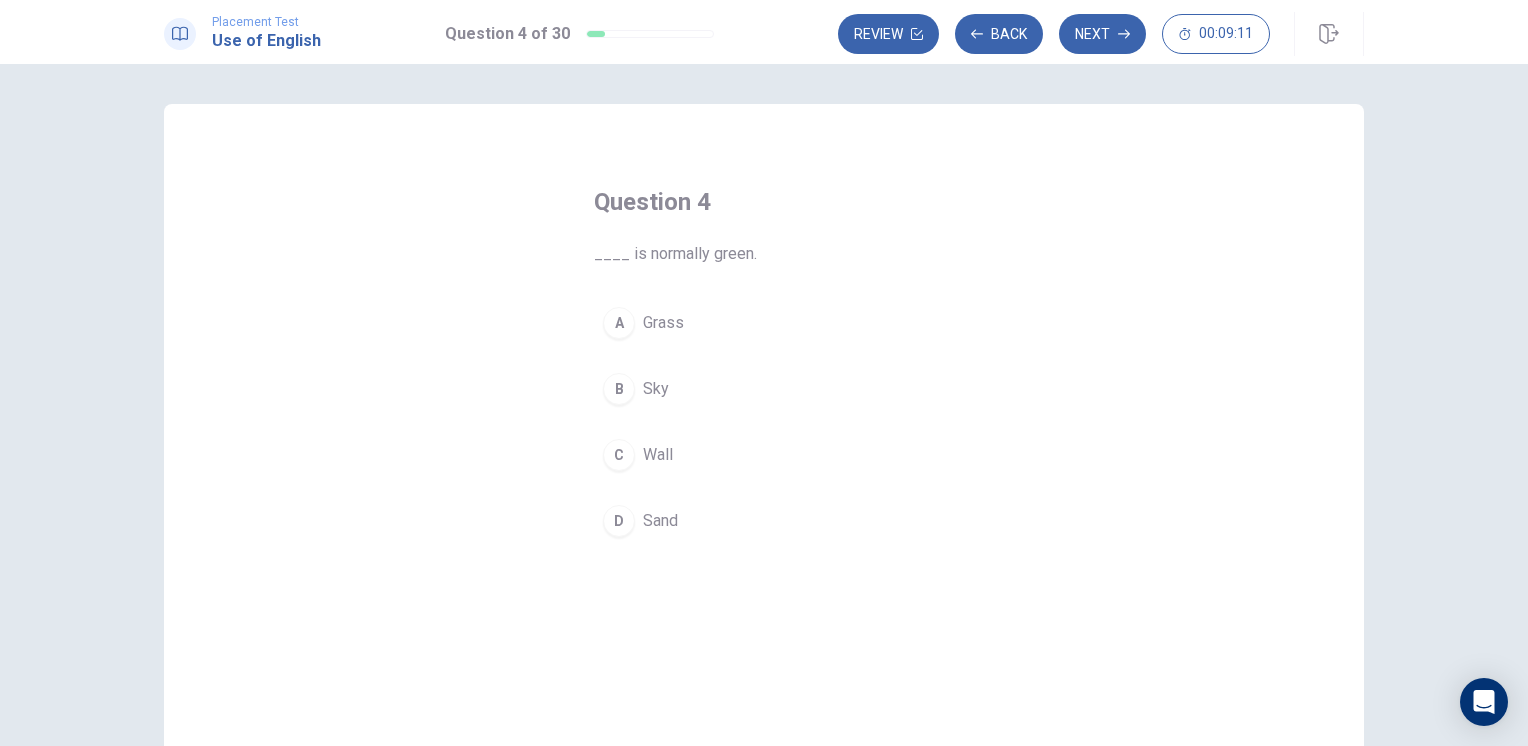 click on "Grass" at bounding box center [663, 323] 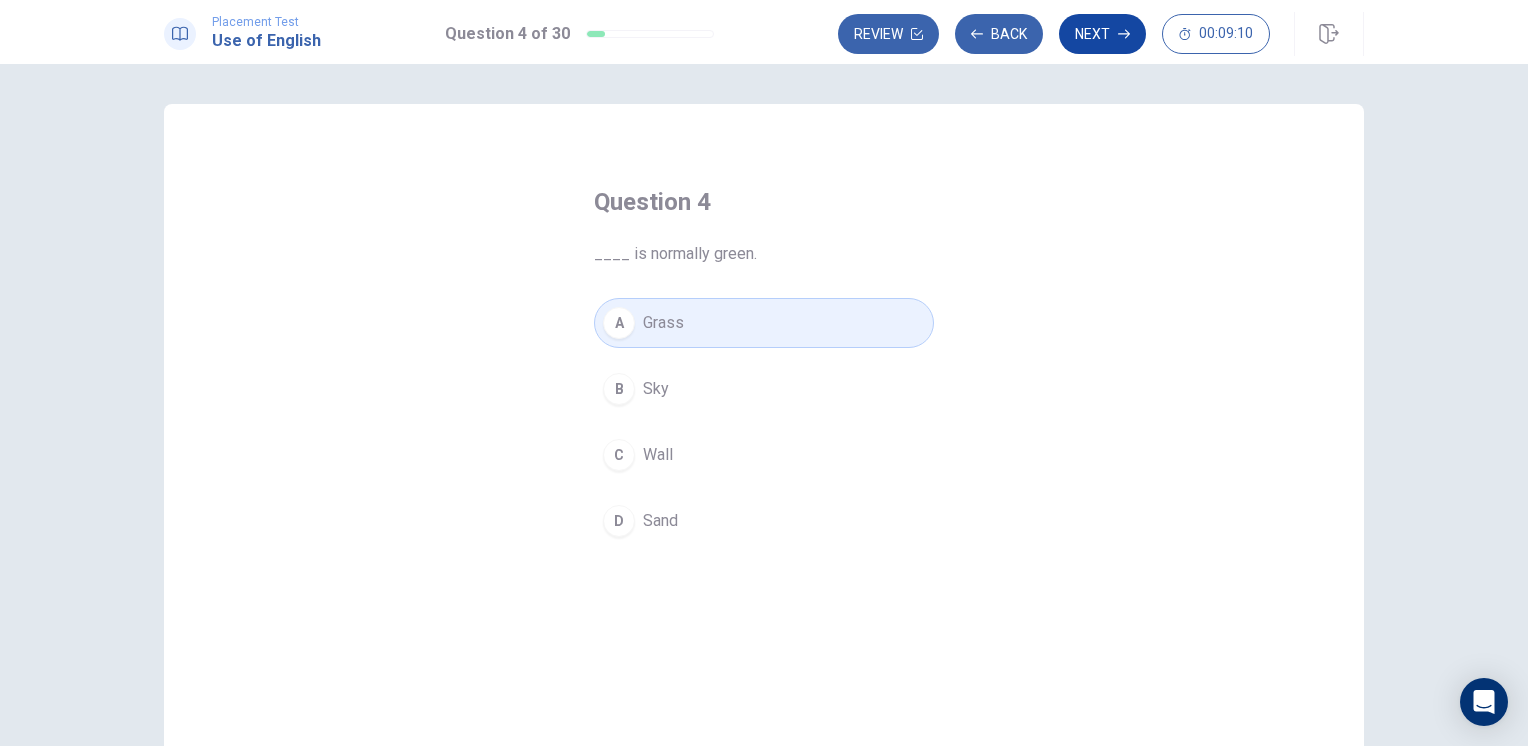click on "Next" at bounding box center (1102, 34) 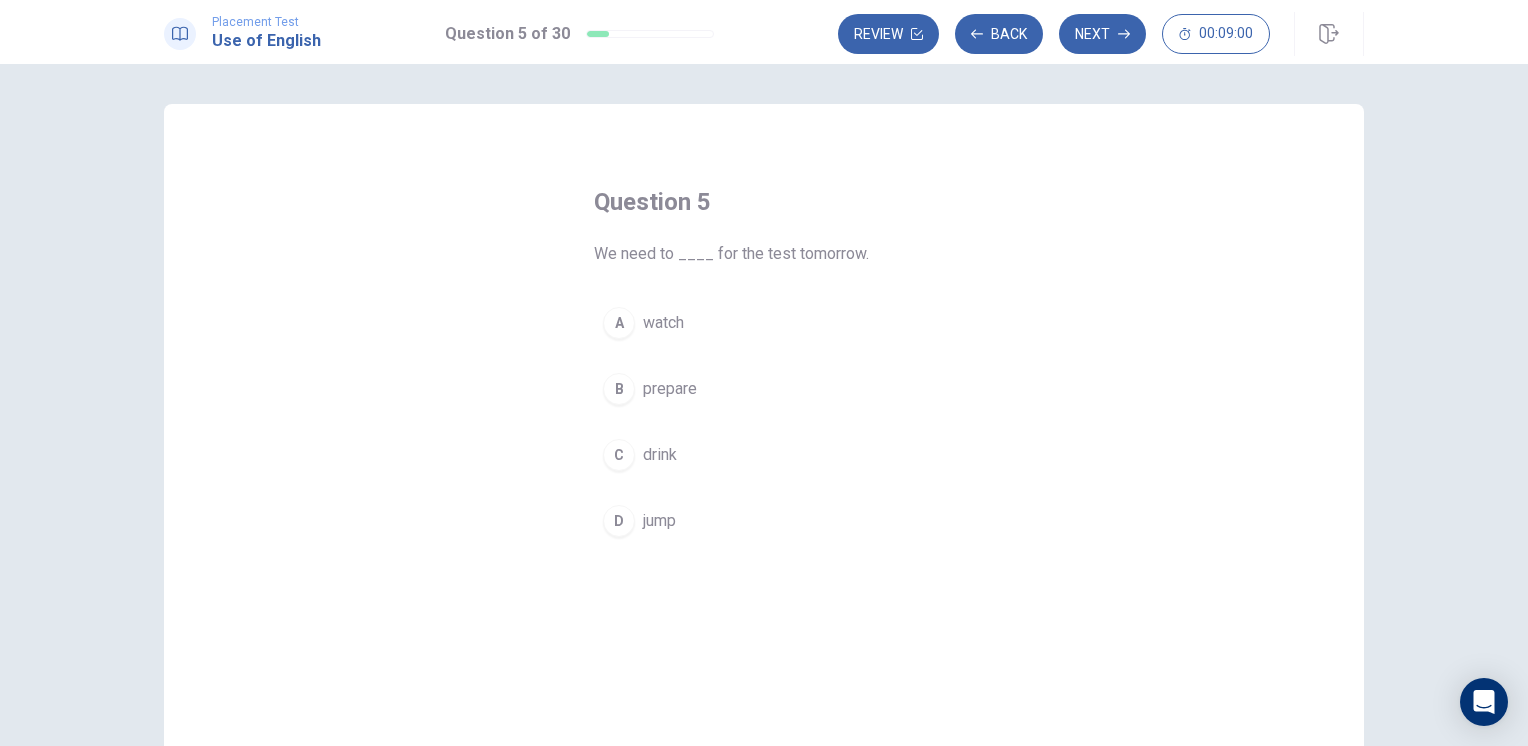click on "prepare" at bounding box center [670, 389] 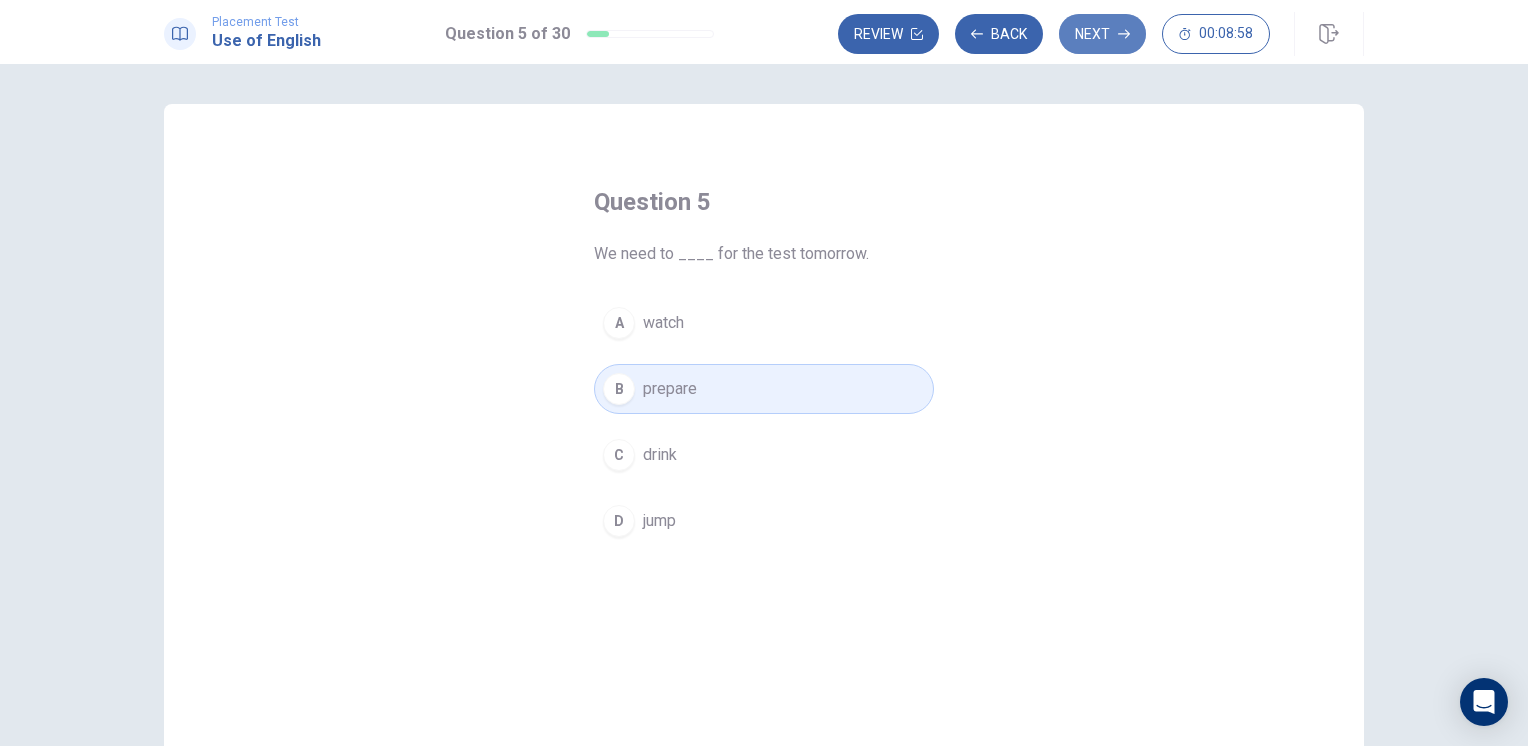 click on "Next" at bounding box center [1102, 34] 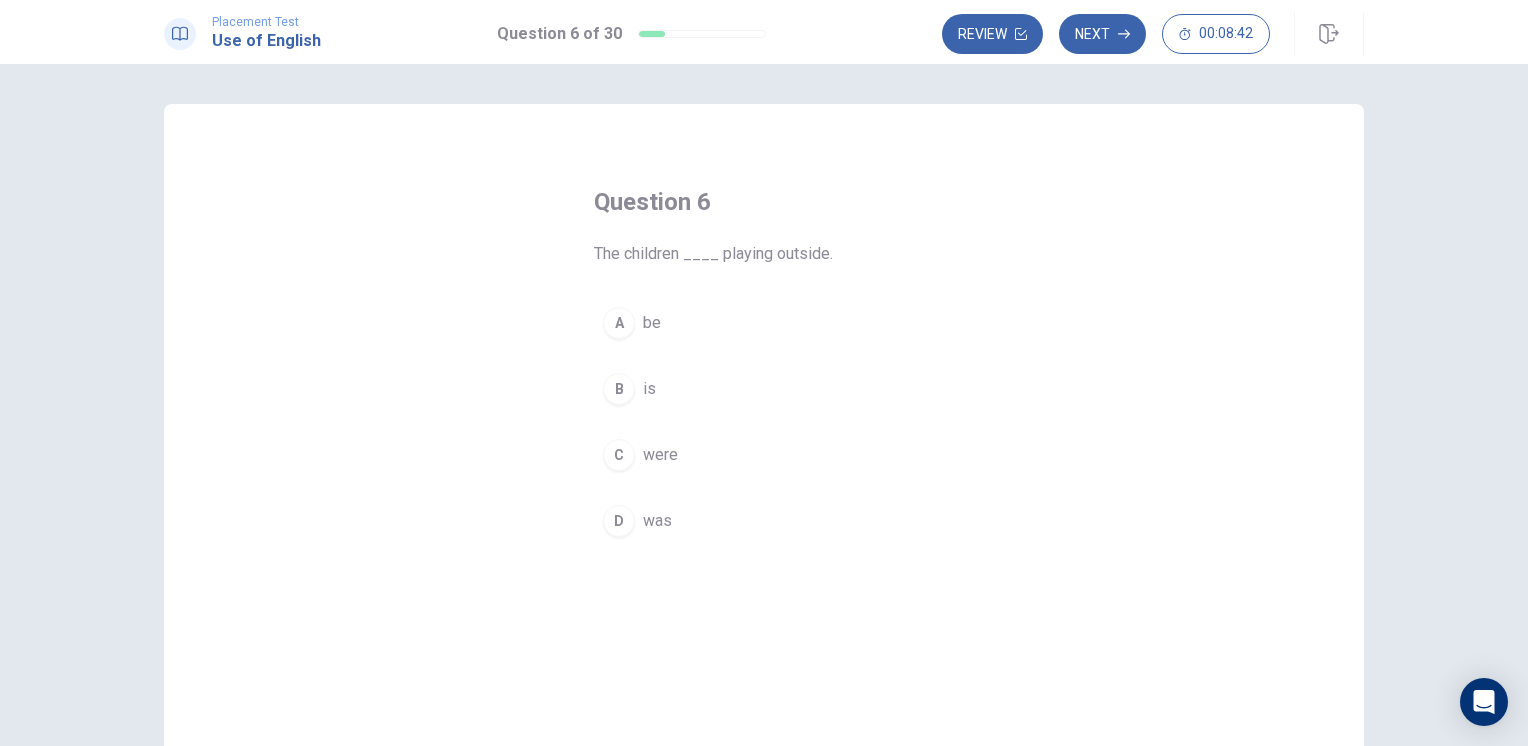 click on "were" at bounding box center [660, 455] 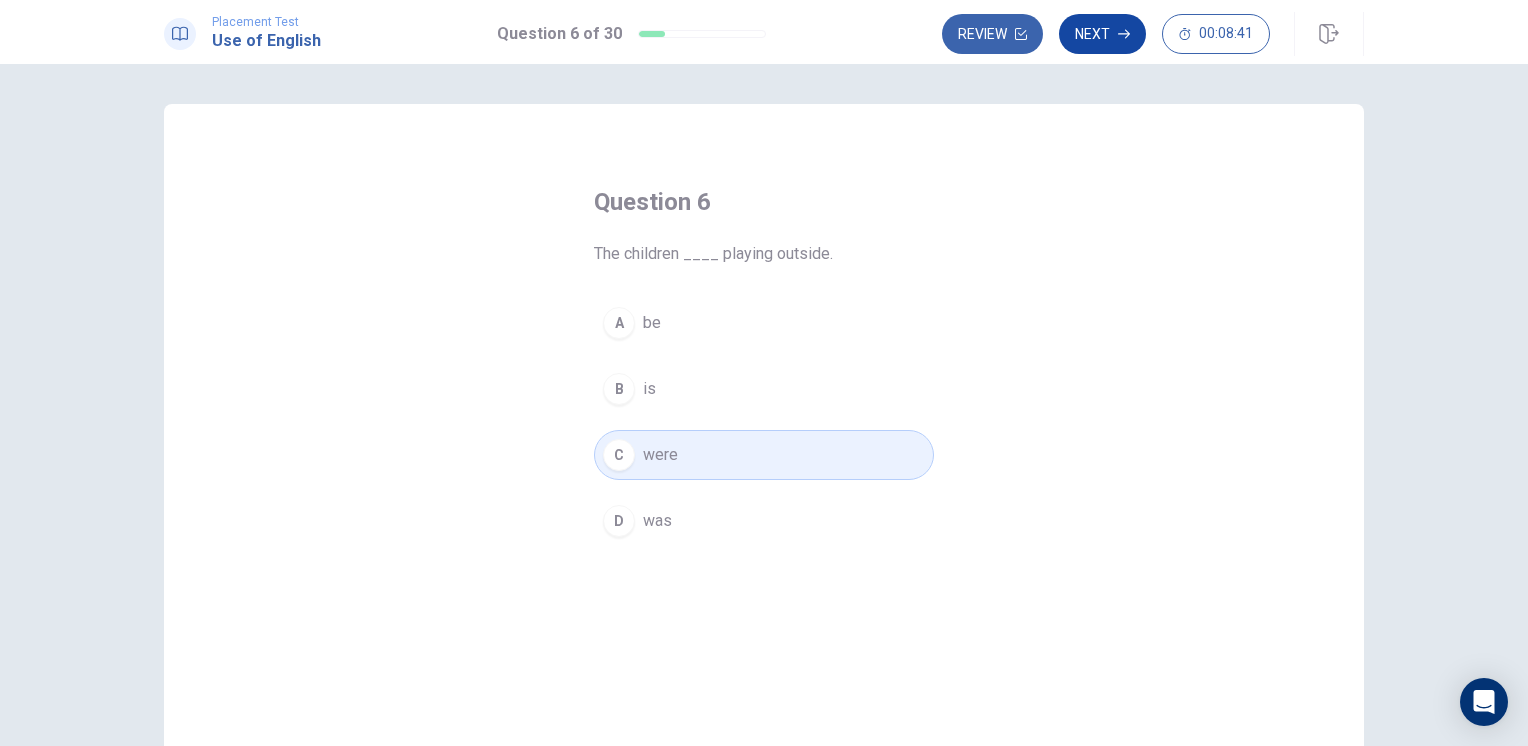 click on "Next" at bounding box center [1102, 34] 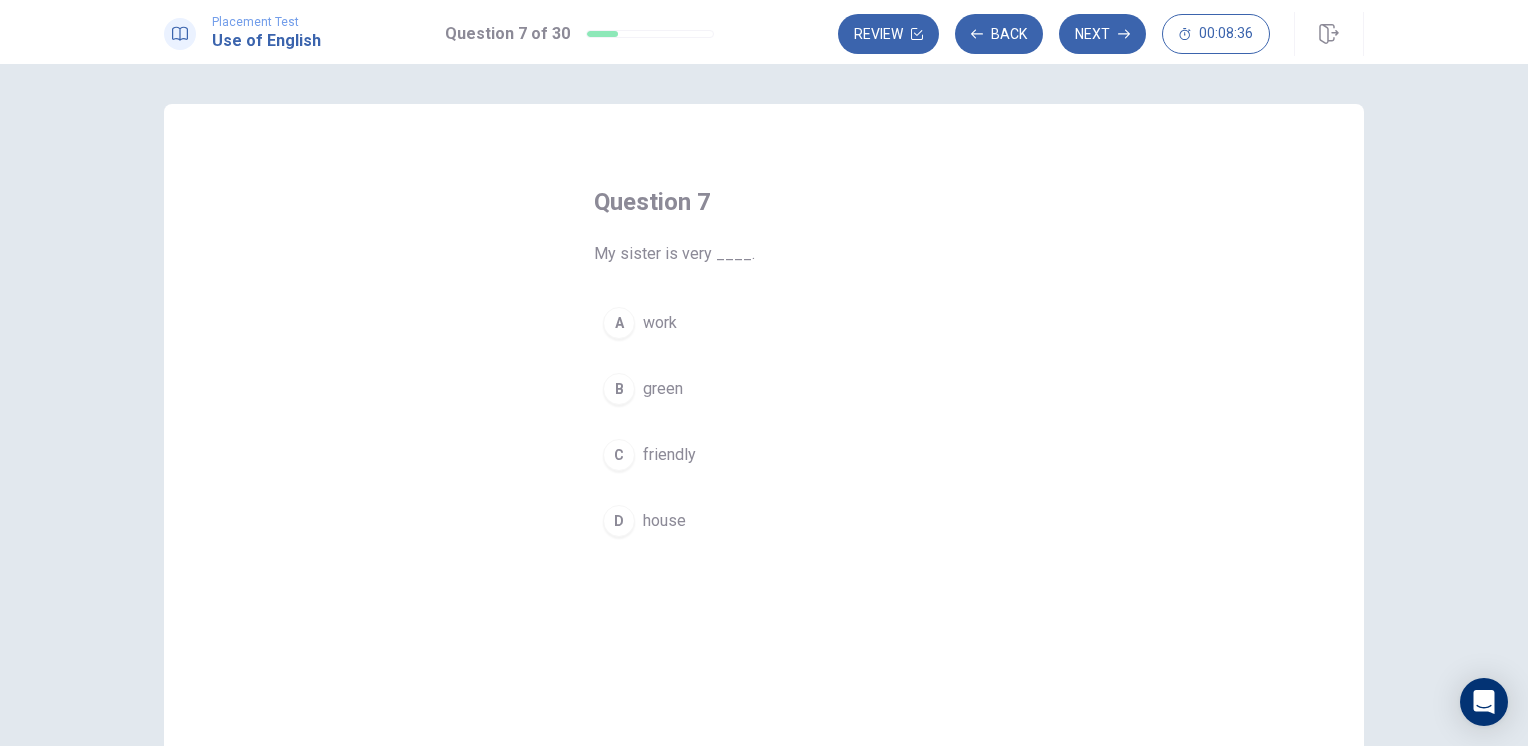 click on "friendly" at bounding box center [669, 455] 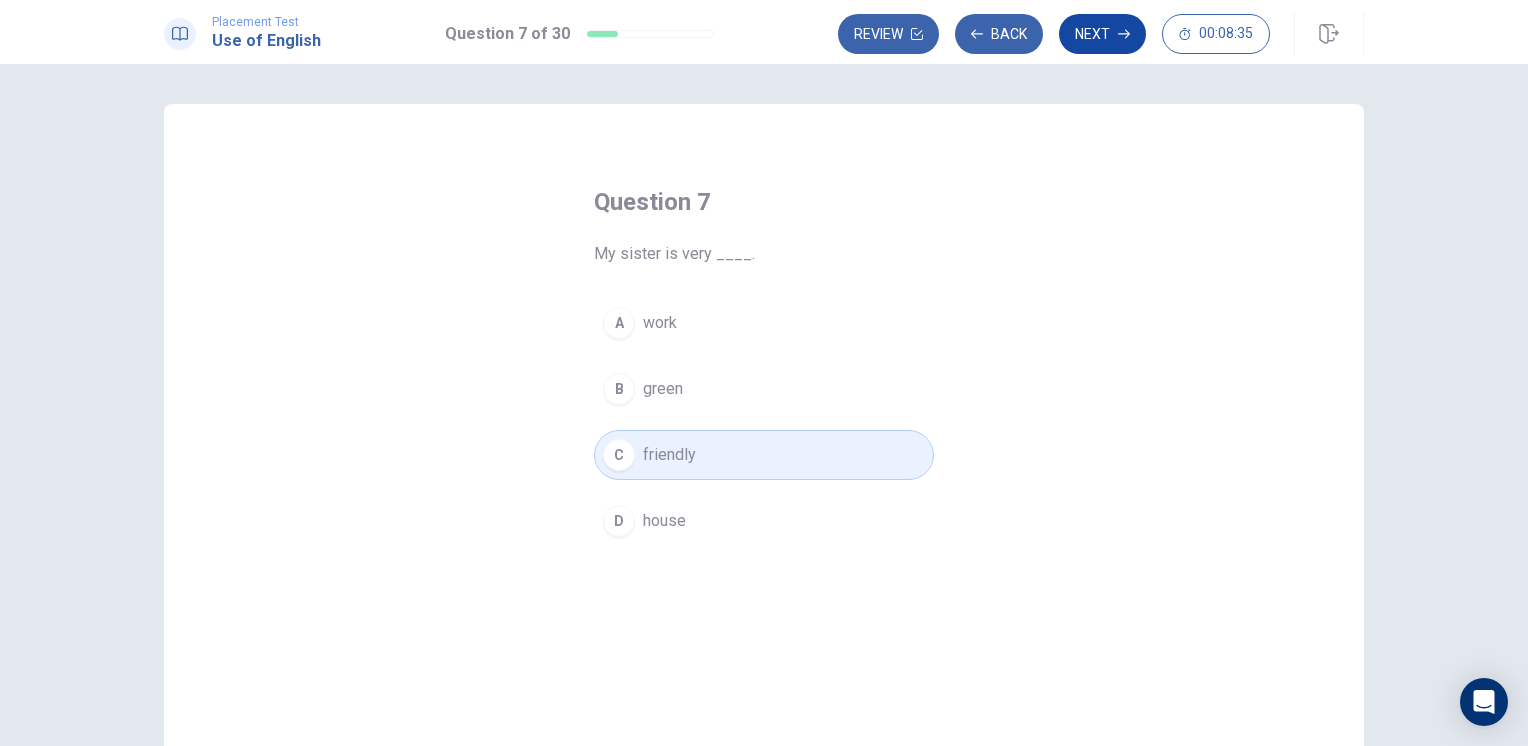click on "Next" at bounding box center [1102, 34] 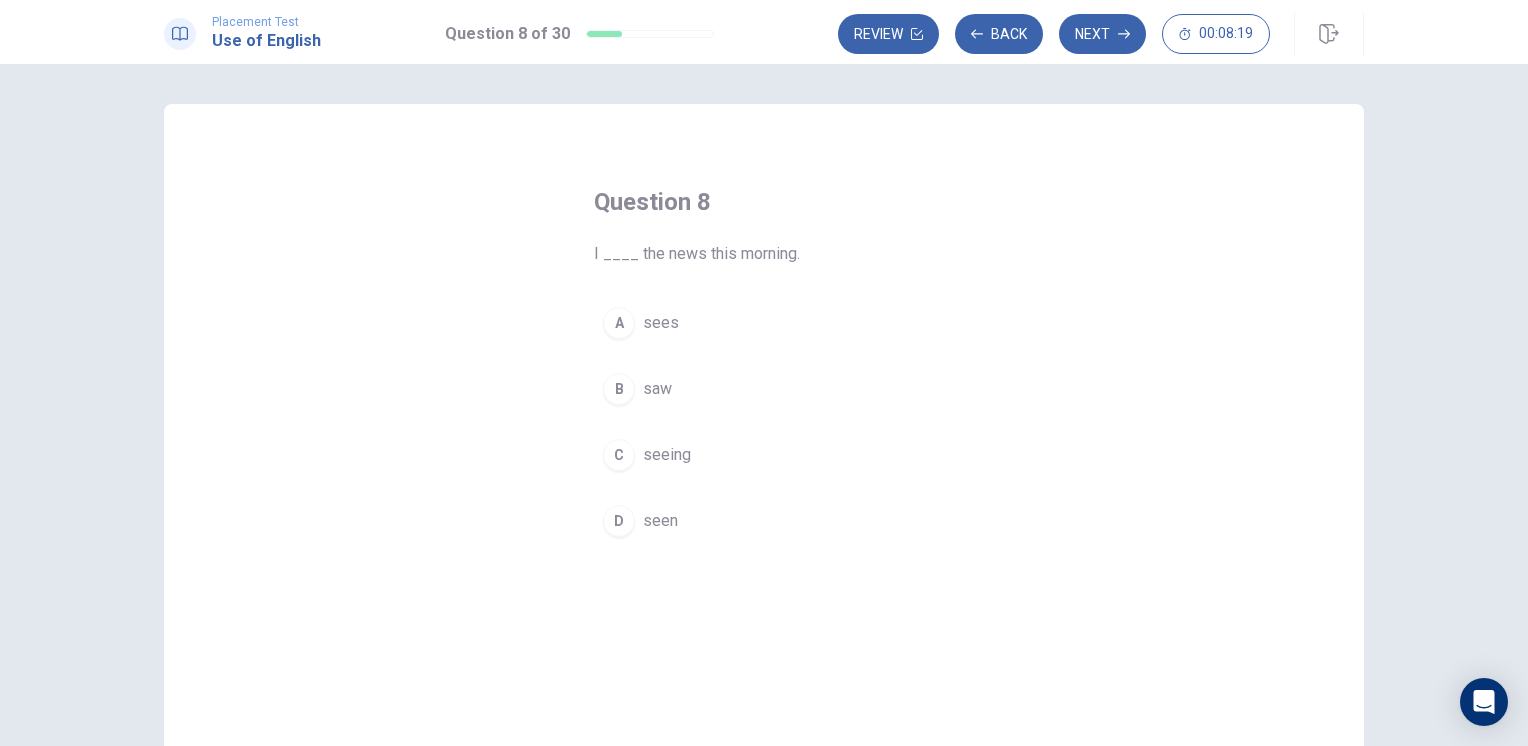 click on "saw" at bounding box center (657, 389) 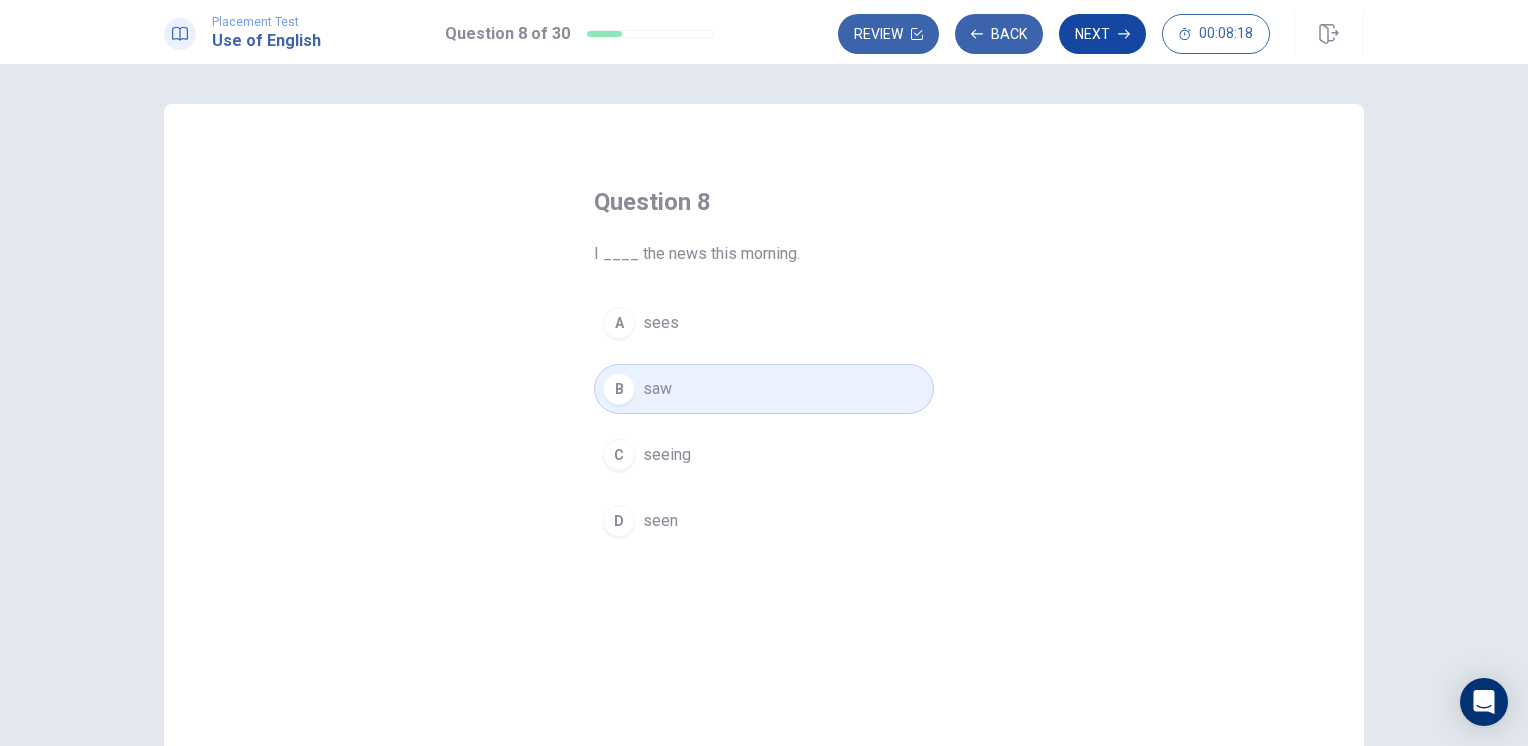 click on "Next" at bounding box center (1102, 34) 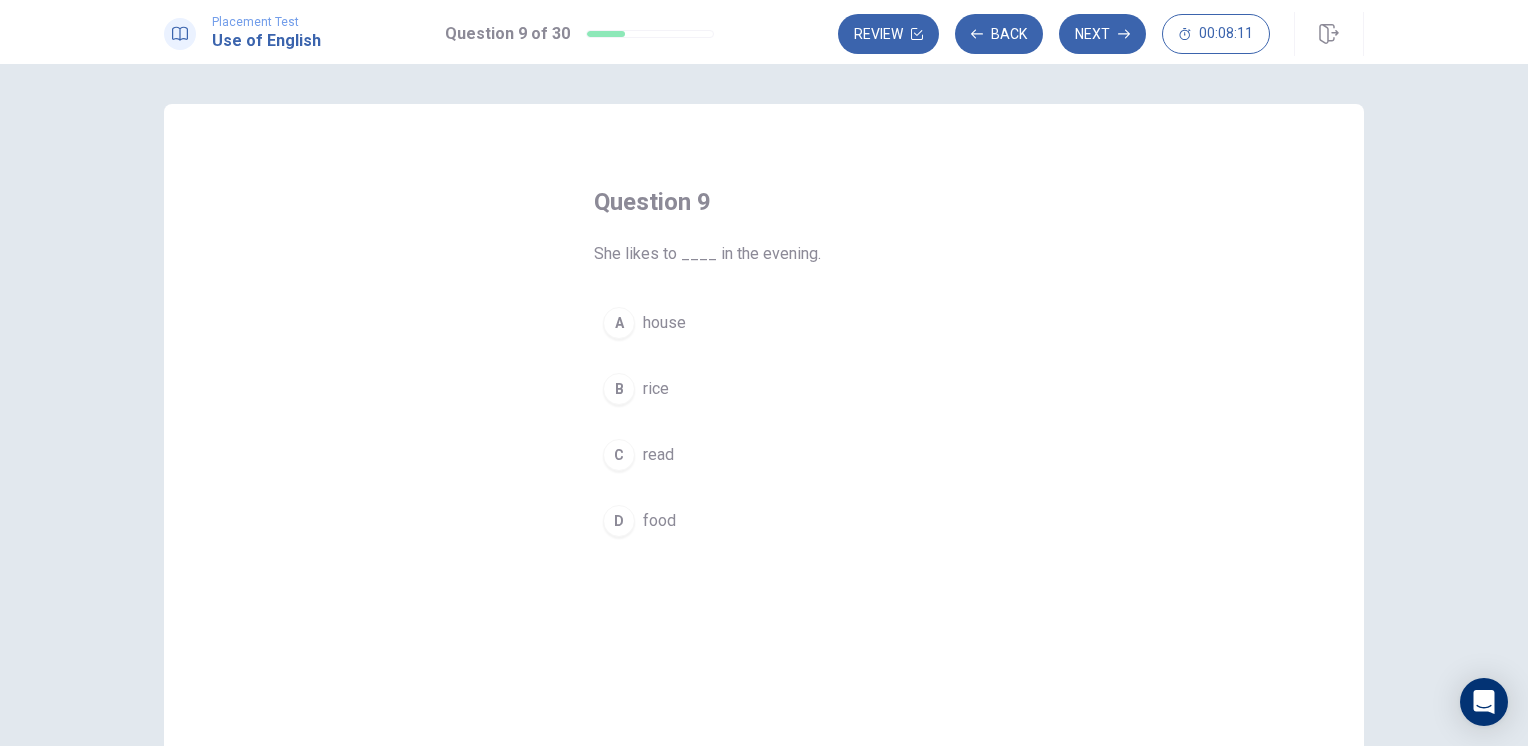 click on "read" at bounding box center (658, 455) 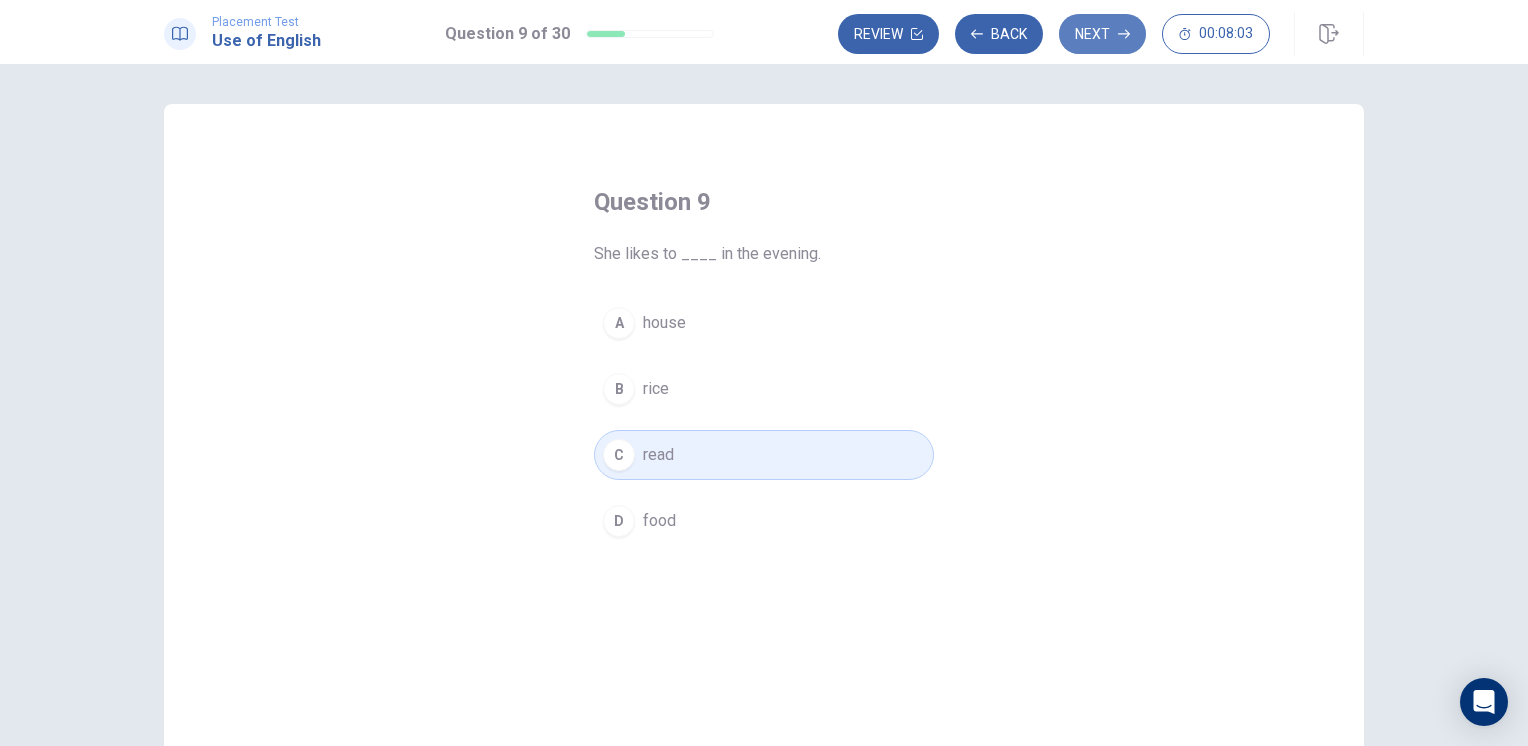 click 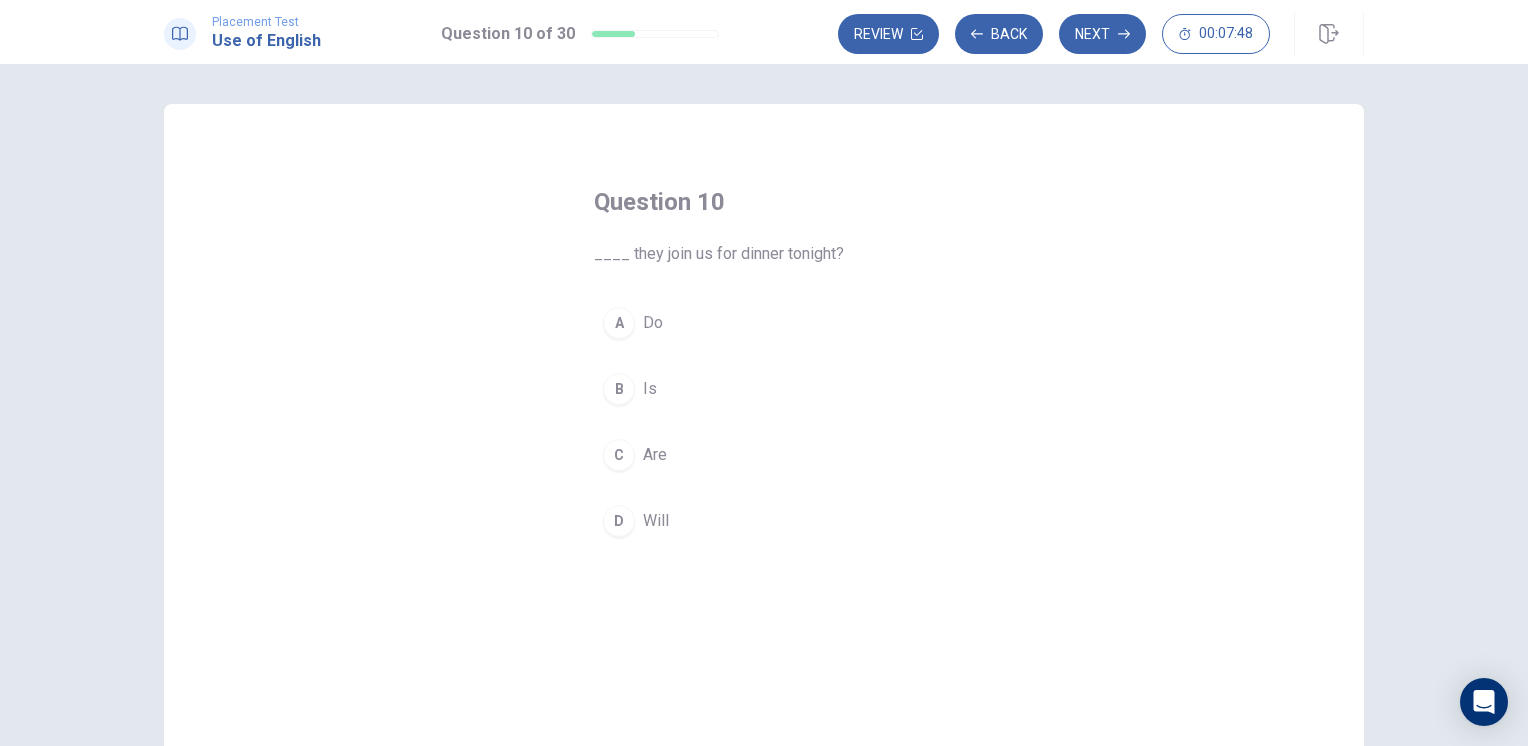 click on "C" at bounding box center (619, 455) 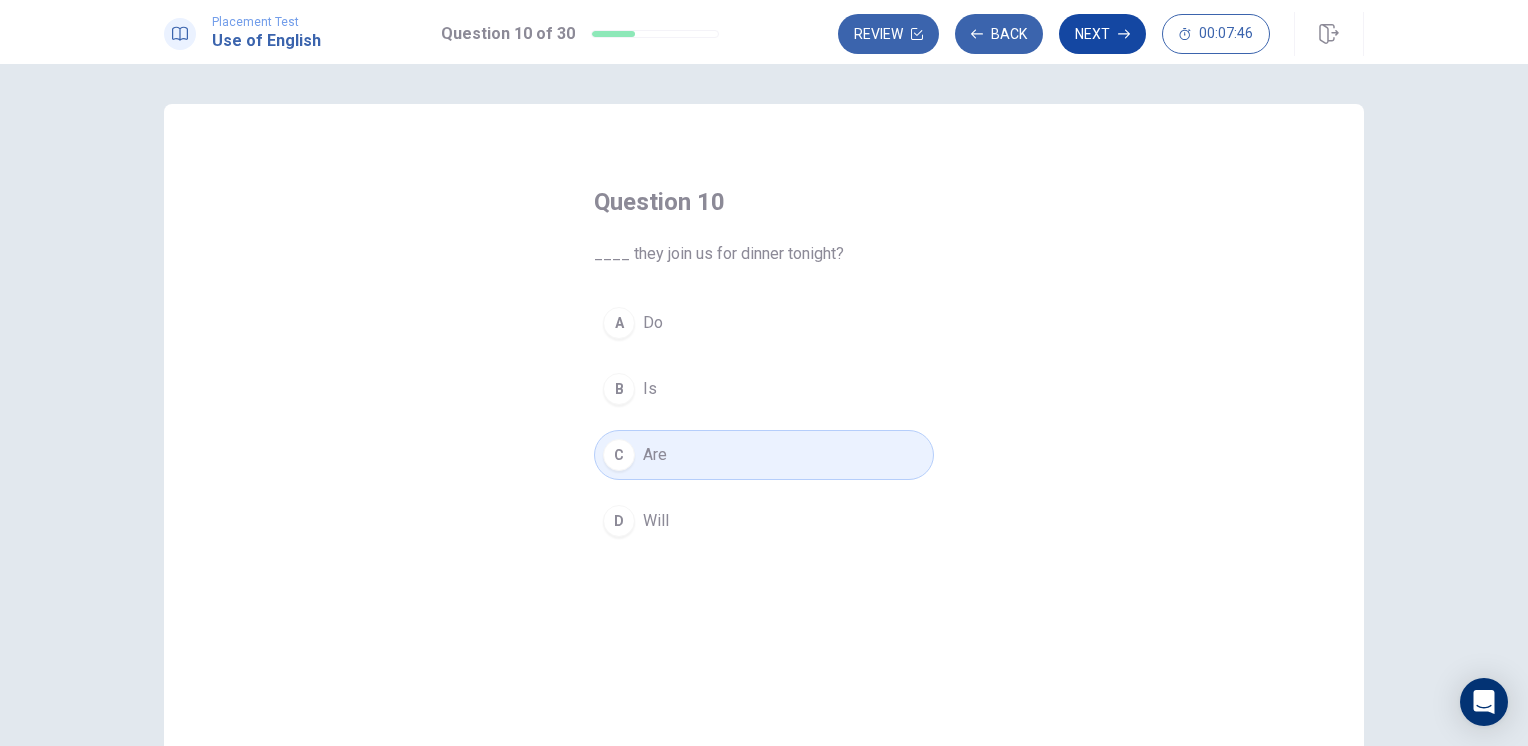 click on "Next" at bounding box center (1102, 34) 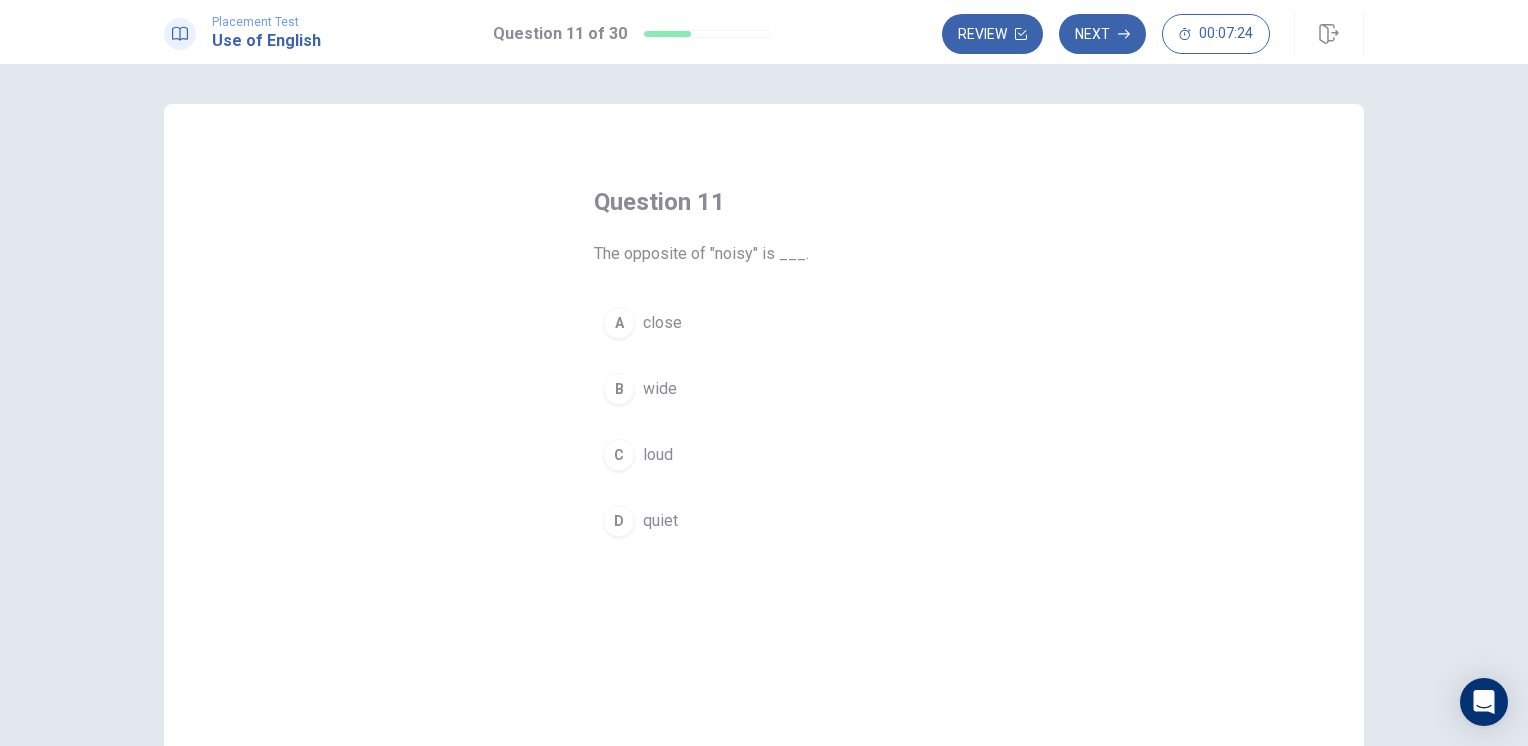 click on "C" at bounding box center (619, 455) 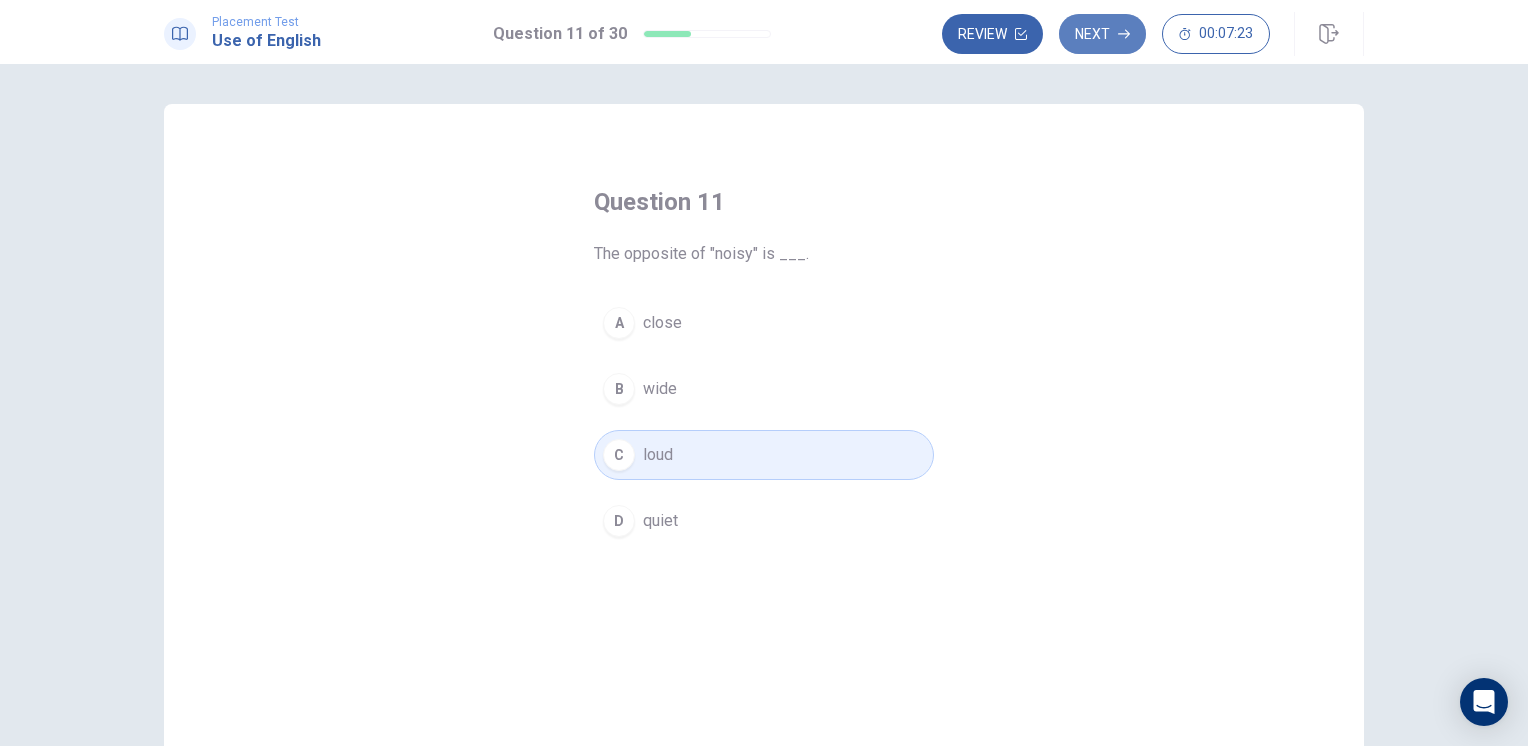 click on "Next" at bounding box center [1102, 34] 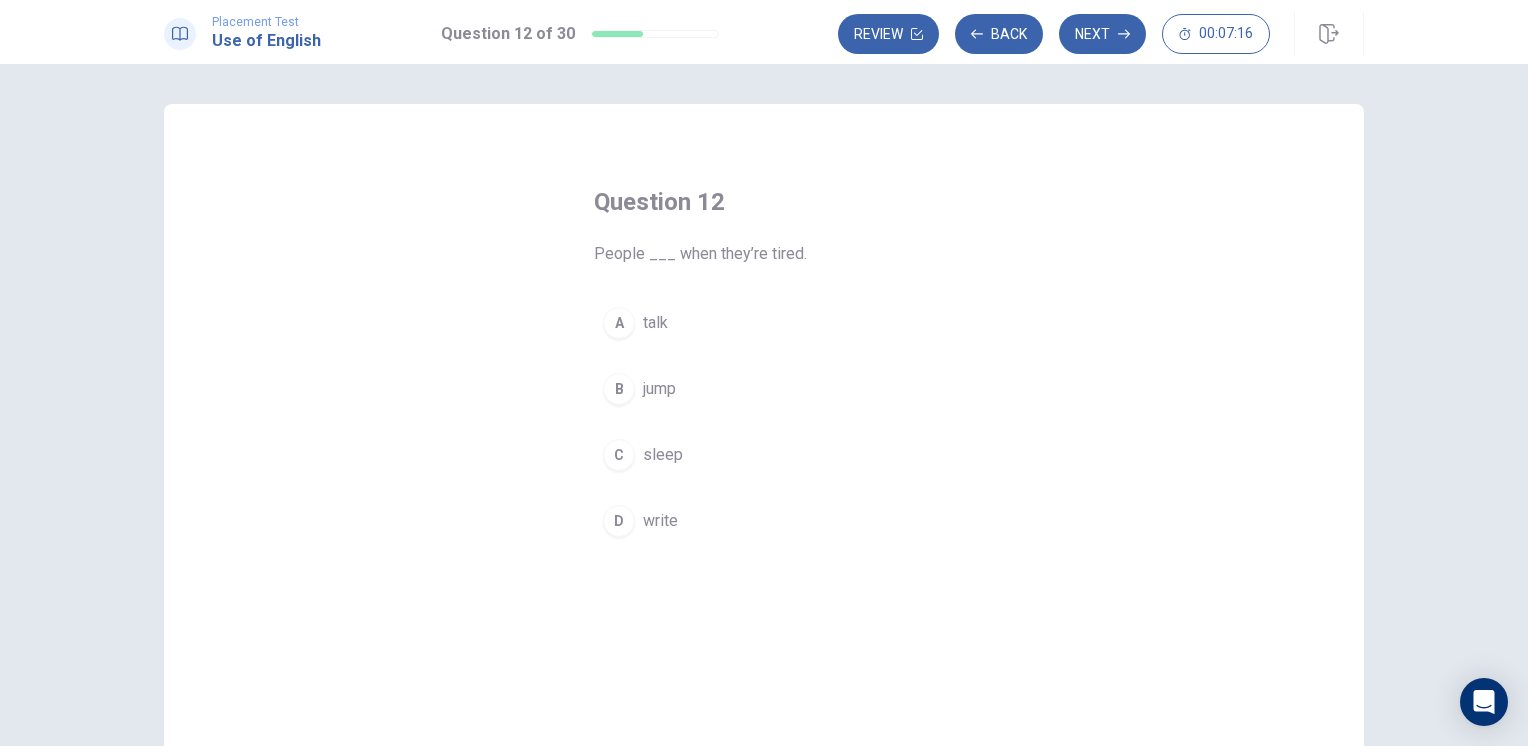 click on "C sleep" at bounding box center (764, 455) 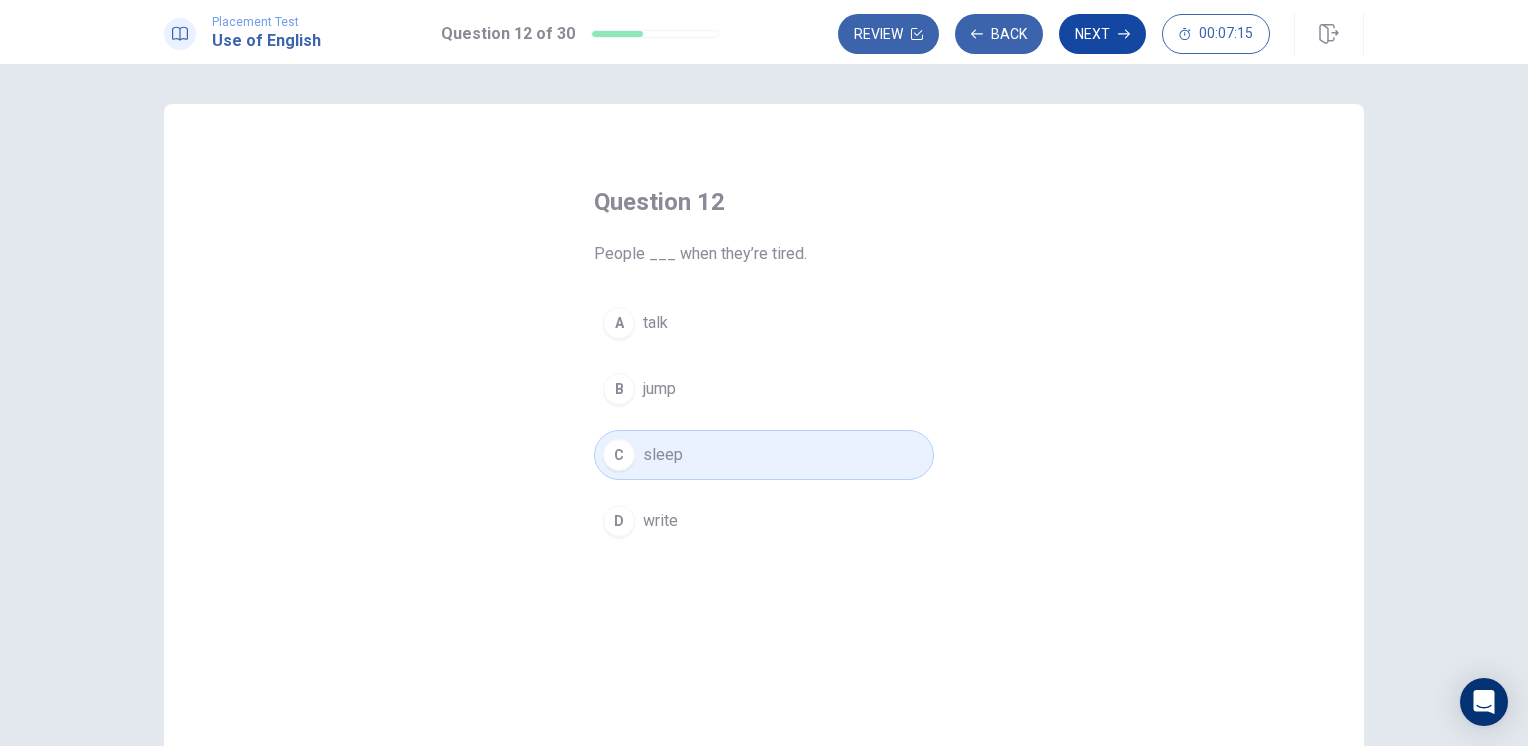click on "Next" at bounding box center [1102, 34] 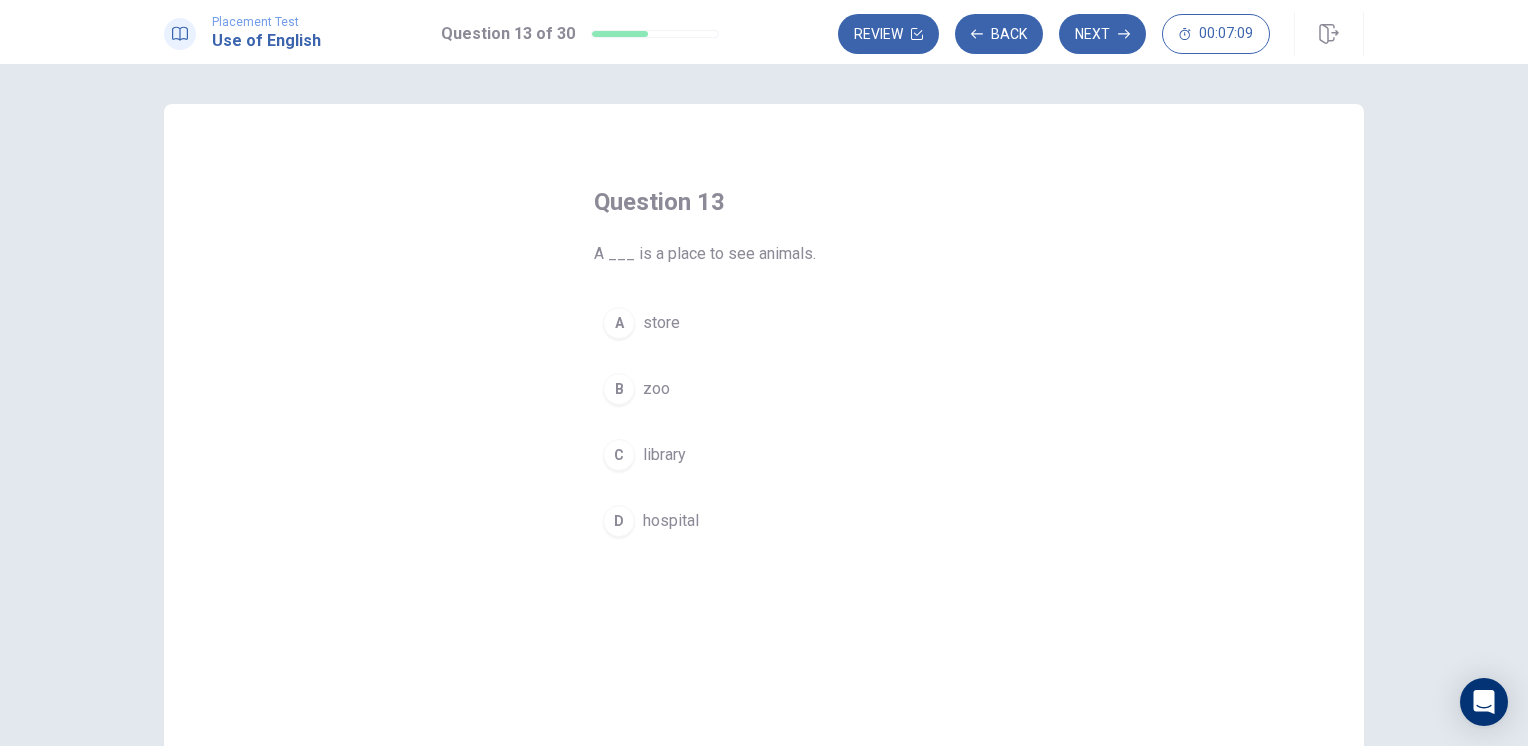 click on "zoo" at bounding box center [656, 389] 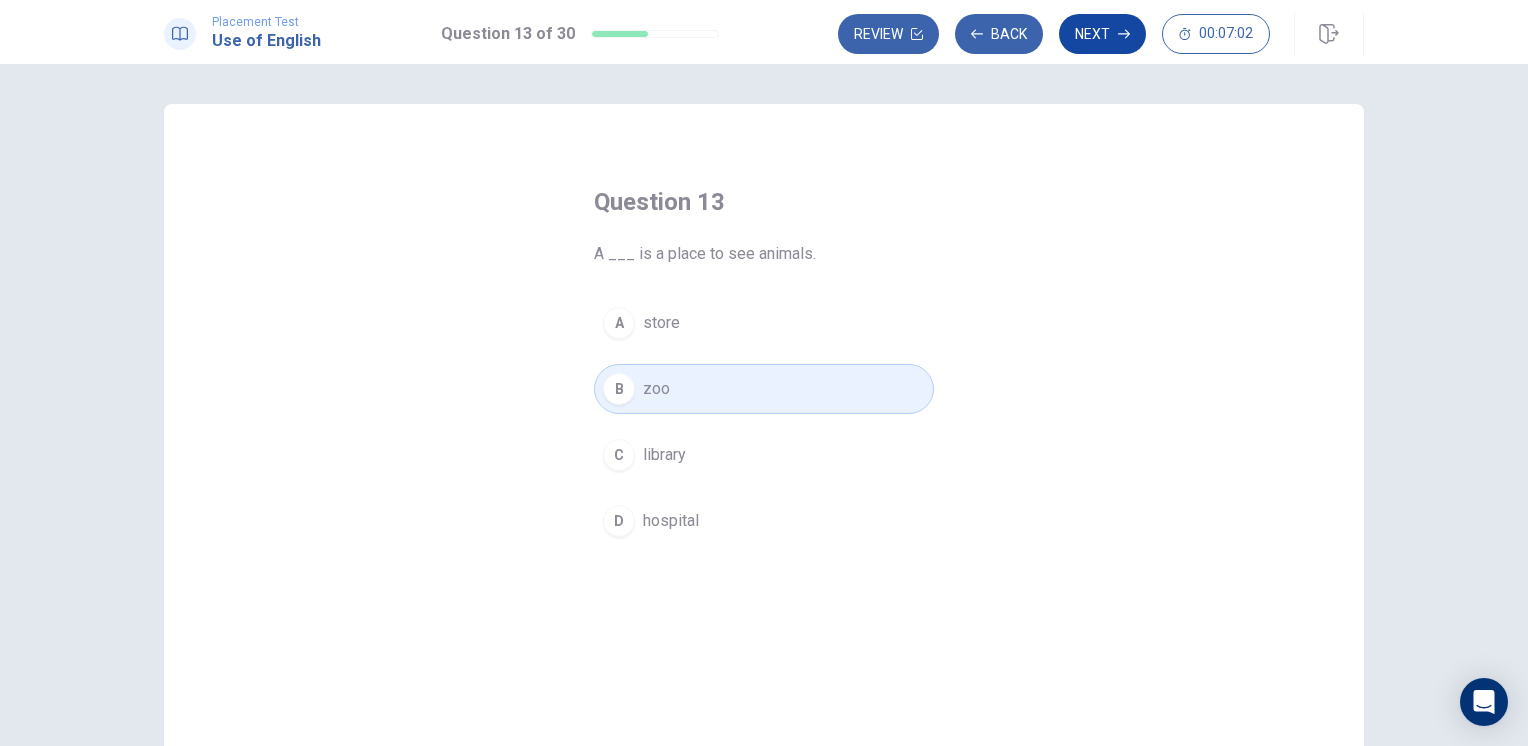 click on "Next" at bounding box center [1102, 34] 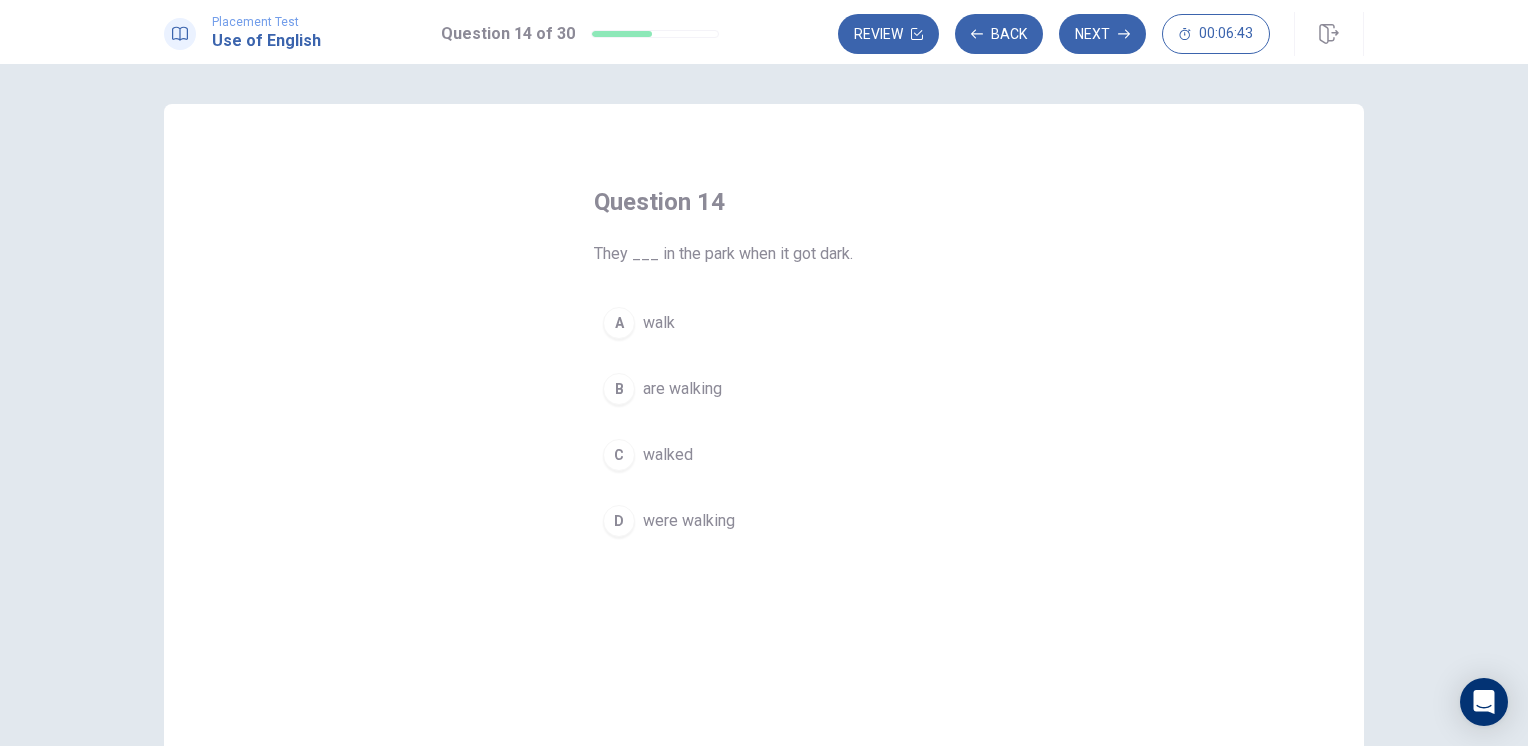 click on "are walking" at bounding box center [682, 389] 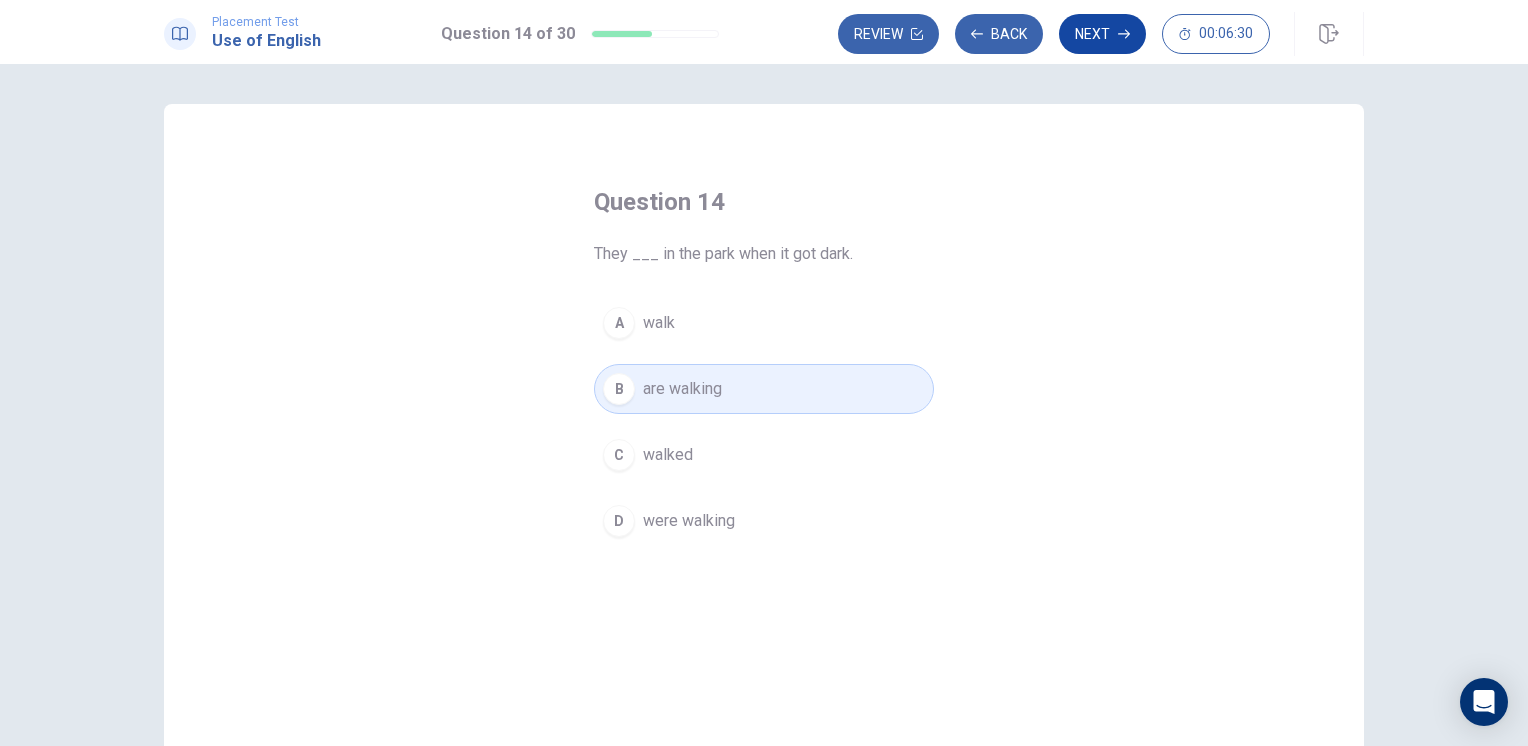 click on "Next" at bounding box center (1102, 34) 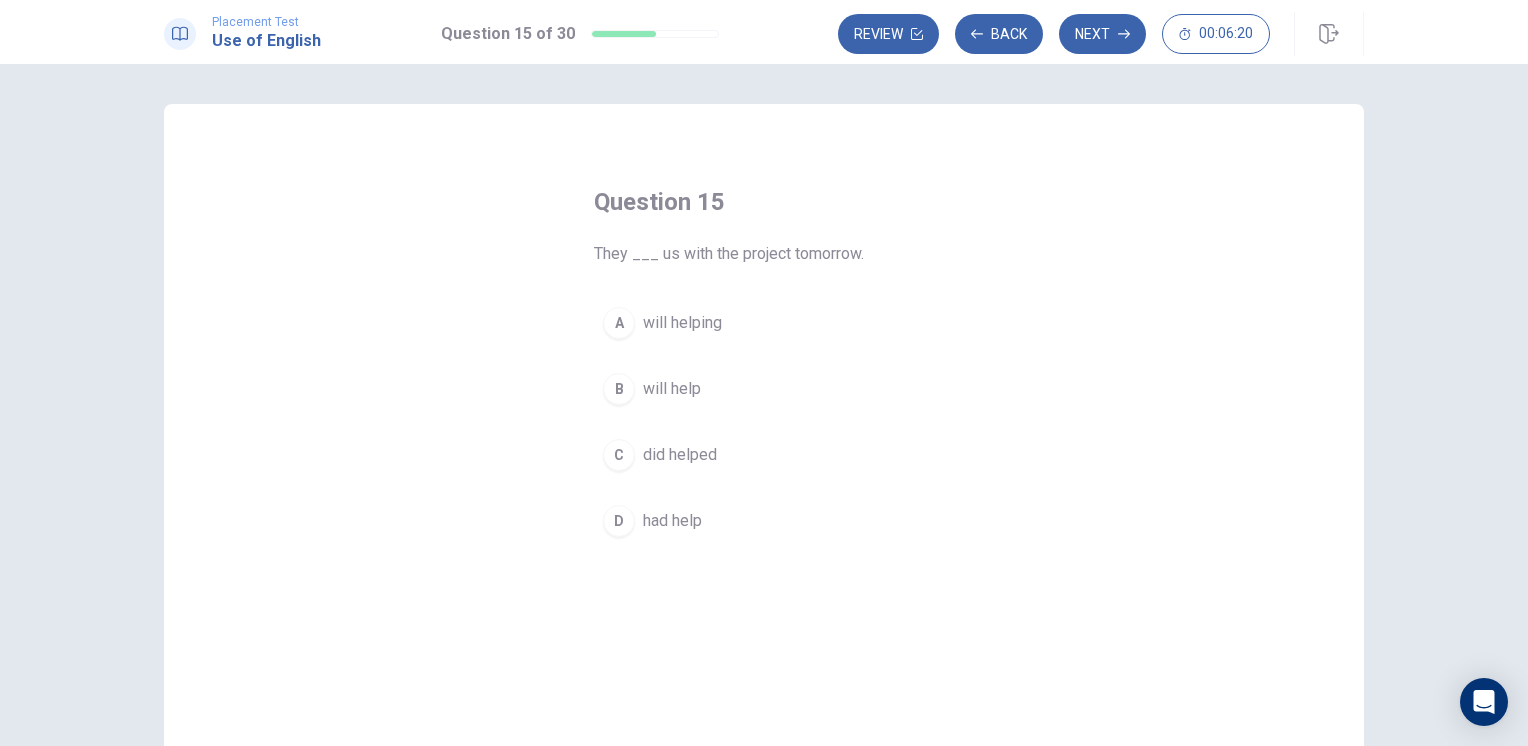 click on "did helped" at bounding box center (680, 455) 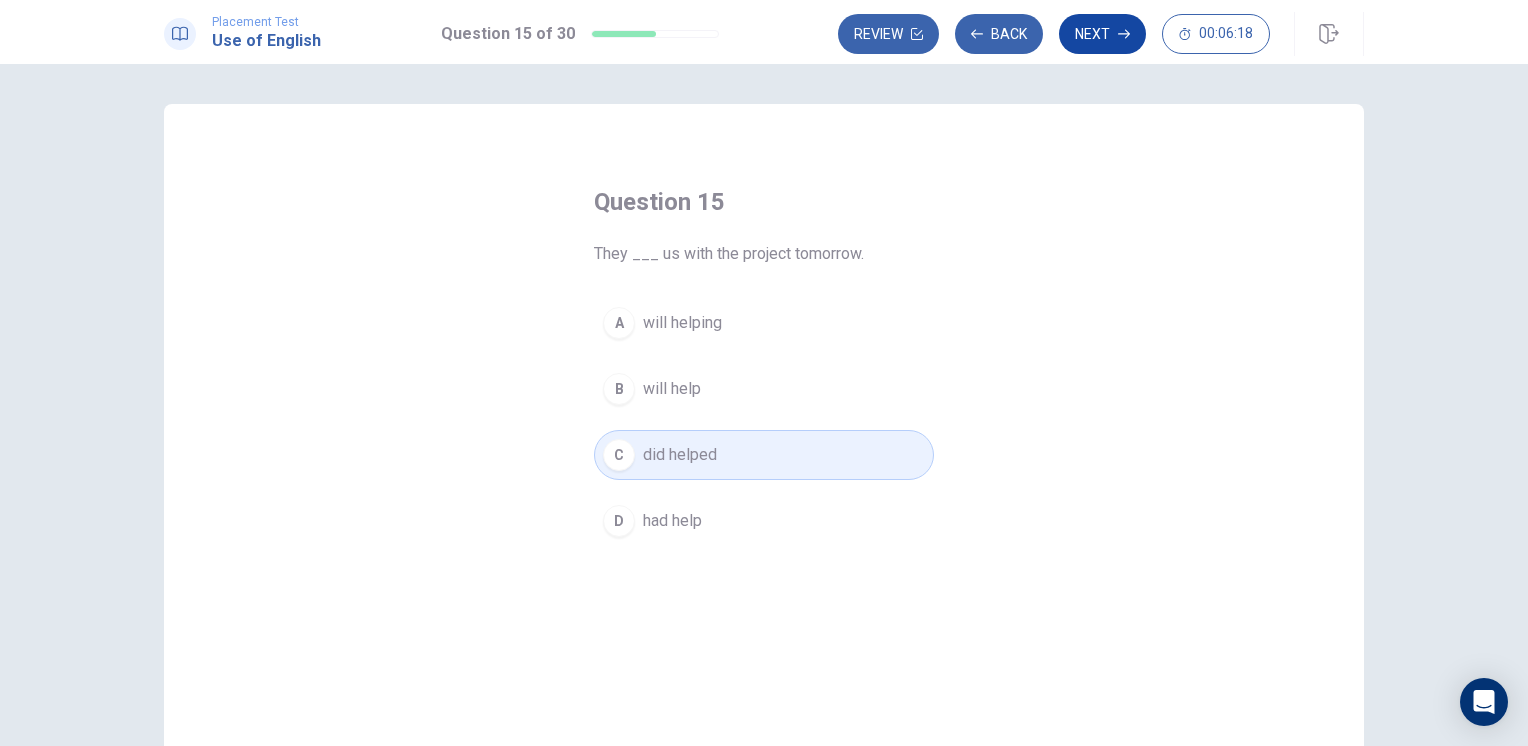 click on "Next" at bounding box center [1102, 34] 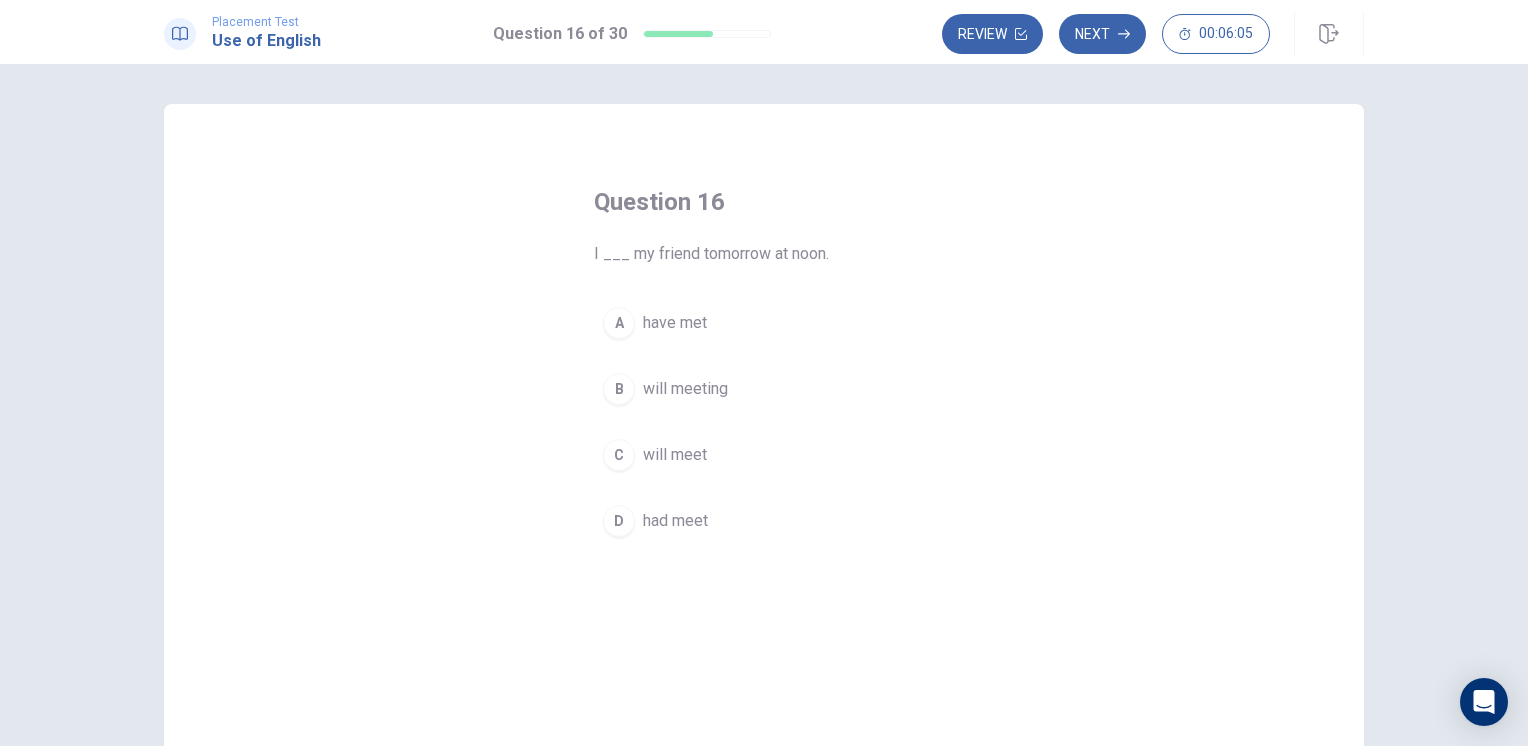 click on "have met" at bounding box center (675, 323) 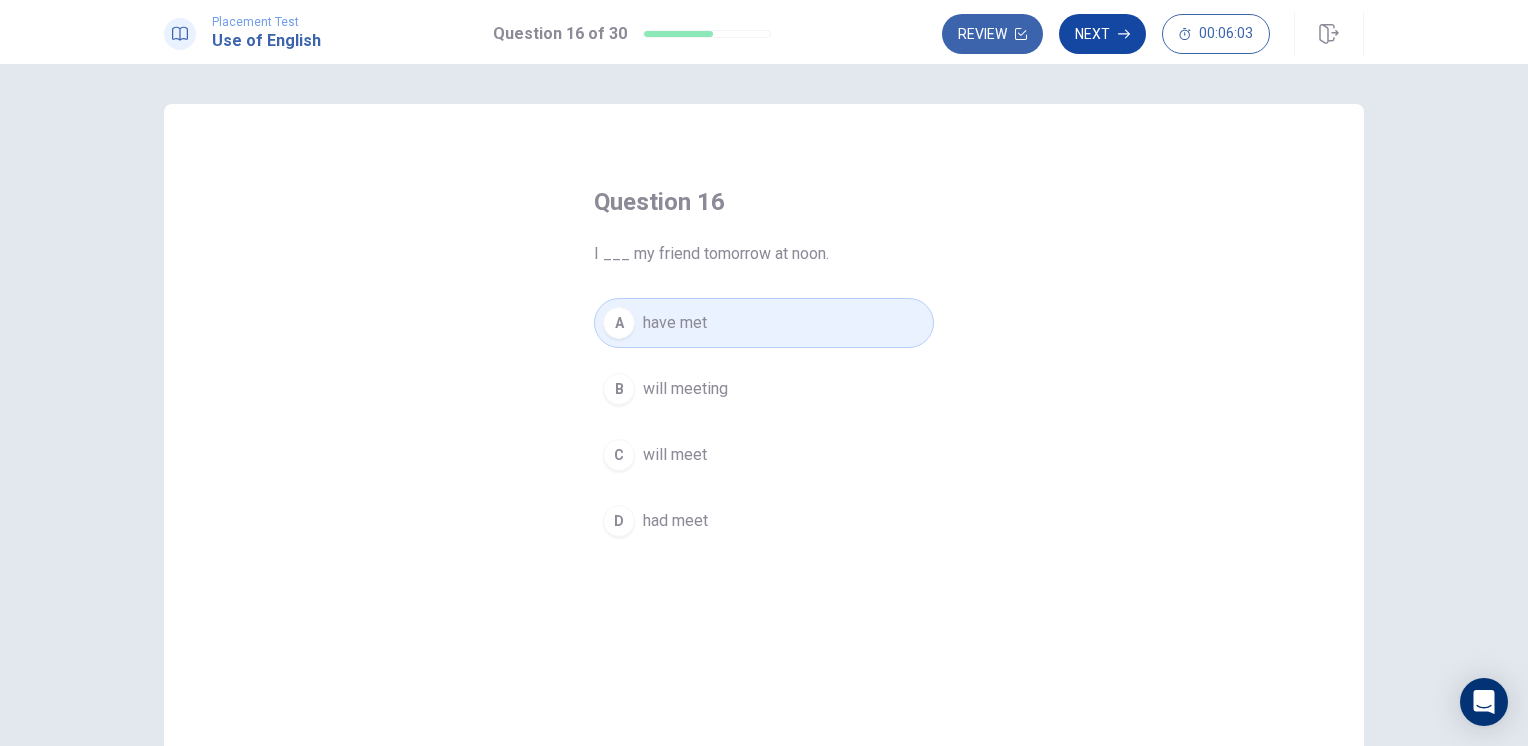 click on "Next" at bounding box center [1102, 34] 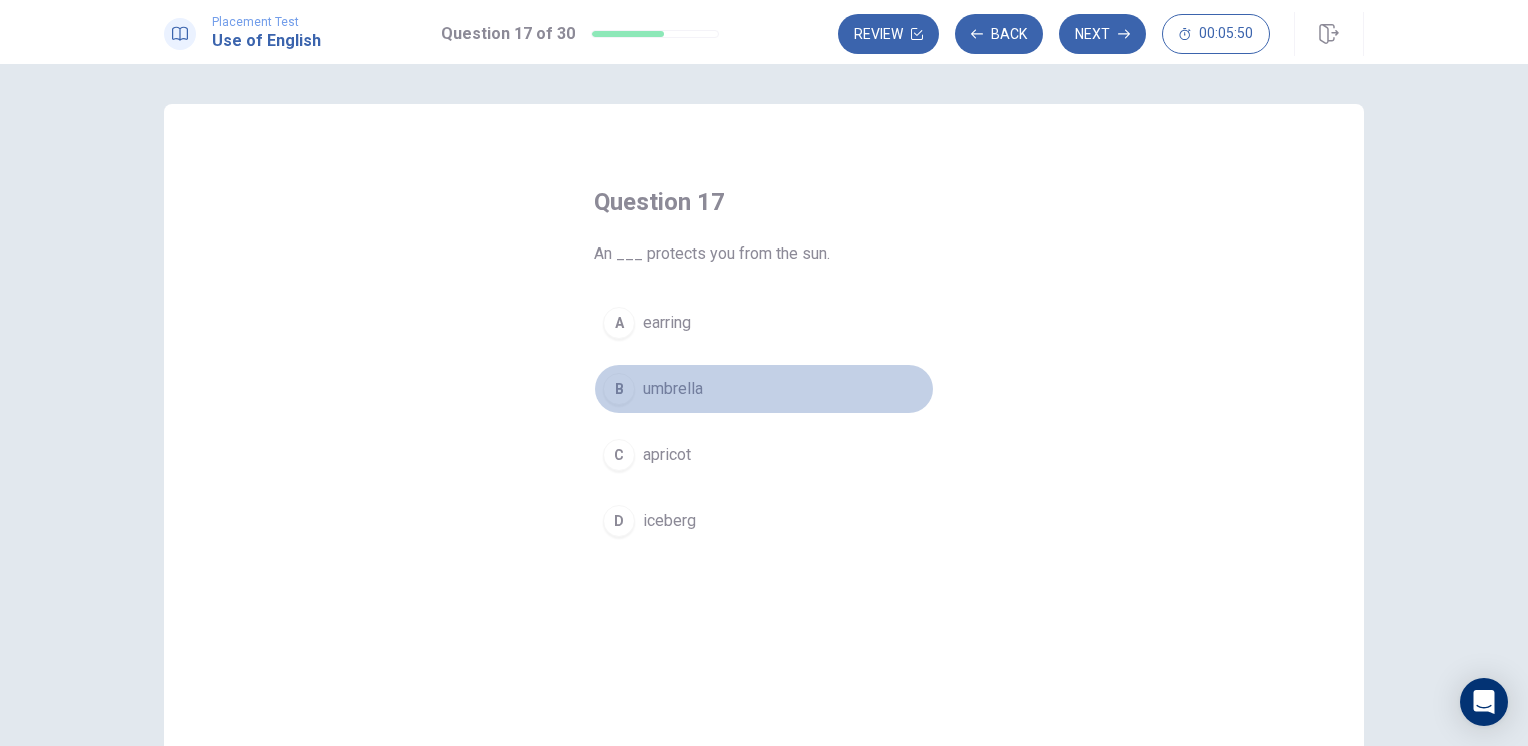 click on "B umbrella" at bounding box center (764, 389) 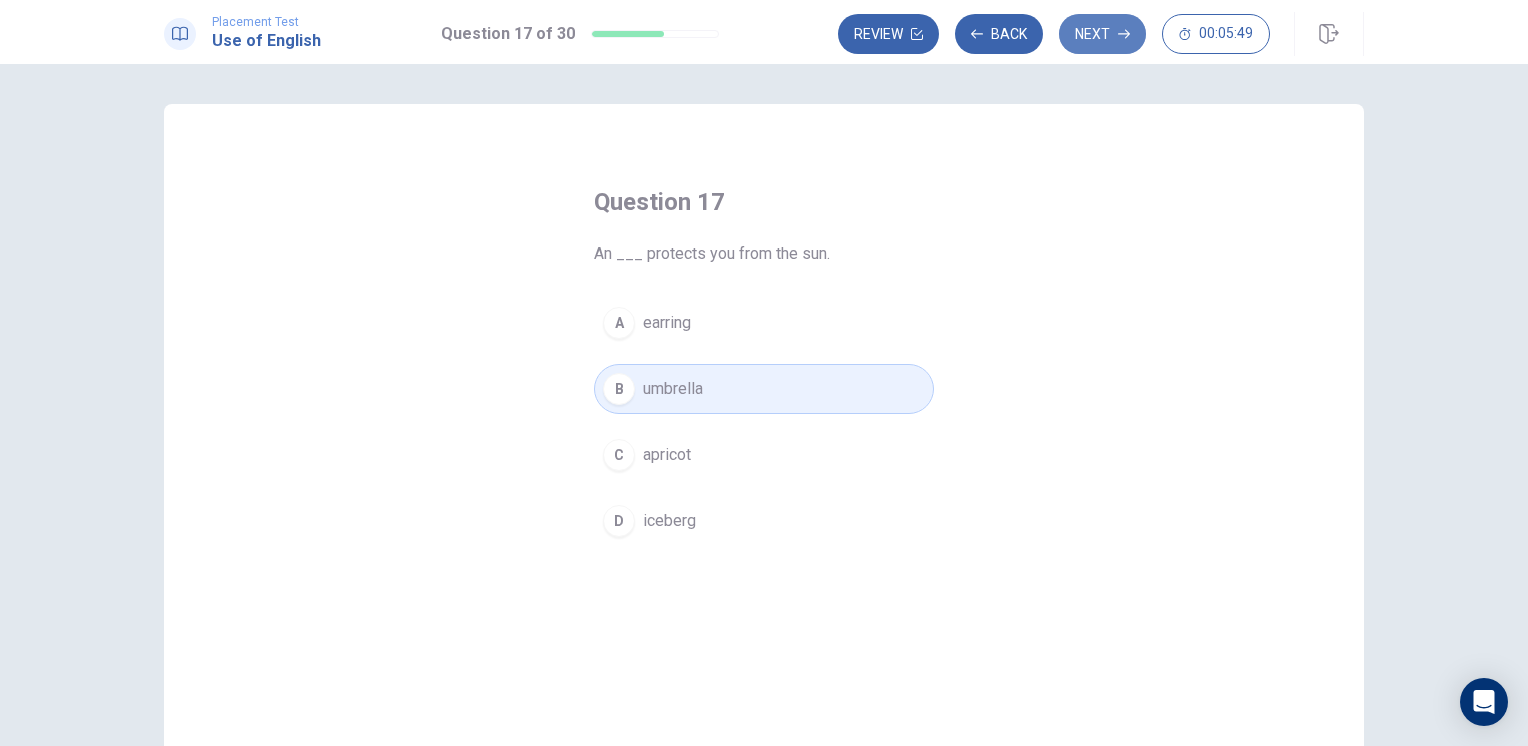 click on "Next" at bounding box center [1102, 34] 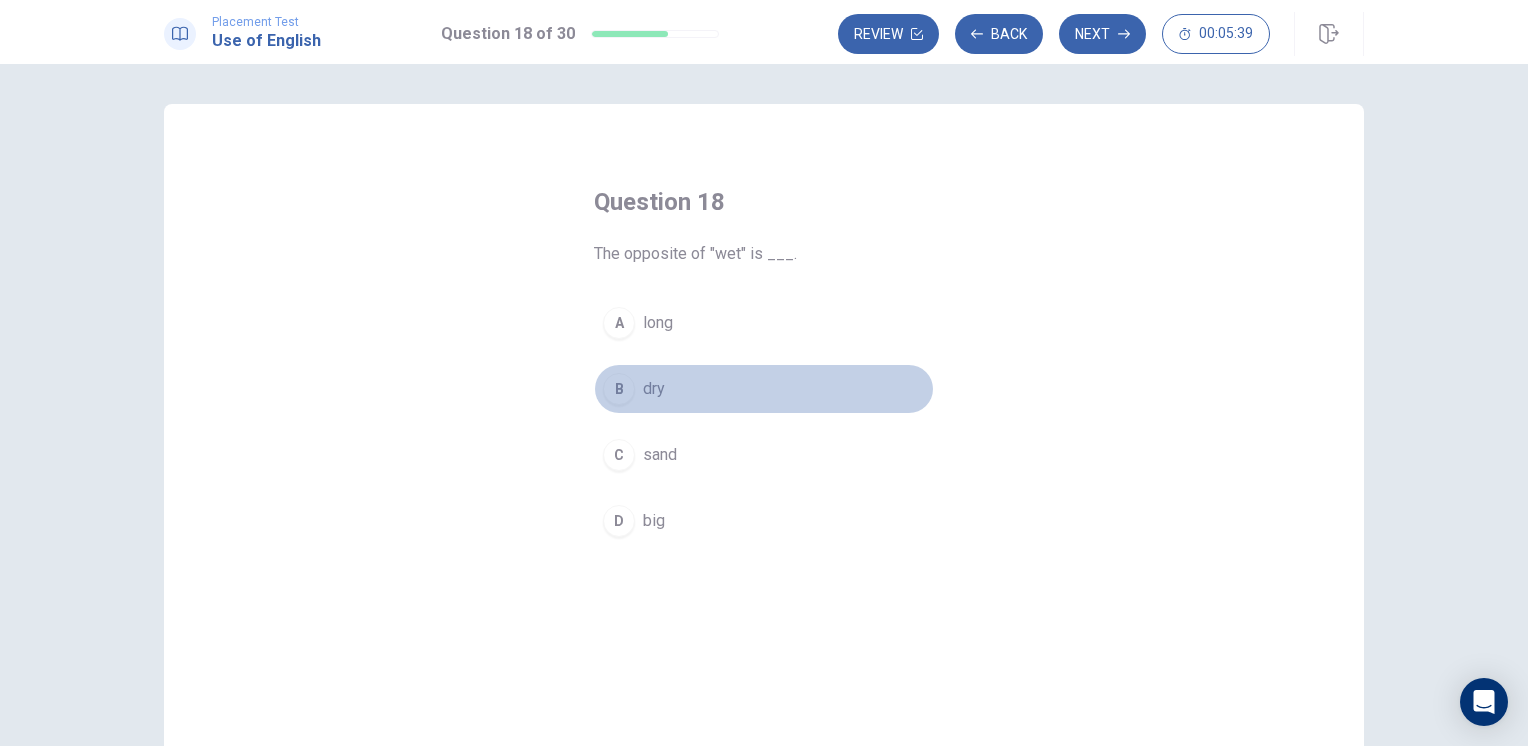 click on "dry" at bounding box center [654, 389] 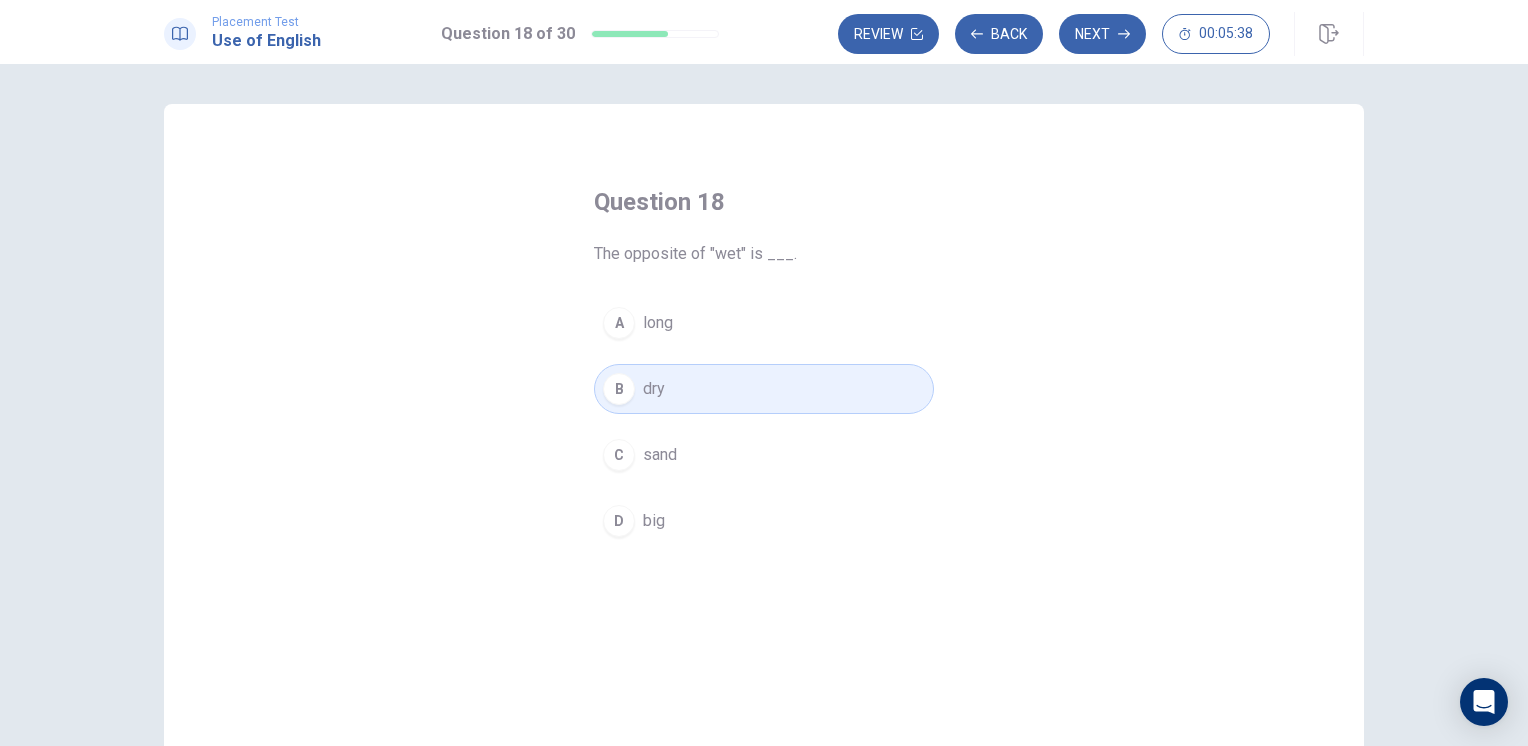 click on "sand" at bounding box center (660, 455) 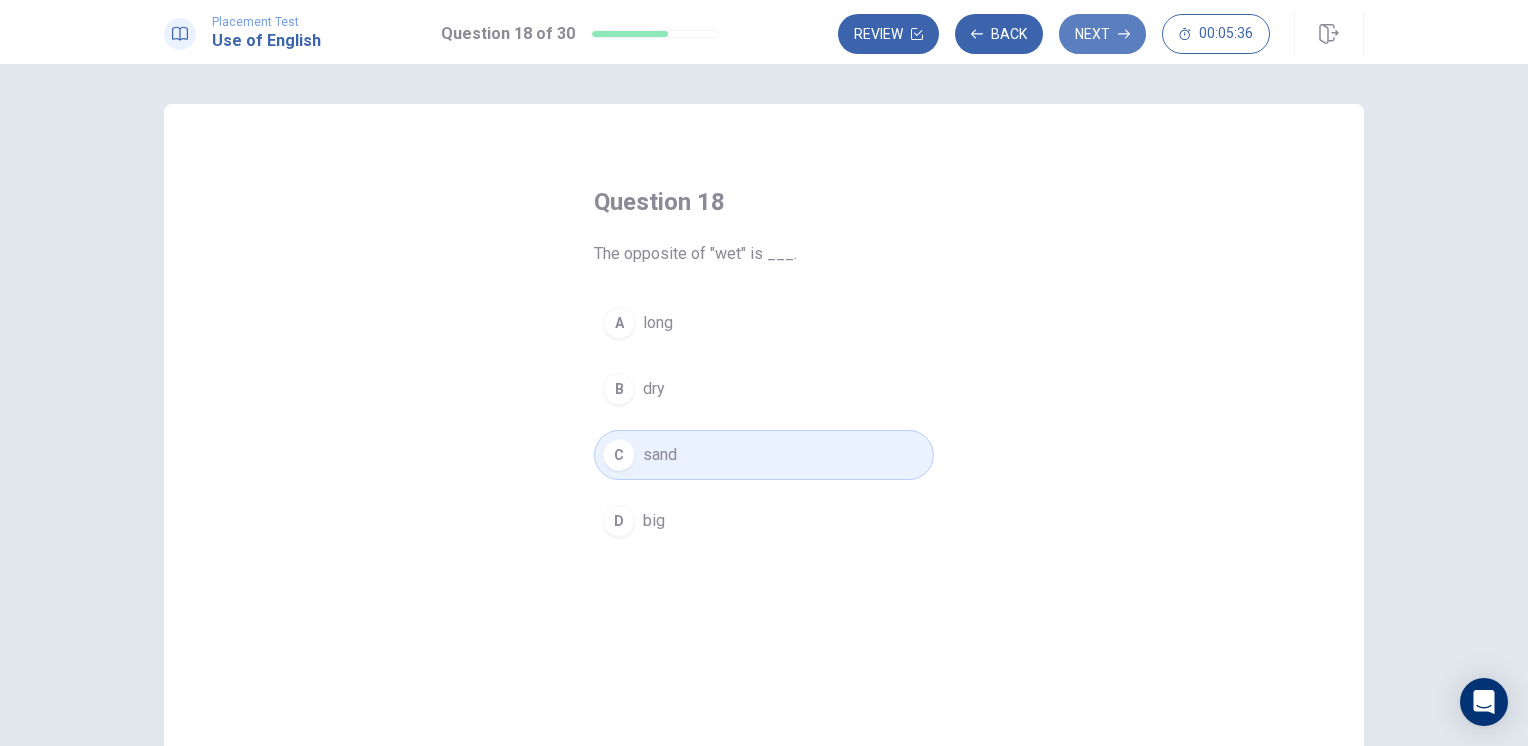 click on "Next" at bounding box center (1102, 34) 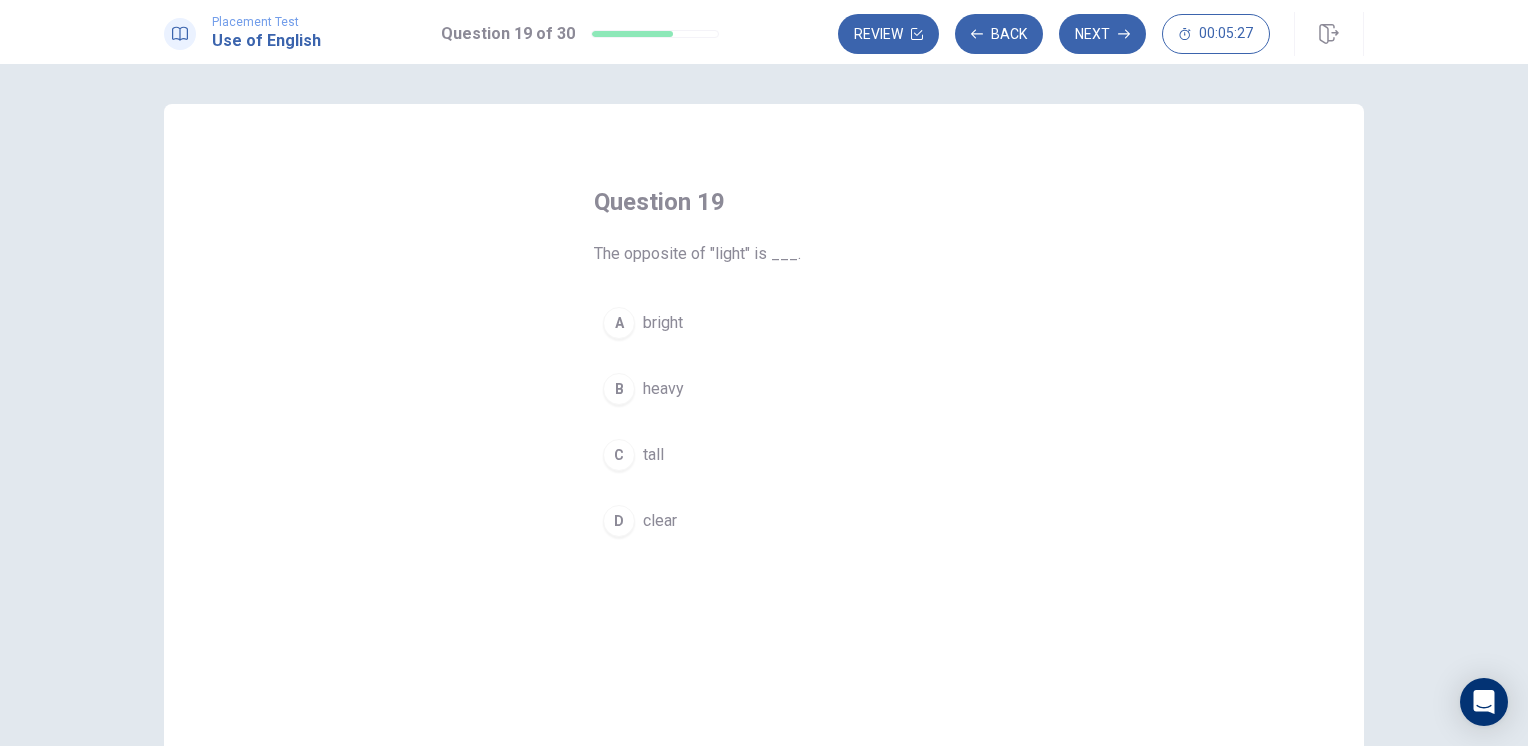 click on "clear" at bounding box center (660, 521) 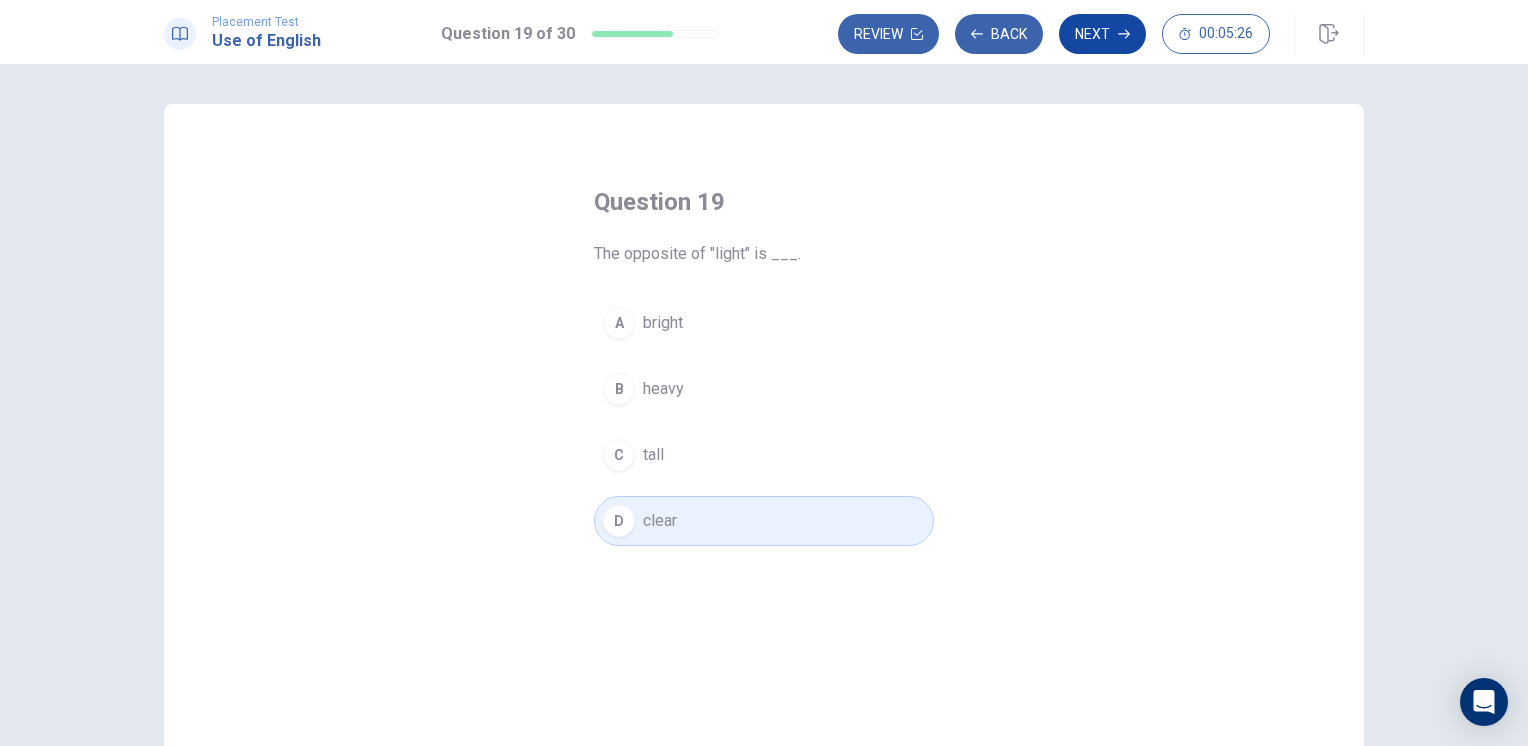 click on "Next" at bounding box center [1102, 34] 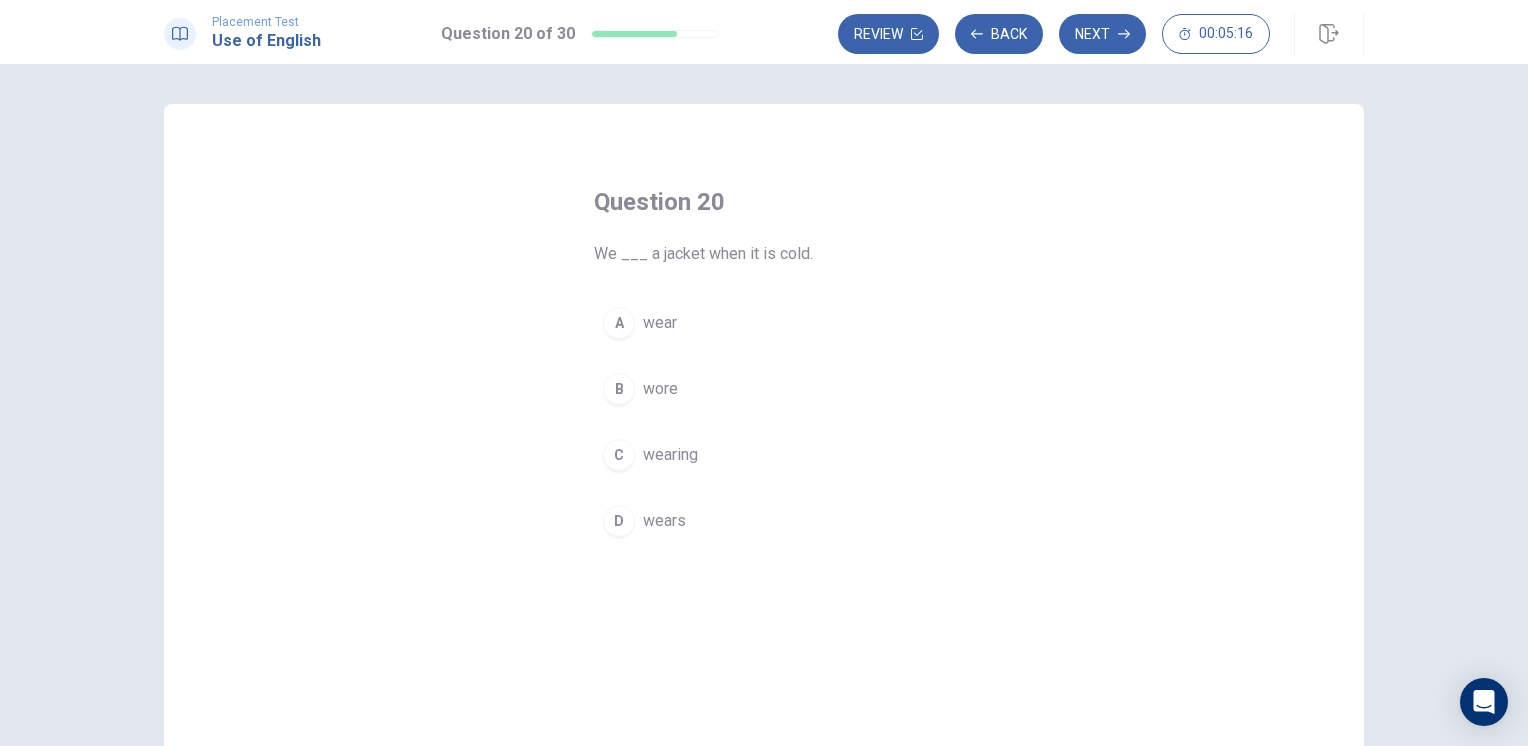 click on "wears" at bounding box center (664, 521) 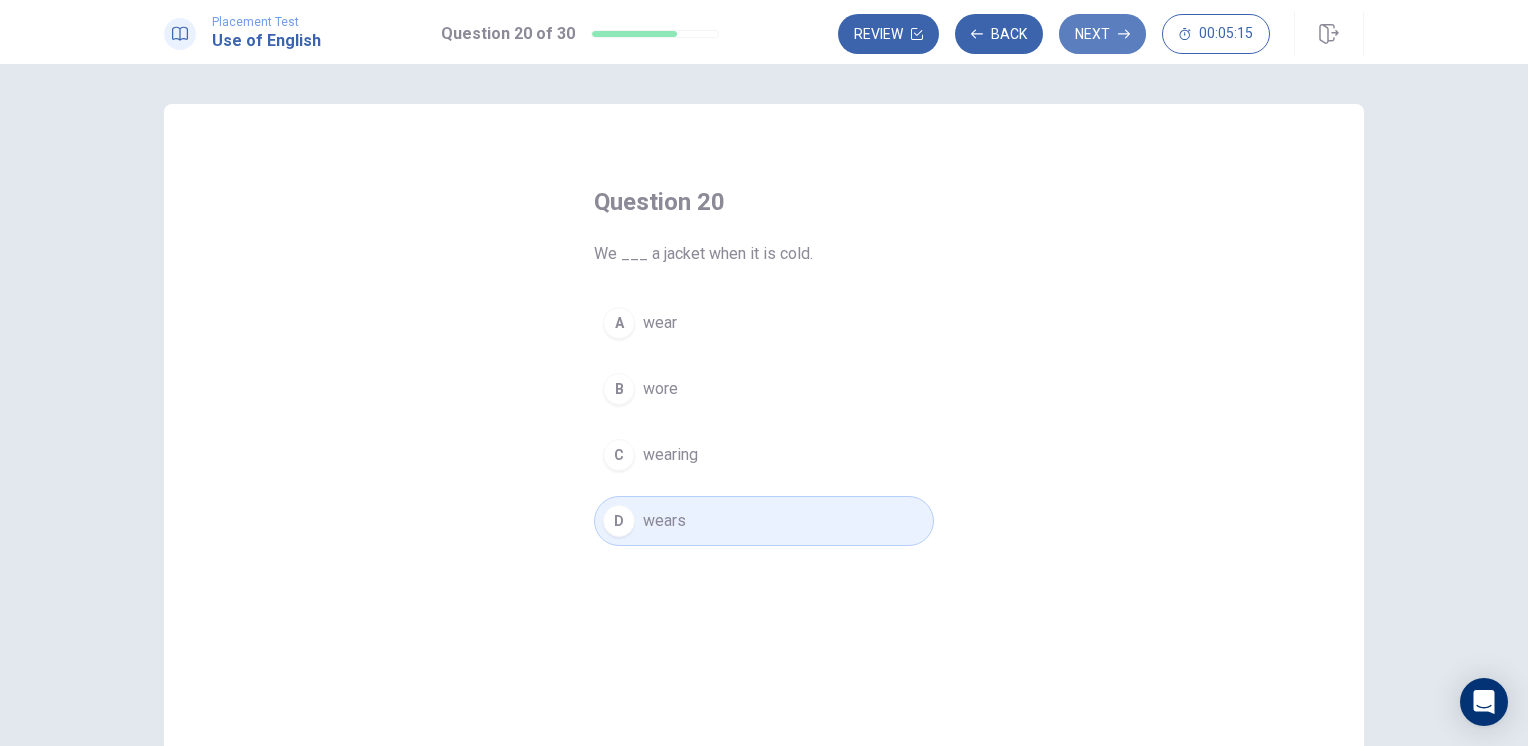 click on "Next" at bounding box center (1102, 34) 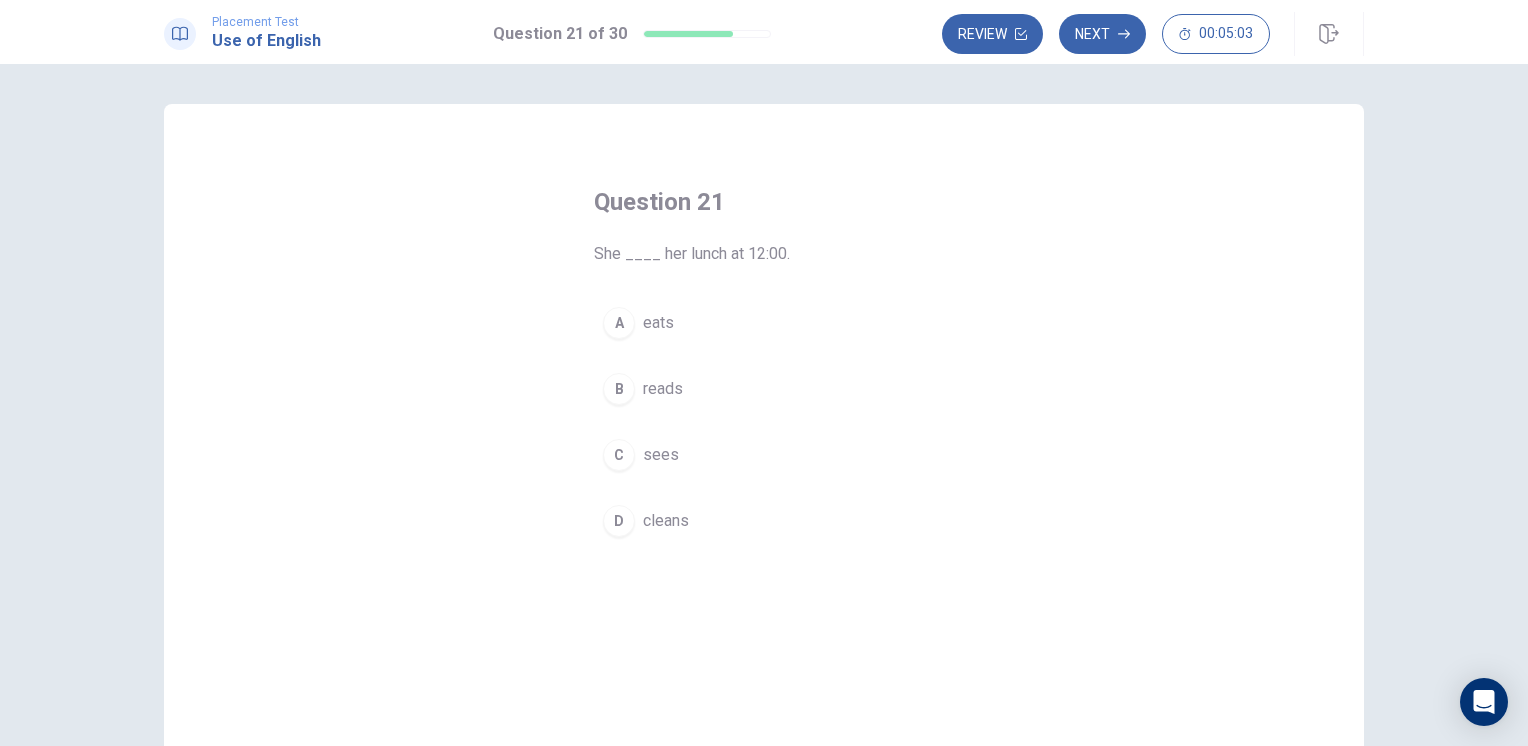 click on "eats" at bounding box center (658, 323) 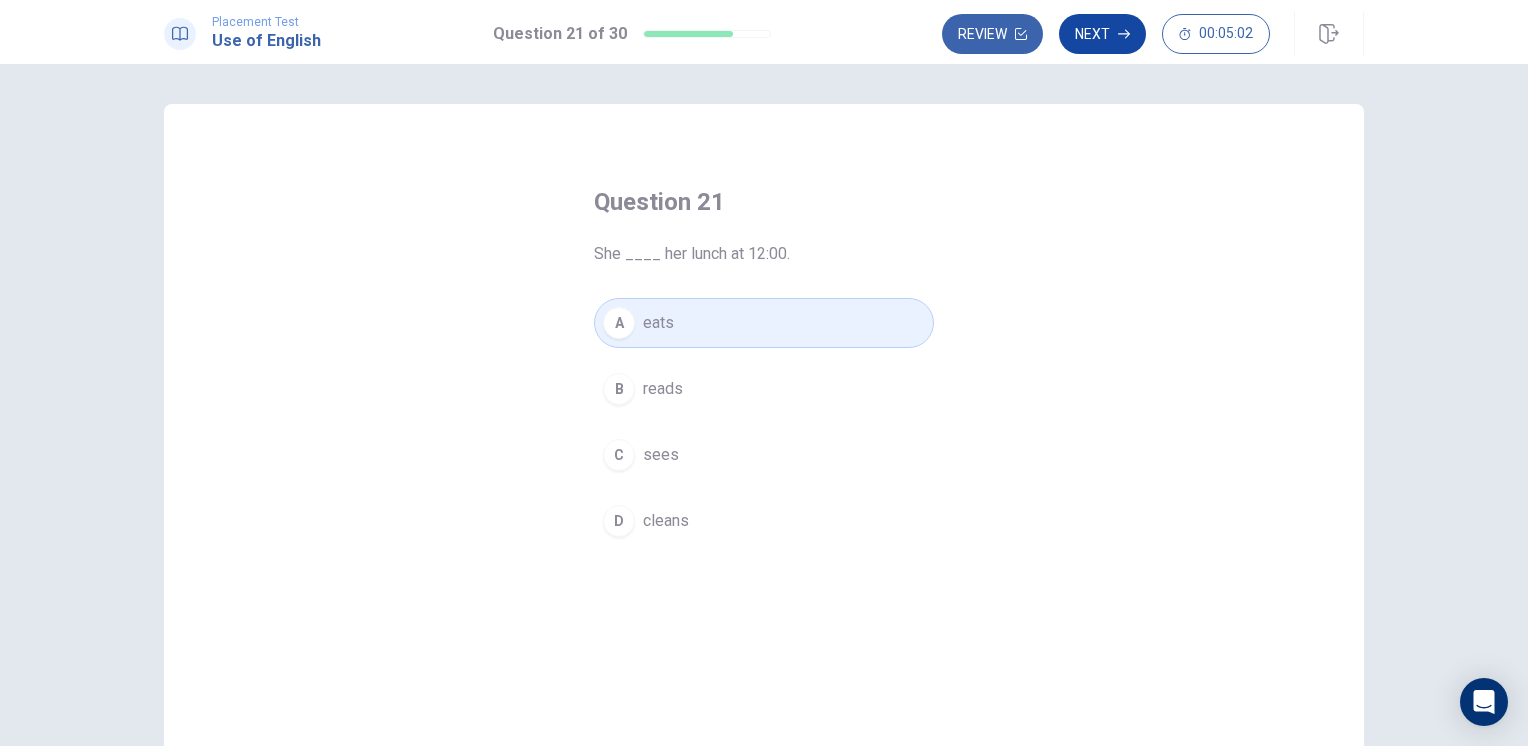 click on "Next" at bounding box center [1102, 34] 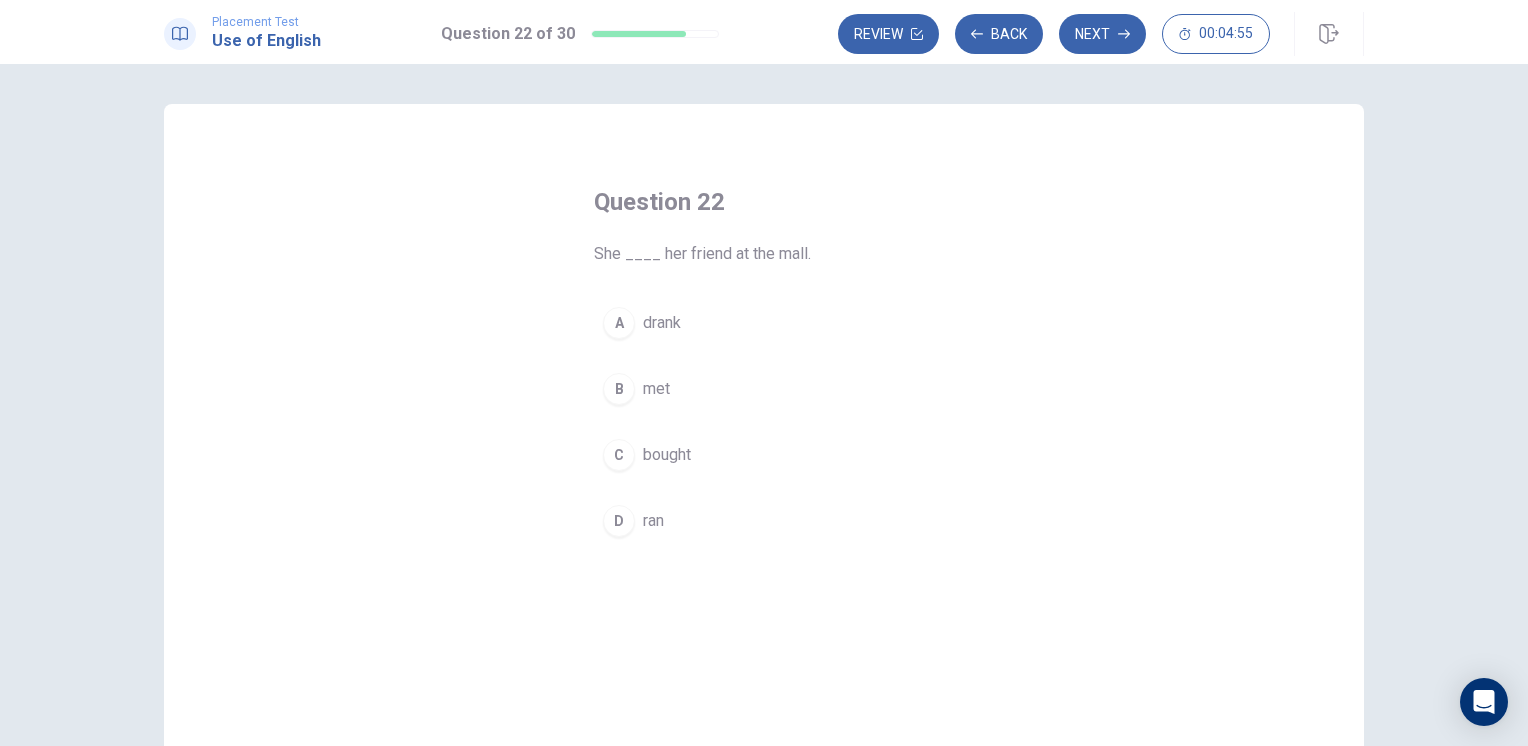 click on "met" at bounding box center (656, 389) 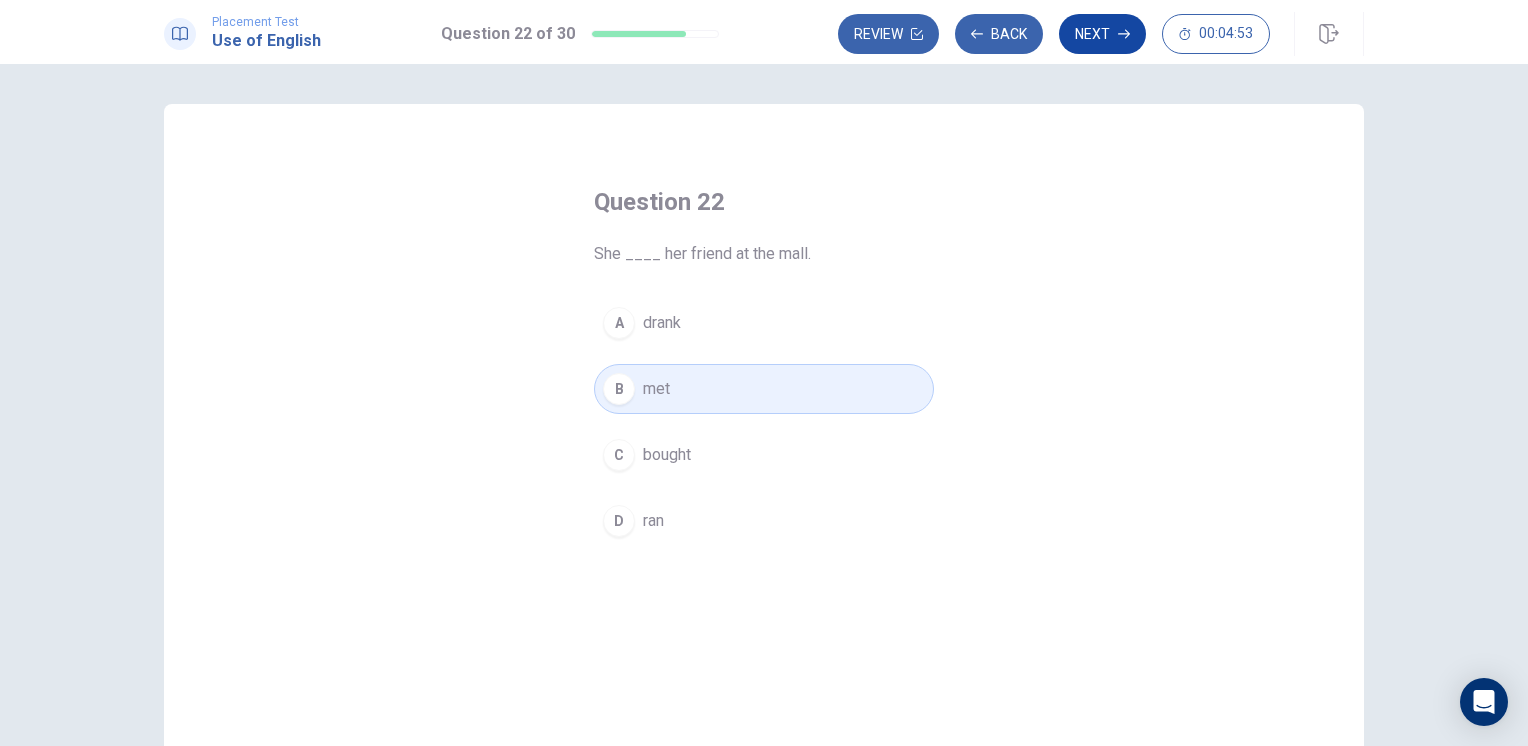 click on "Next" at bounding box center (1102, 34) 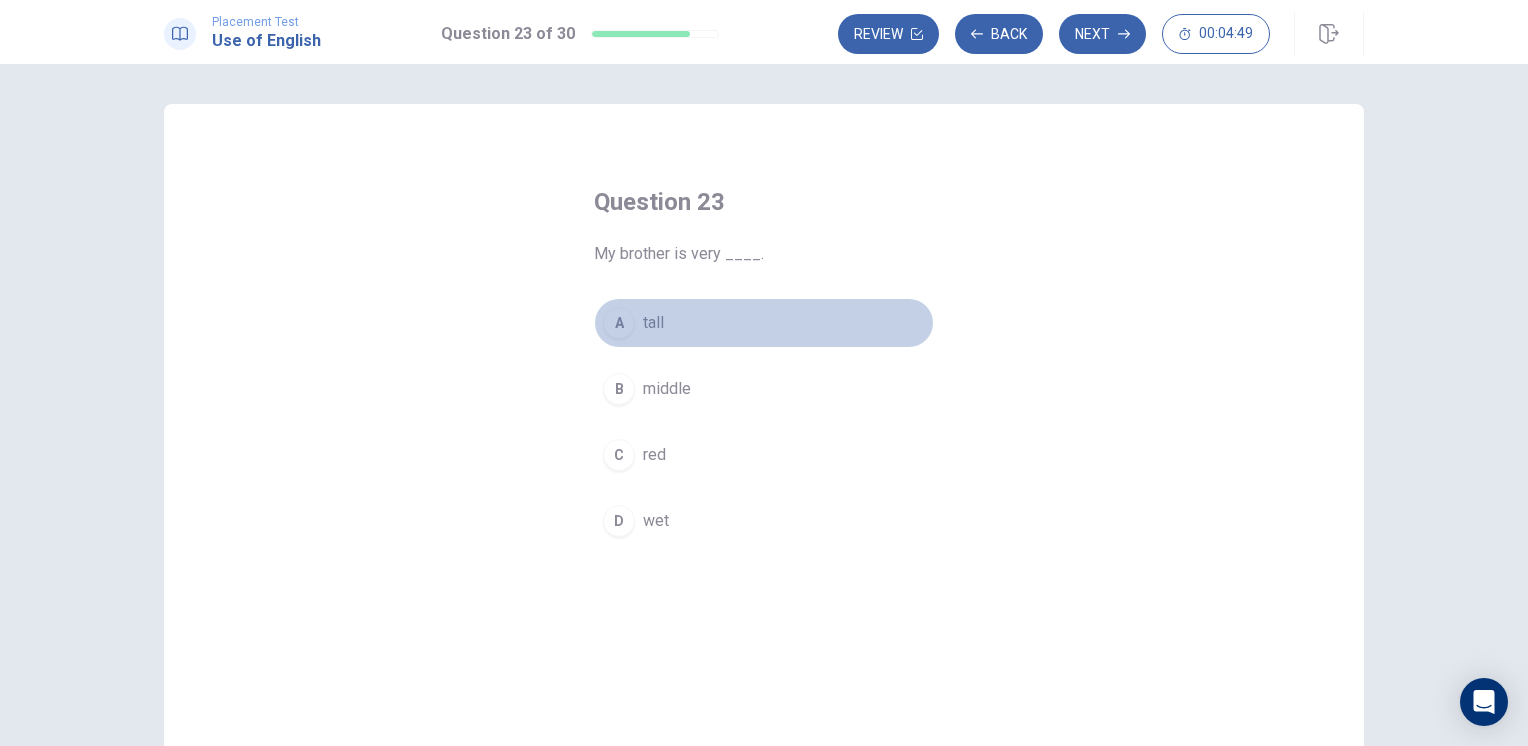 click on "tall" at bounding box center [653, 323] 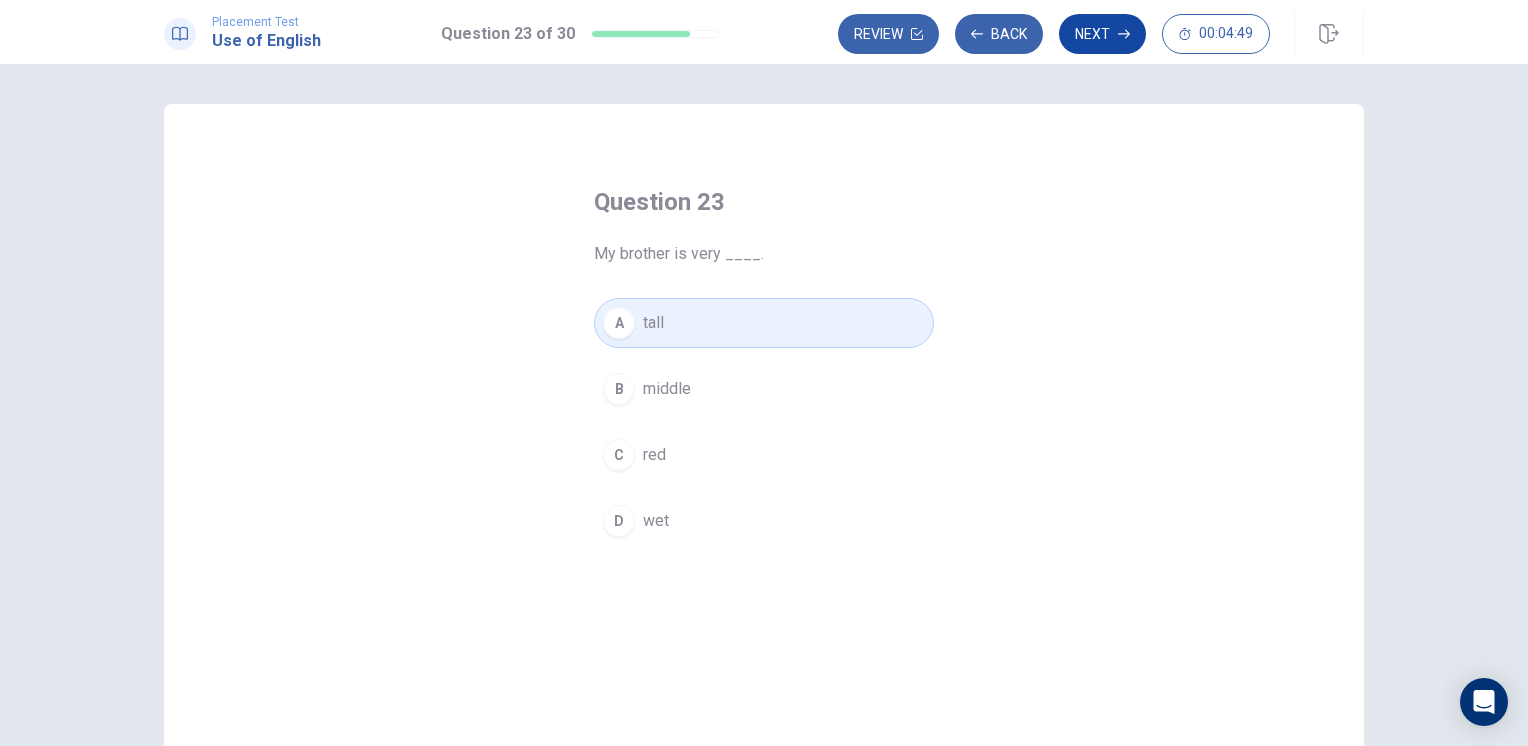 click on "Next" at bounding box center (1102, 34) 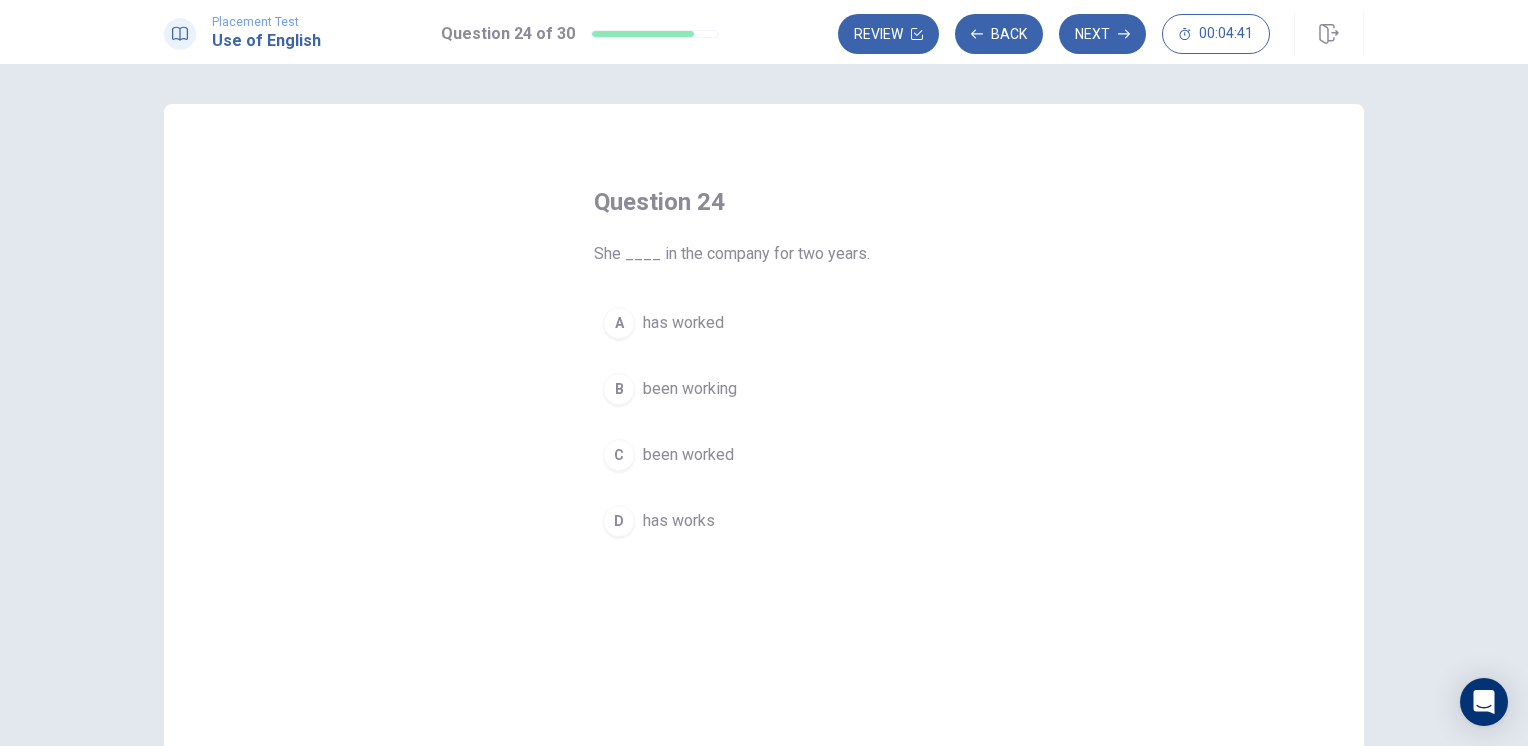 click on "has worked" at bounding box center [683, 323] 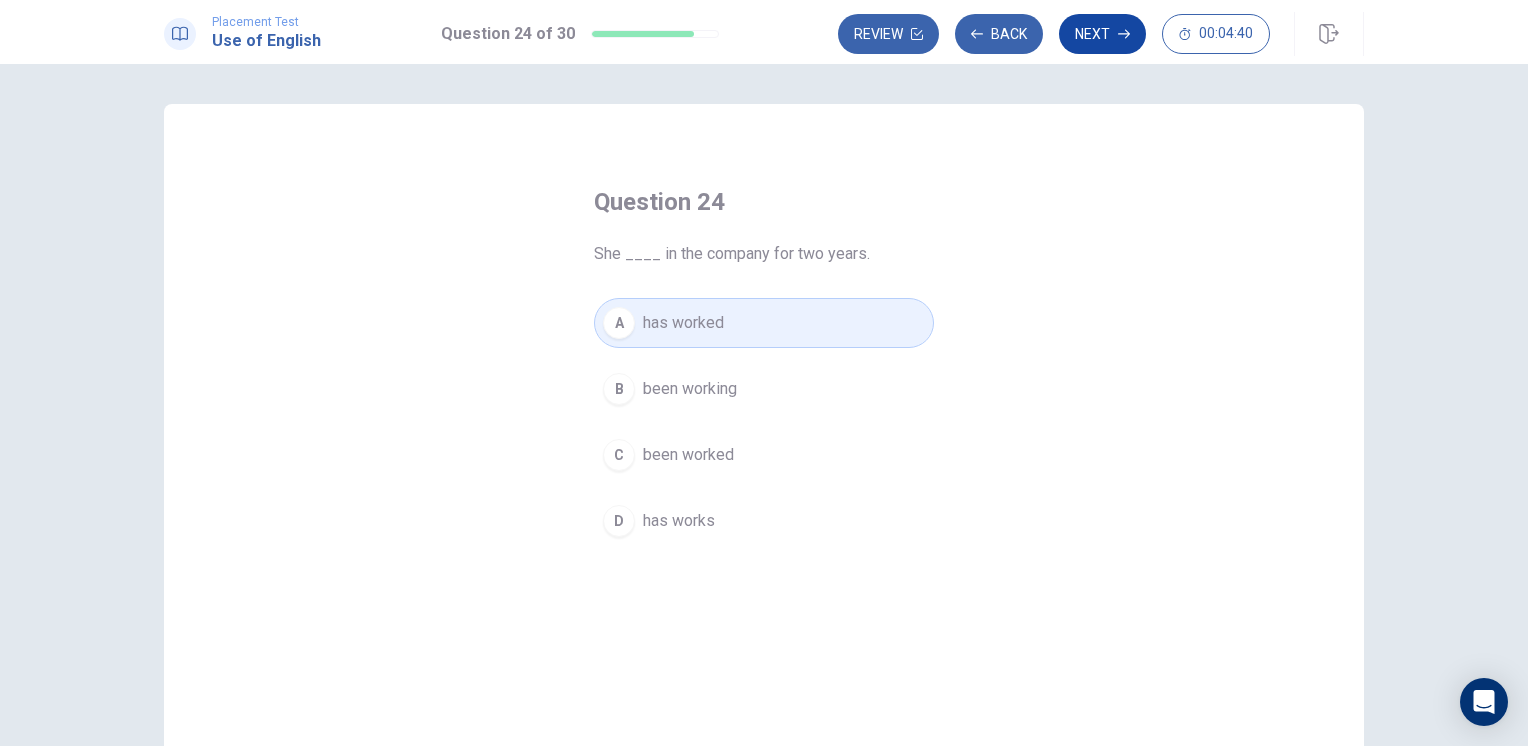 click 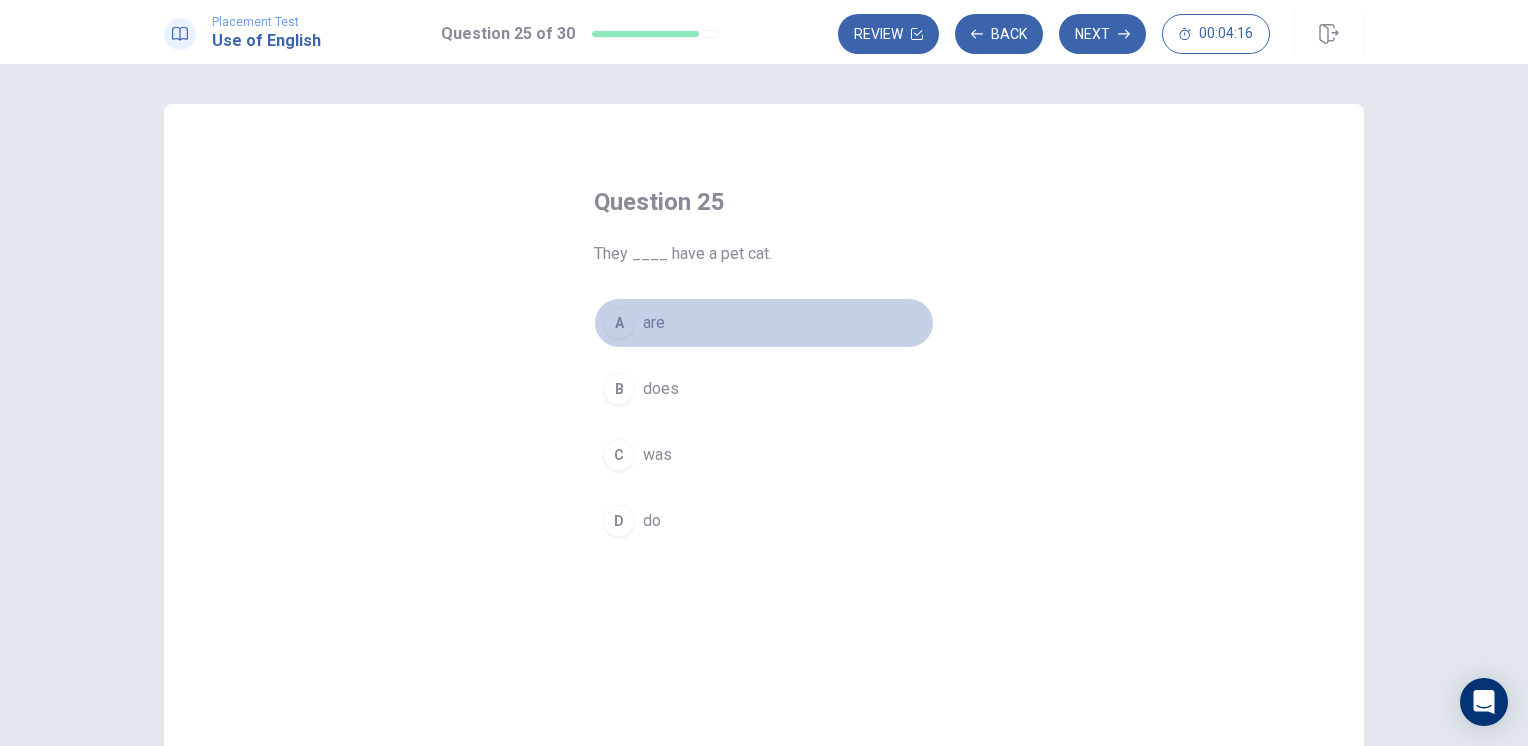 click on "are" at bounding box center (654, 323) 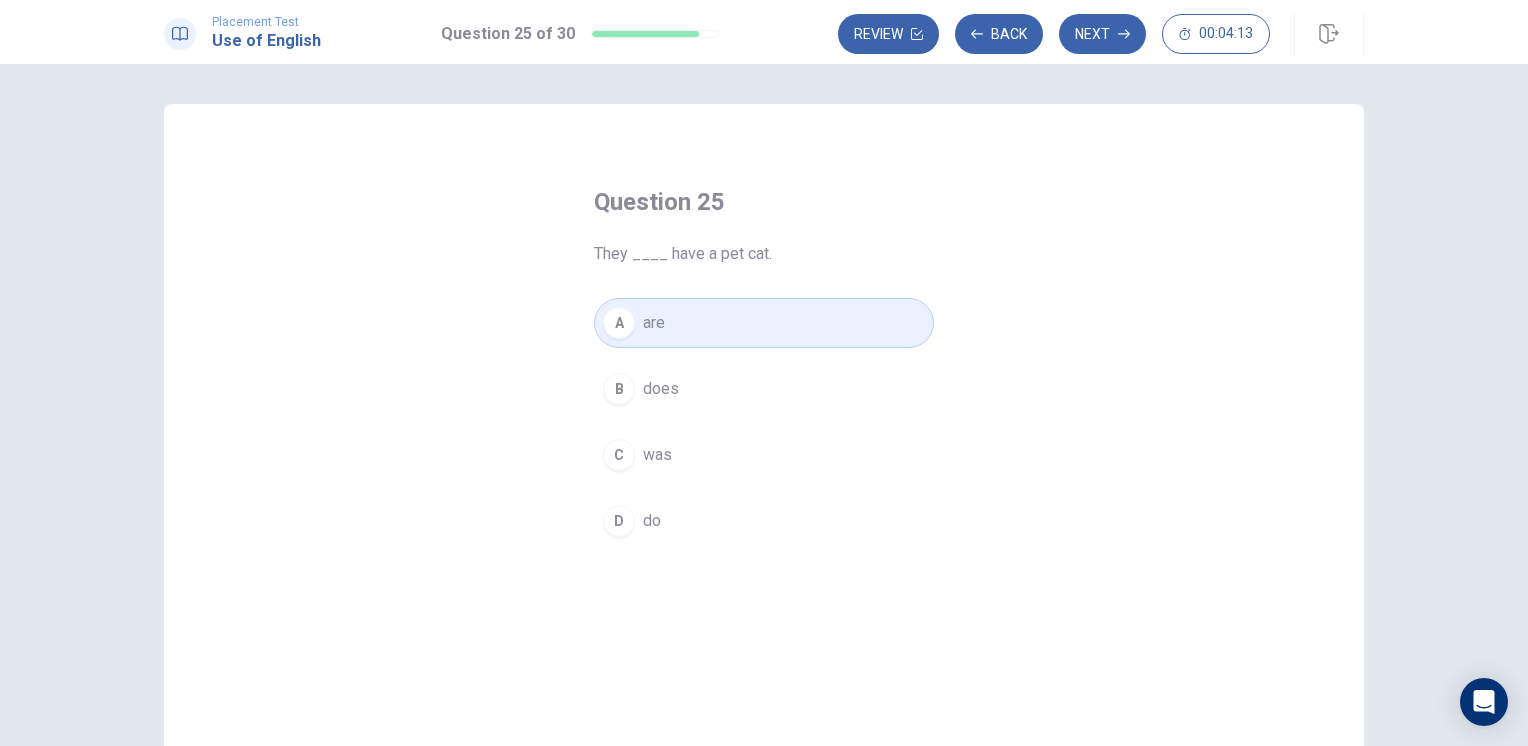 click on "does" at bounding box center [661, 389] 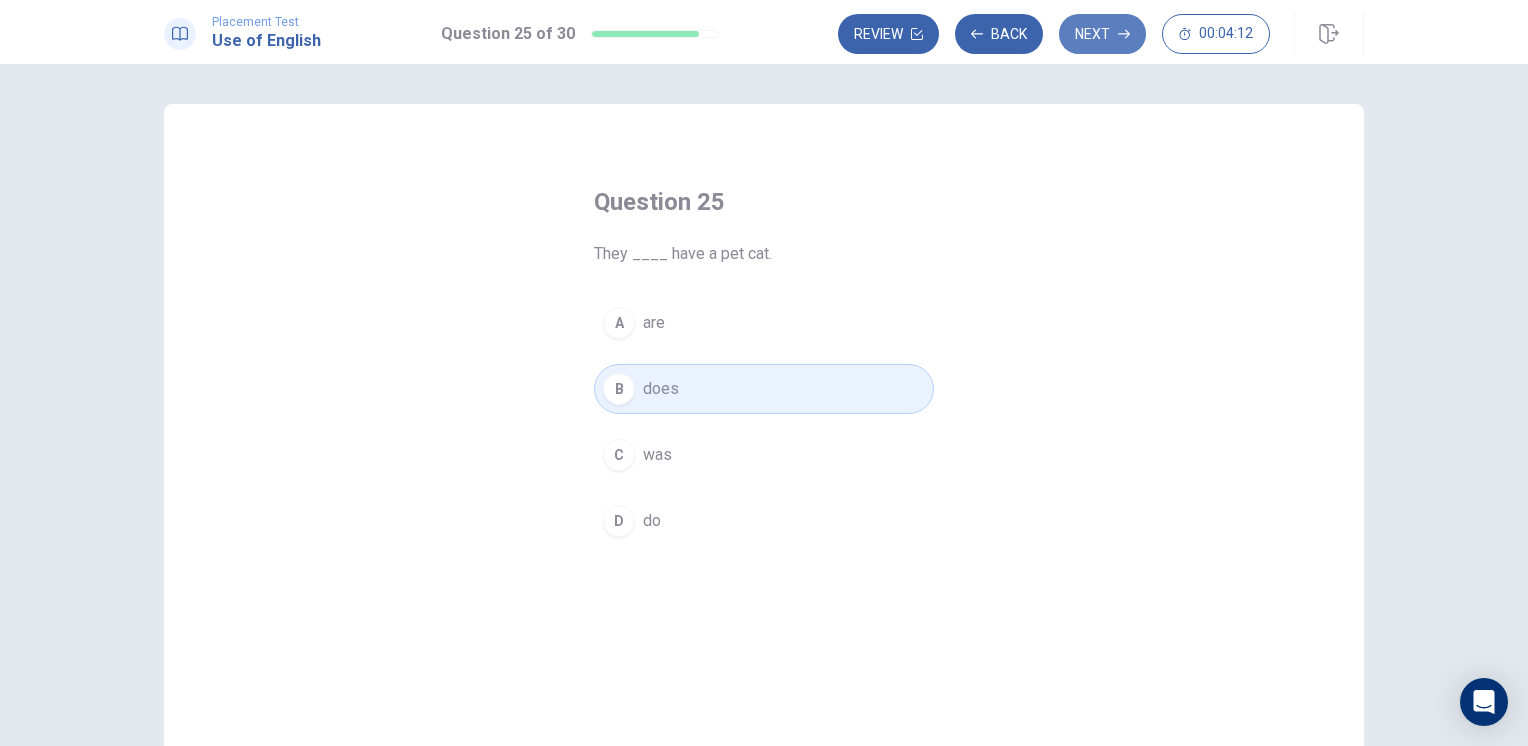 click on "Next" at bounding box center (1102, 34) 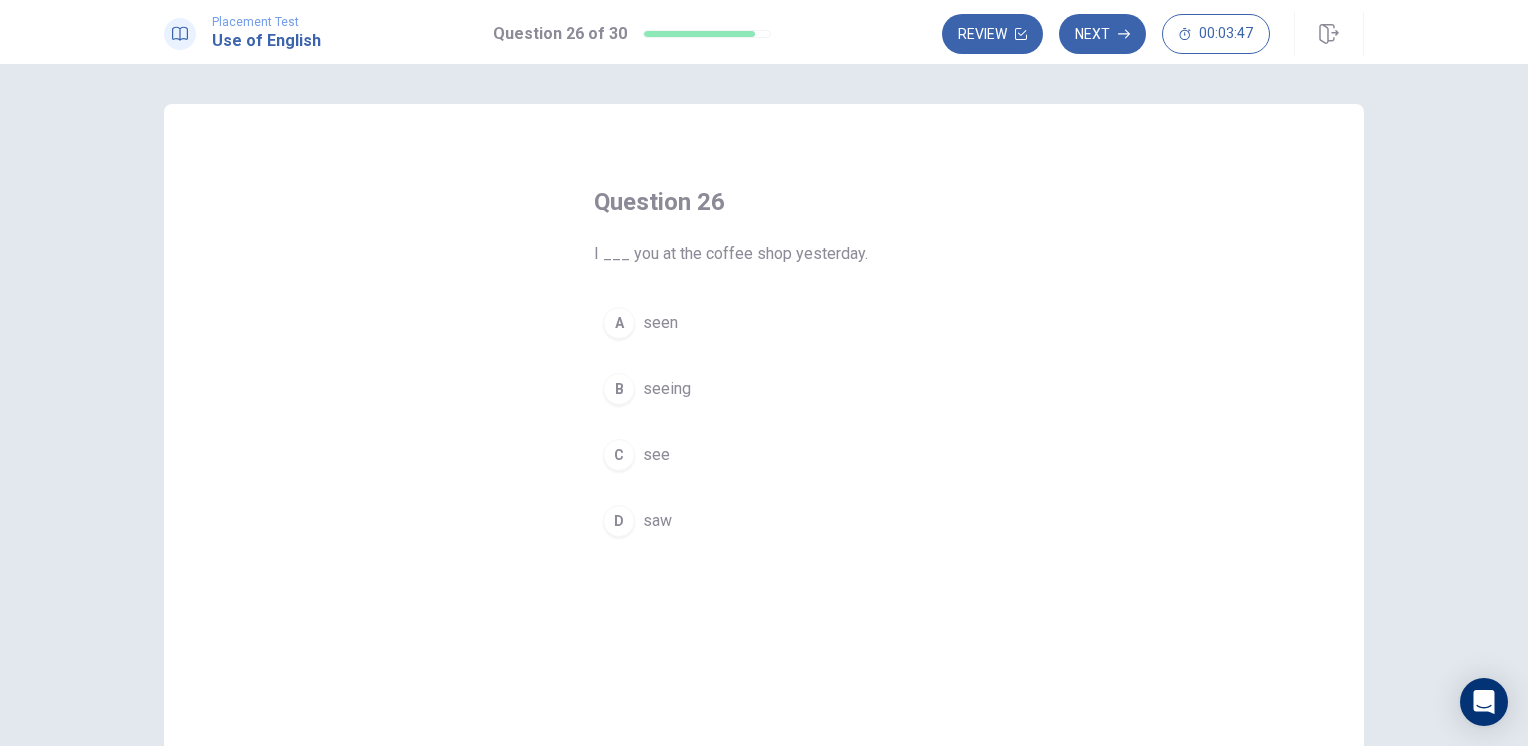 click on "see" at bounding box center (656, 455) 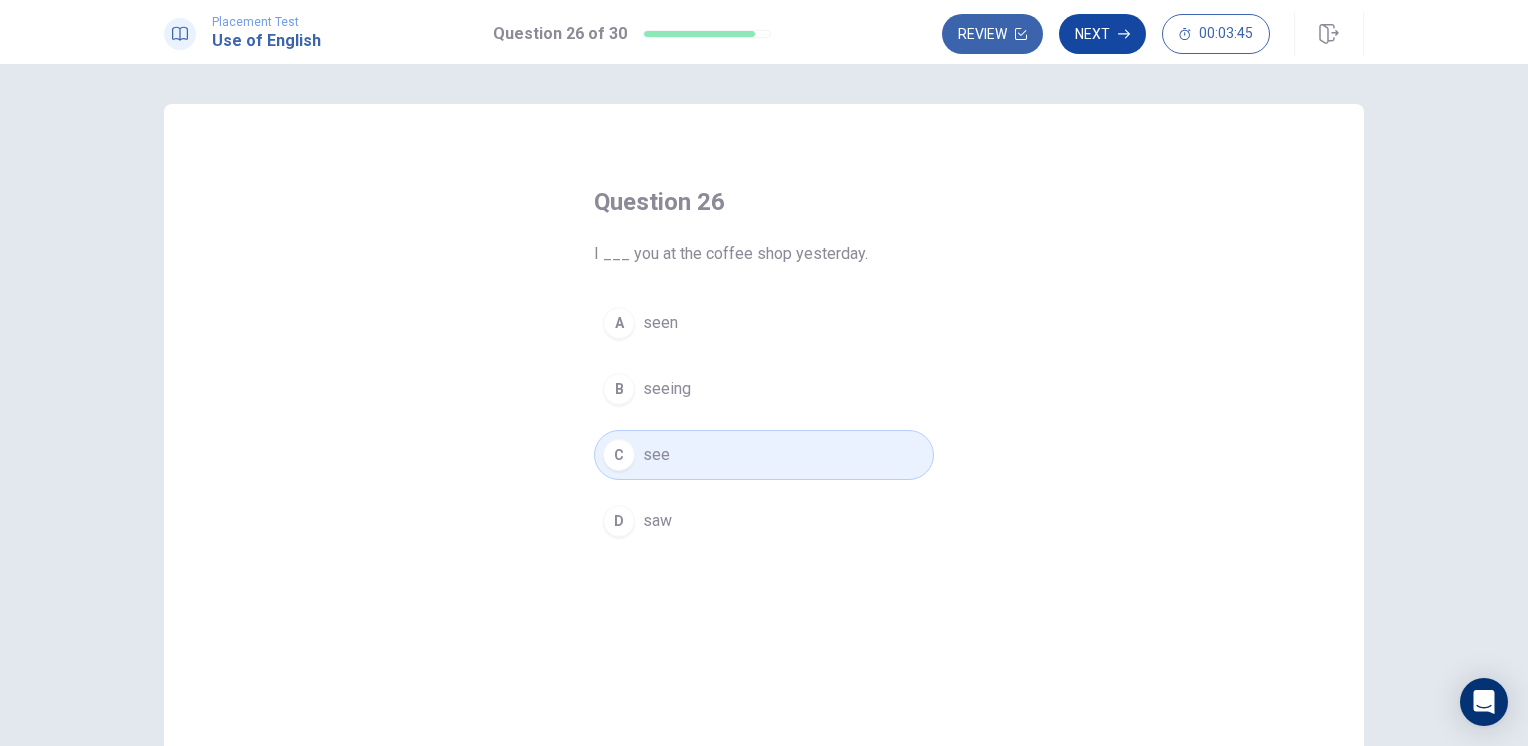 click on "Next" at bounding box center (1102, 34) 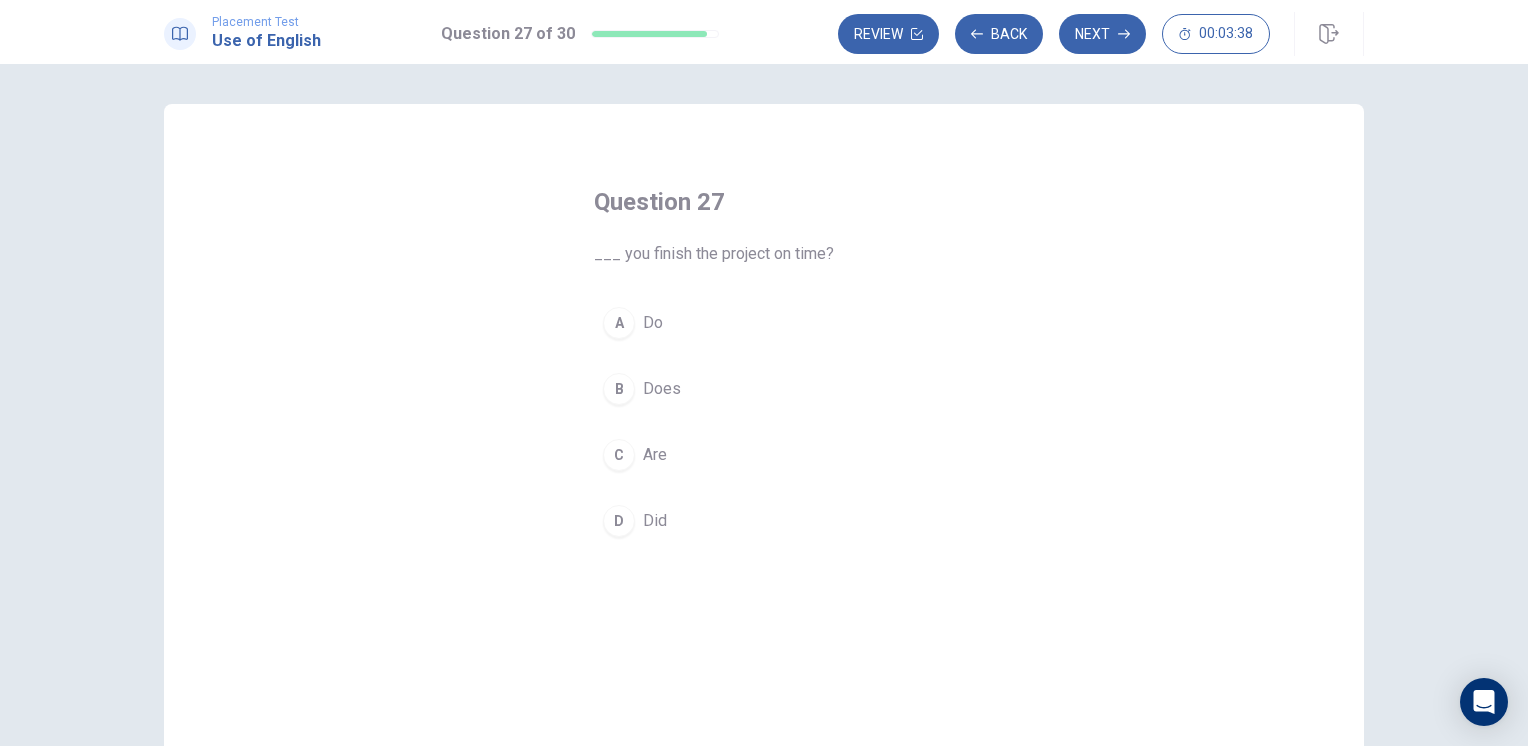 click on "Do" at bounding box center (653, 323) 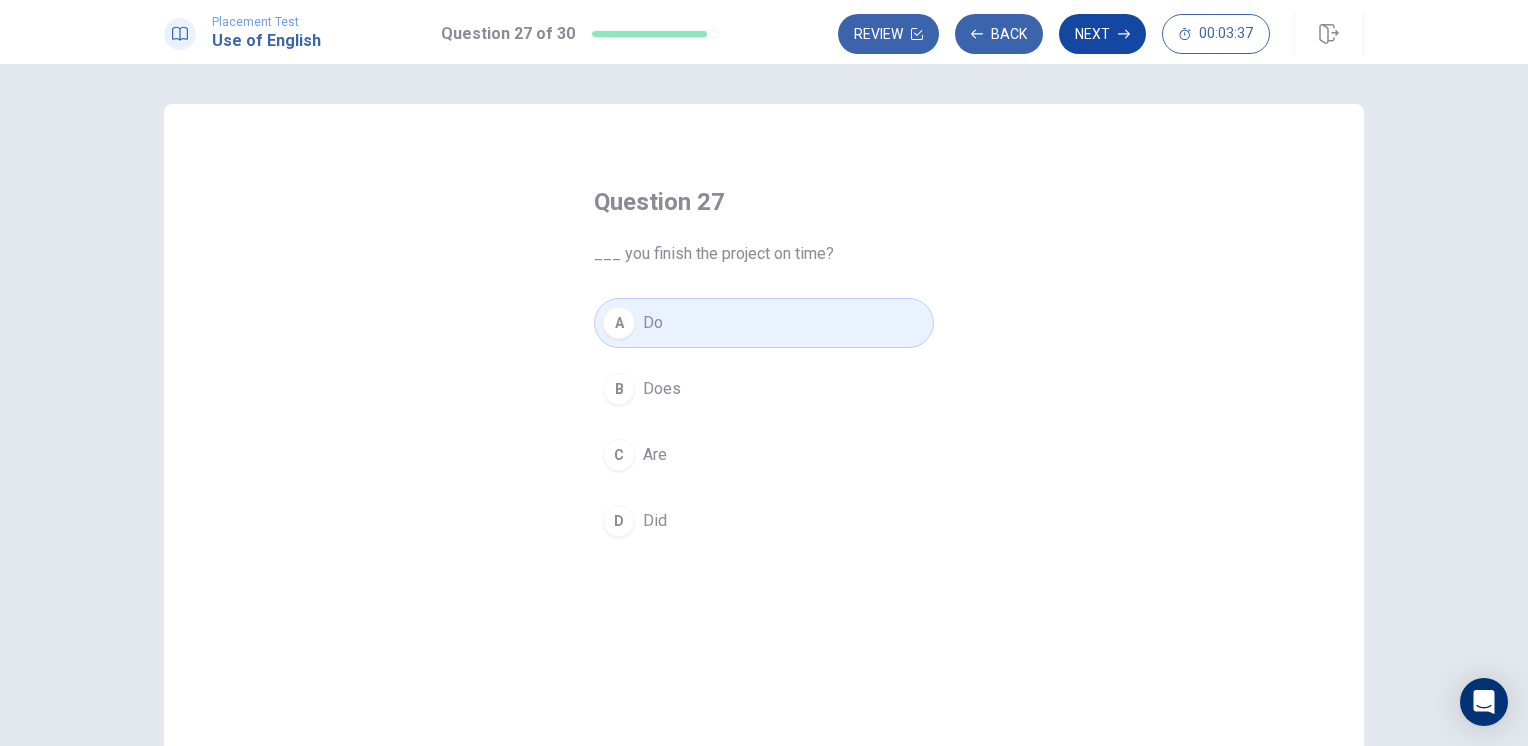 click on "Next" at bounding box center (1102, 34) 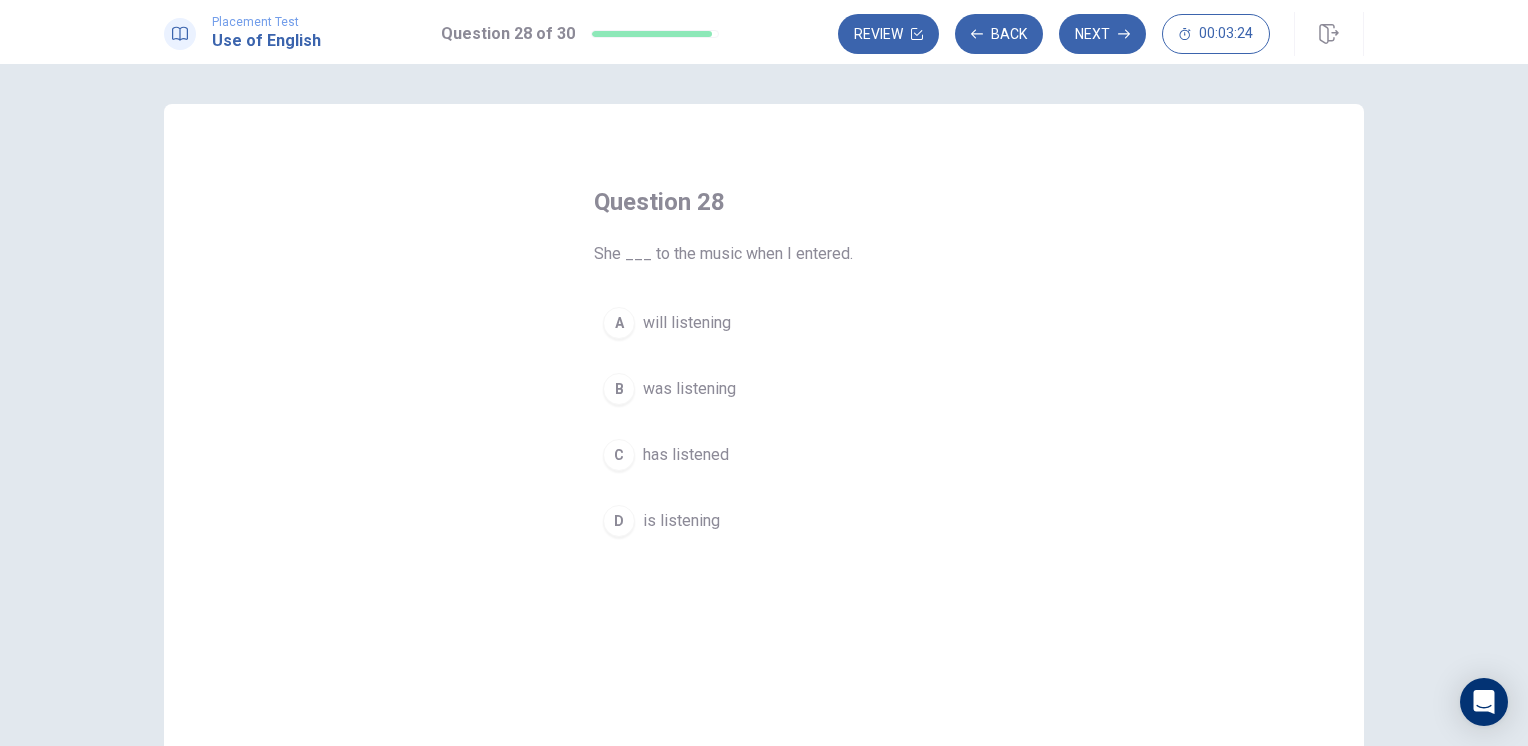 click on "will listening" at bounding box center (687, 323) 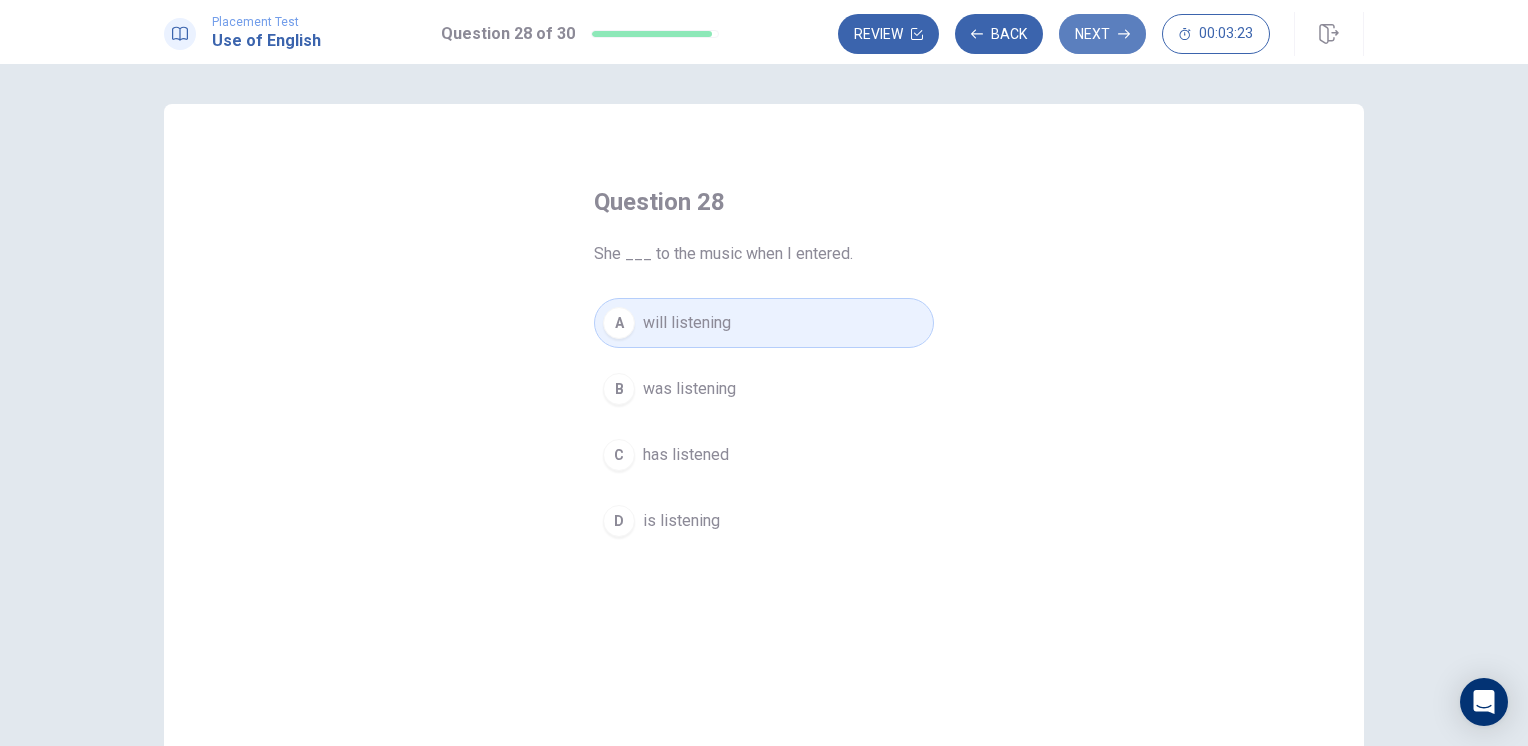 click on "Next" at bounding box center [1102, 34] 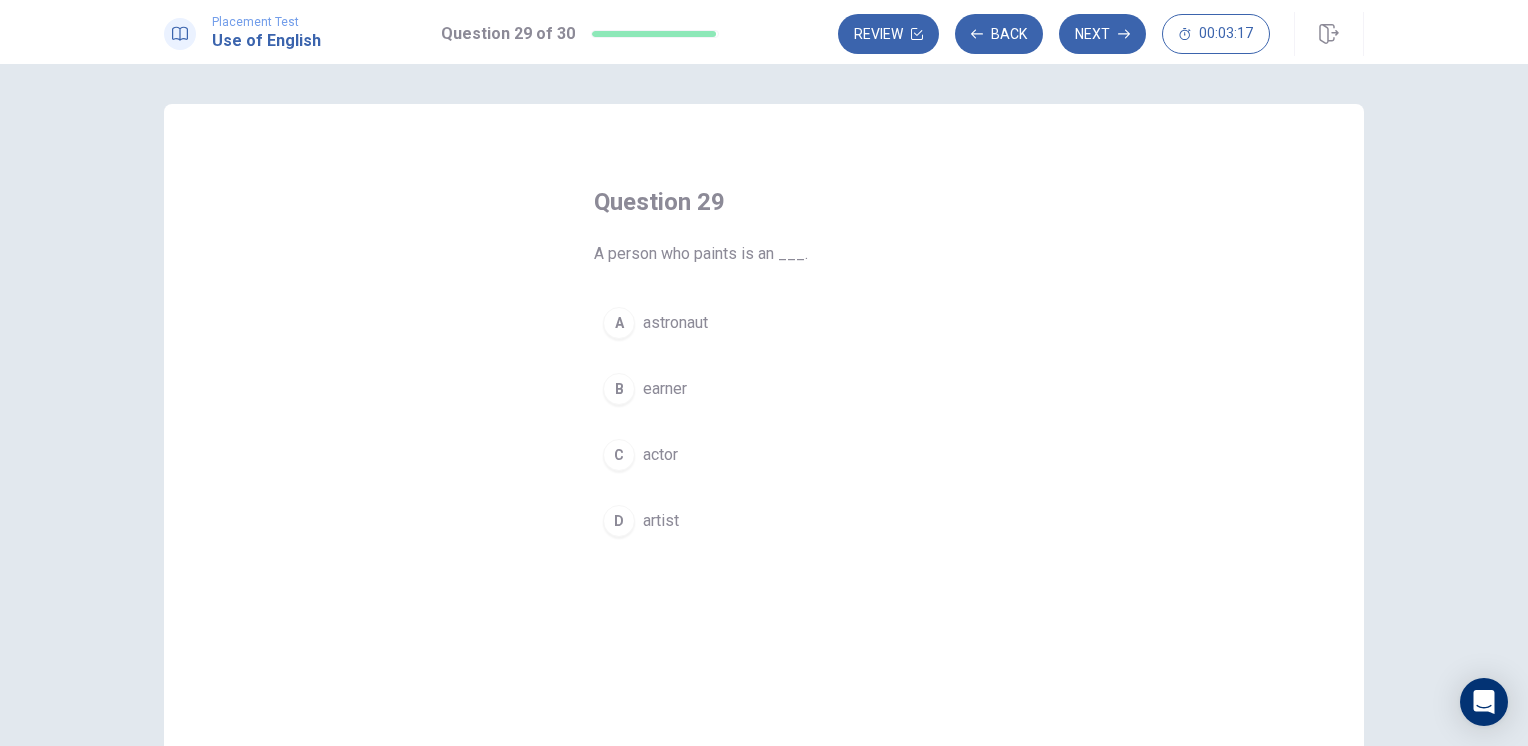 click on "artist" at bounding box center (661, 521) 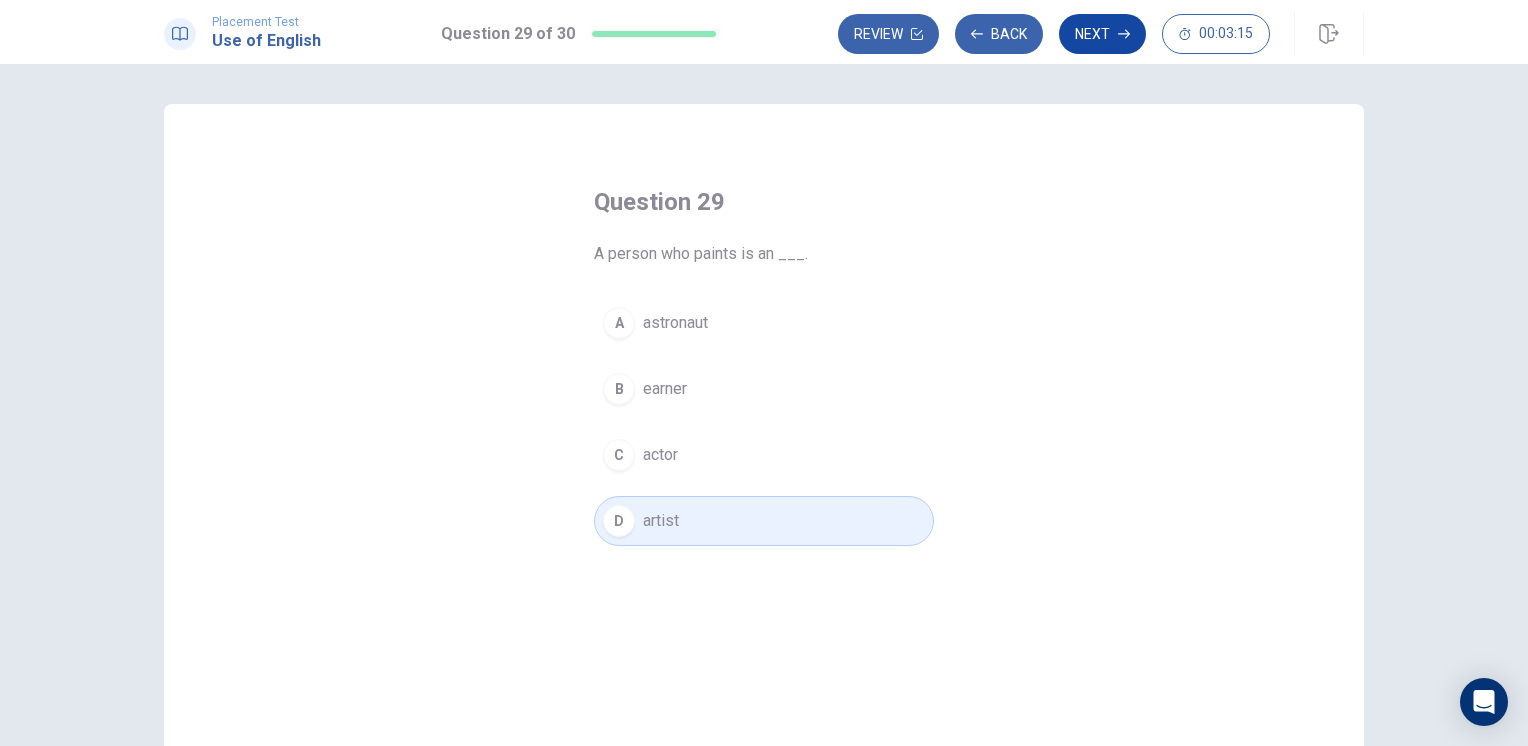 click on "Next" at bounding box center [1102, 34] 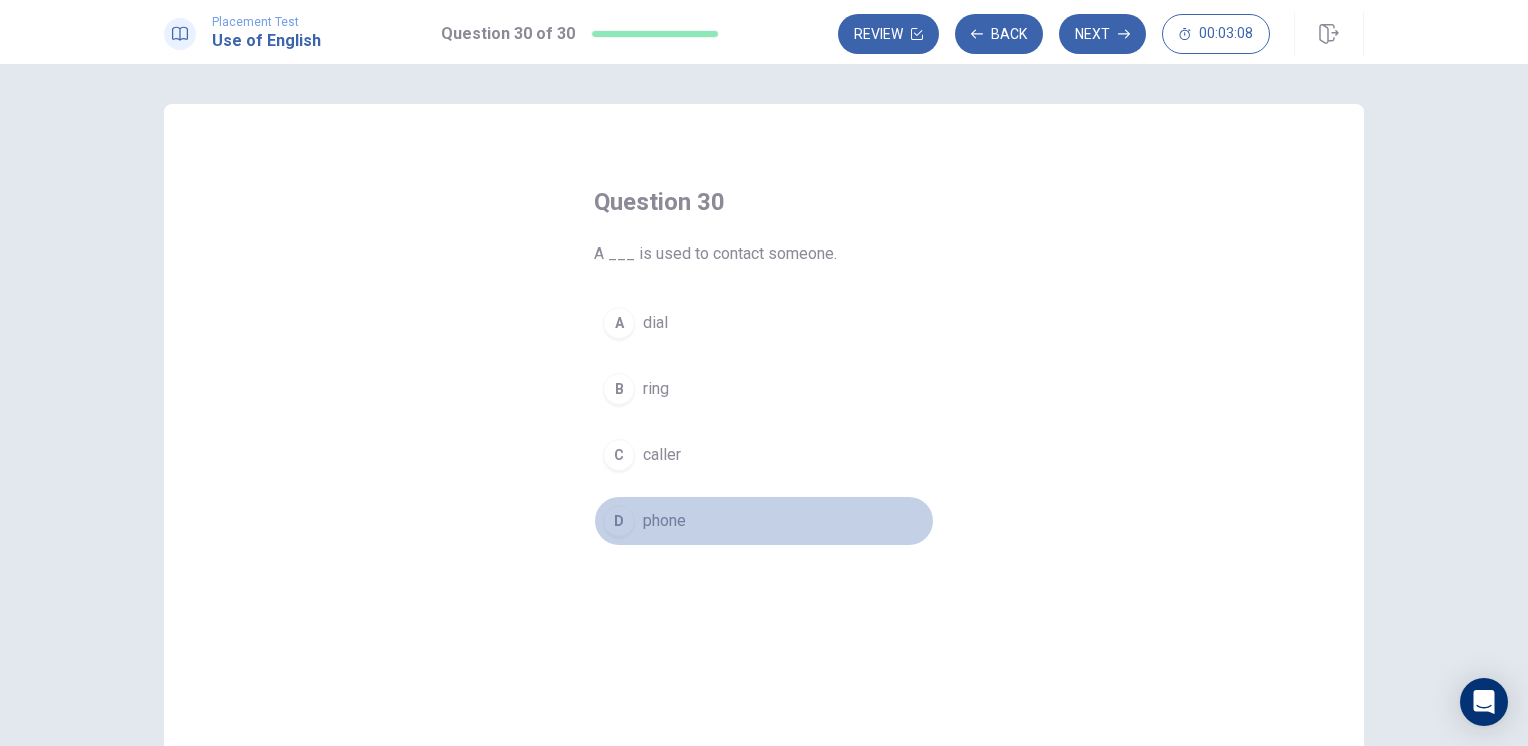 click on "phone" at bounding box center (664, 521) 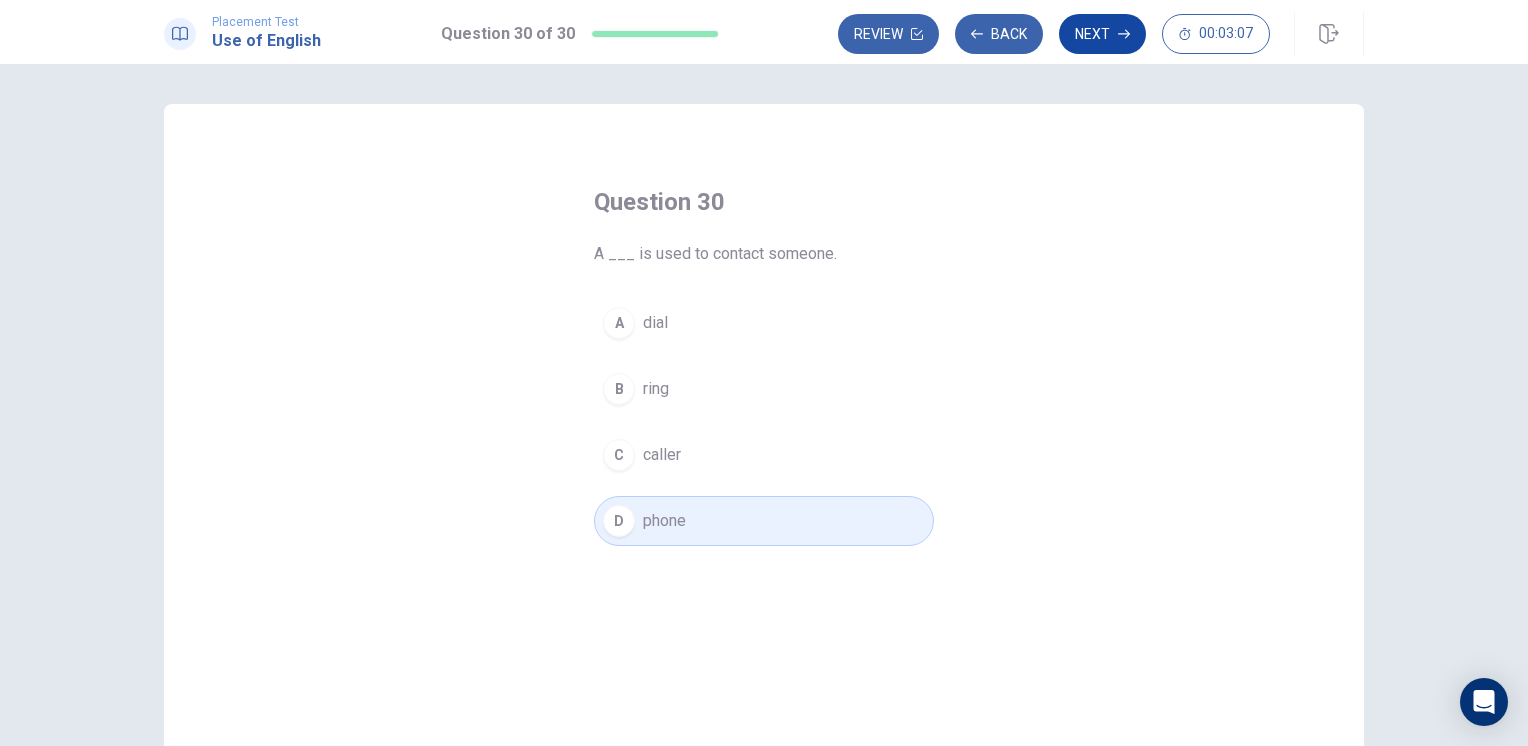 click on "Next" at bounding box center (1102, 34) 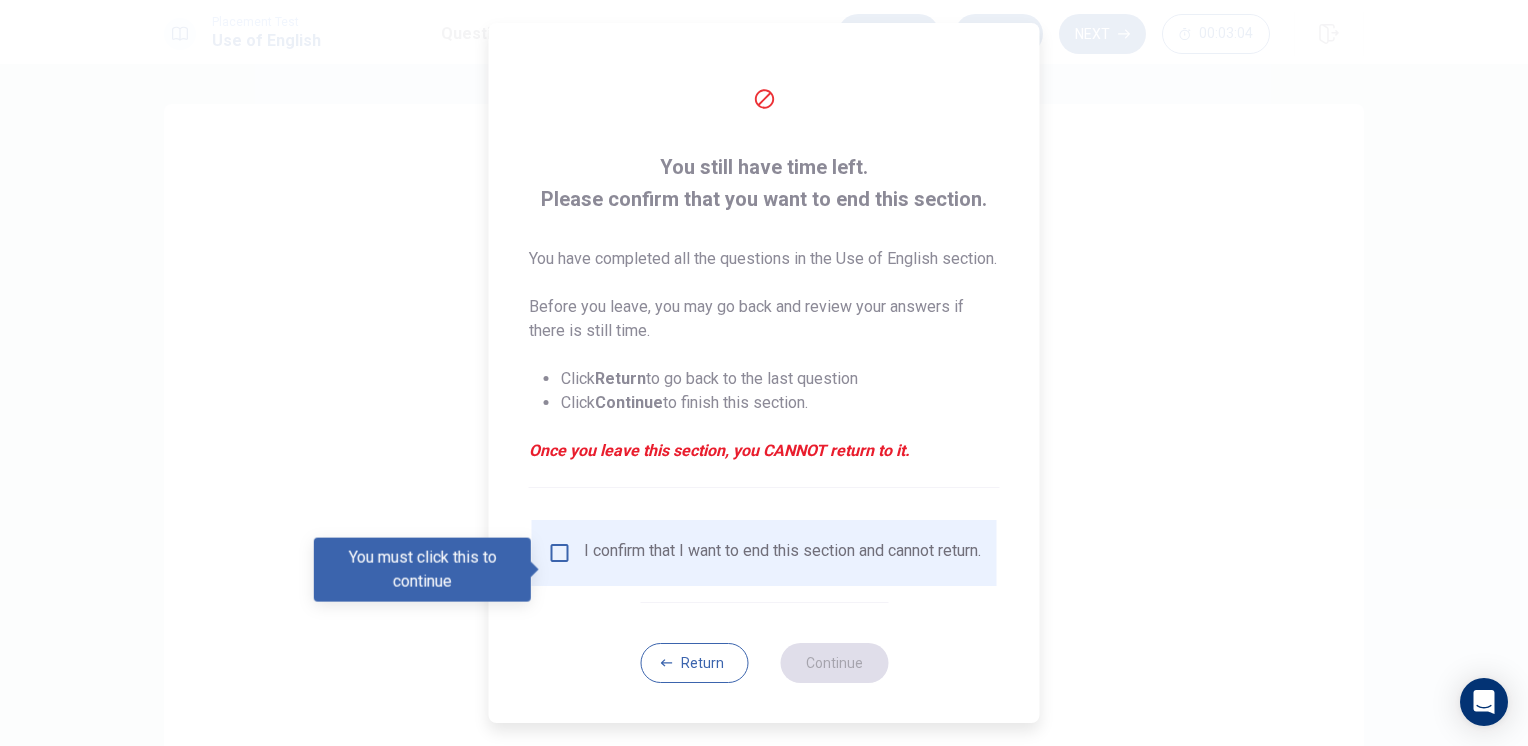click at bounding box center [560, 553] 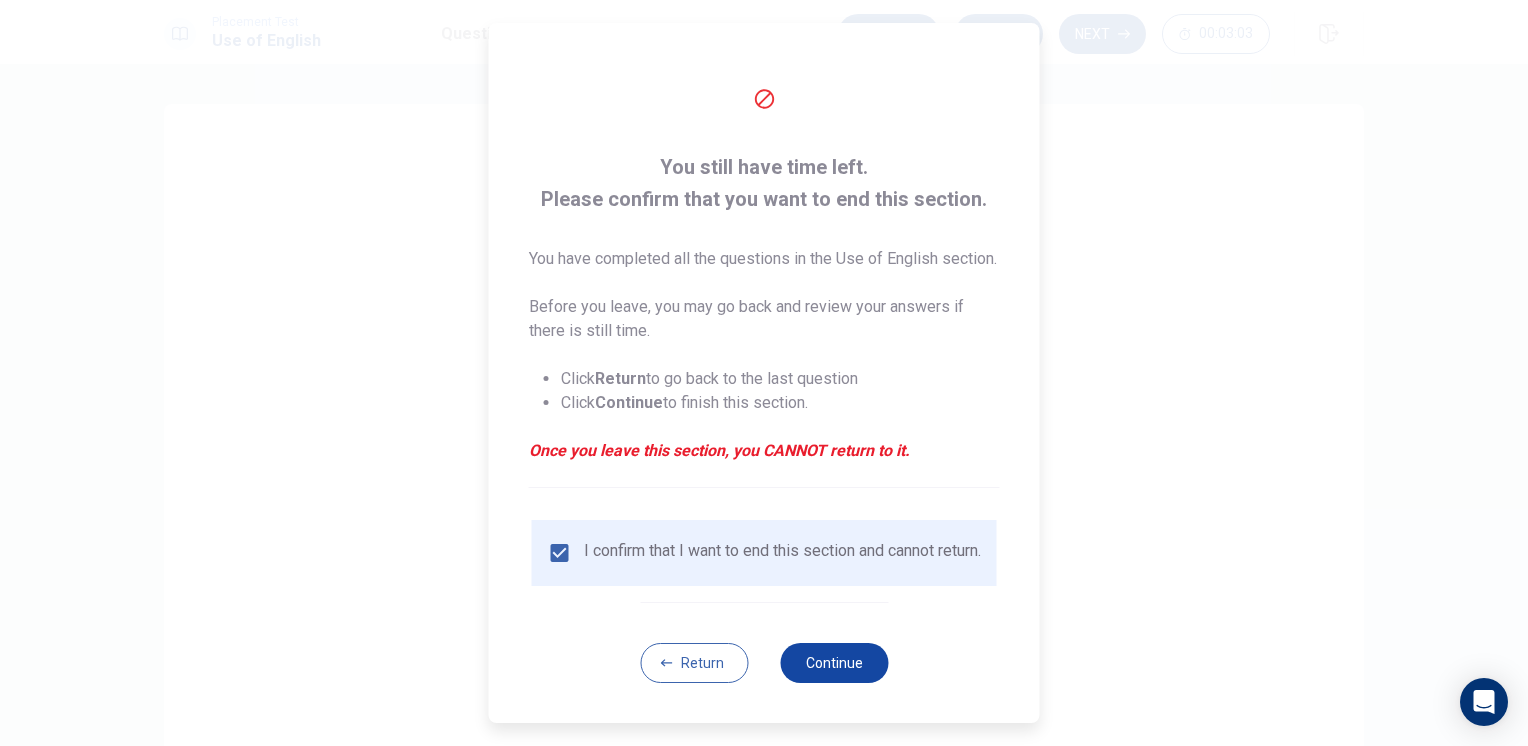 click on "Continue" at bounding box center (834, 663) 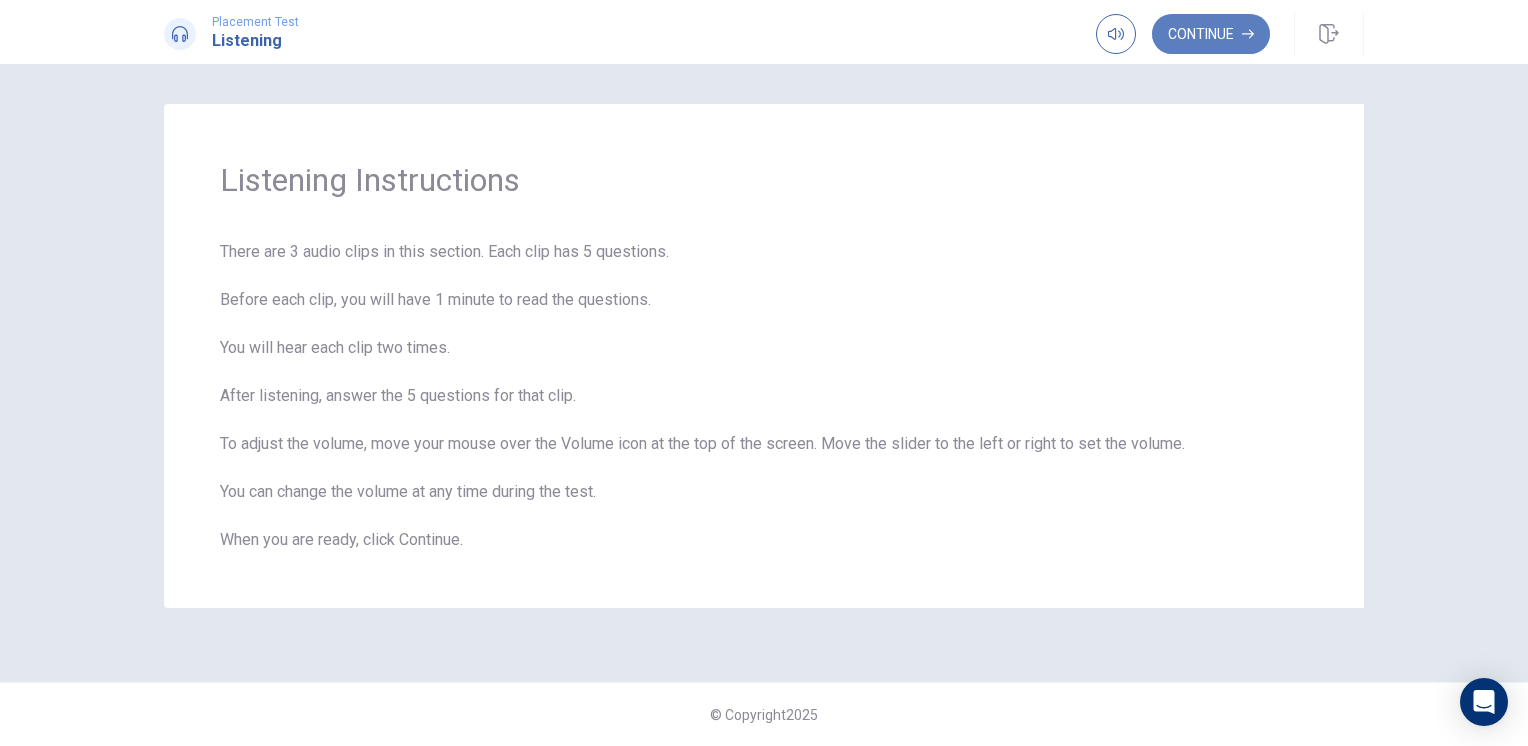 click on "Continue" at bounding box center [1211, 34] 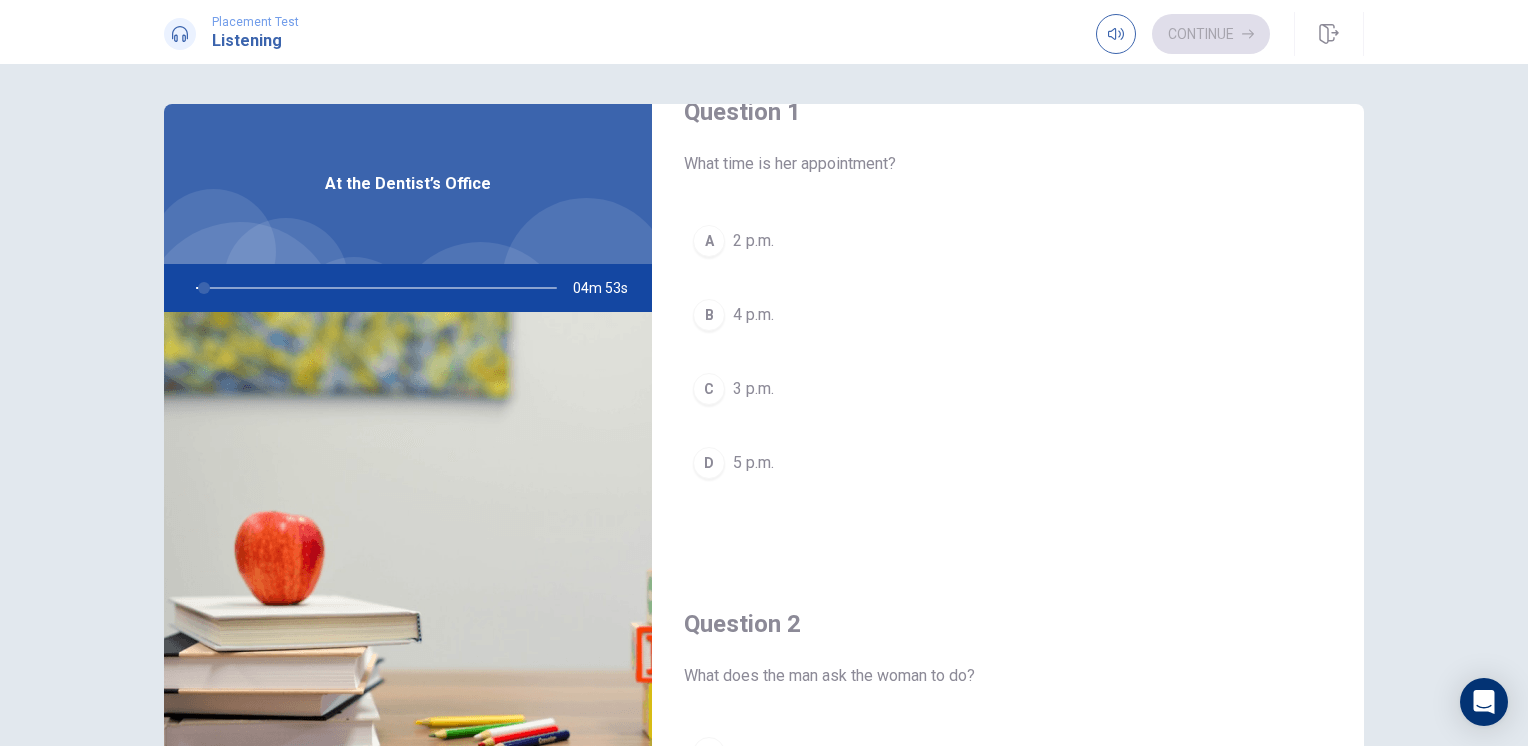 scroll, scrollTop: 0, scrollLeft: 0, axis: both 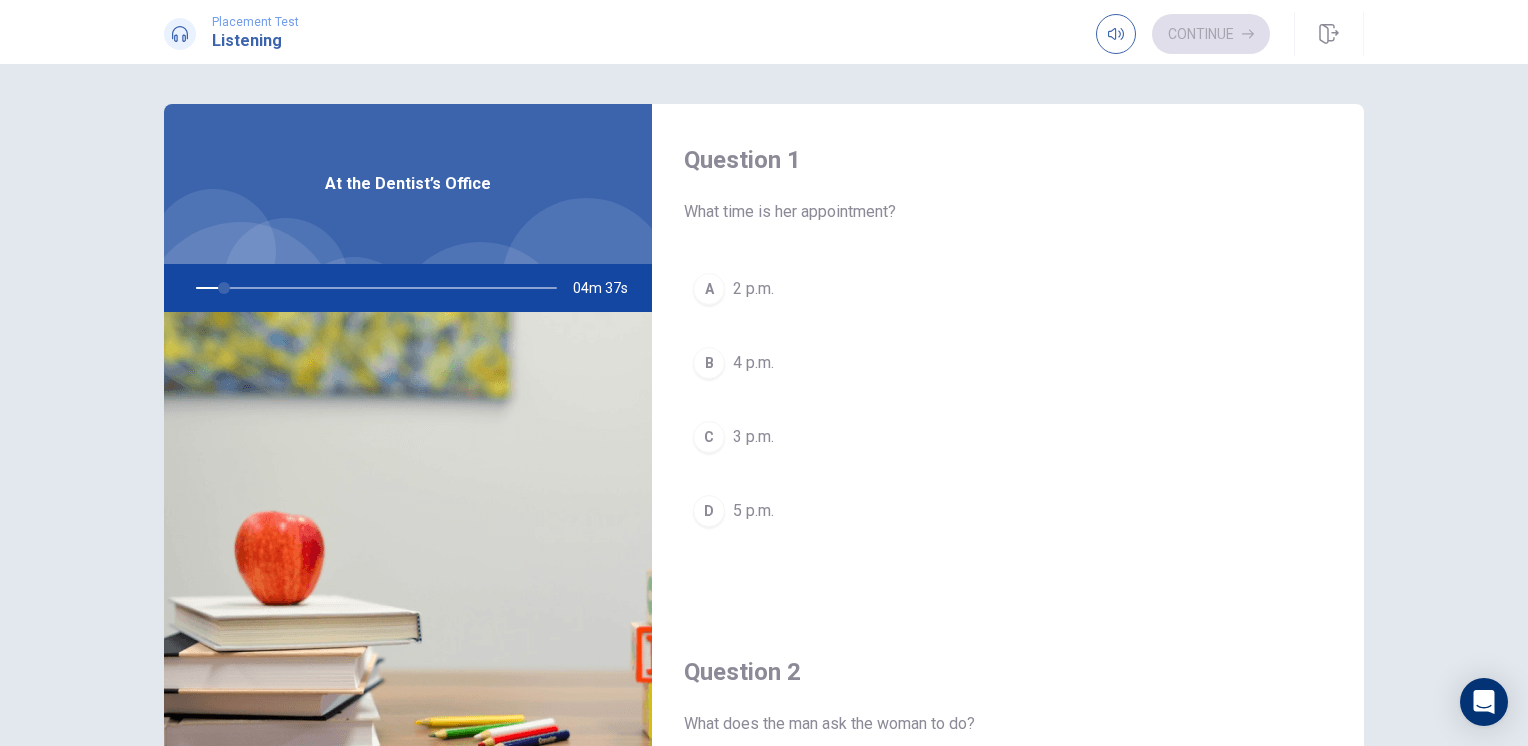 click on "A 2 p.m. B 4 p.m. C 3 p.m. D 5 p.m." at bounding box center (1008, 420) 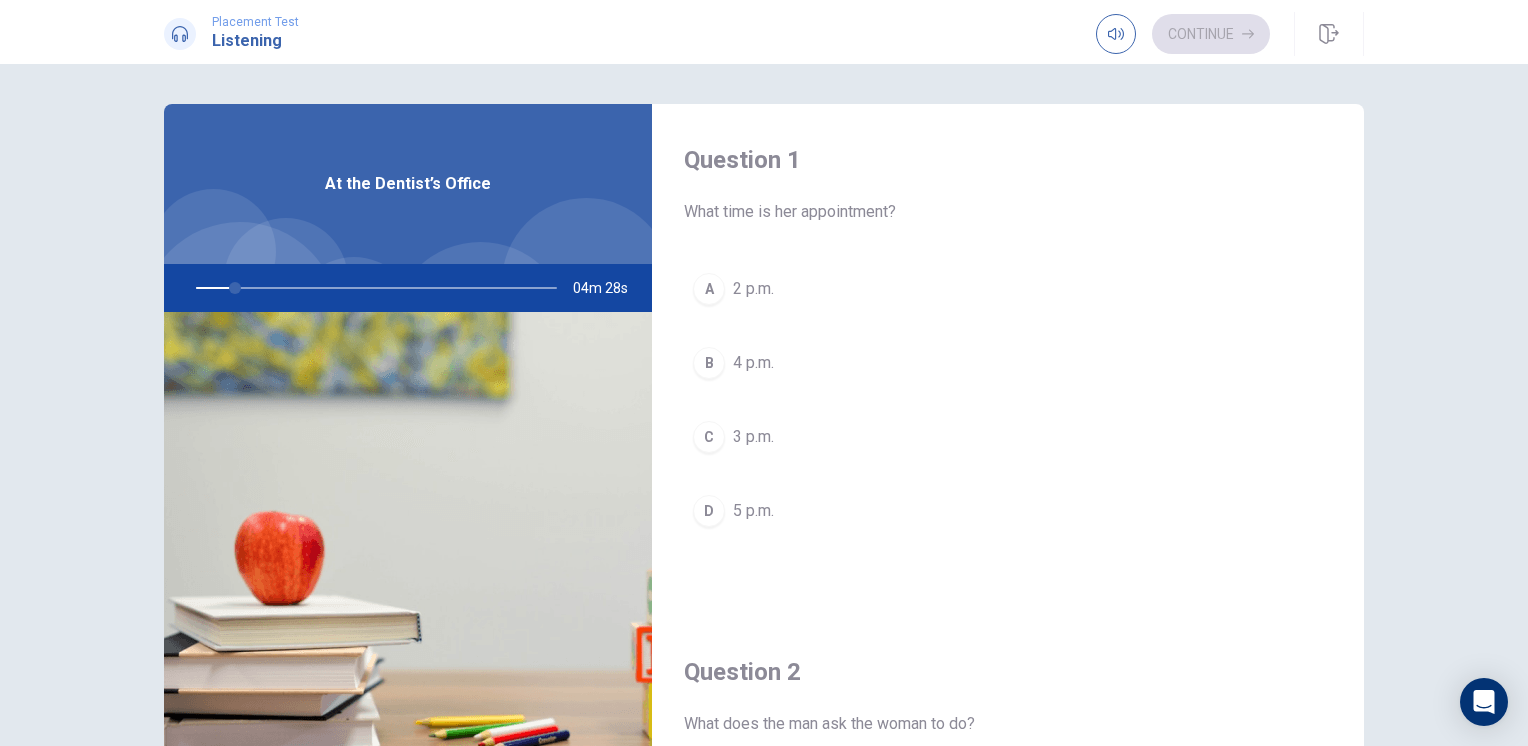 click on "A 2 p.m. B 4 p.m. C 3 p.m. D 5 p.m." at bounding box center (1008, 420) 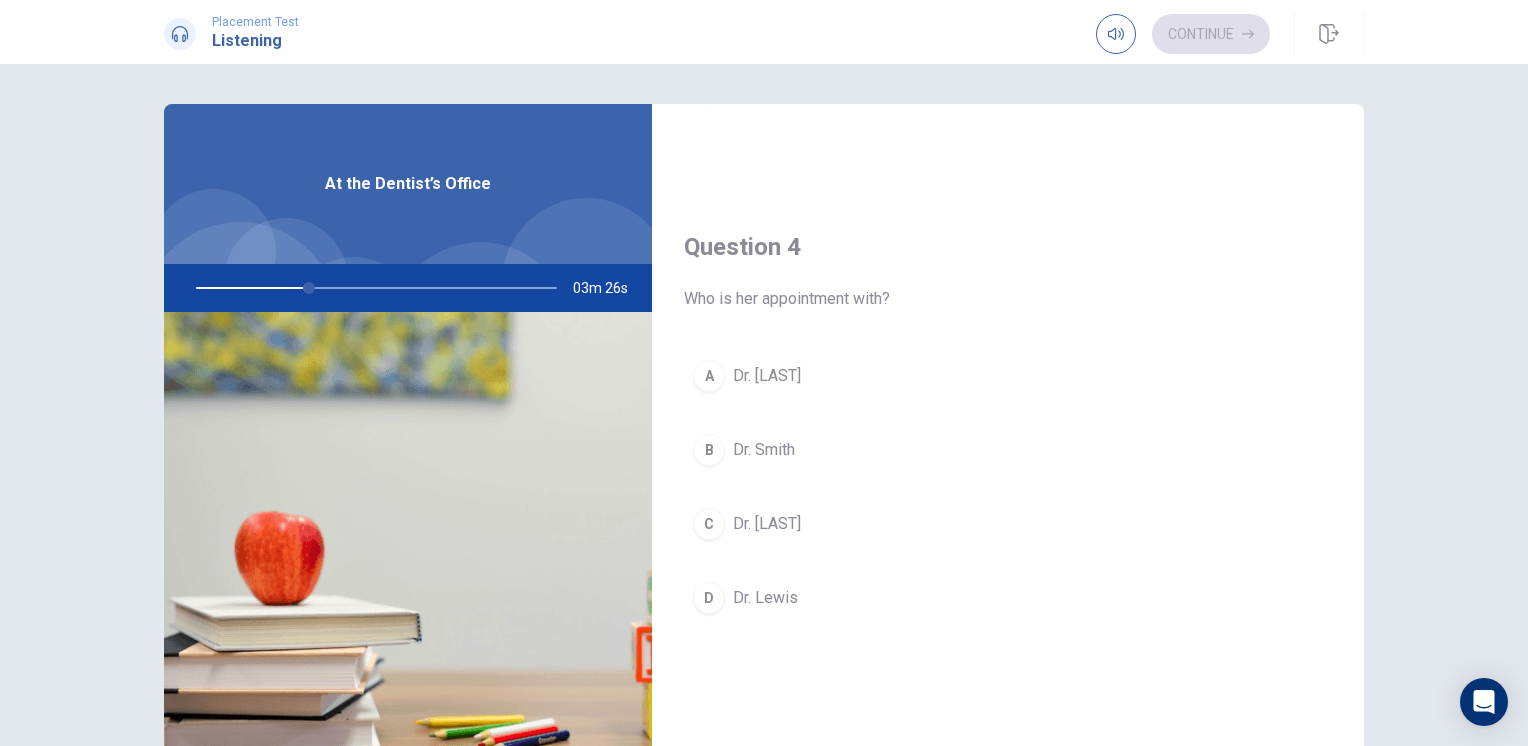 scroll, scrollTop: 1500, scrollLeft: 0, axis: vertical 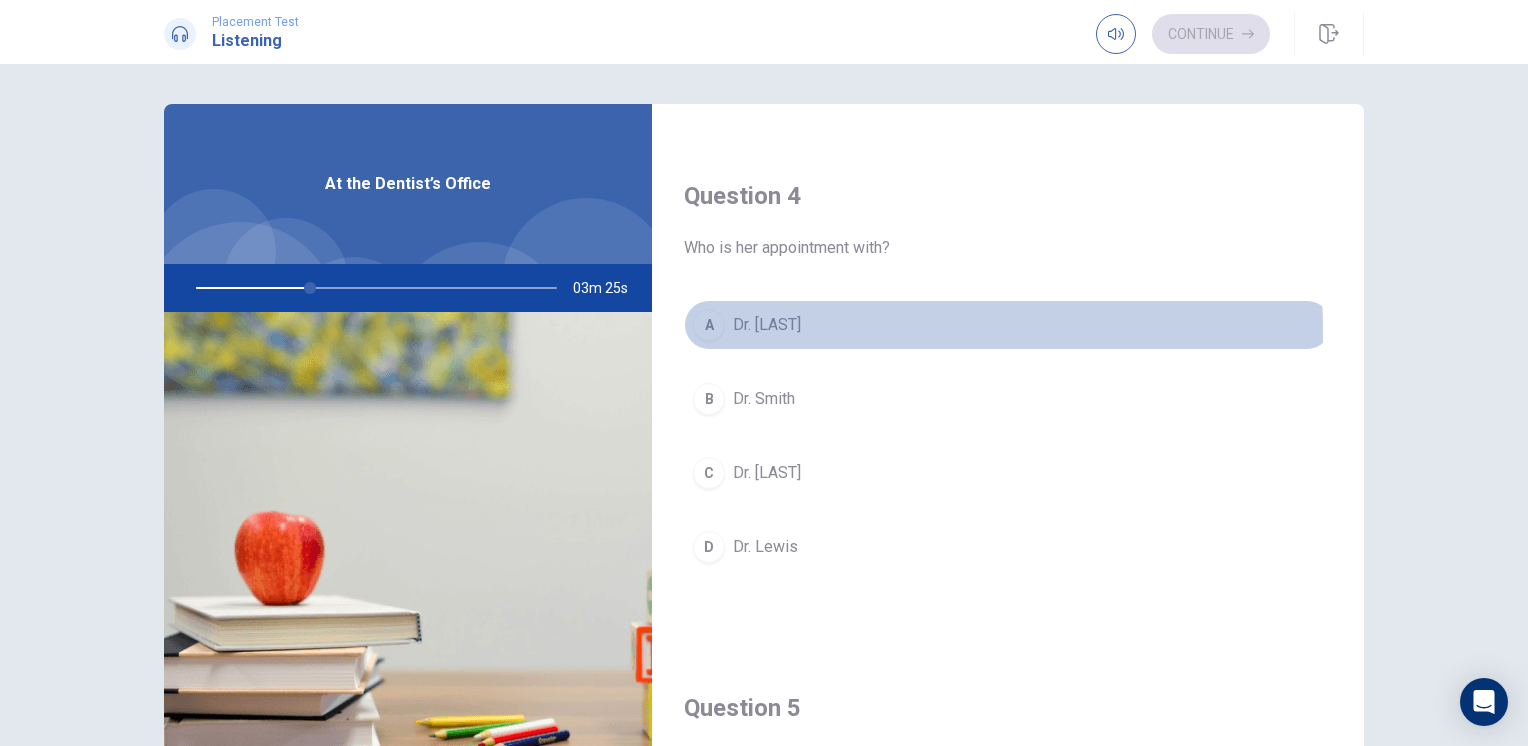 click on "Dr. [LAST]" at bounding box center [767, 325] 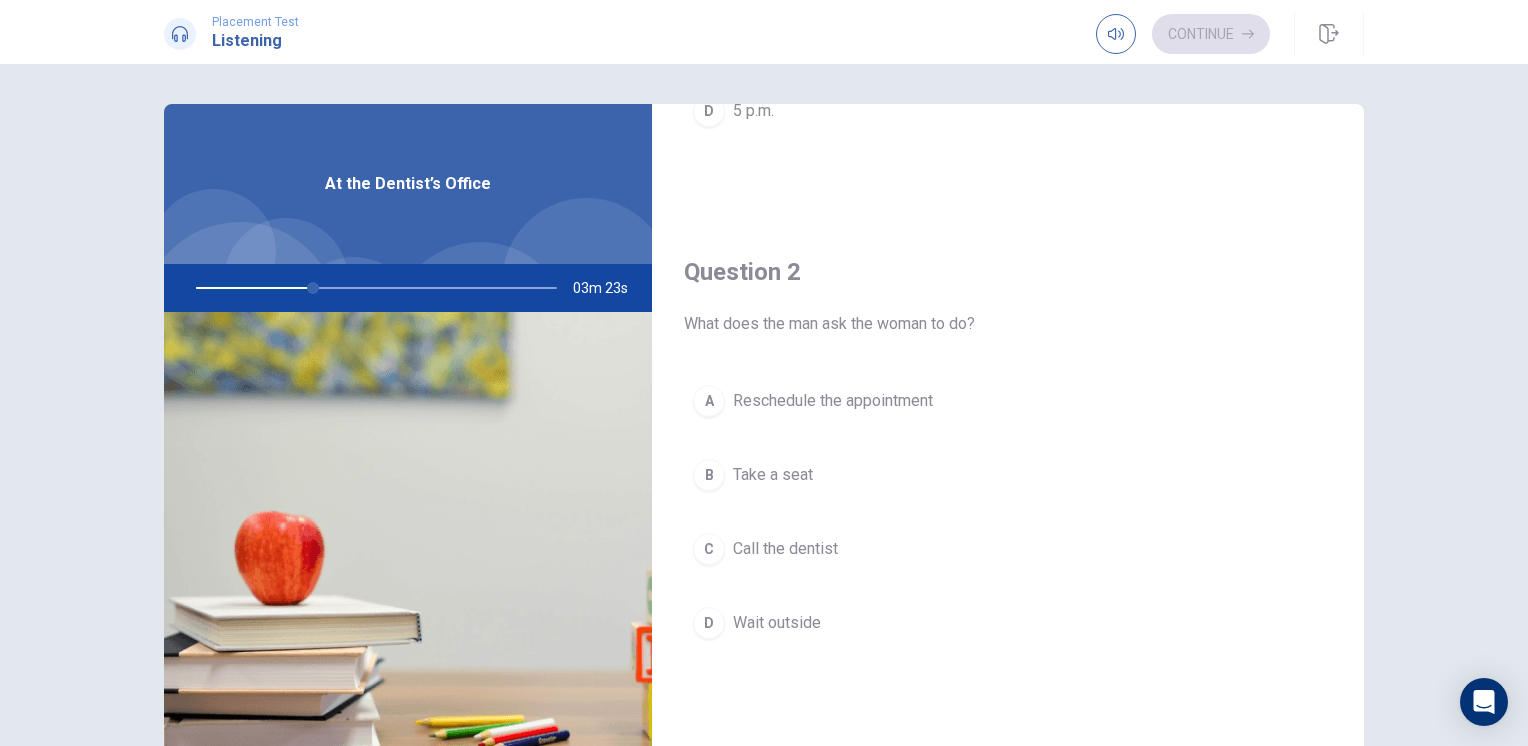 scroll, scrollTop: 0, scrollLeft: 0, axis: both 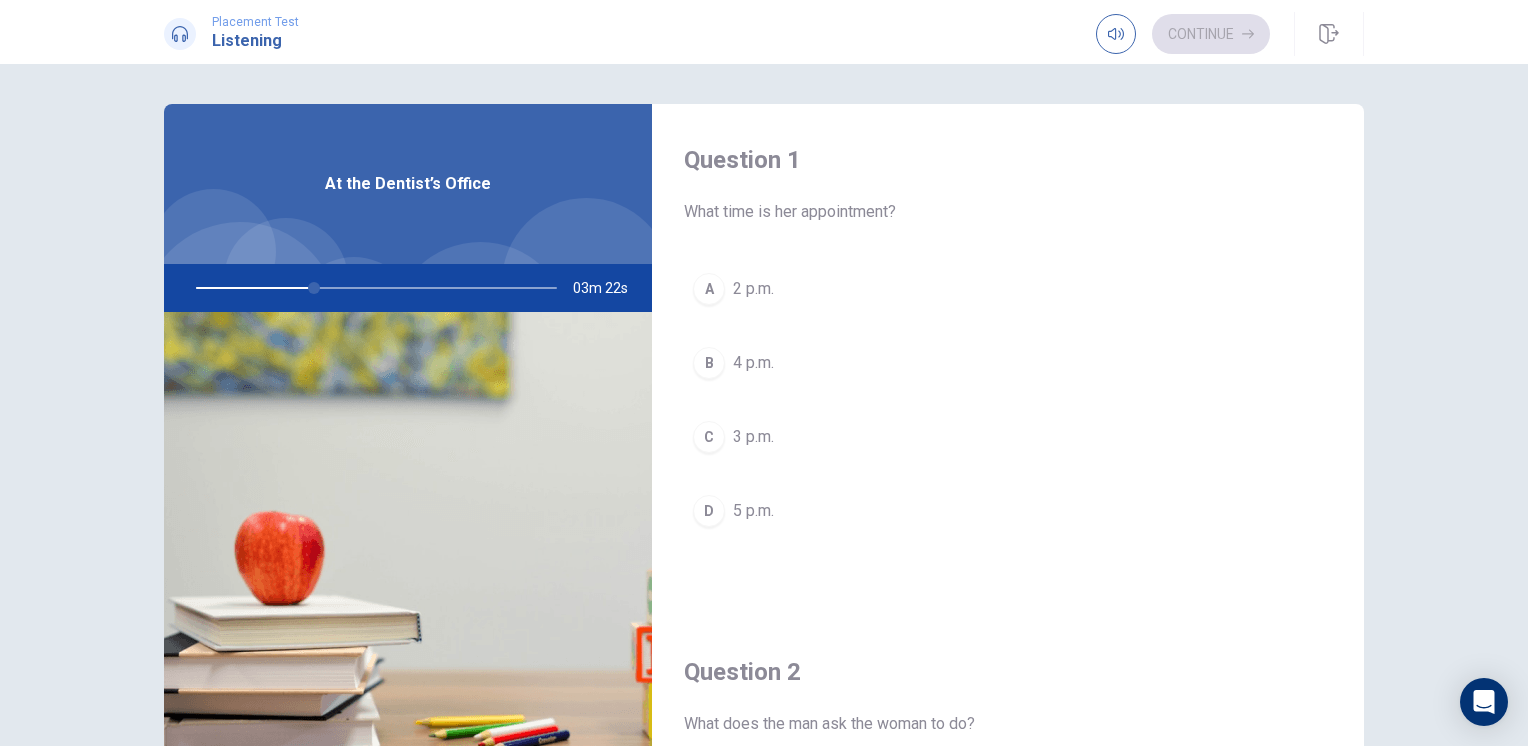 click on "2 p.m." at bounding box center (753, 289) 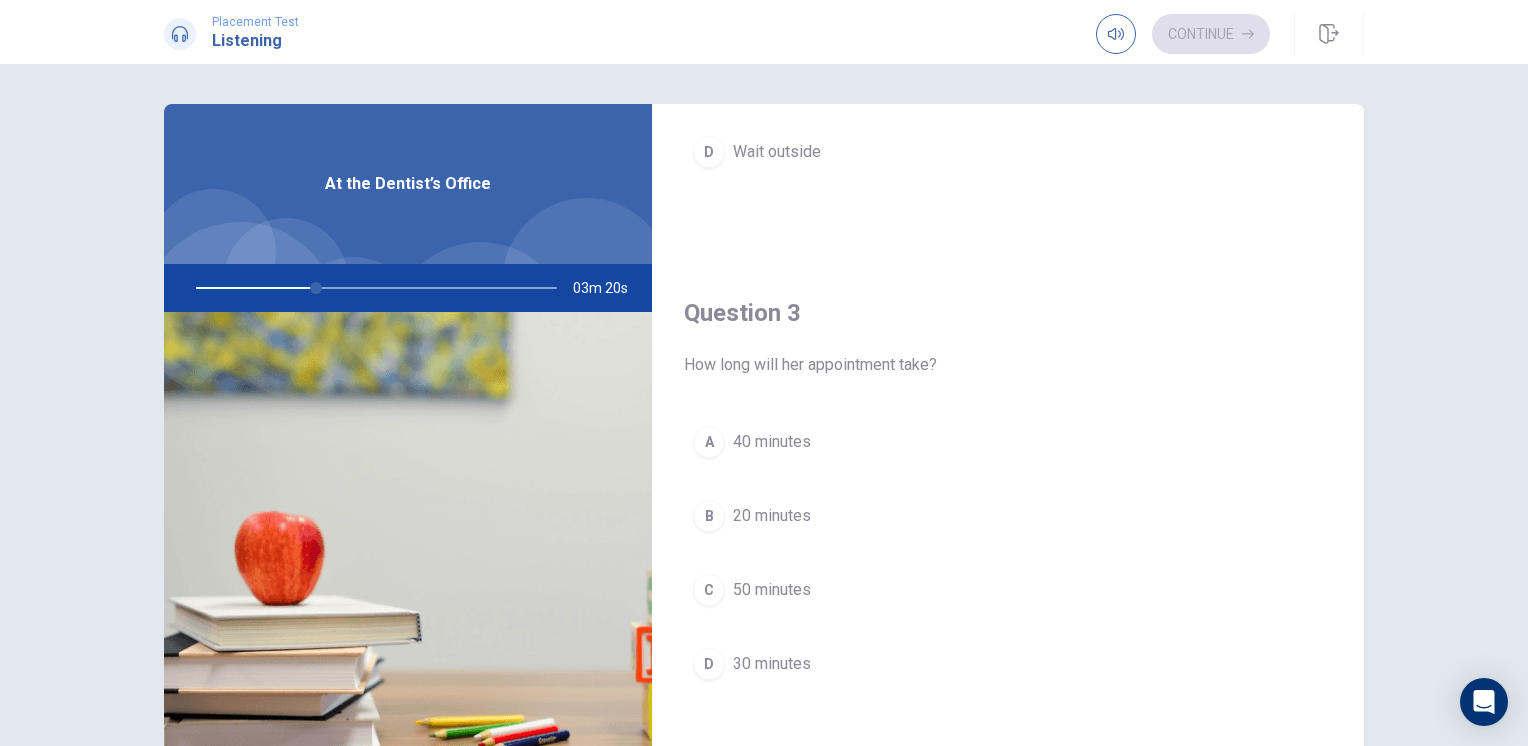scroll, scrollTop: 900, scrollLeft: 0, axis: vertical 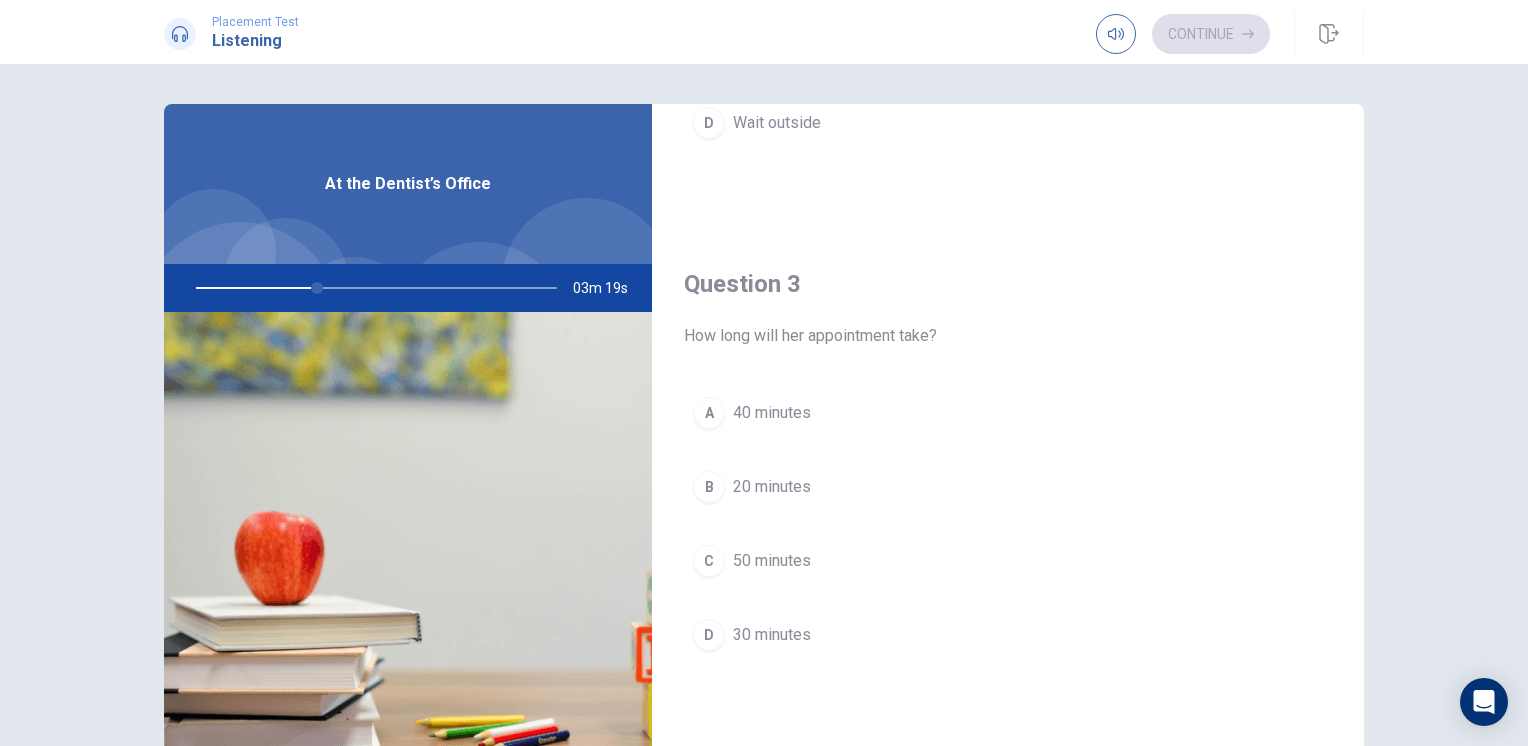 click on "30 minutes" at bounding box center (772, 635) 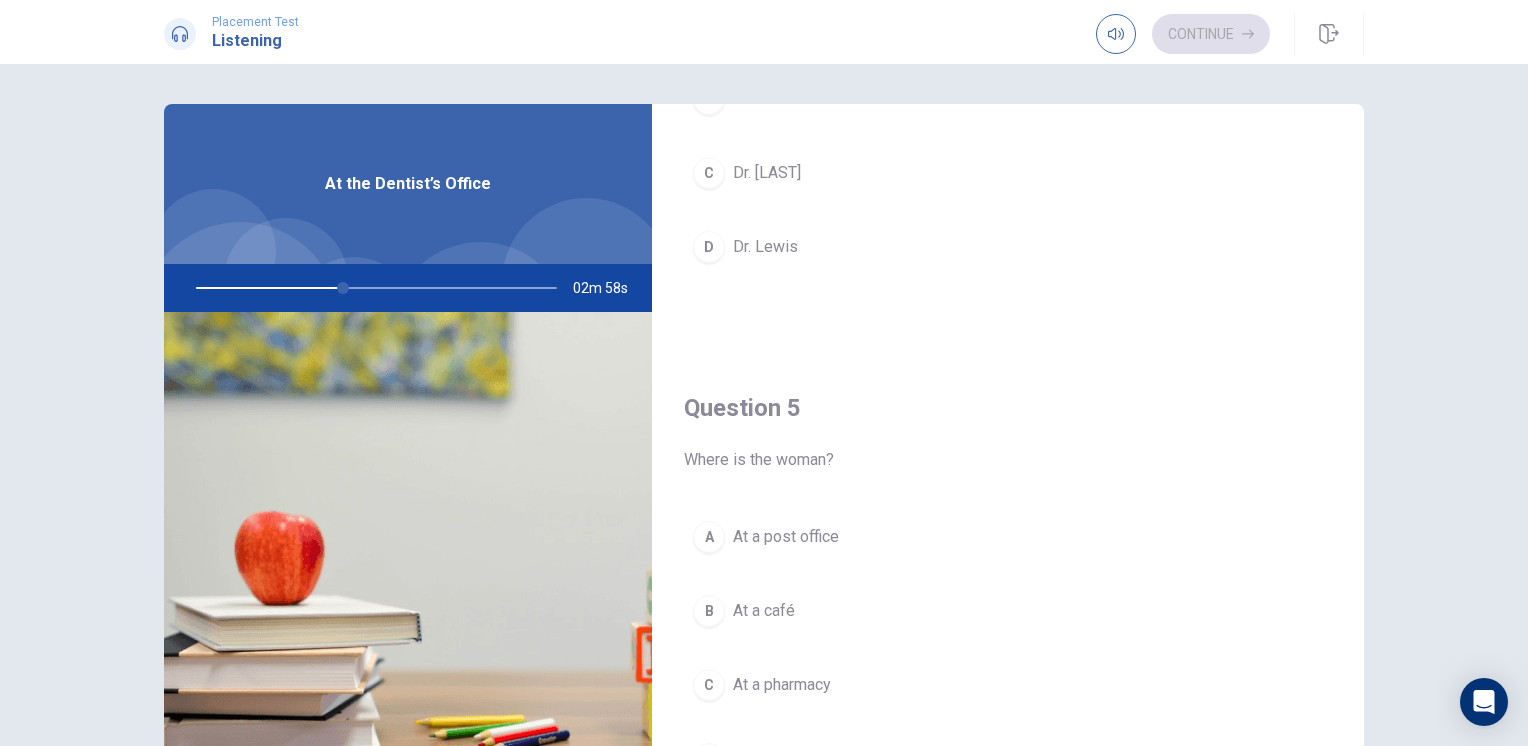 scroll, scrollTop: 1856, scrollLeft: 0, axis: vertical 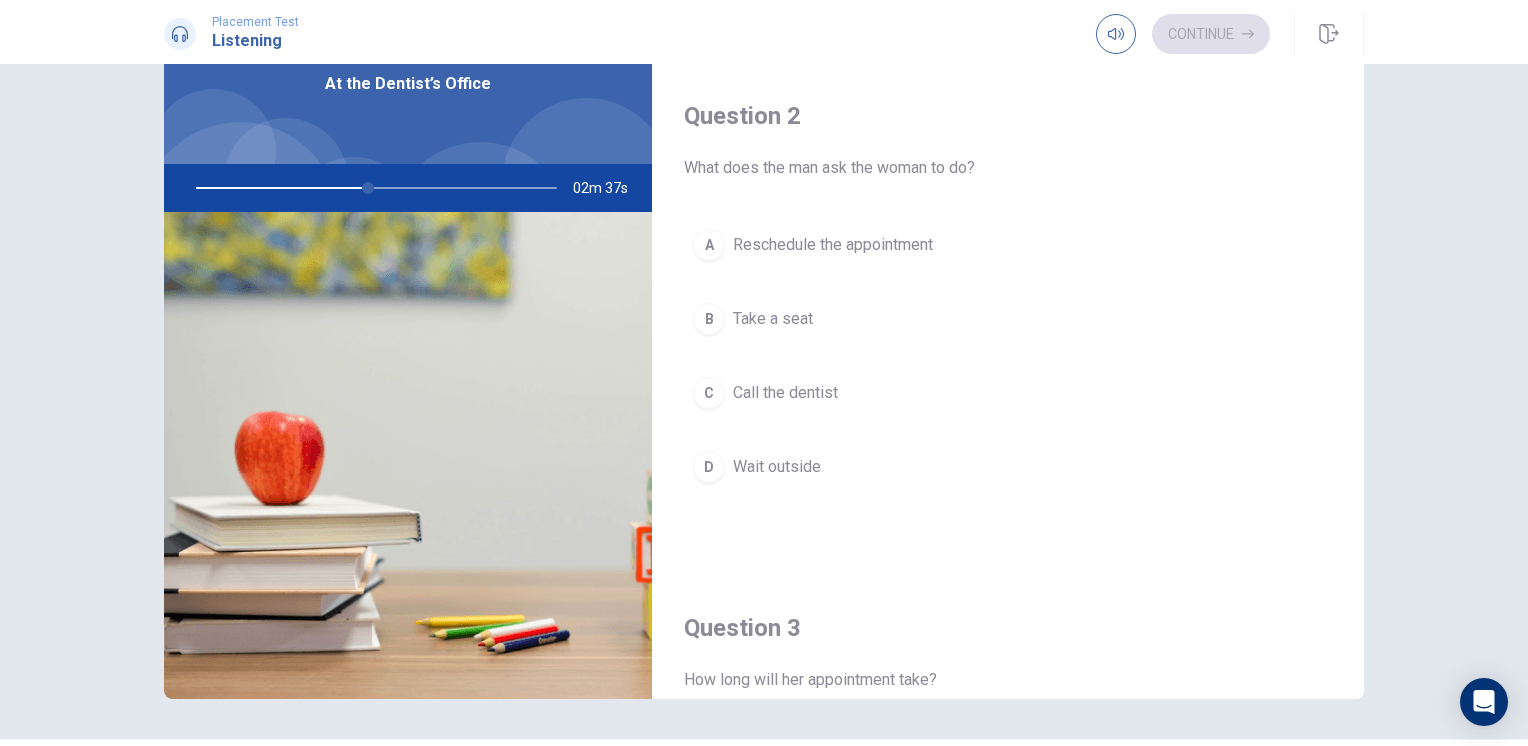 click on "Take a seat" at bounding box center [773, 319] 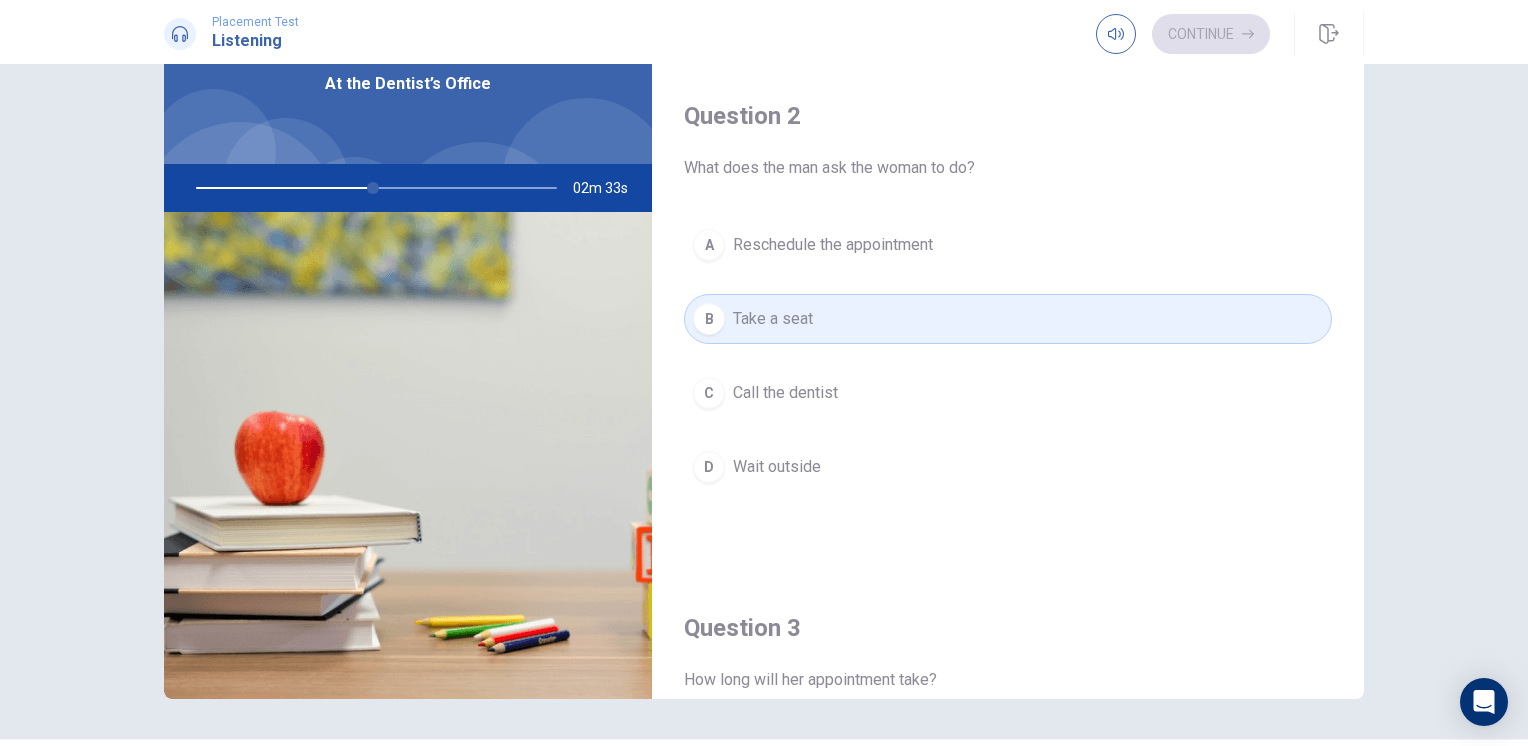 drag, startPoint x: 364, startPoint y: 189, endPoint x: 324, endPoint y: 194, distance: 40.311287 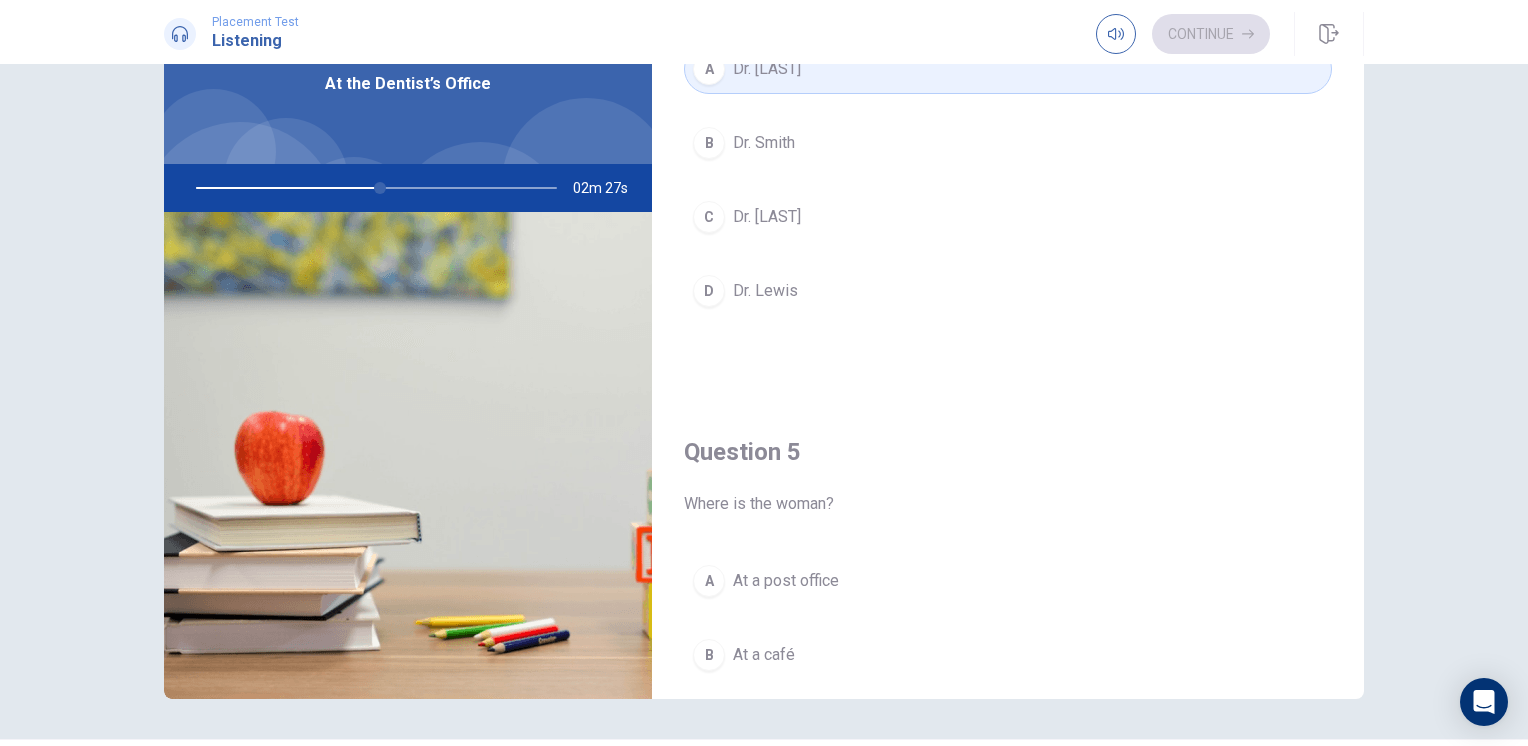 scroll, scrollTop: 1856, scrollLeft: 0, axis: vertical 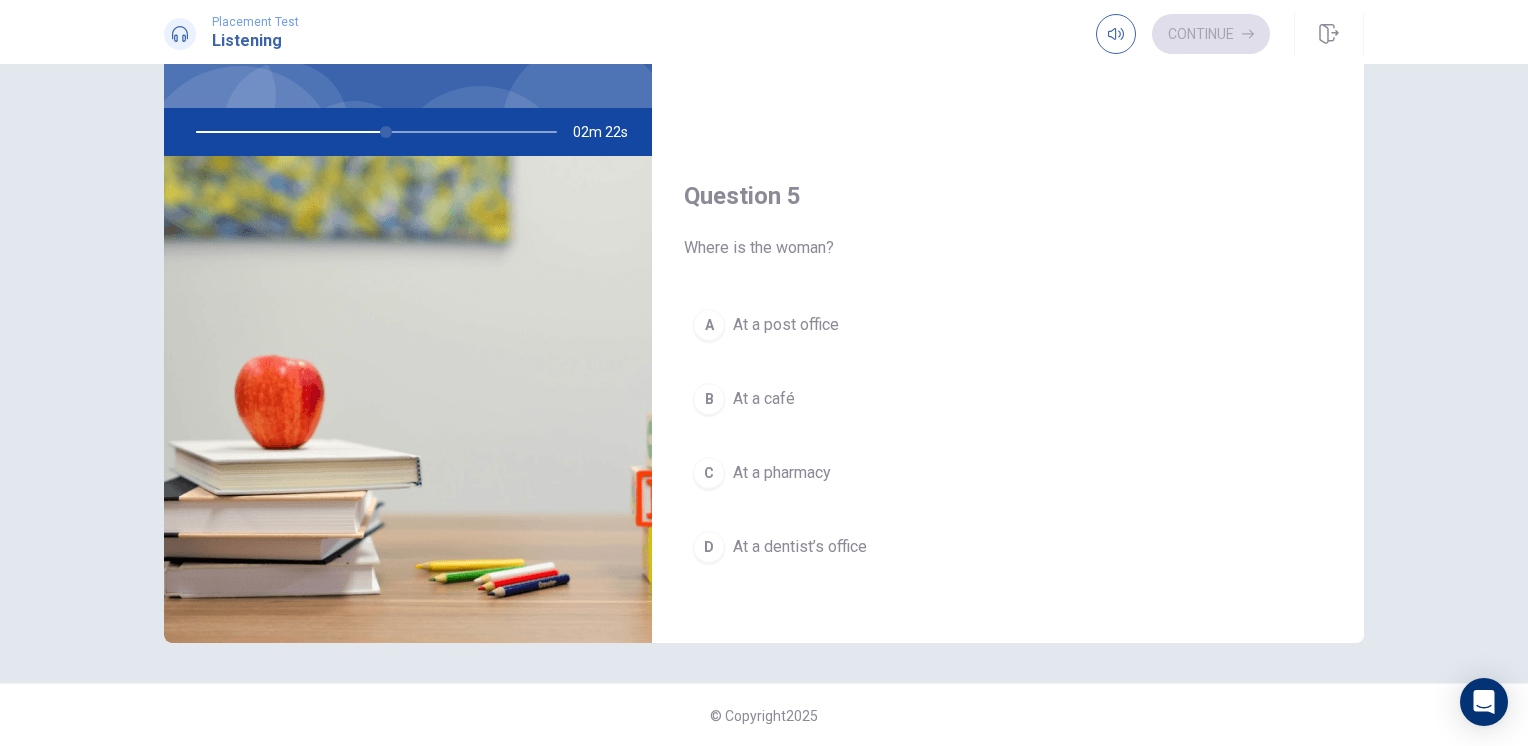 click on "At a dentist’s office" at bounding box center (800, 547) 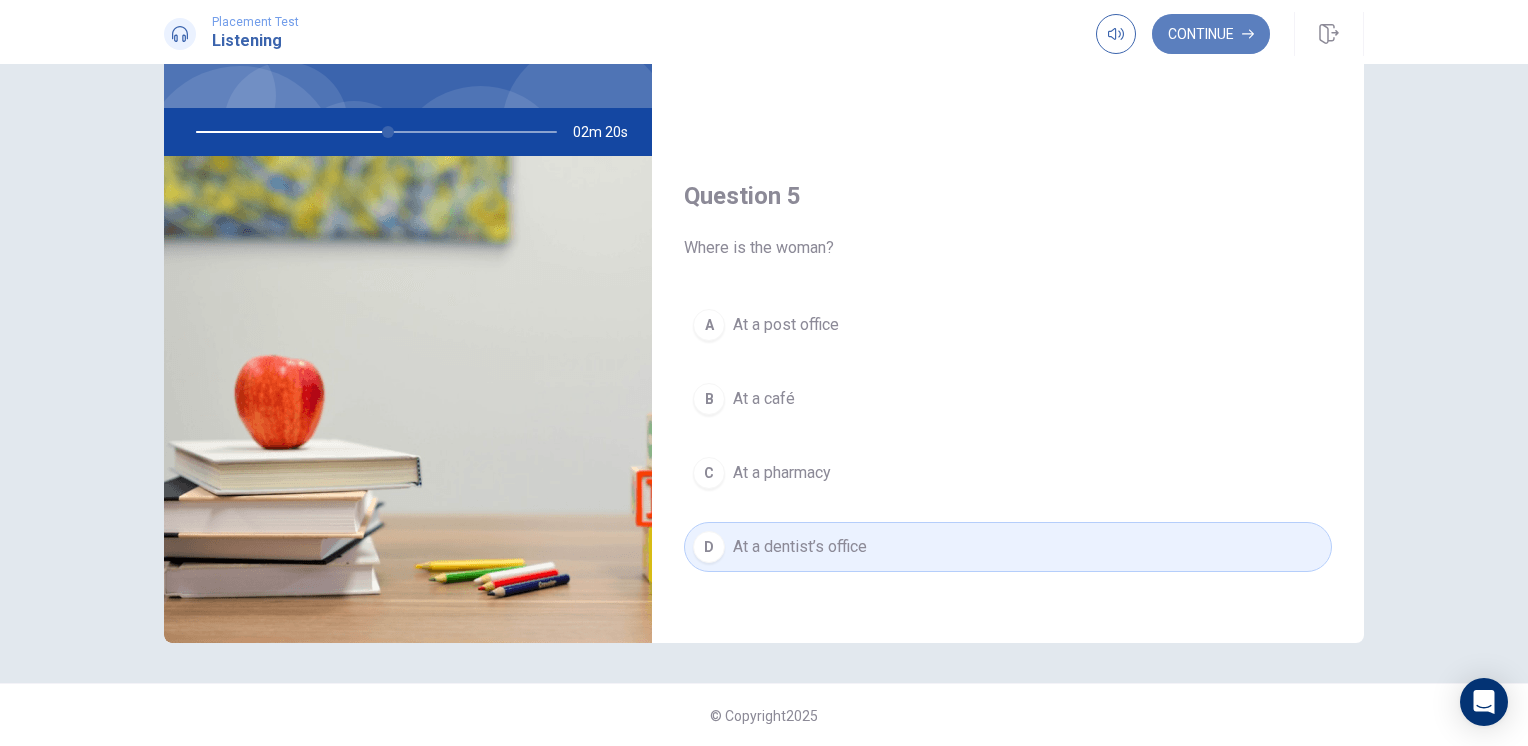 click on "Continue" at bounding box center [1211, 34] 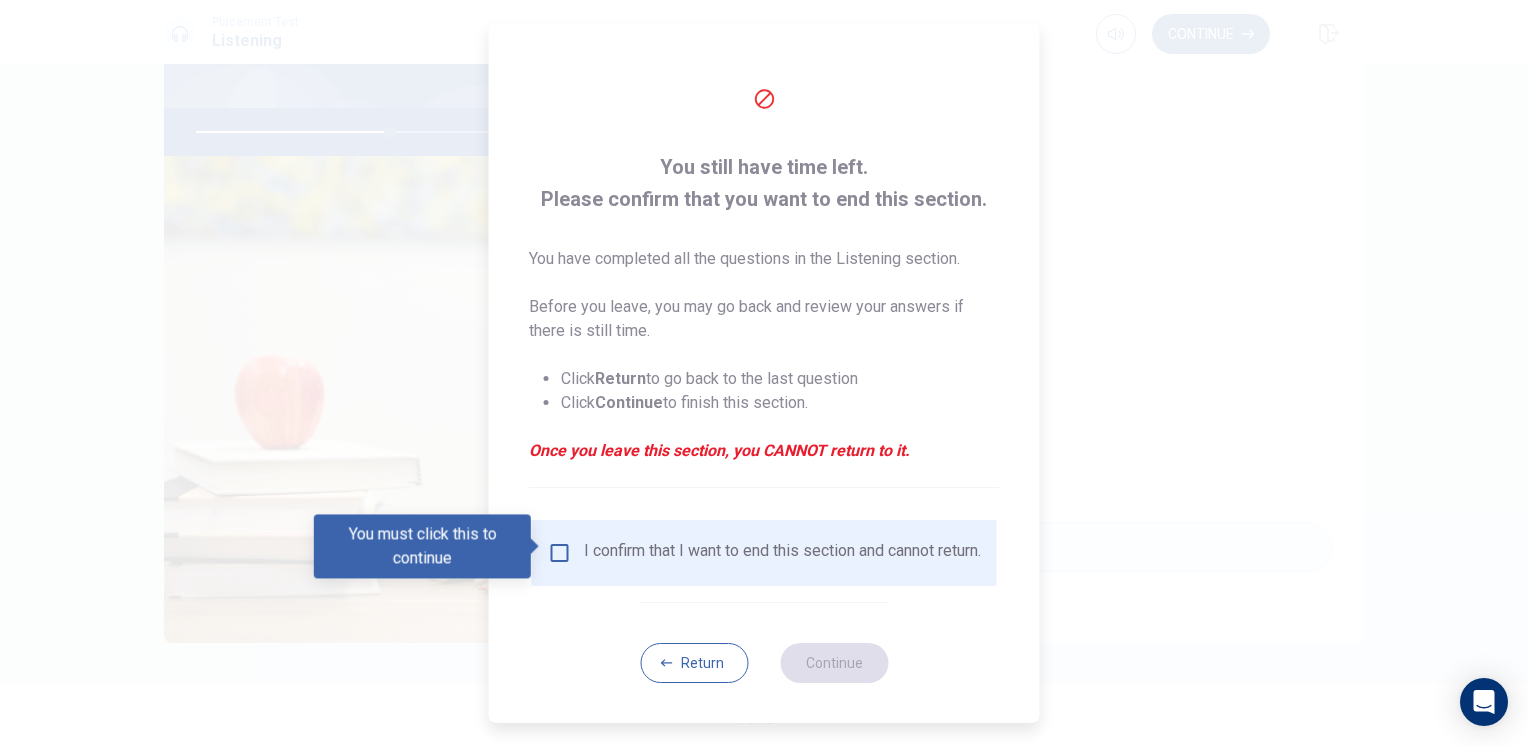 click at bounding box center (560, 553) 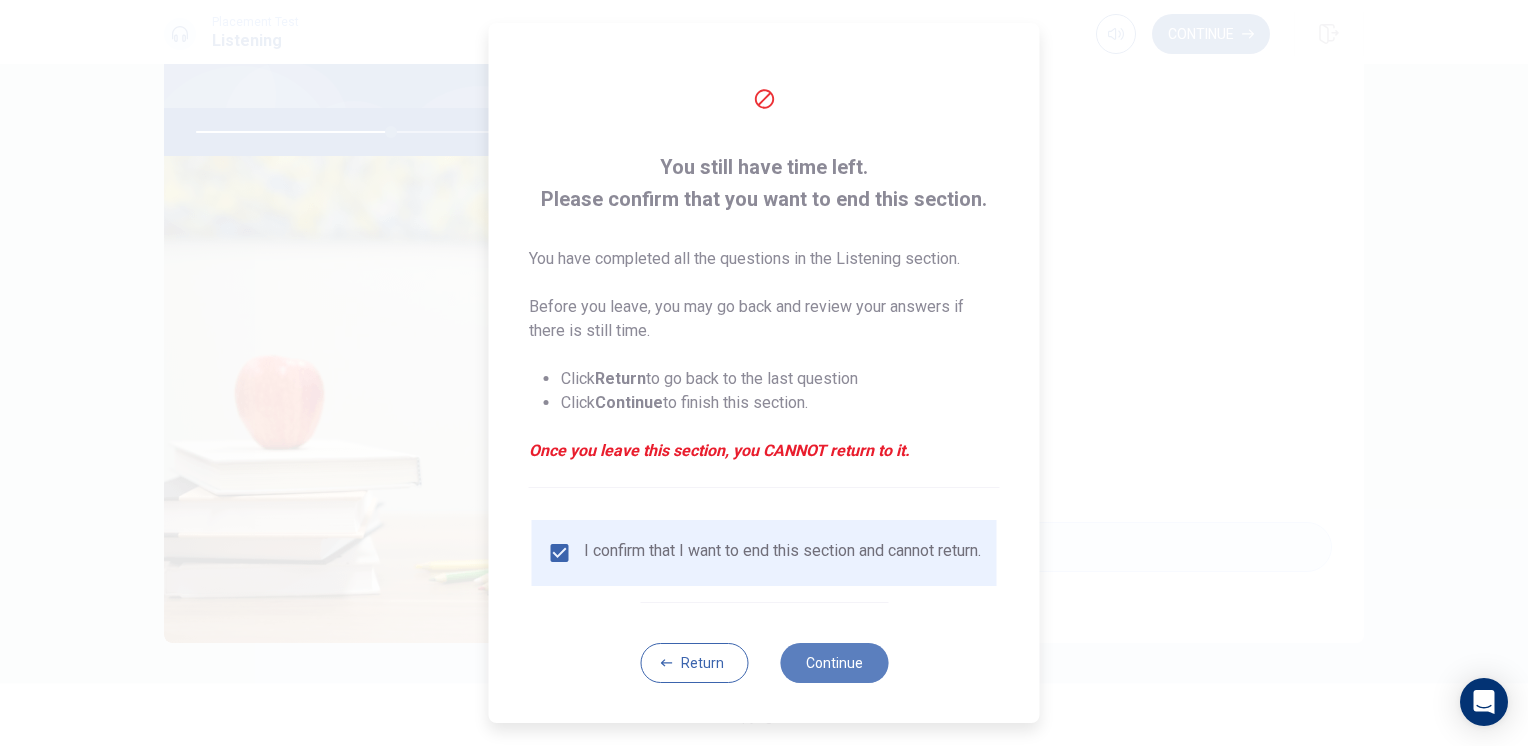 click on "Continue" at bounding box center (834, 663) 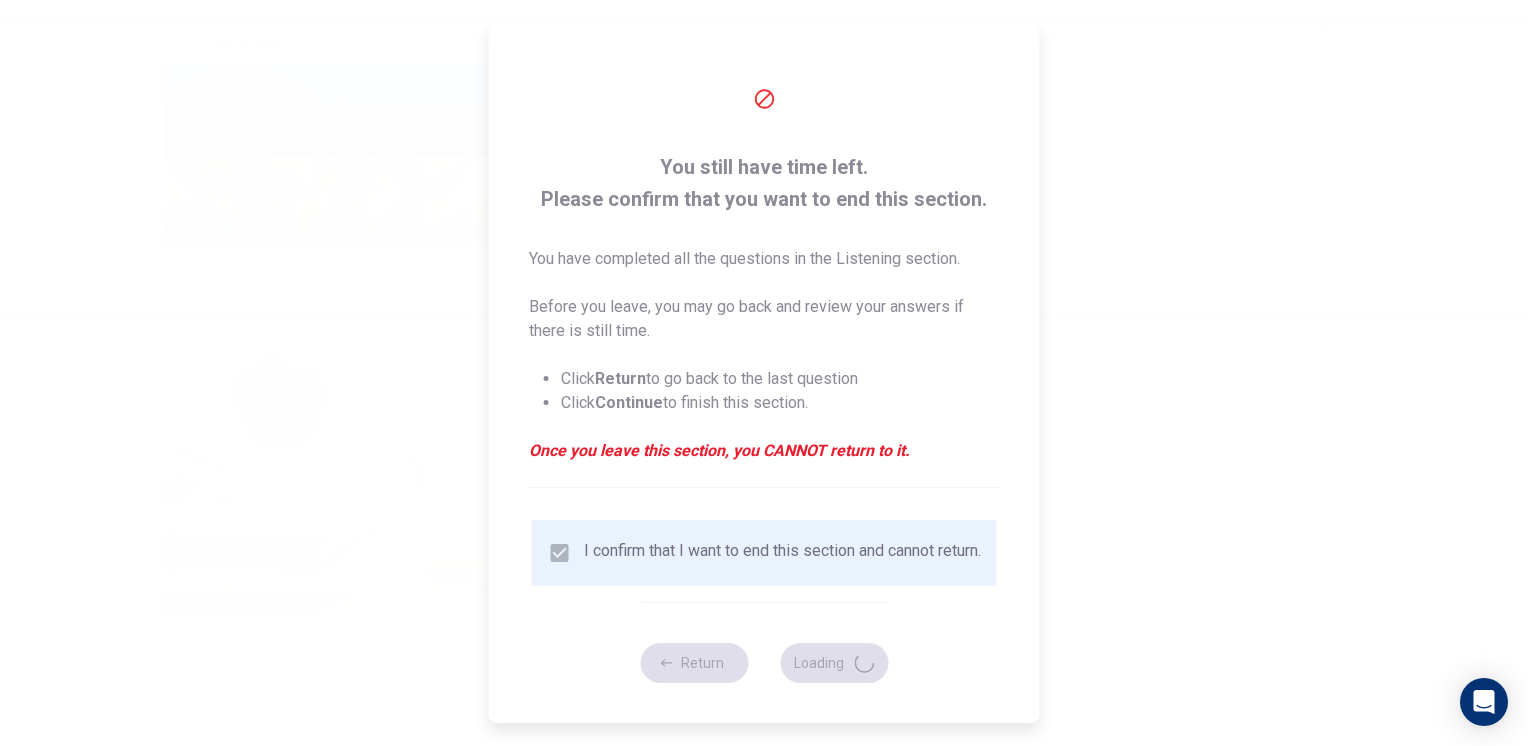 type on "55" 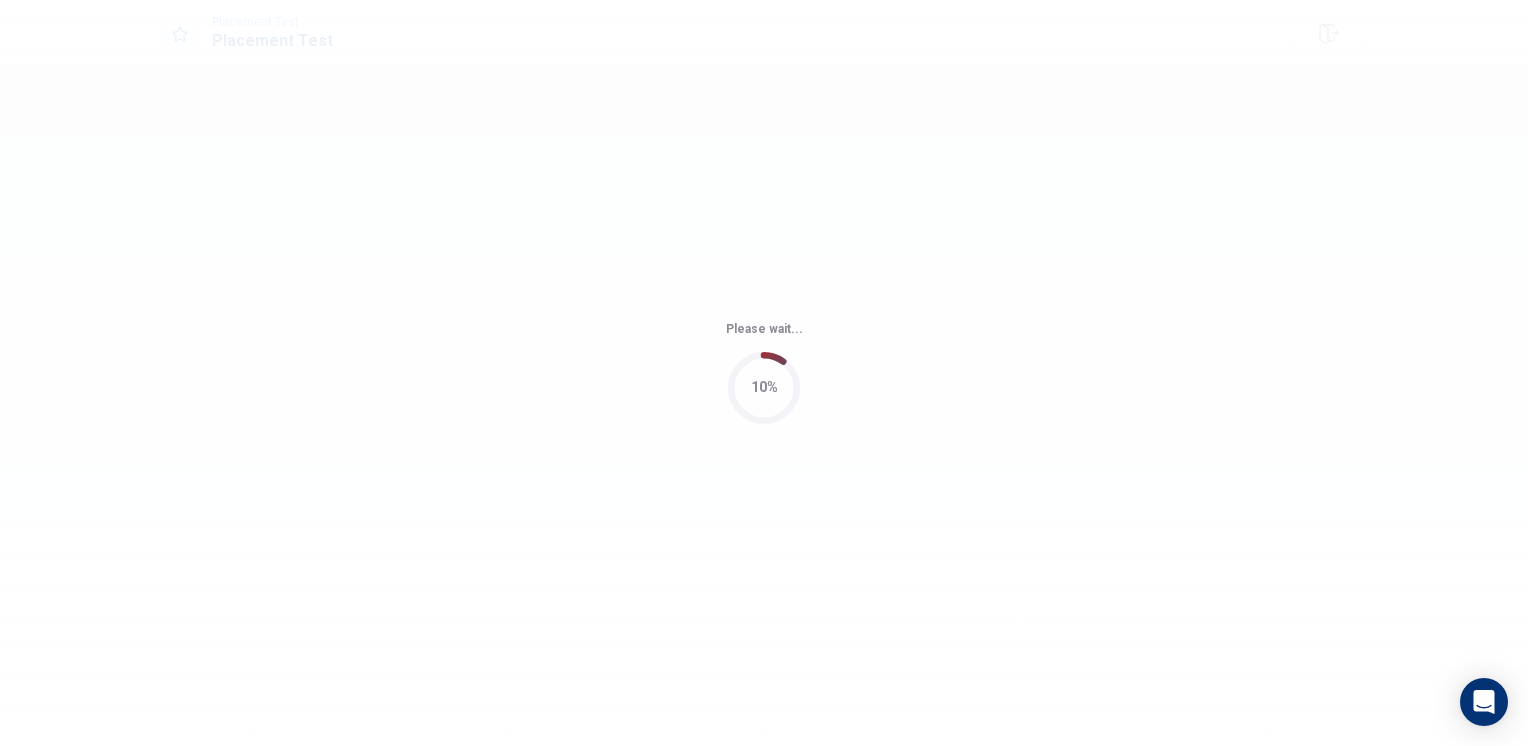 scroll, scrollTop: 0, scrollLeft: 0, axis: both 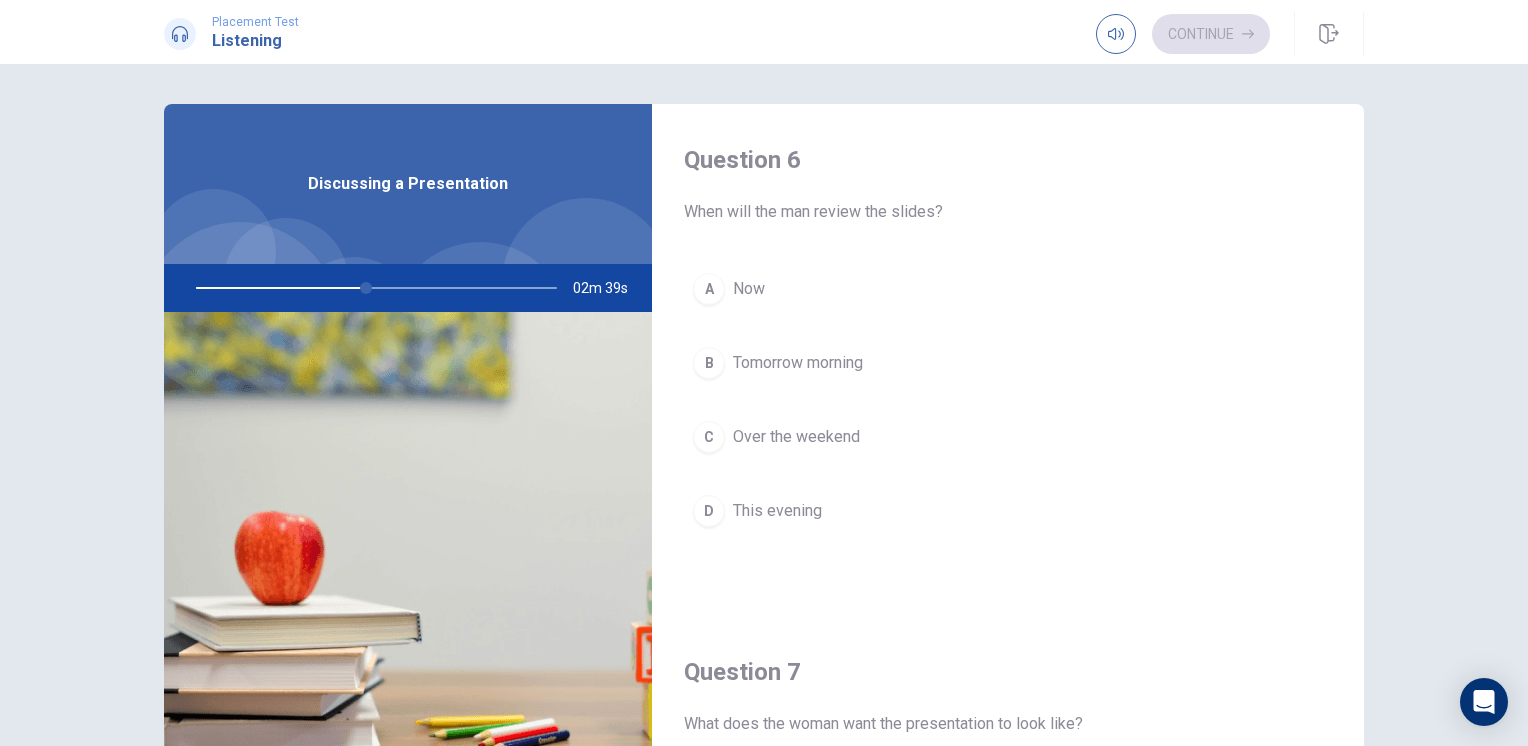 click on "Tomorrow morning" at bounding box center (798, 363) 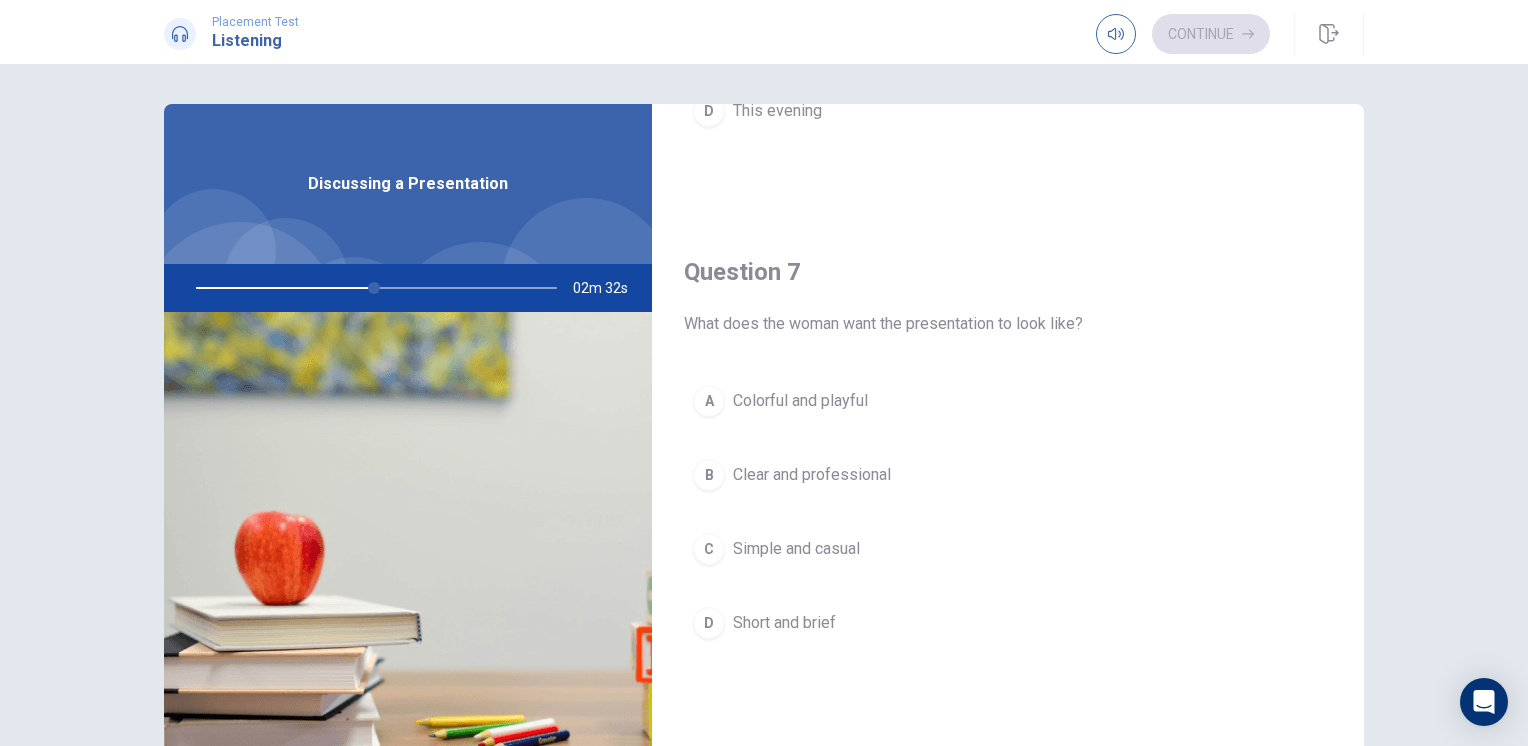 scroll, scrollTop: 500, scrollLeft: 0, axis: vertical 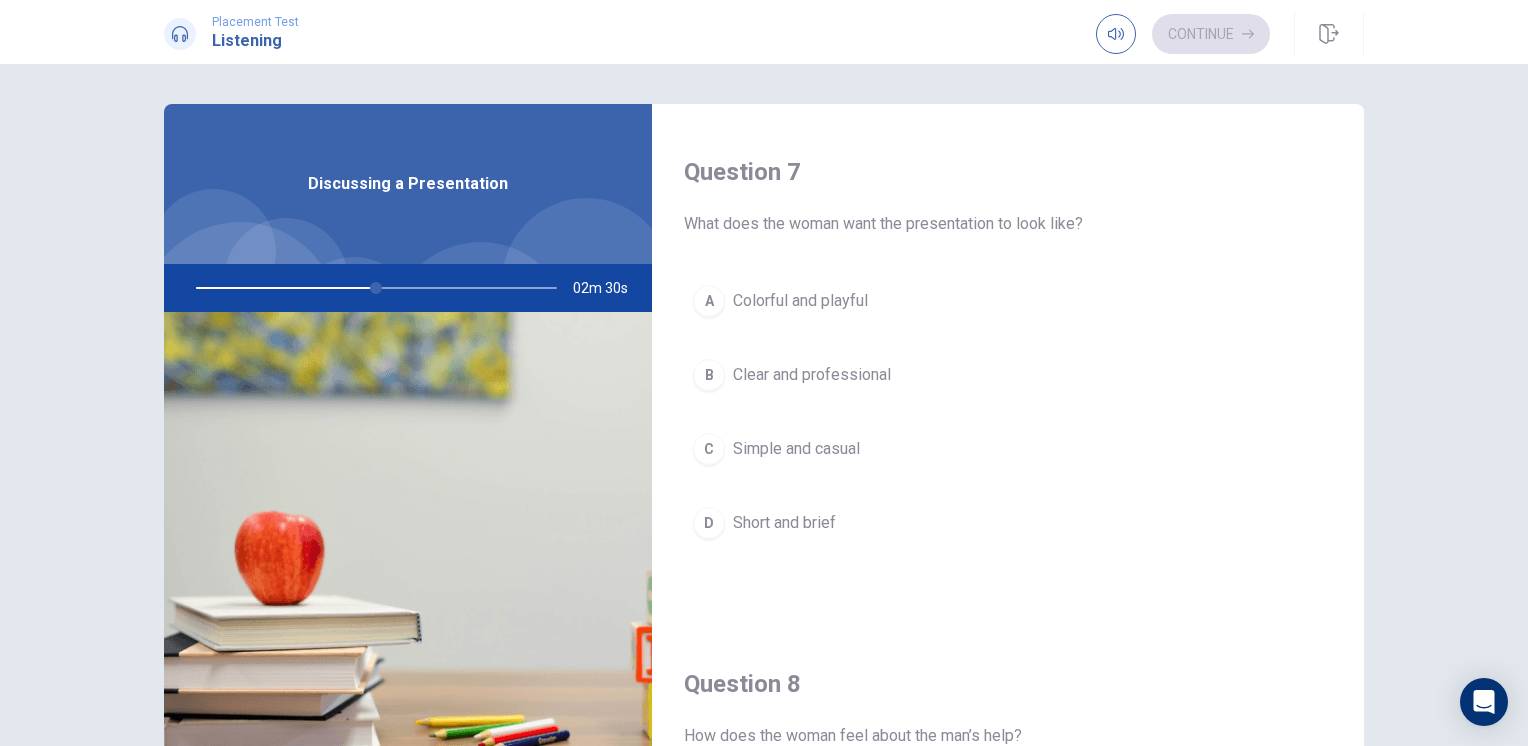 click on "Clear and professional" at bounding box center (812, 375) 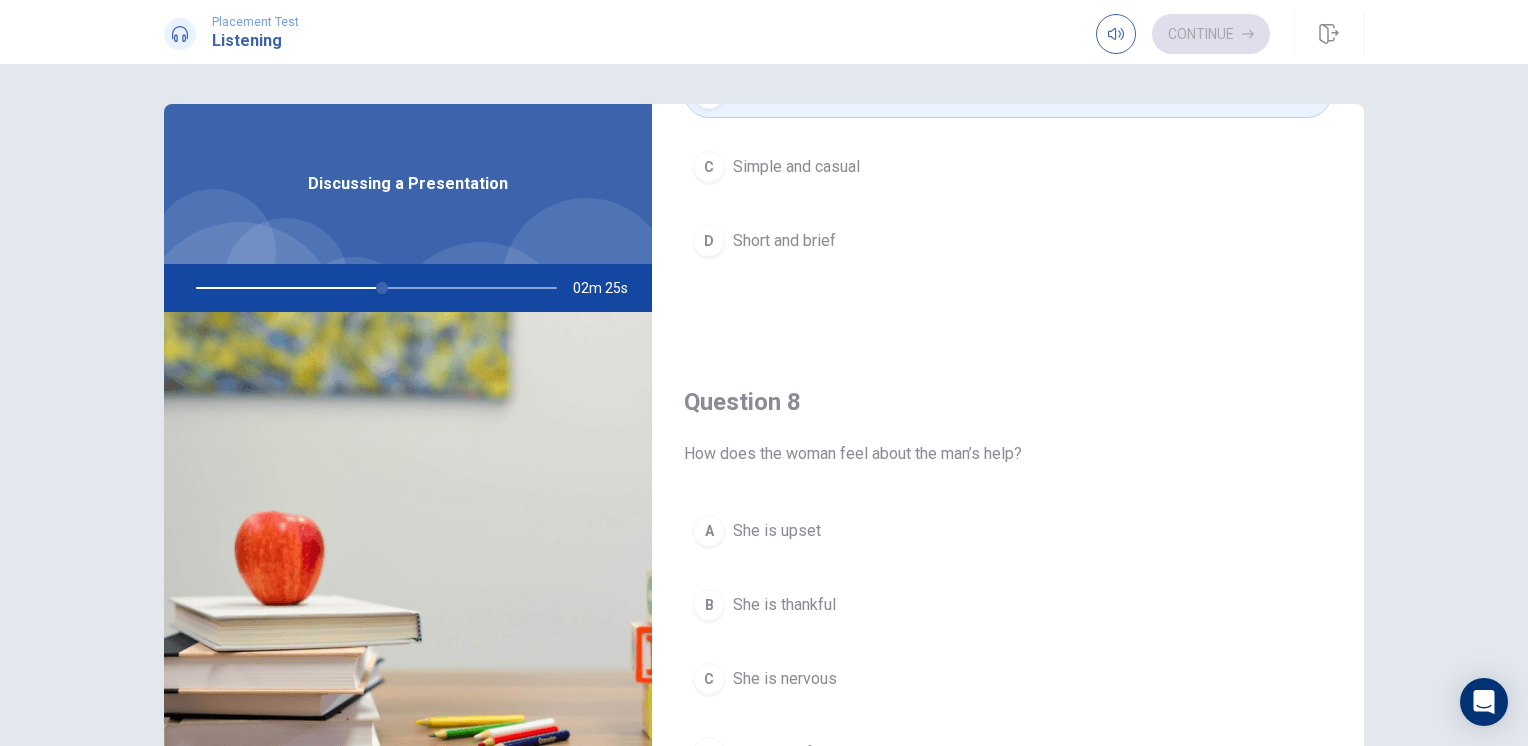 scroll, scrollTop: 900, scrollLeft: 0, axis: vertical 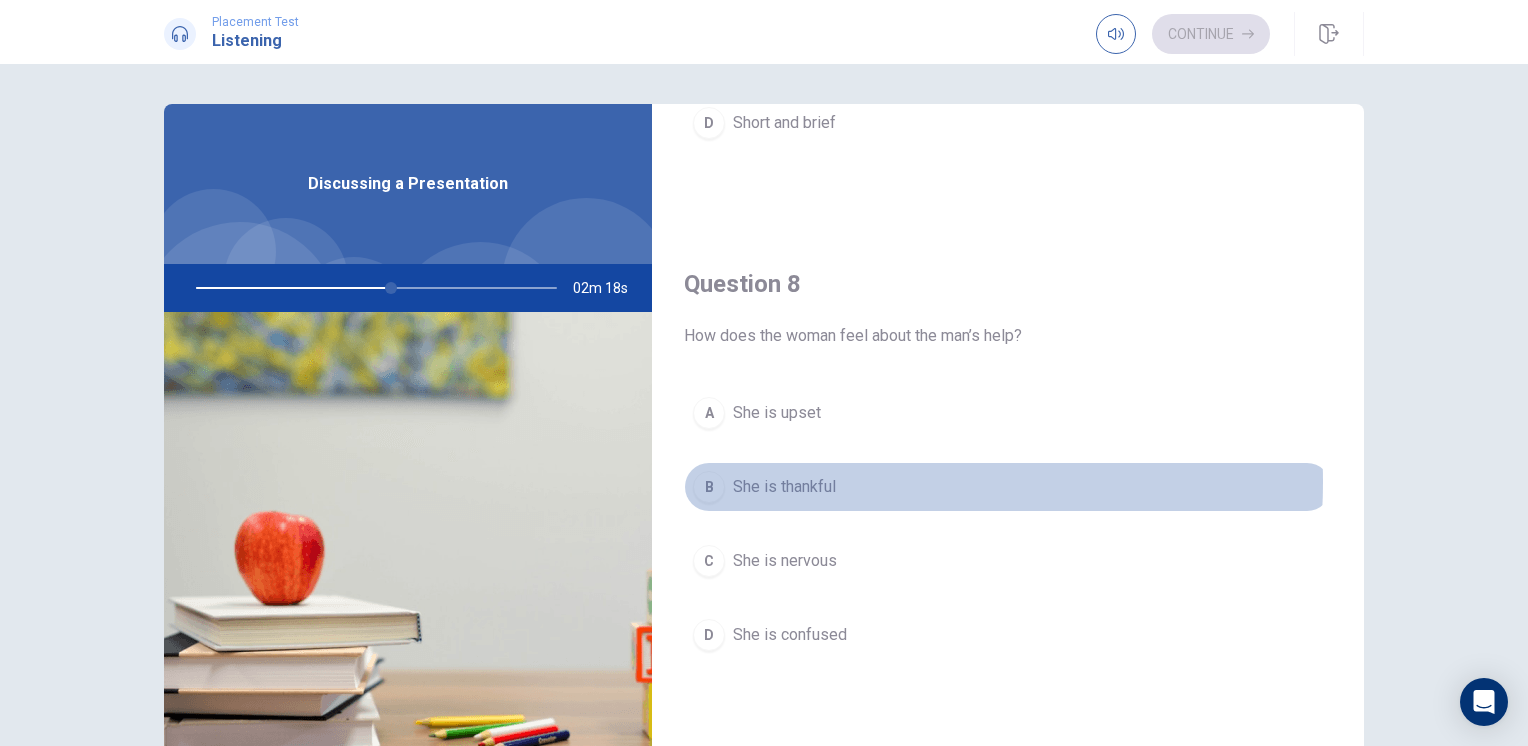click on "She is thankful" at bounding box center (784, 487) 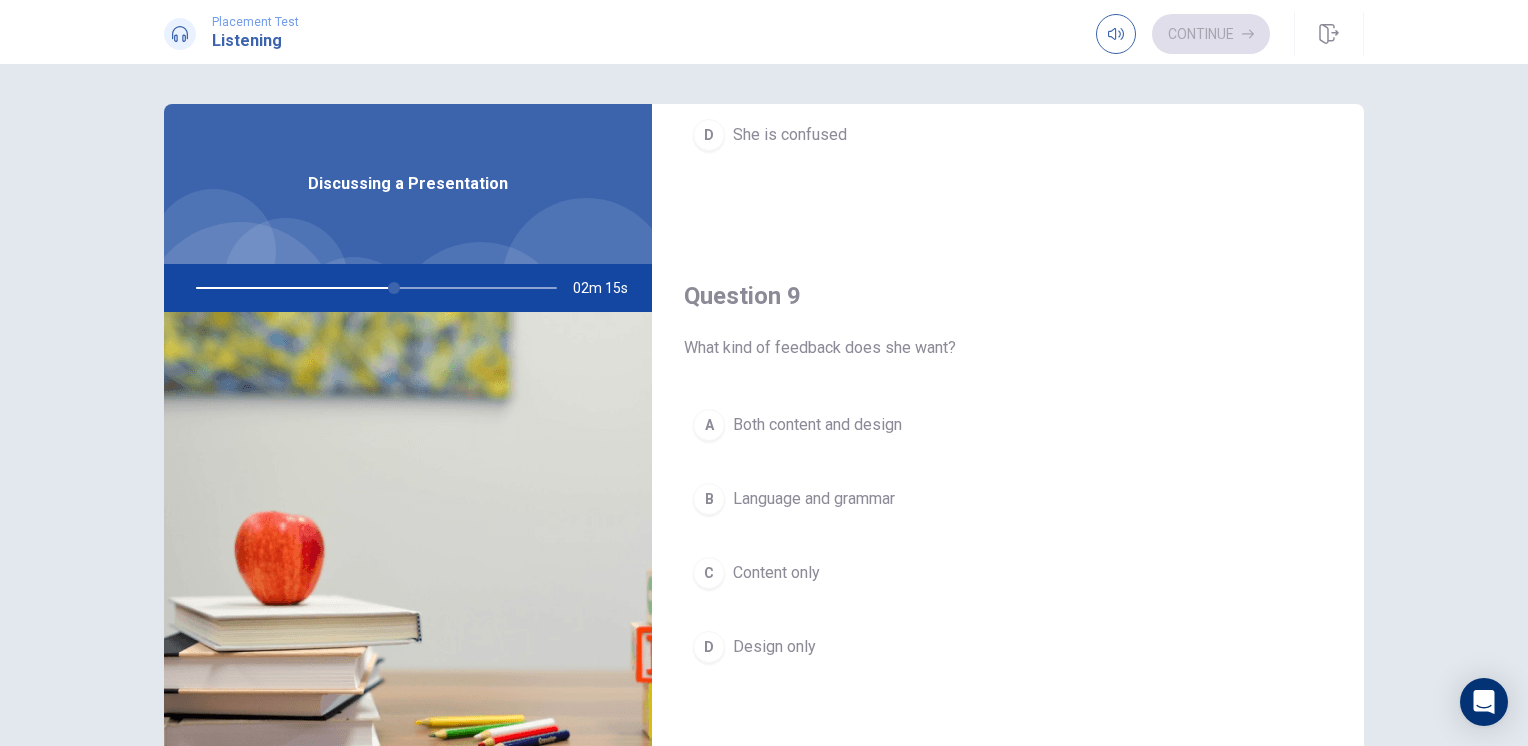 scroll, scrollTop: 1500, scrollLeft: 0, axis: vertical 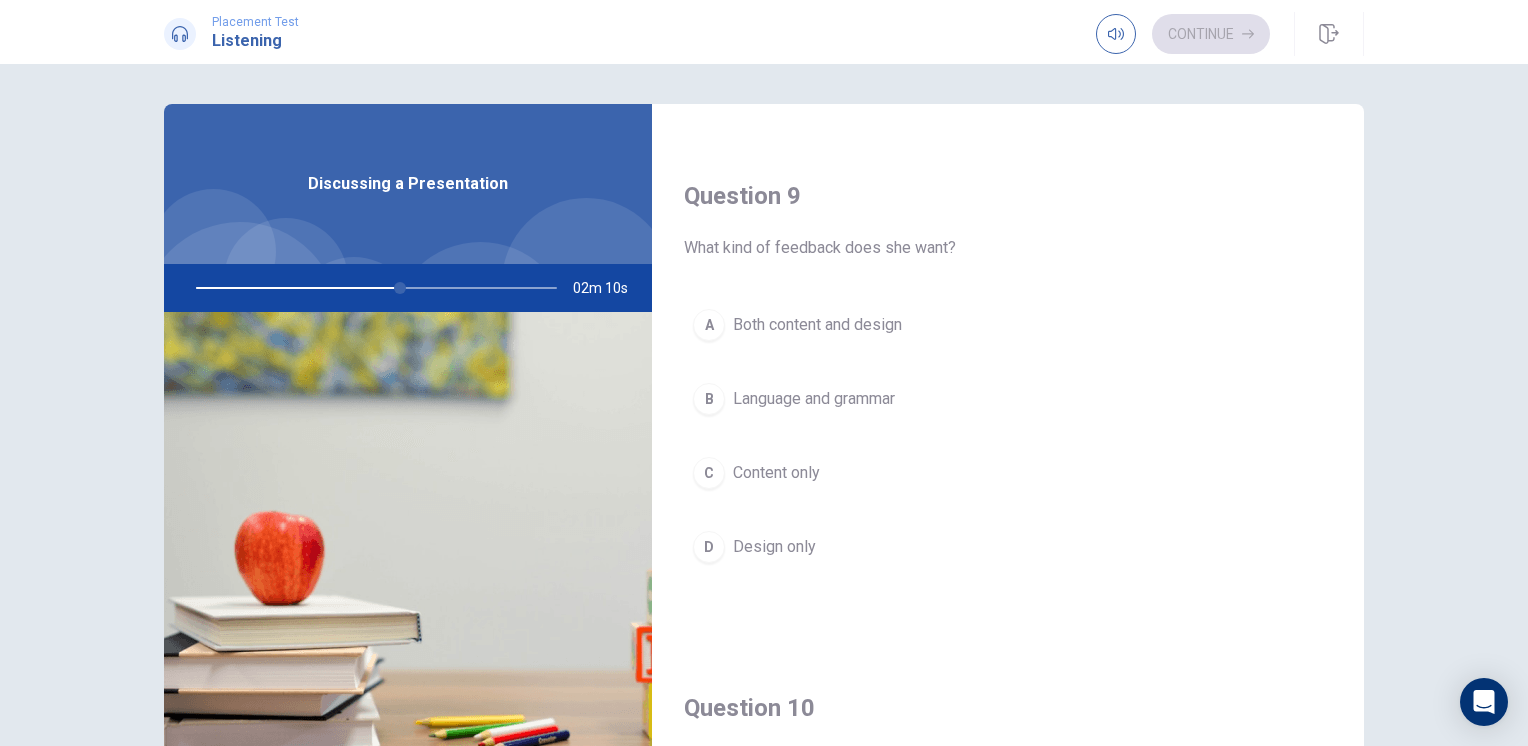 click on "Language and grammar" at bounding box center [814, 399] 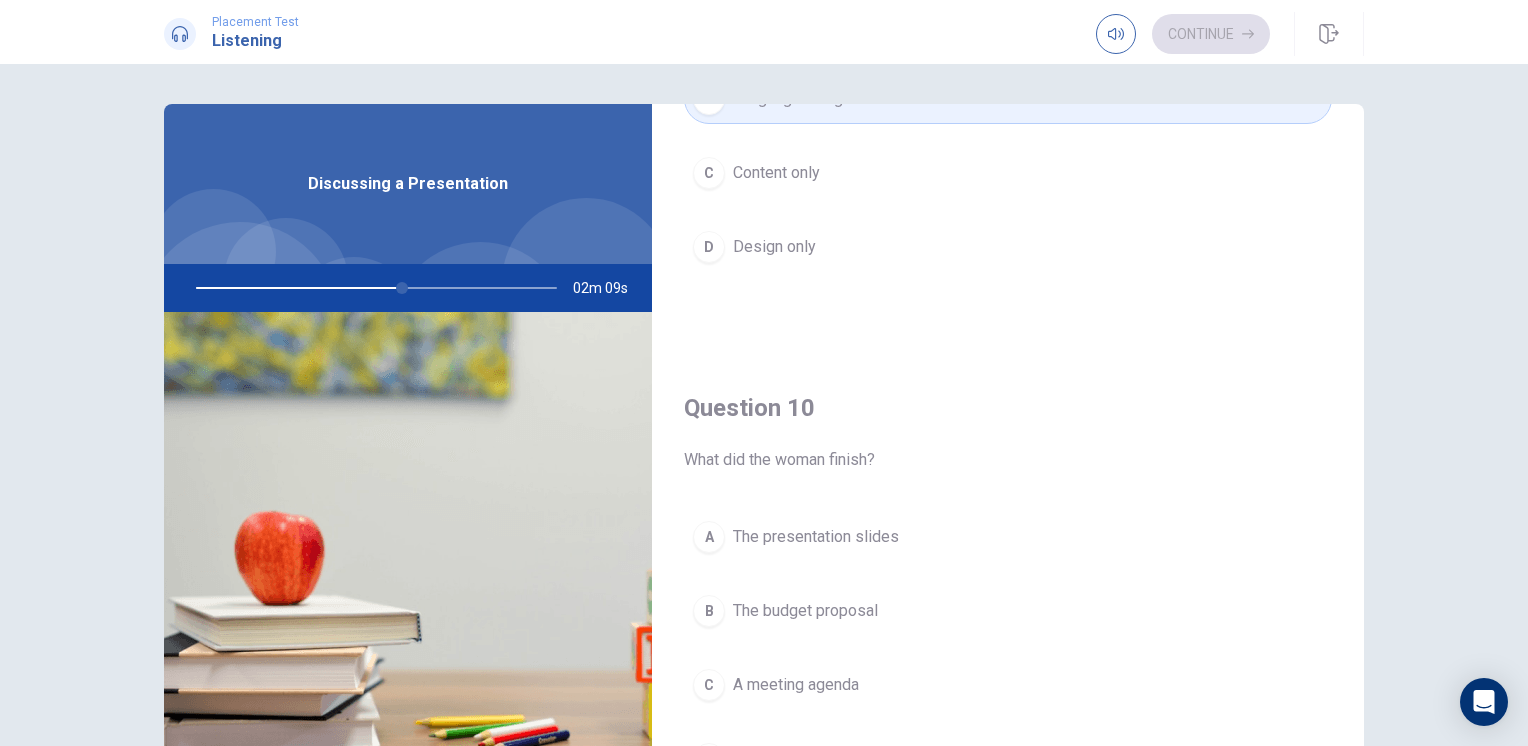 scroll, scrollTop: 1856, scrollLeft: 0, axis: vertical 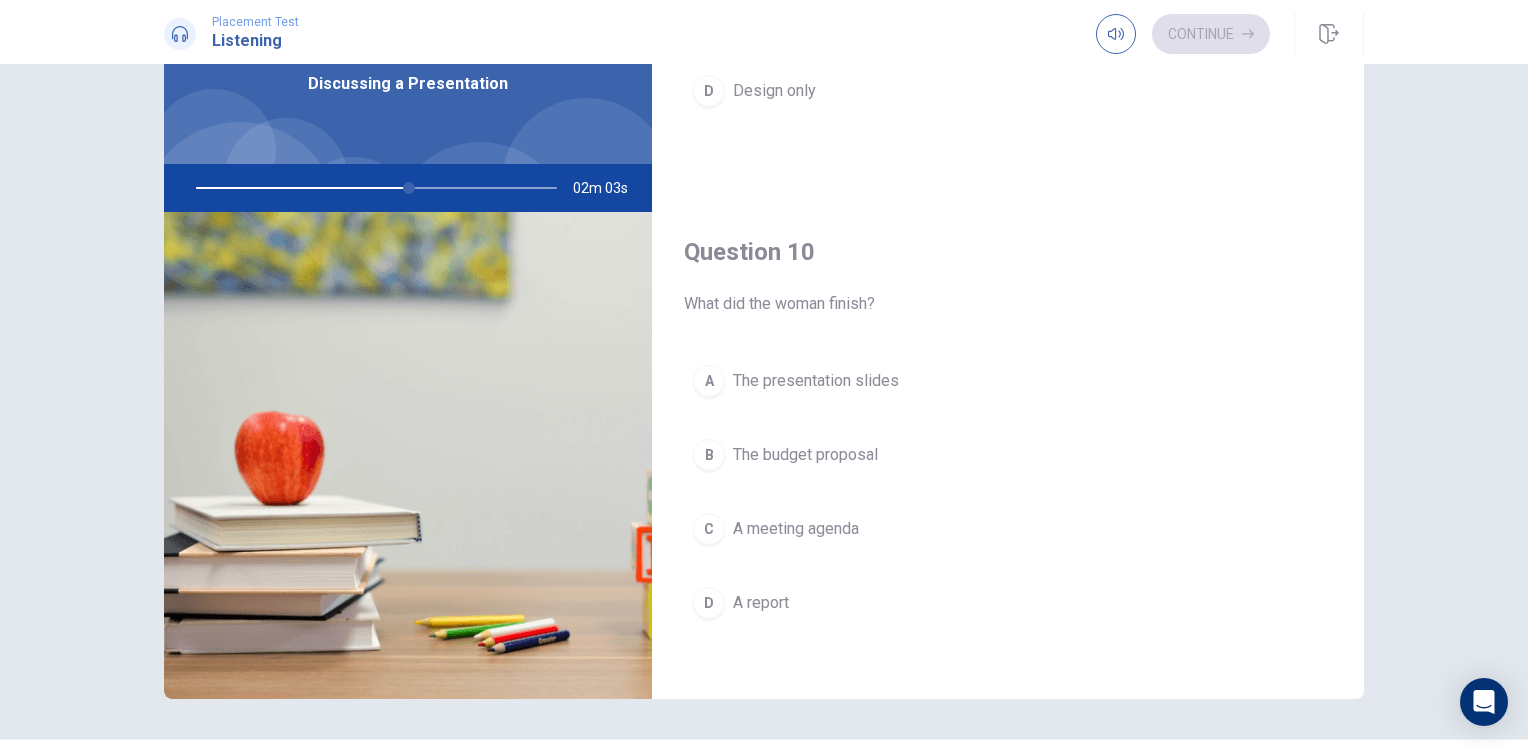 click on "B The budget proposal" at bounding box center [1008, 455] 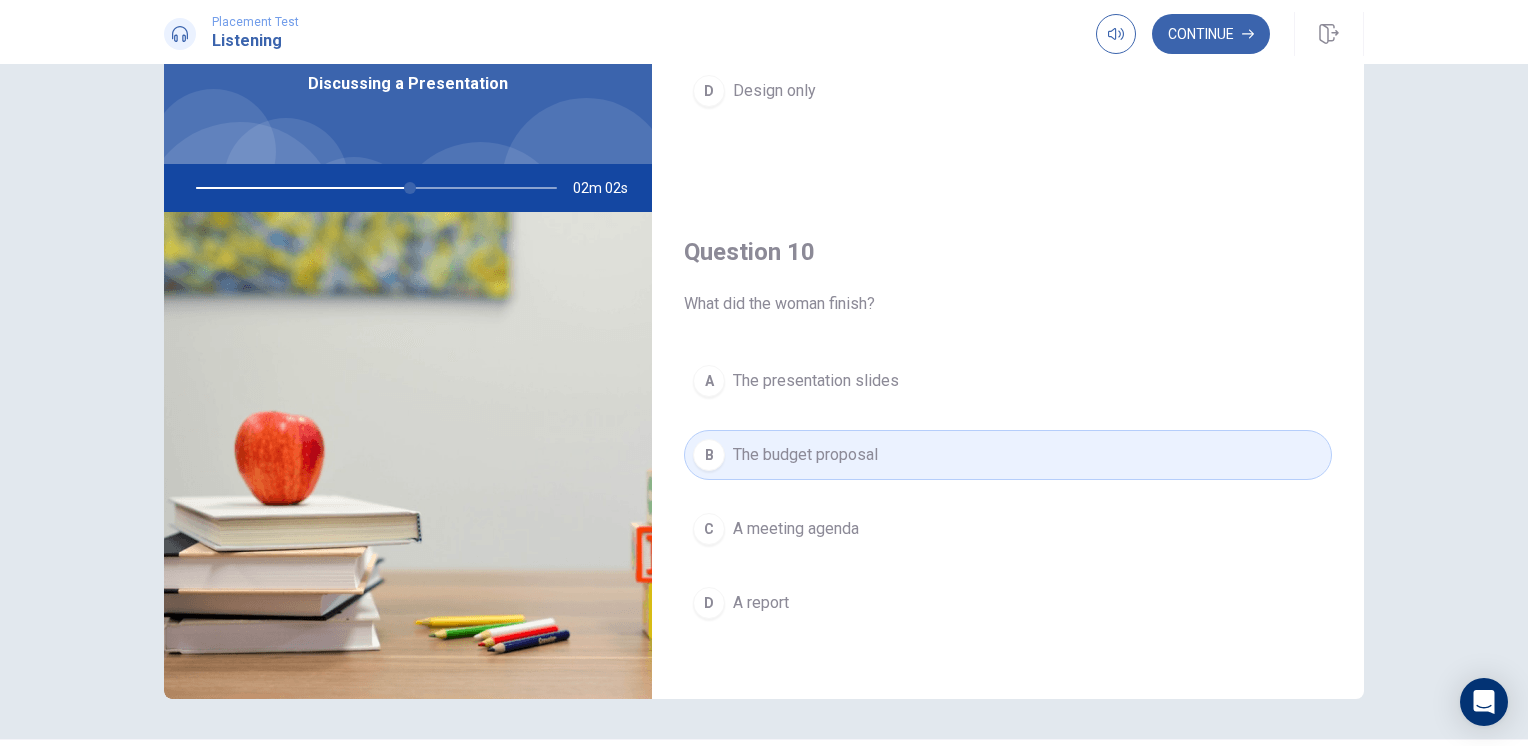 click on "The presentation slides" at bounding box center [816, 381] 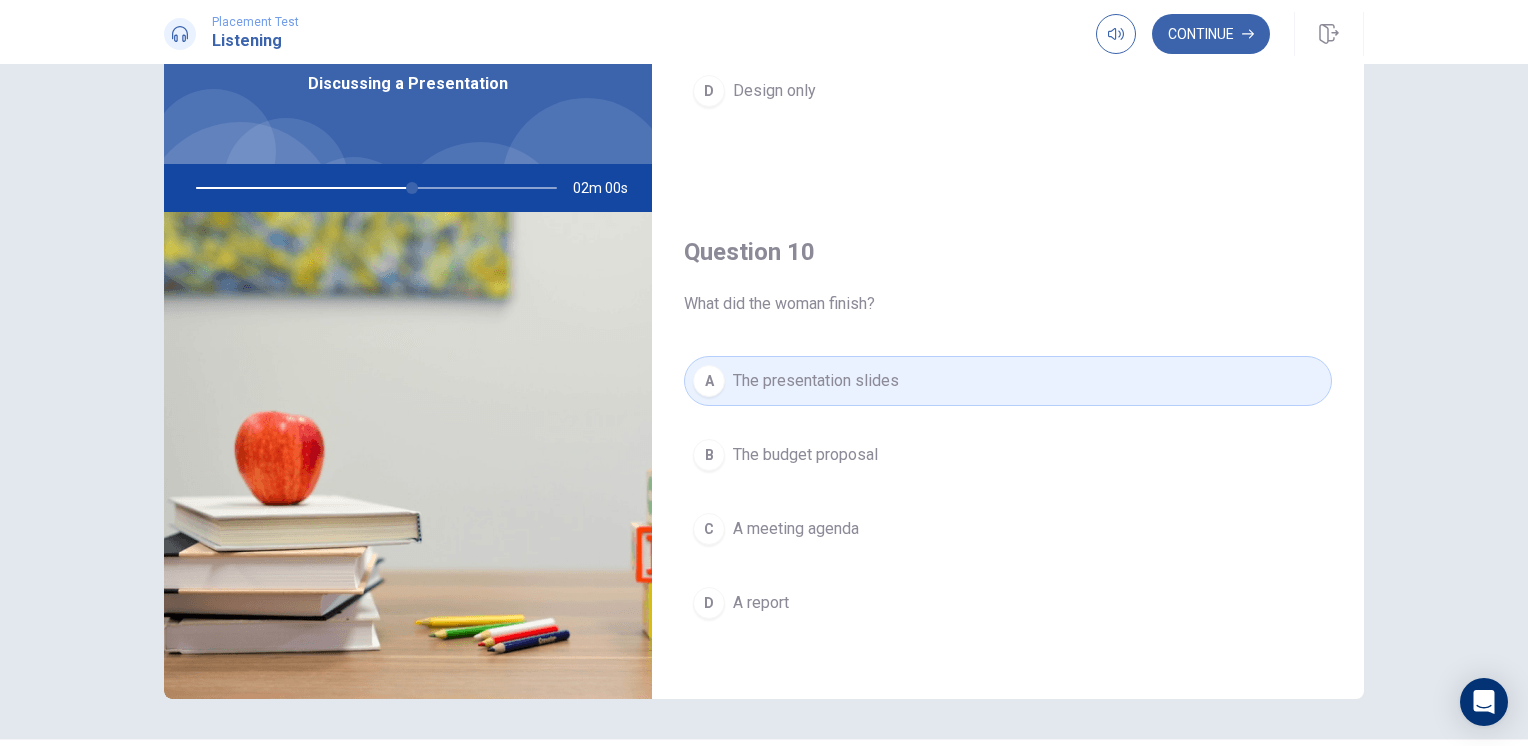 scroll, scrollTop: 156, scrollLeft: 0, axis: vertical 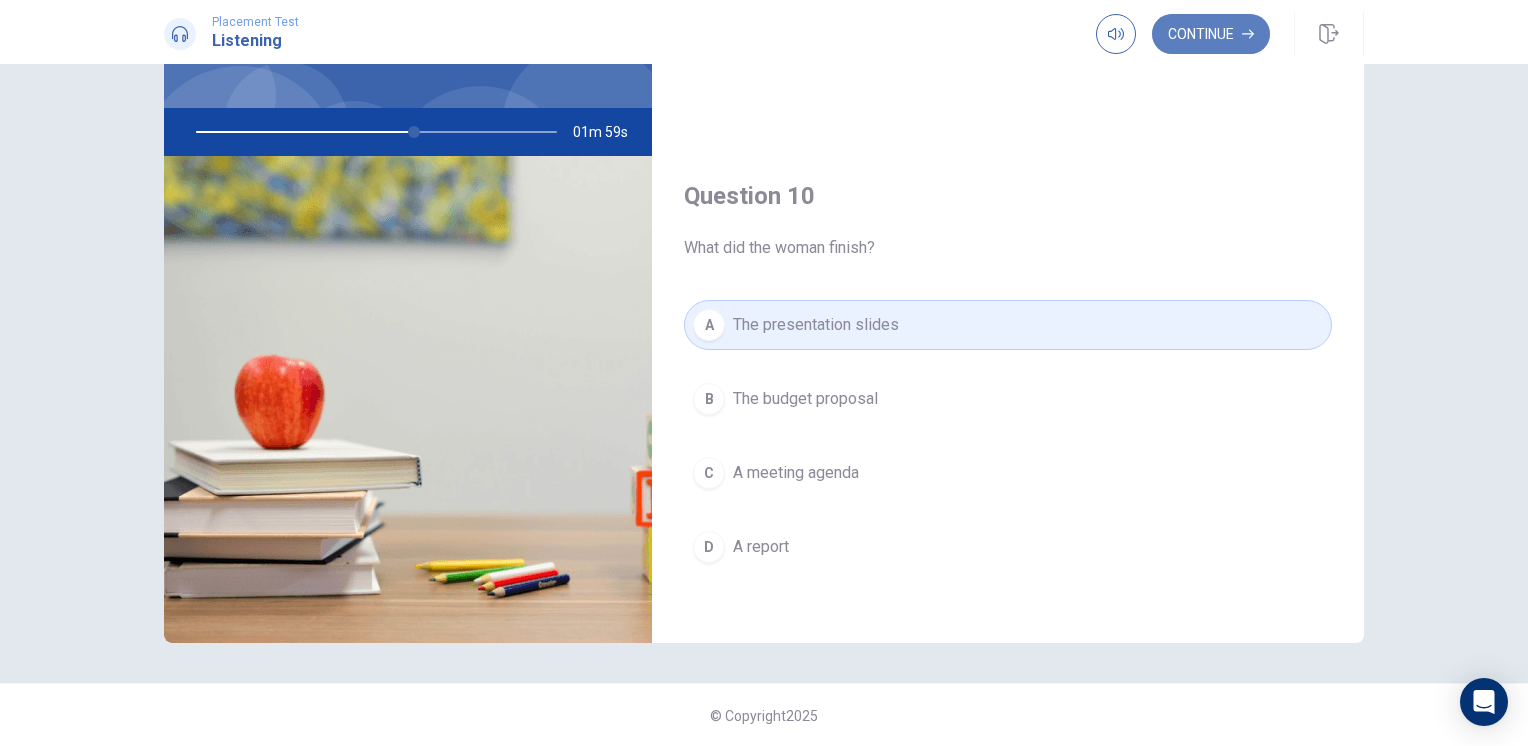 click on "Continue" at bounding box center [1211, 34] 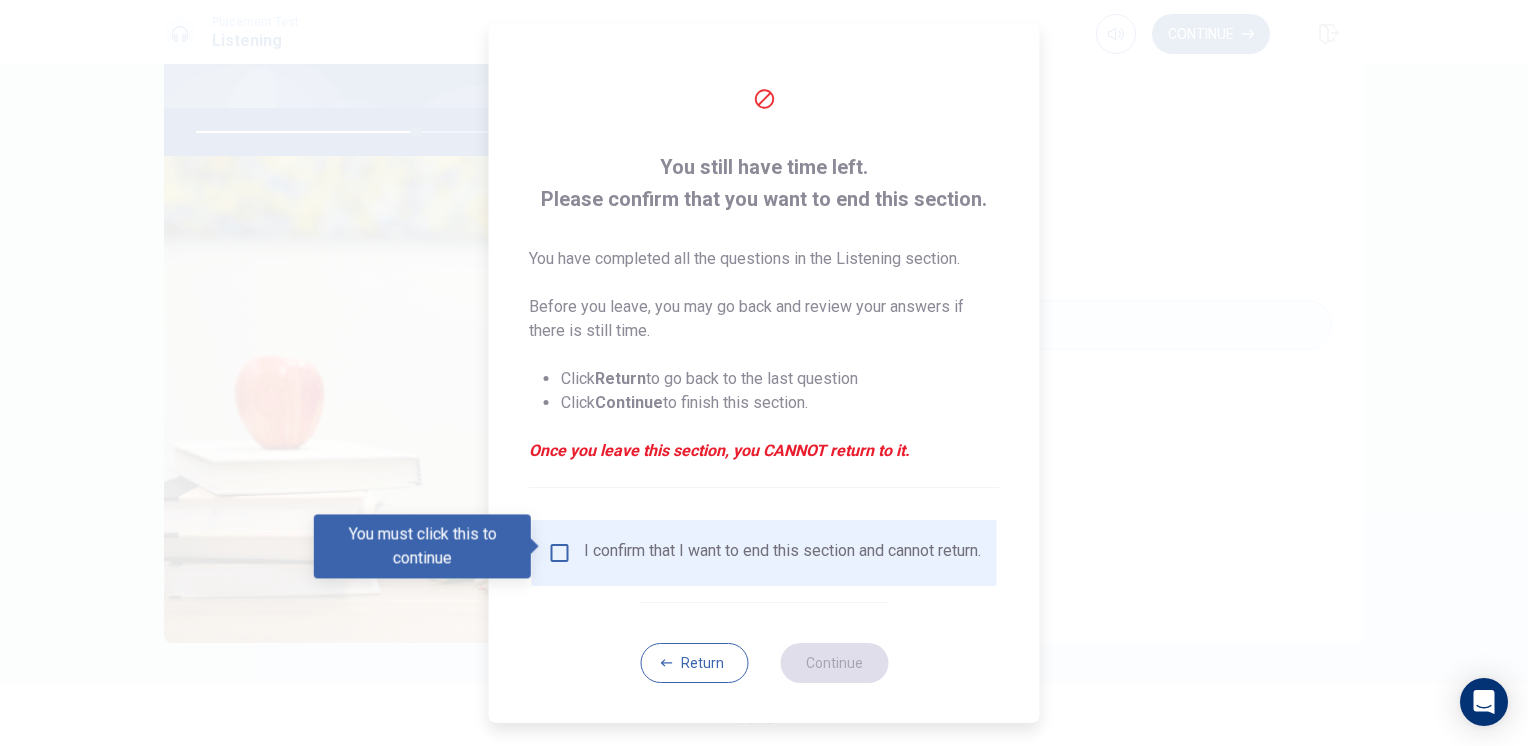 click at bounding box center (560, 553) 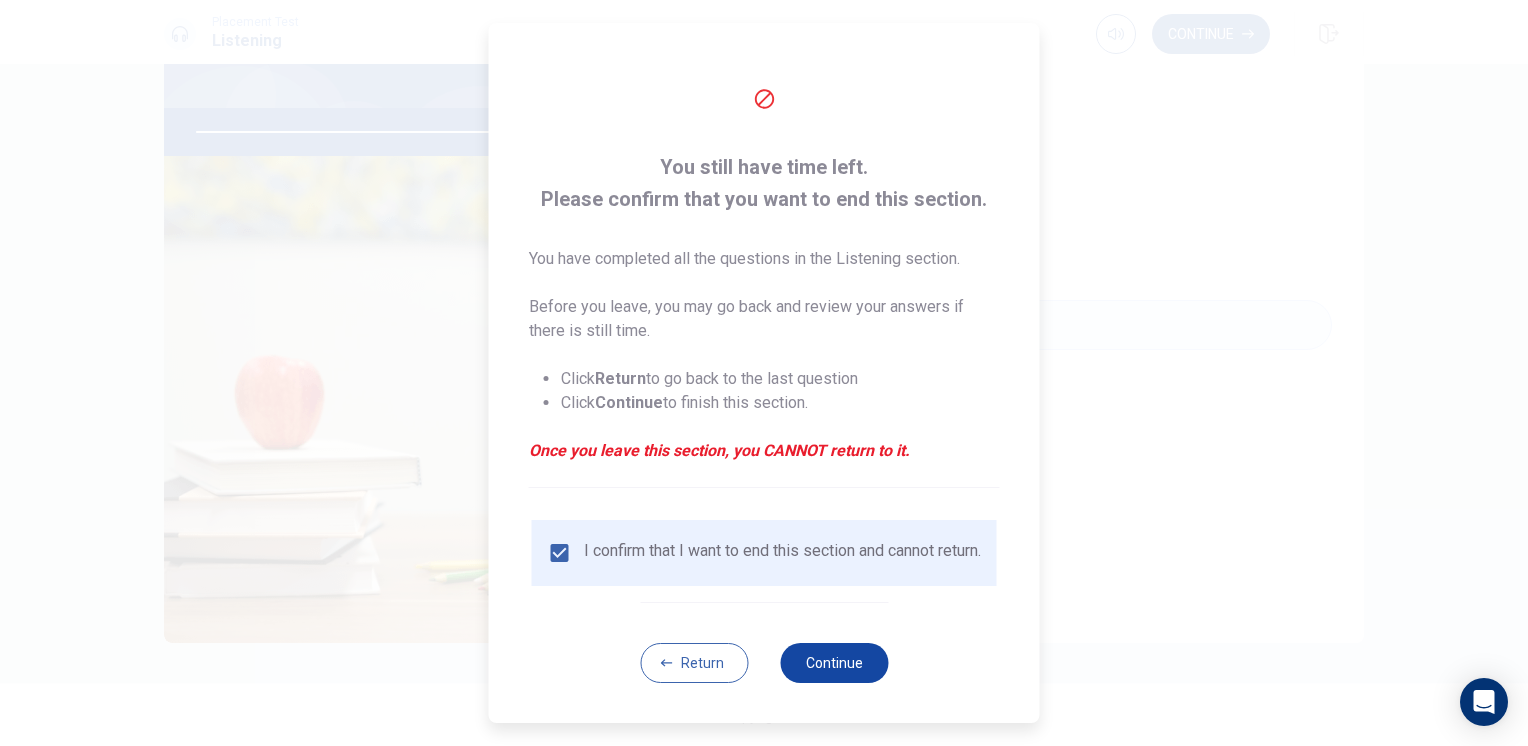 click on "Continue" at bounding box center [834, 663] 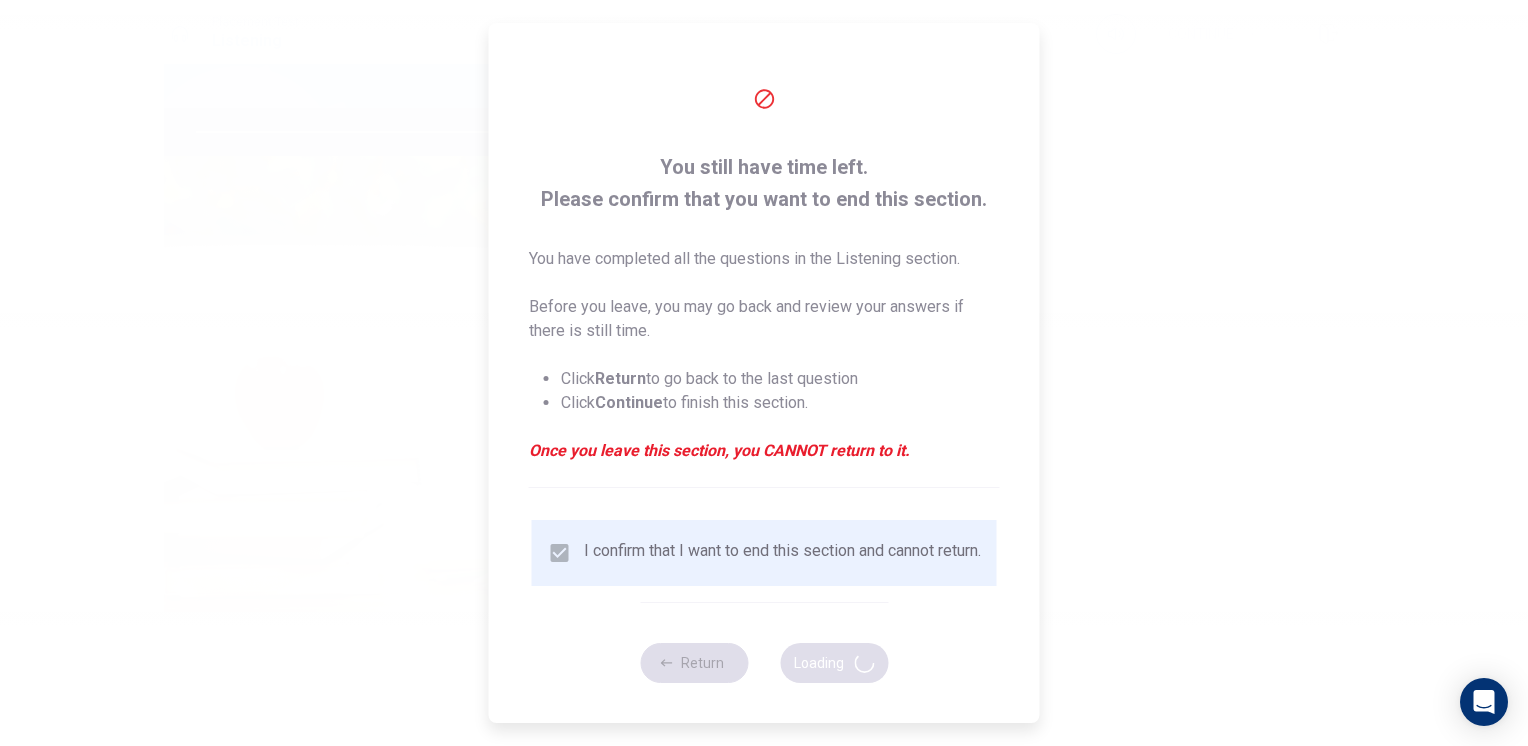 type on "87" 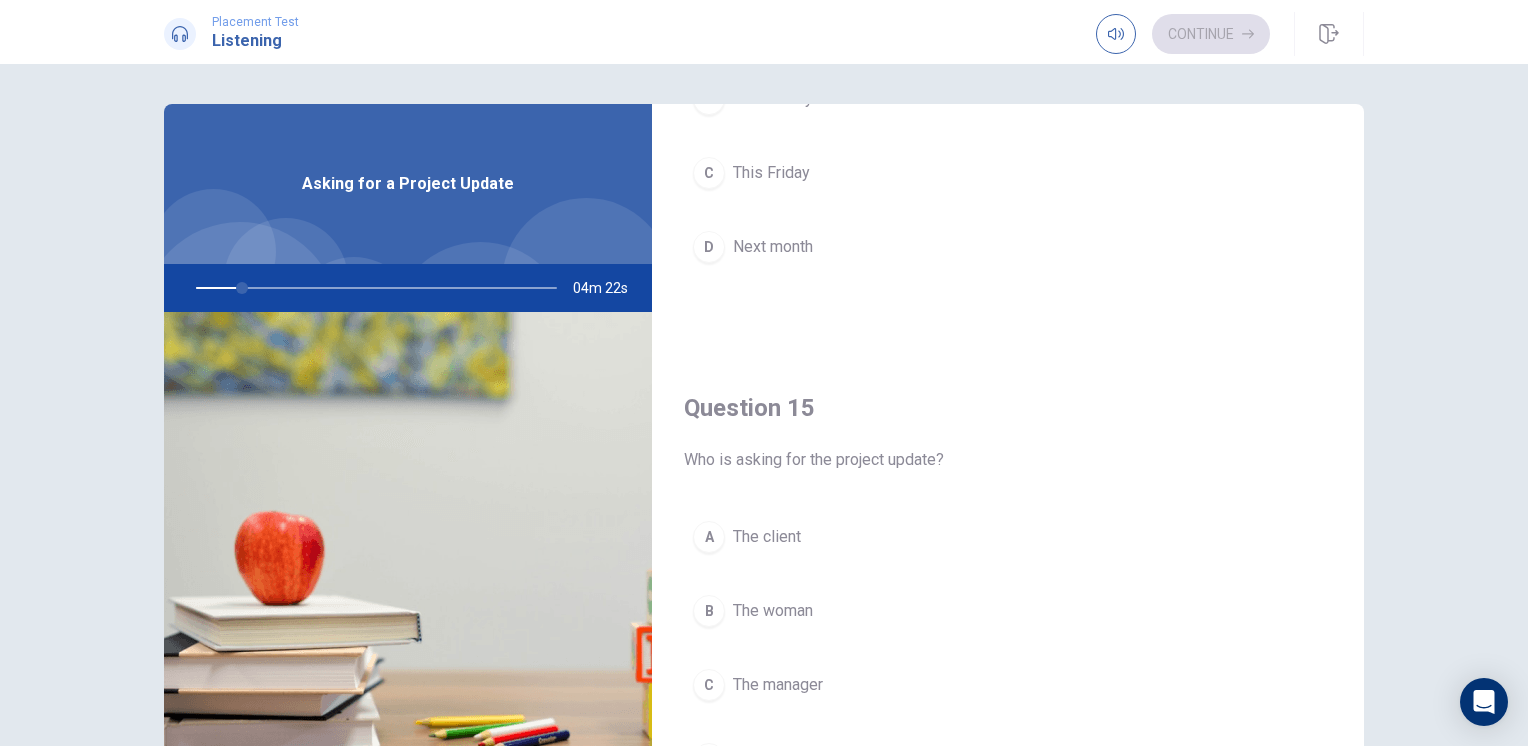 scroll, scrollTop: 1856, scrollLeft: 0, axis: vertical 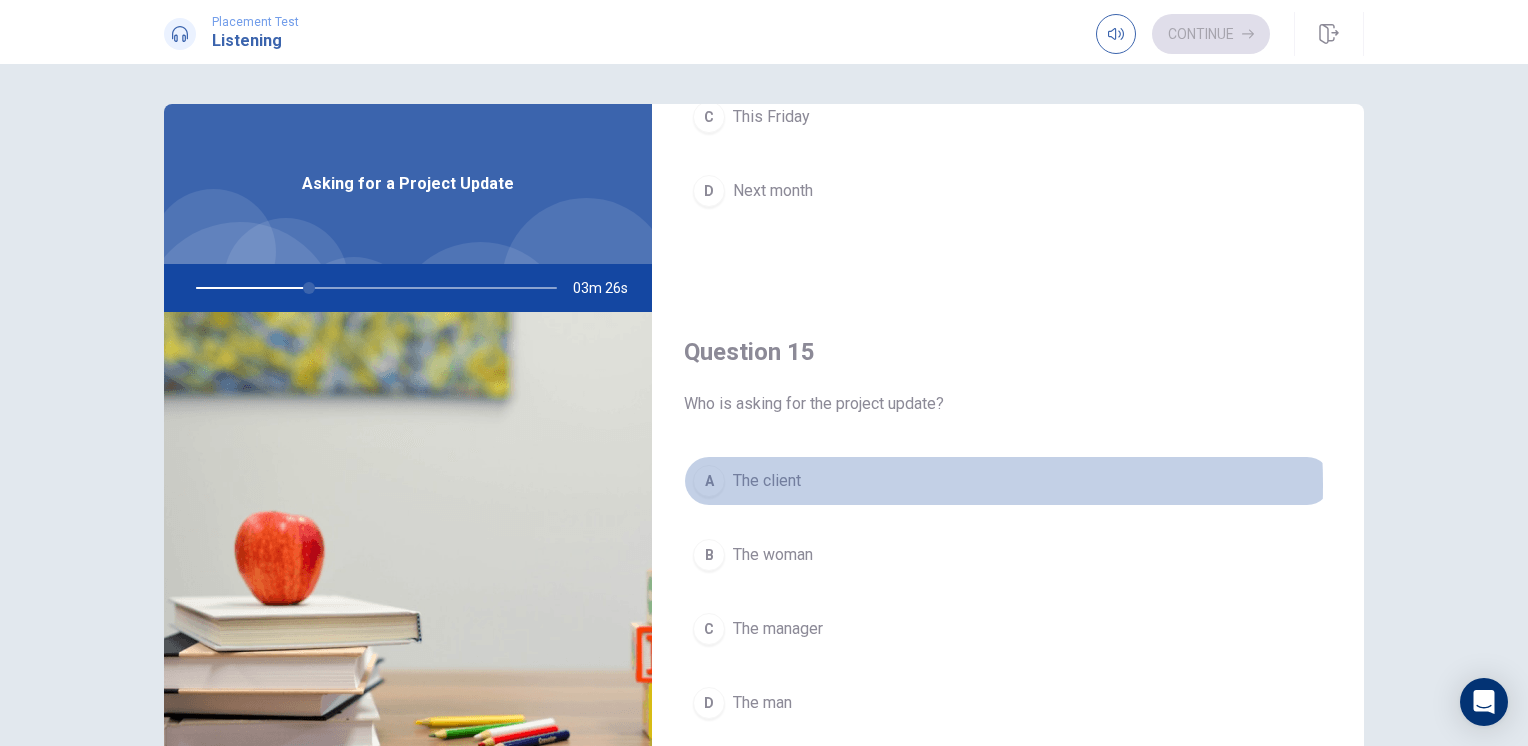 click on "The client" at bounding box center (767, 481) 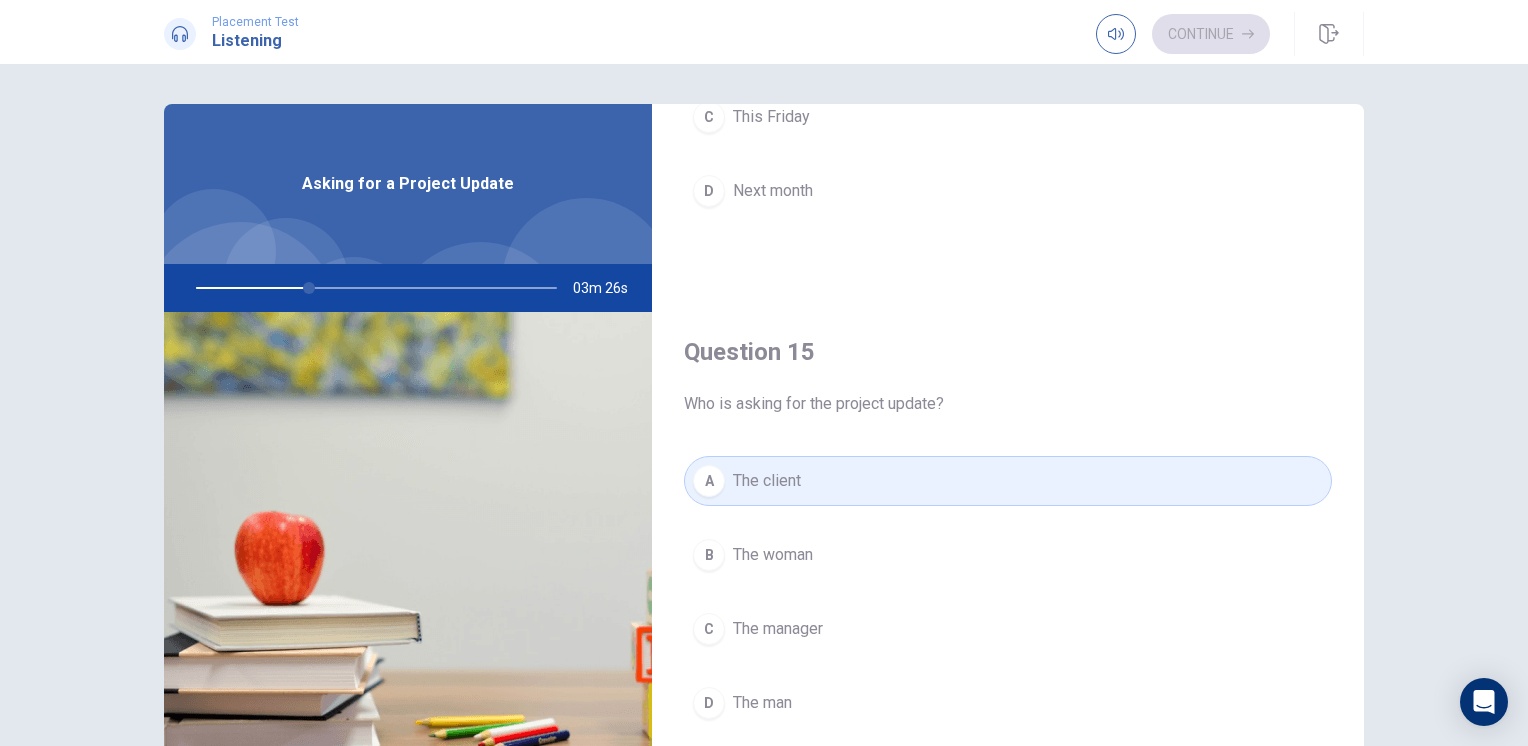scroll, scrollTop: 1556, scrollLeft: 0, axis: vertical 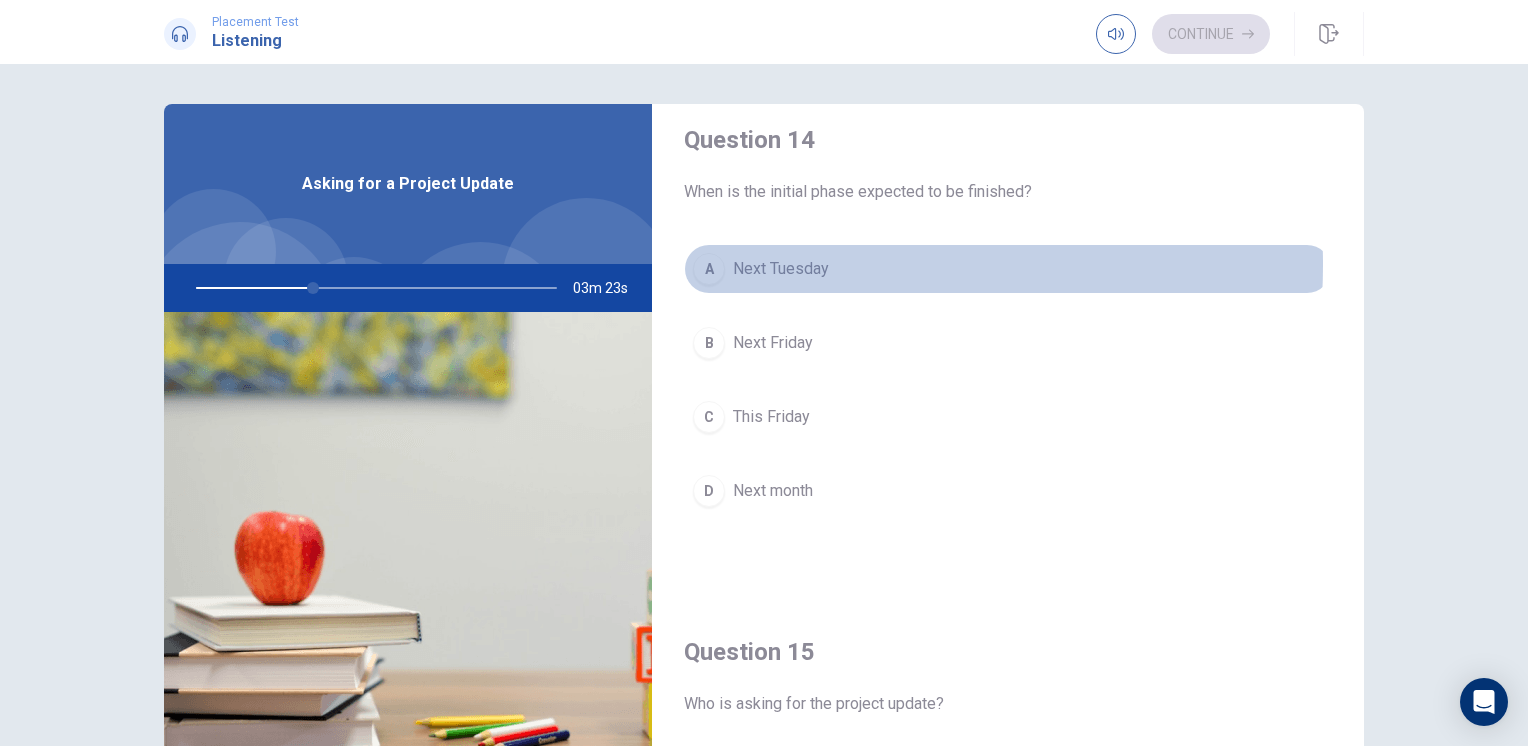 click on "Next Tuesday" at bounding box center [781, 269] 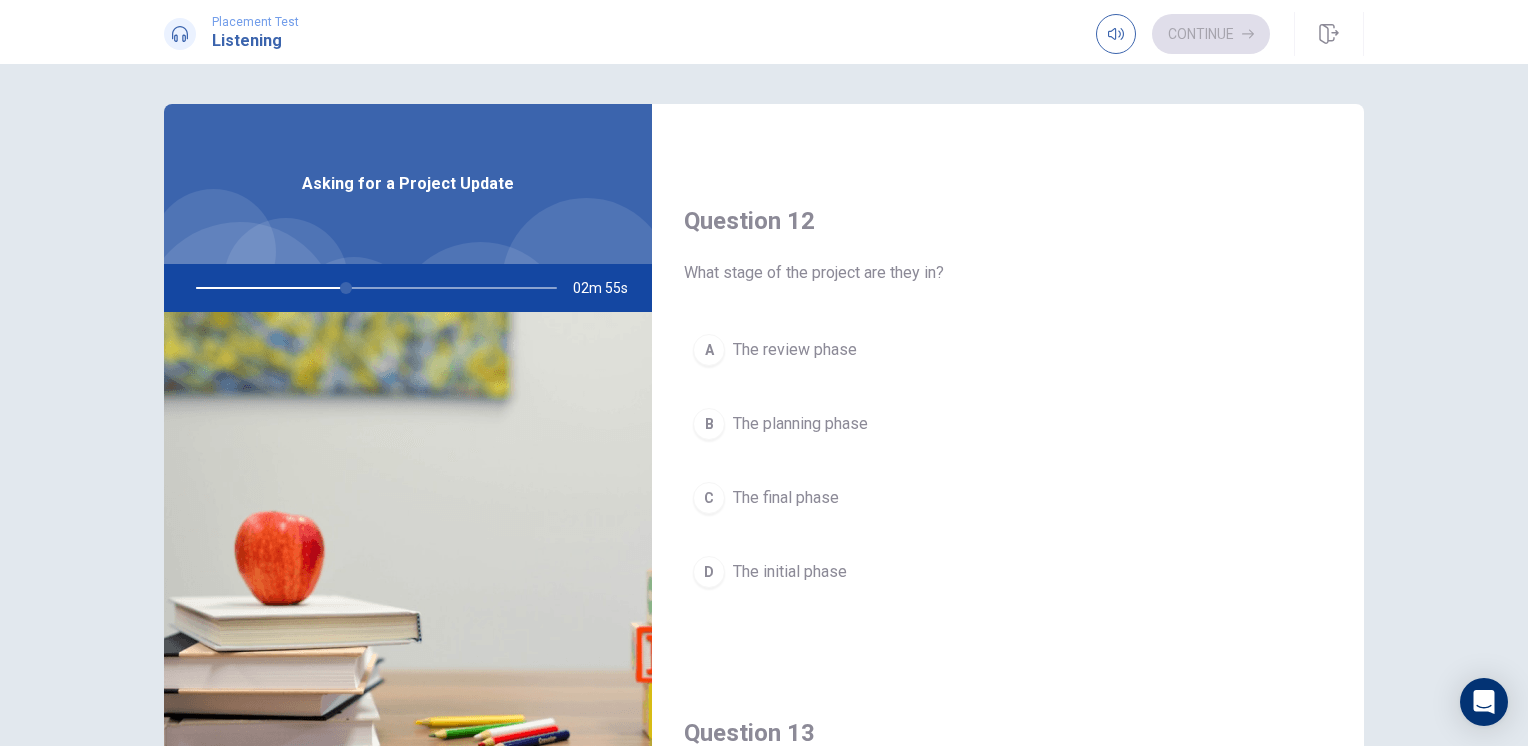 scroll, scrollTop: 500, scrollLeft: 0, axis: vertical 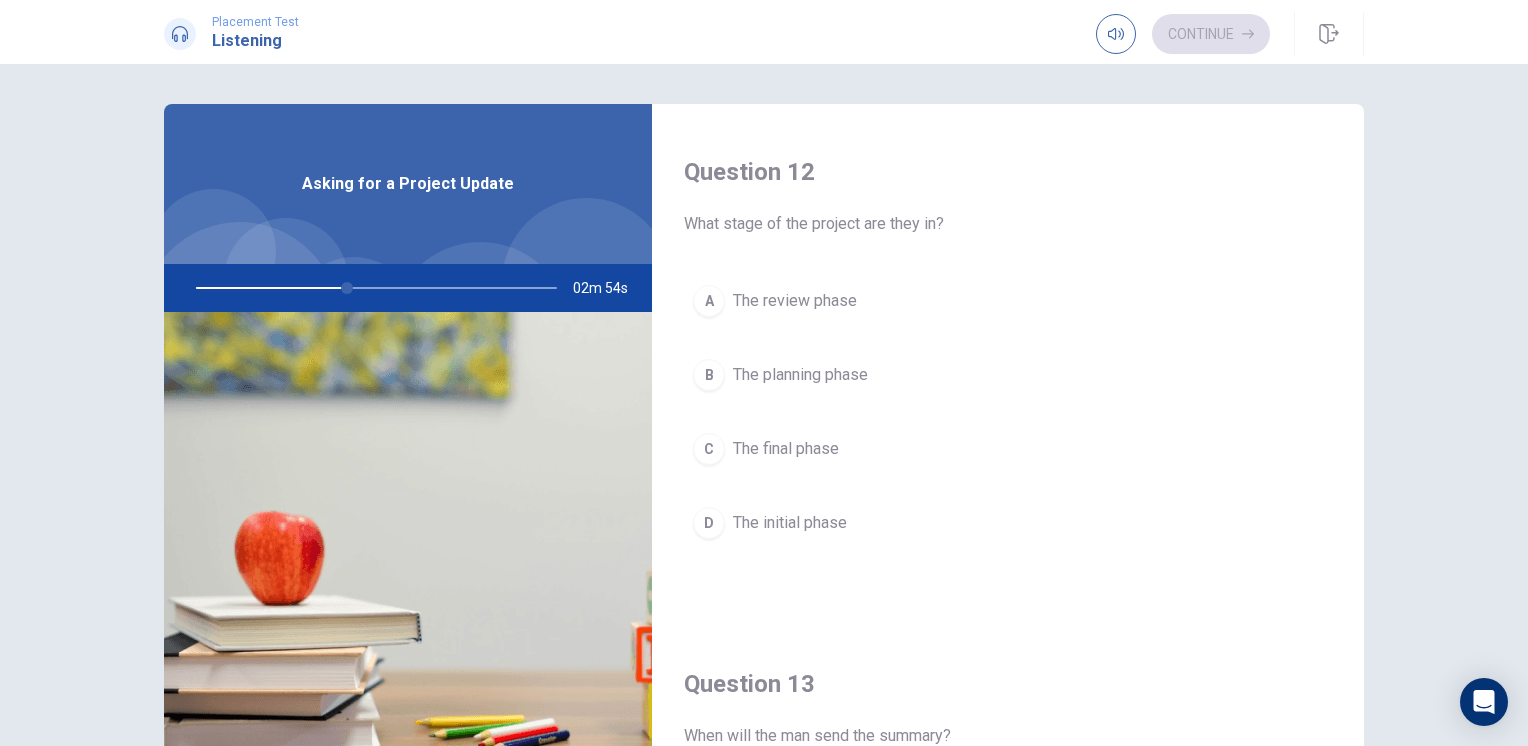click on "The initial phase" at bounding box center [790, 523] 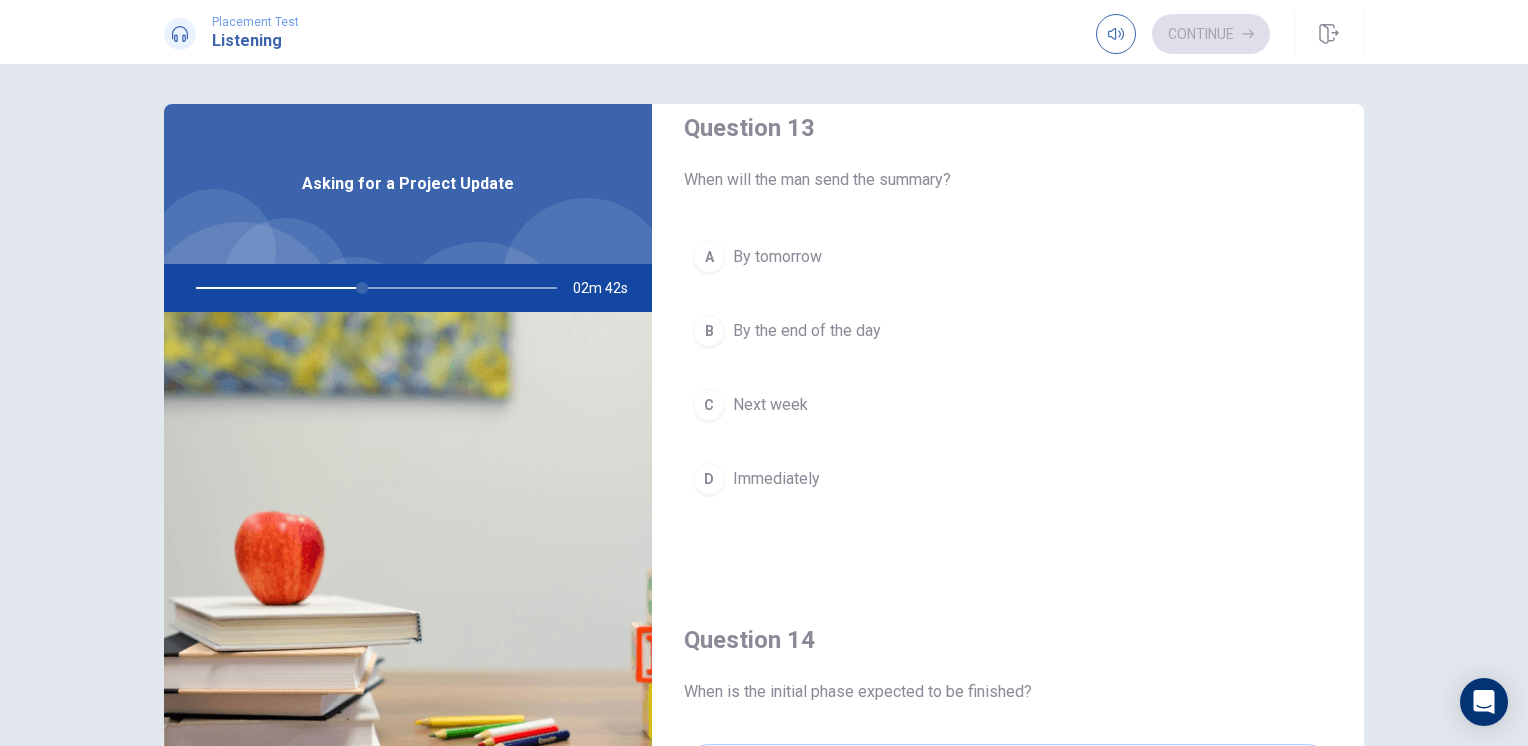 scroll, scrollTop: 956, scrollLeft: 0, axis: vertical 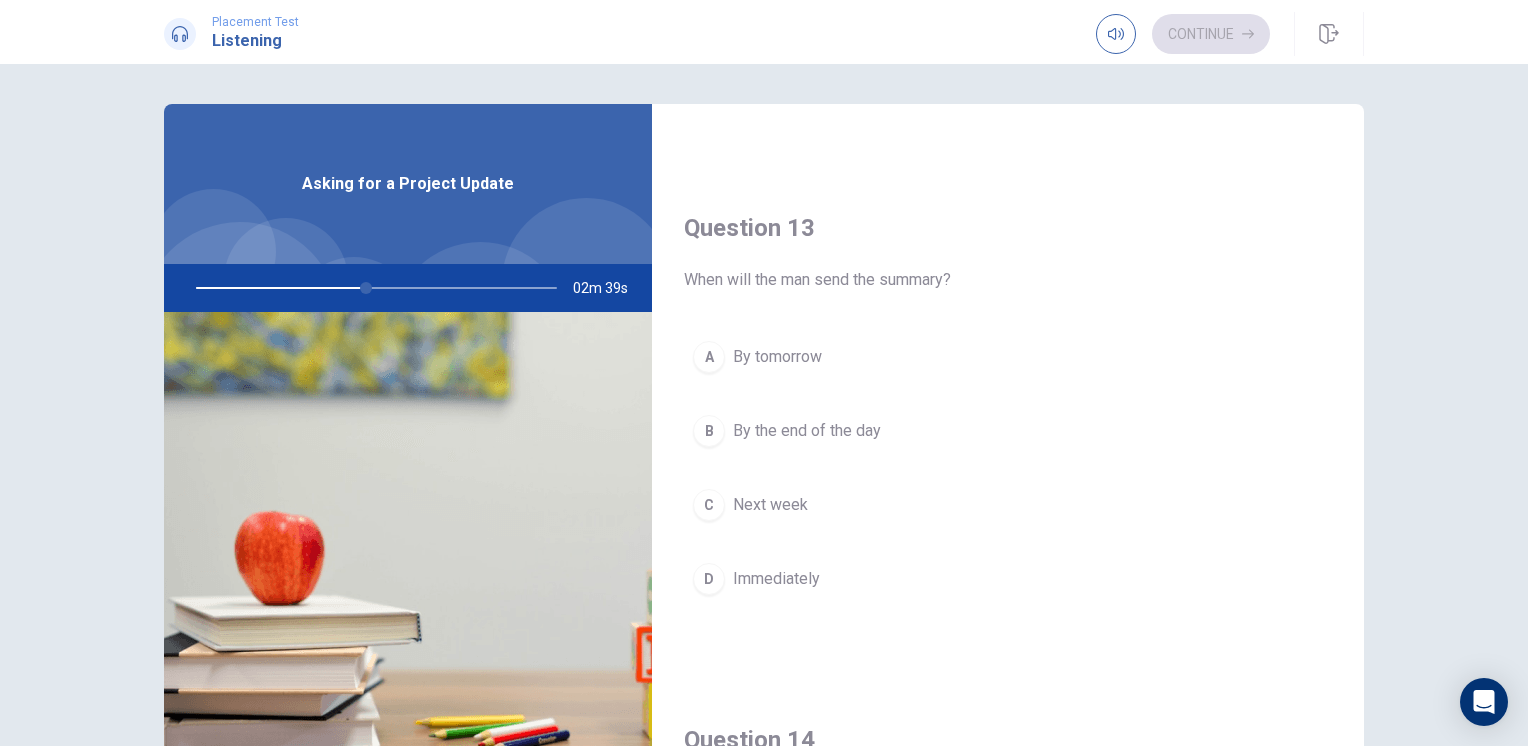 click on "By the end of the day" at bounding box center (807, 431) 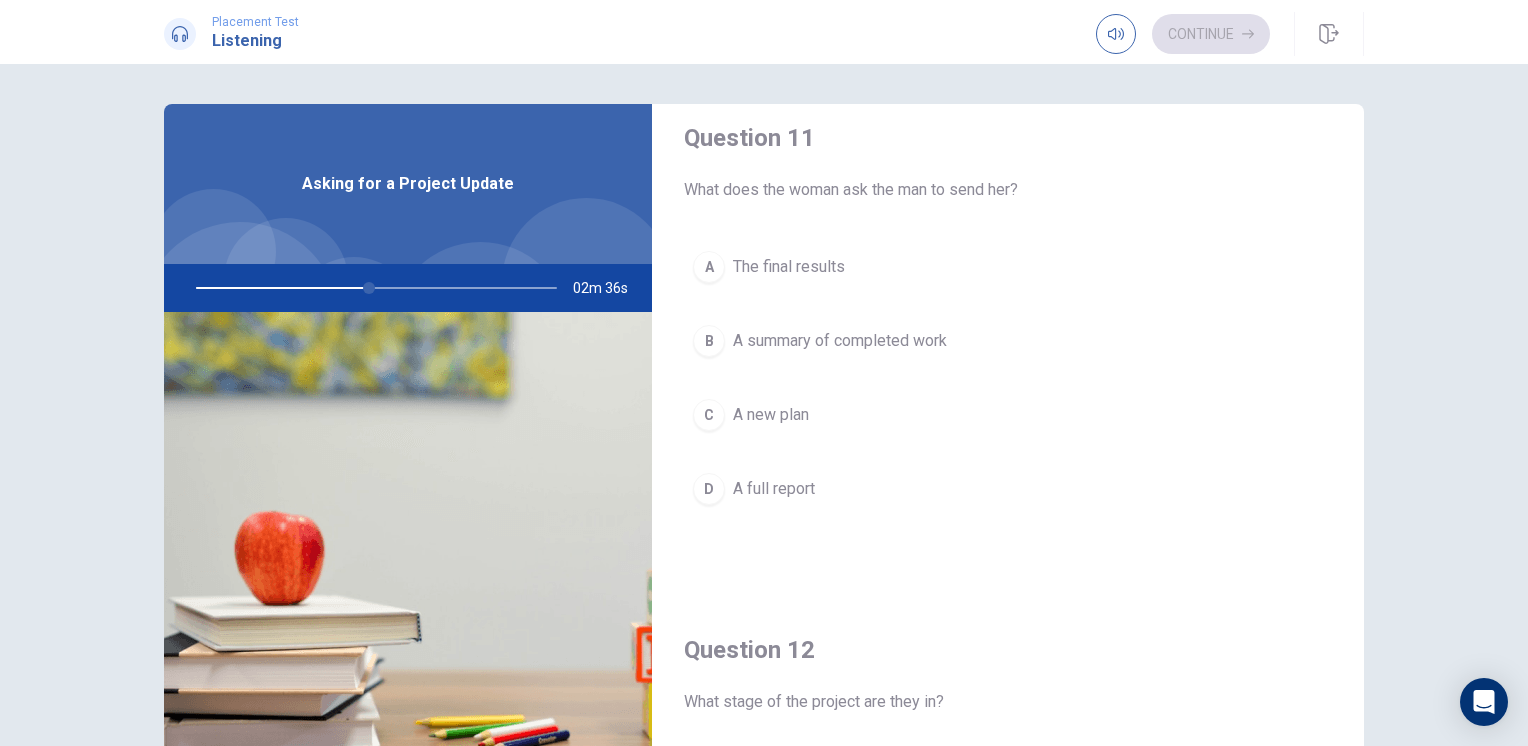 scroll, scrollTop: 0, scrollLeft: 0, axis: both 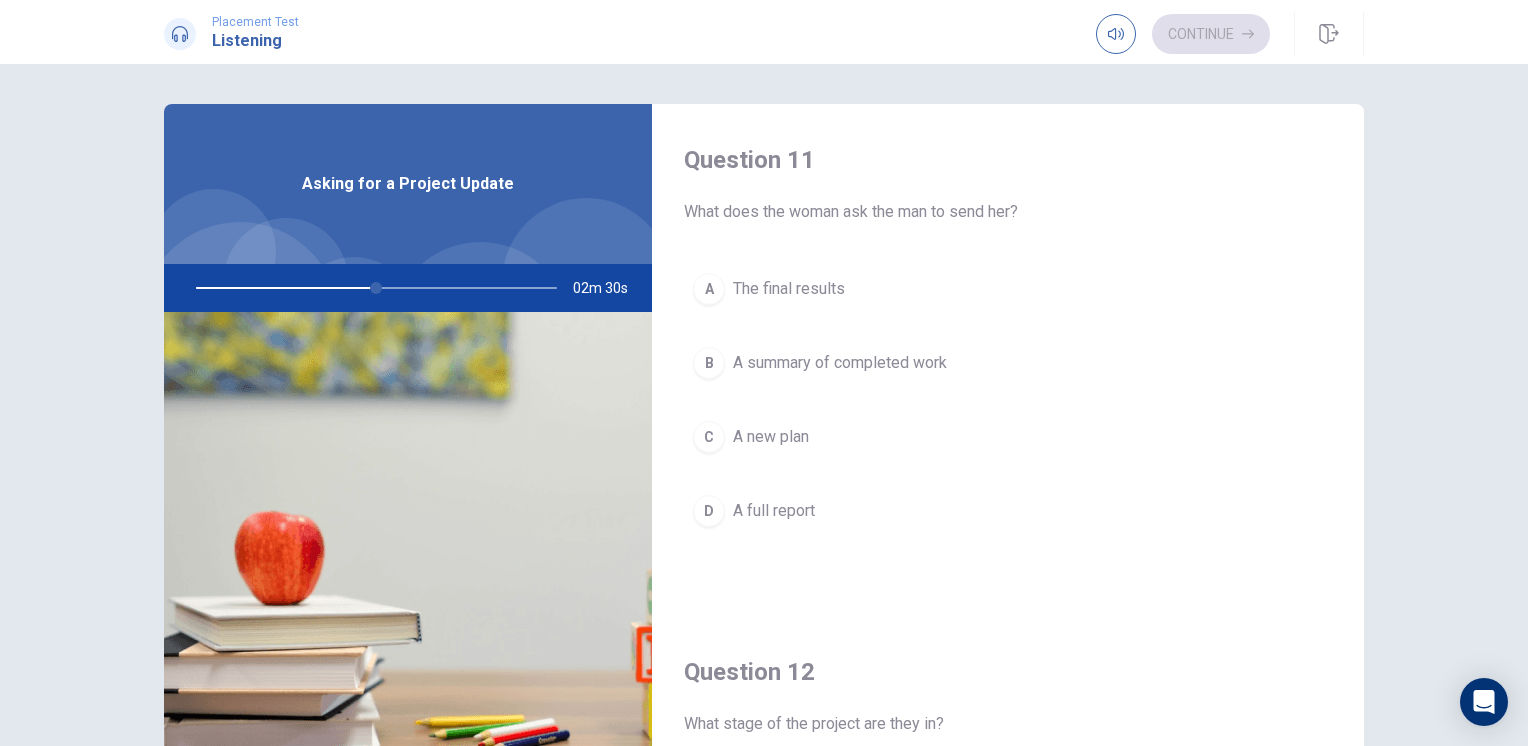 click on "A summary of completed work" at bounding box center (840, 363) 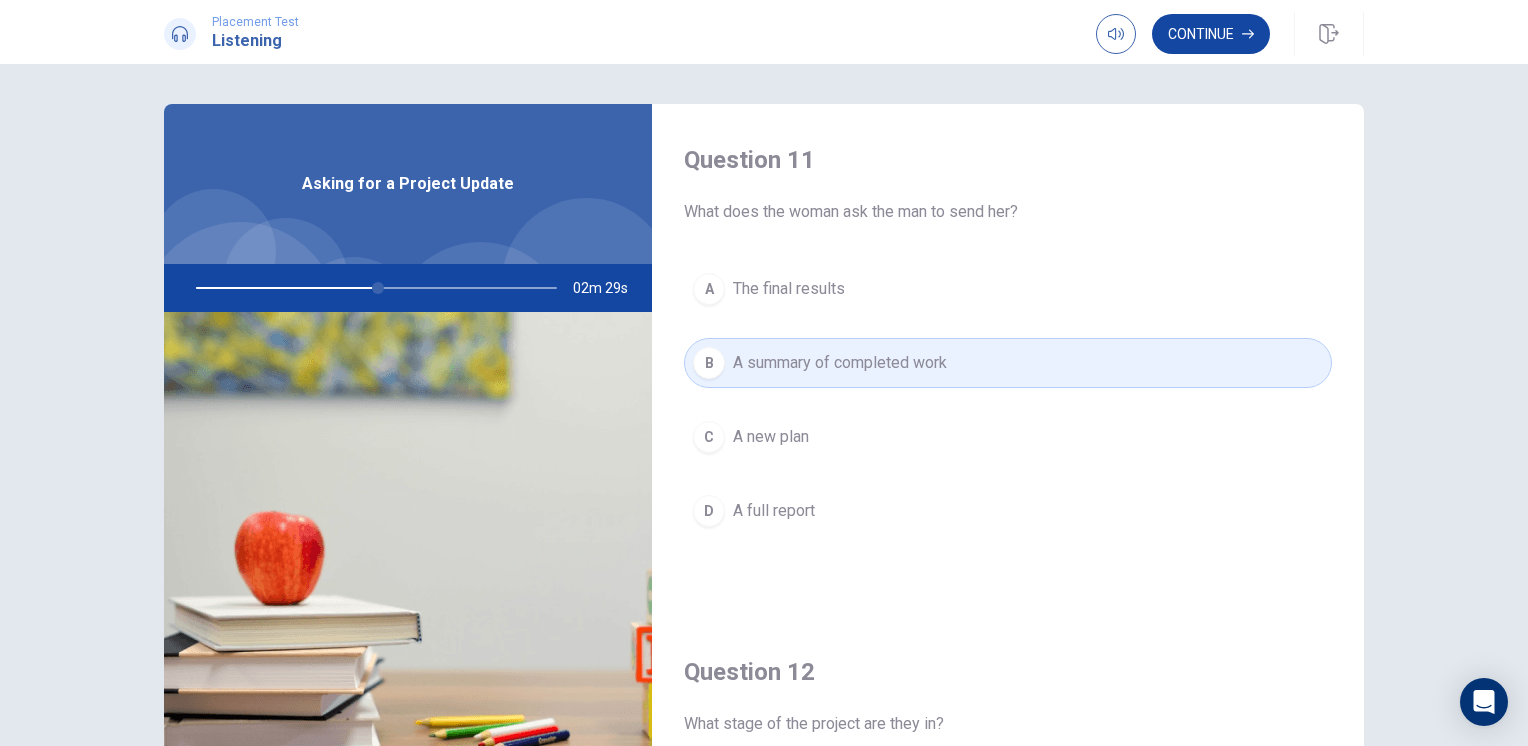 click on "Continue" at bounding box center [1211, 34] 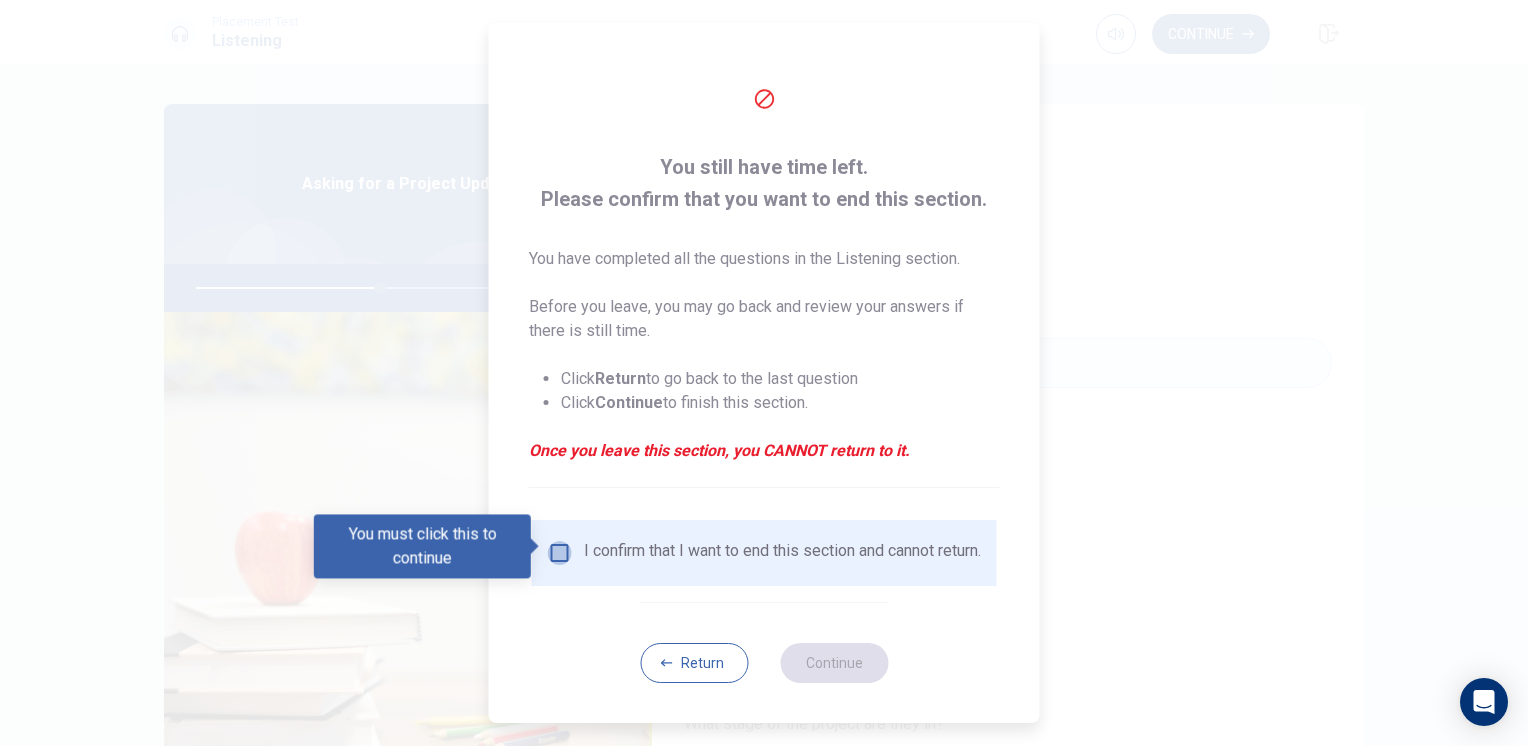click at bounding box center [560, 553] 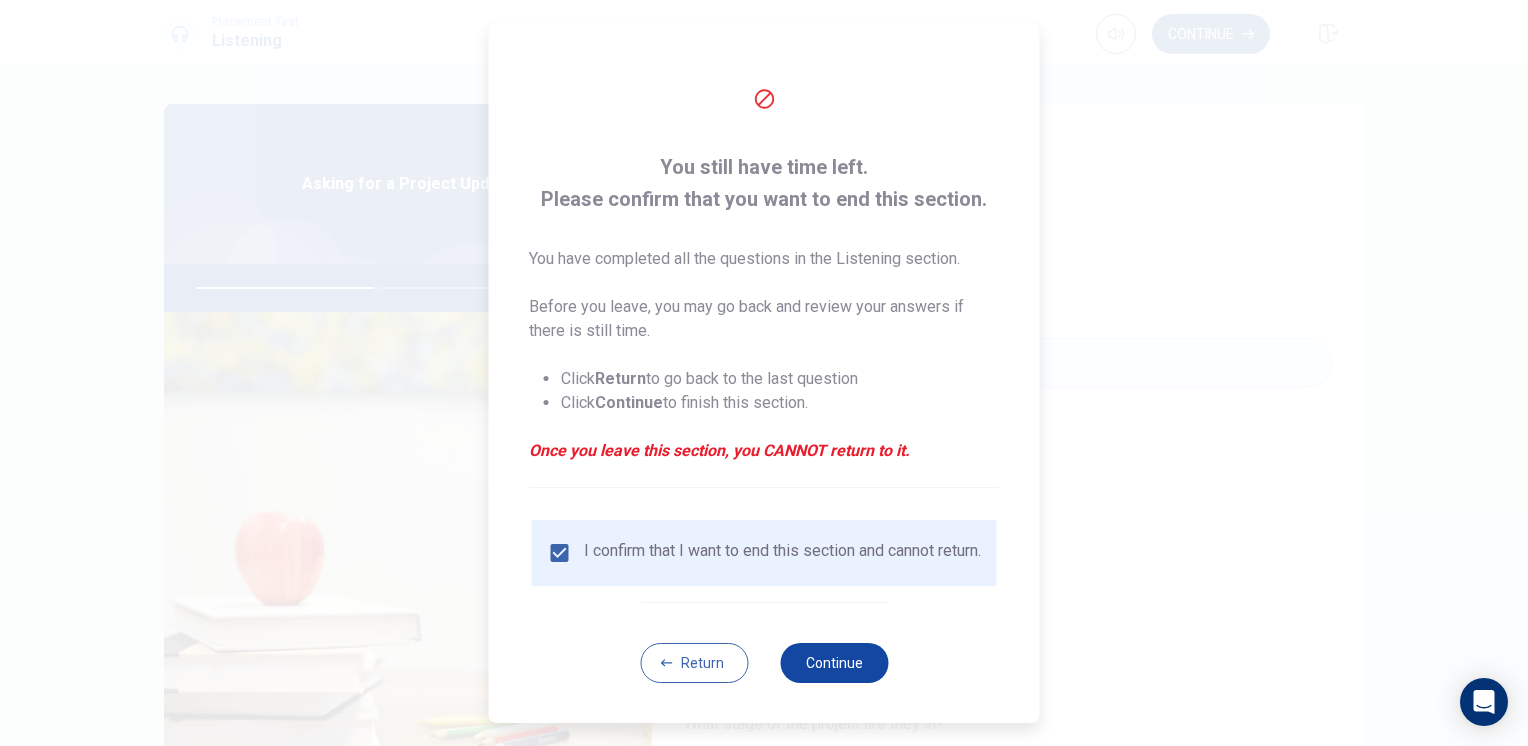 click on "Continue" at bounding box center (834, 663) 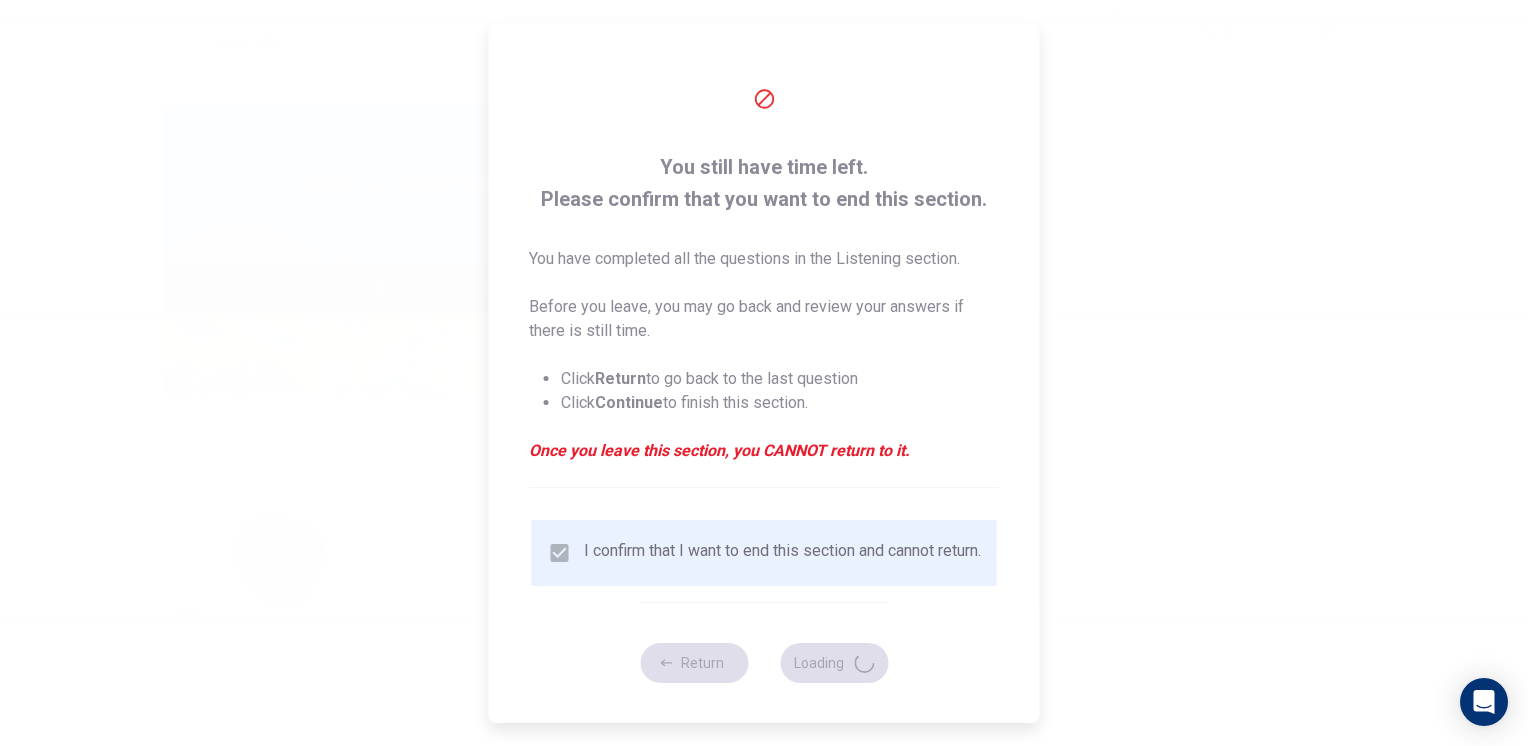 type on "52" 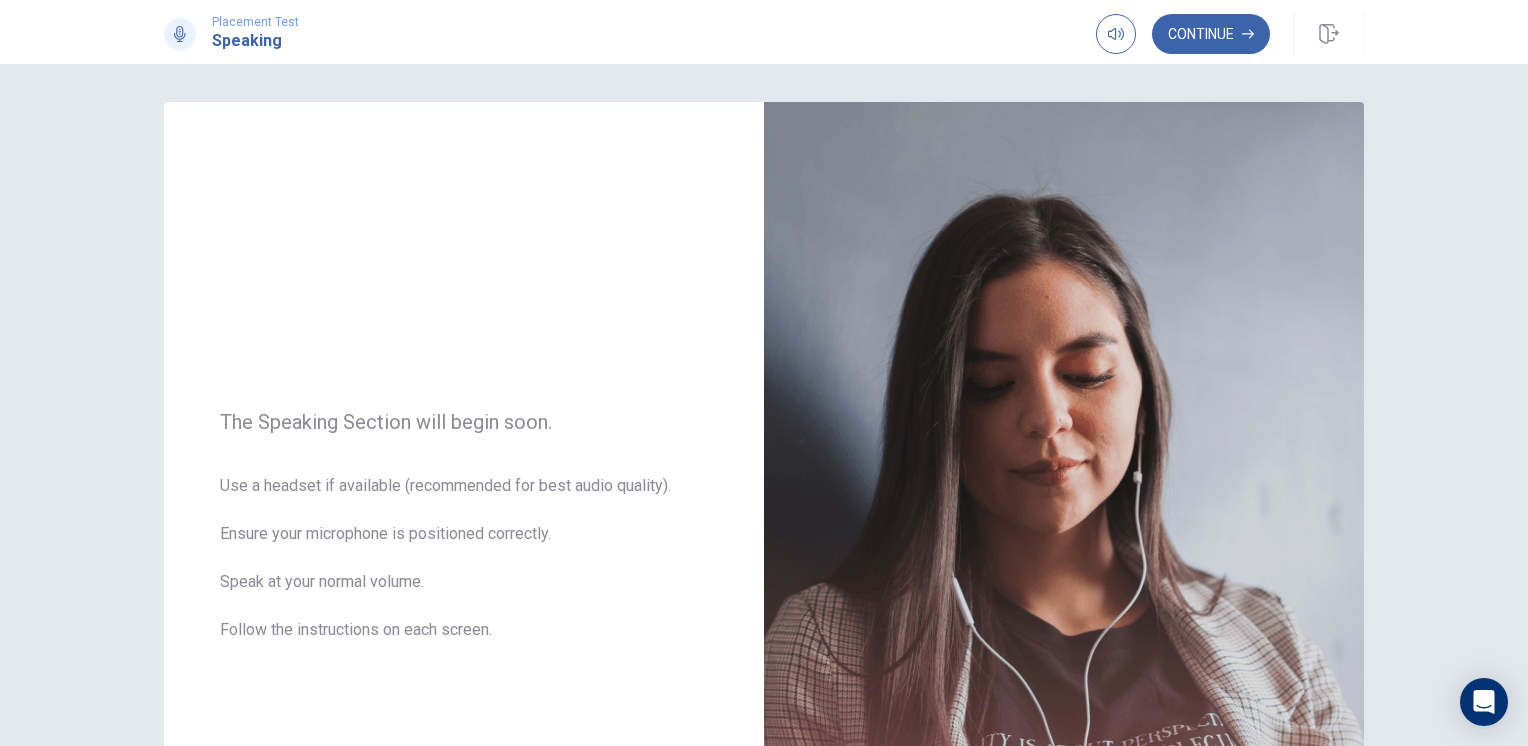 scroll, scrollTop: 0, scrollLeft: 0, axis: both 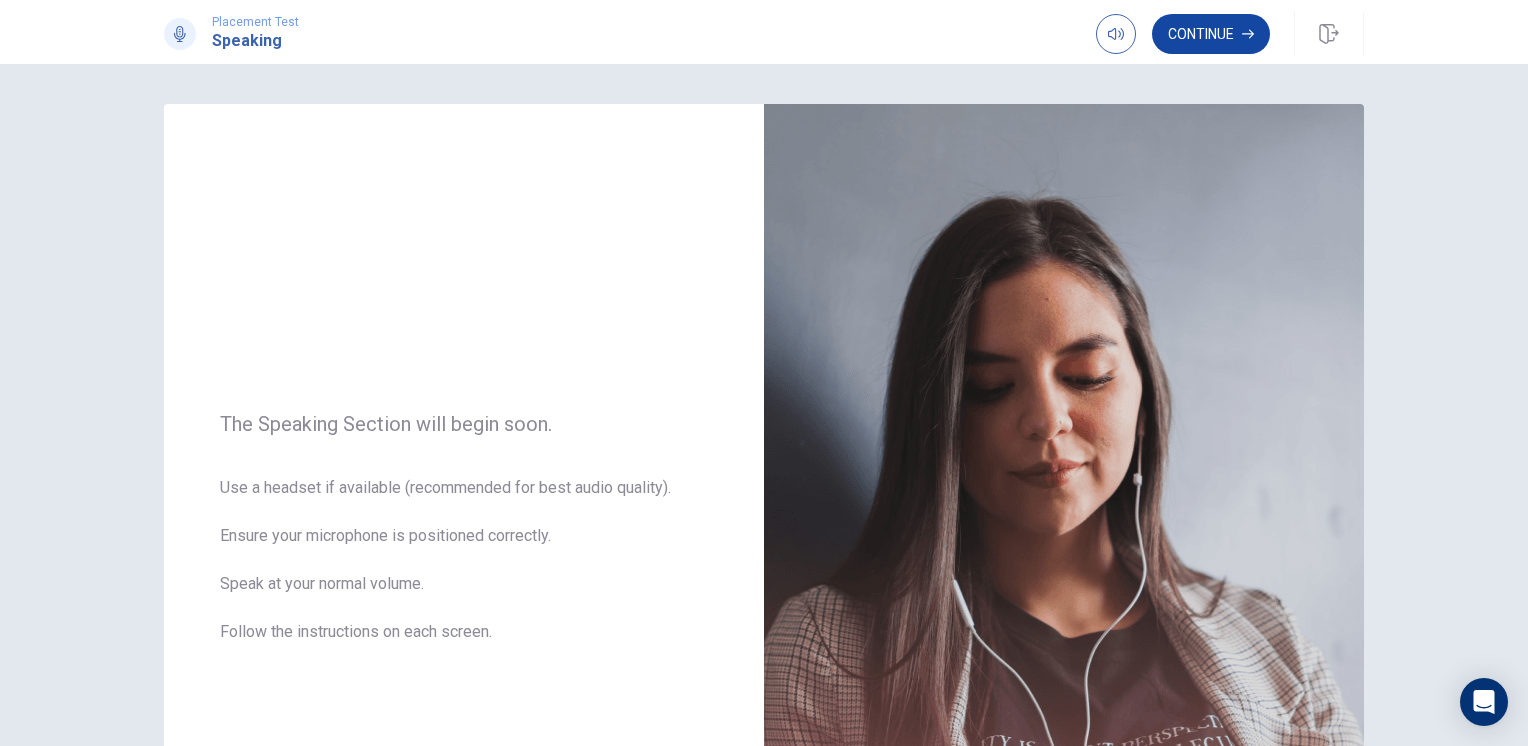 click on "Continue" at bounding box center [1211, 34] 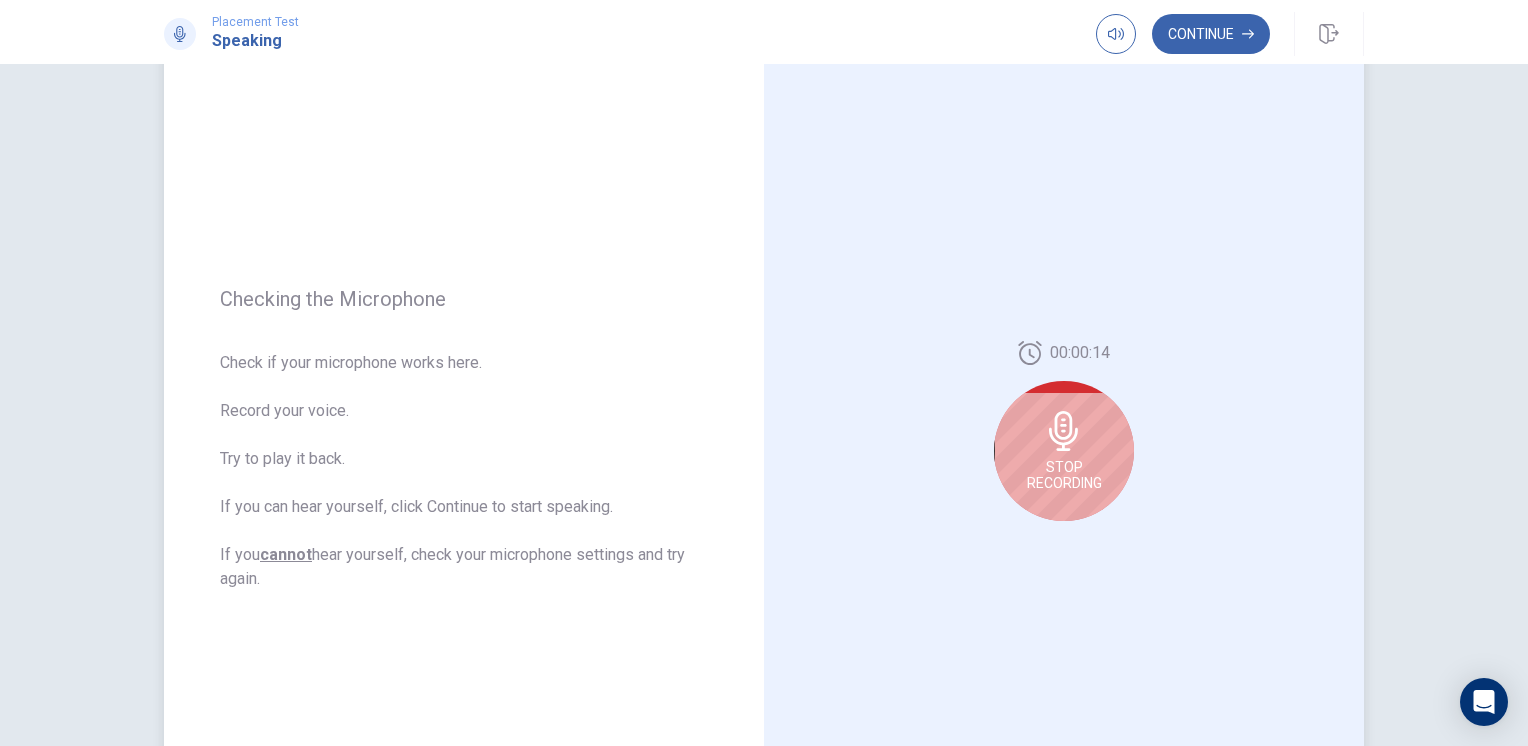 scroll, scrollTop: 200, scrollLeft: 0, axis: vertical 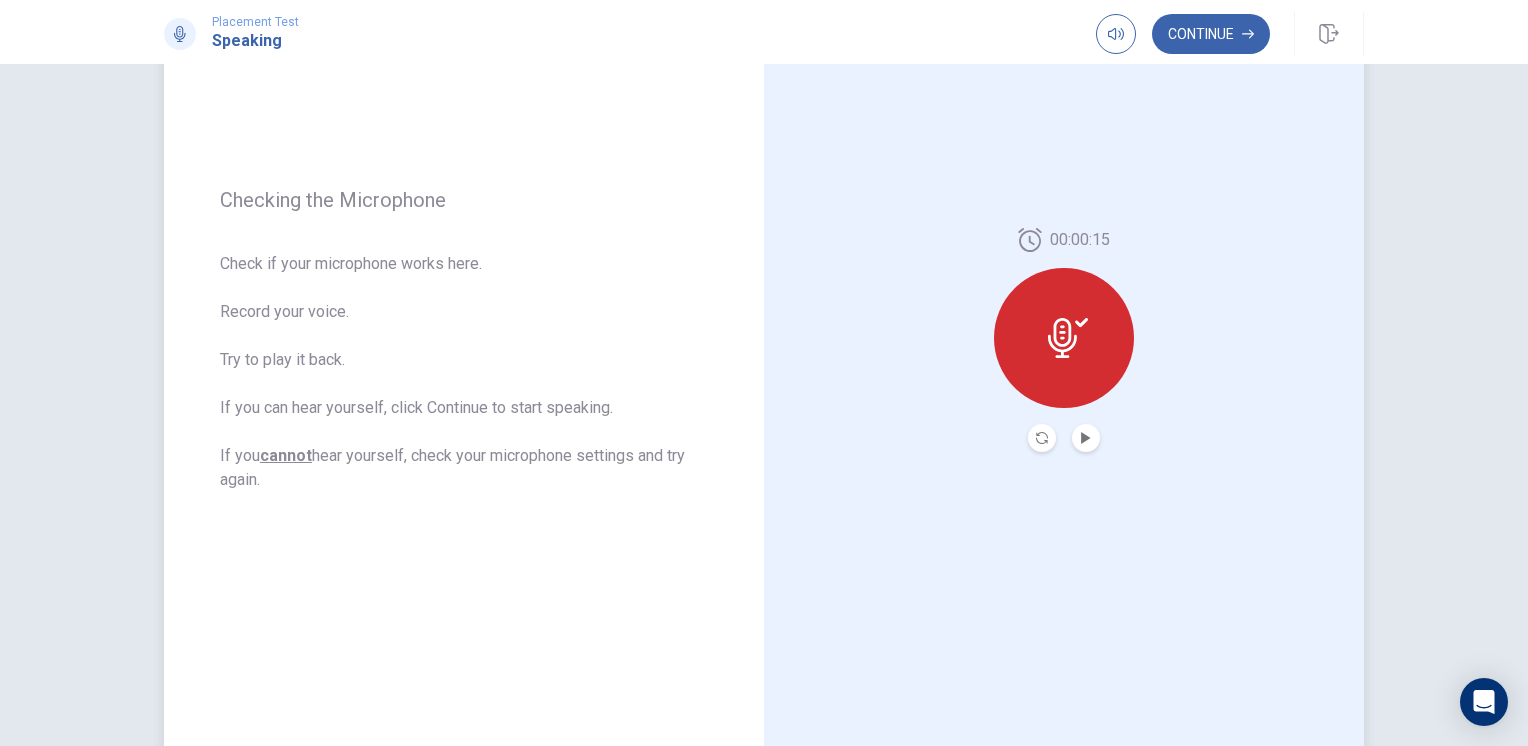 click at bounding box center [1086, 438] 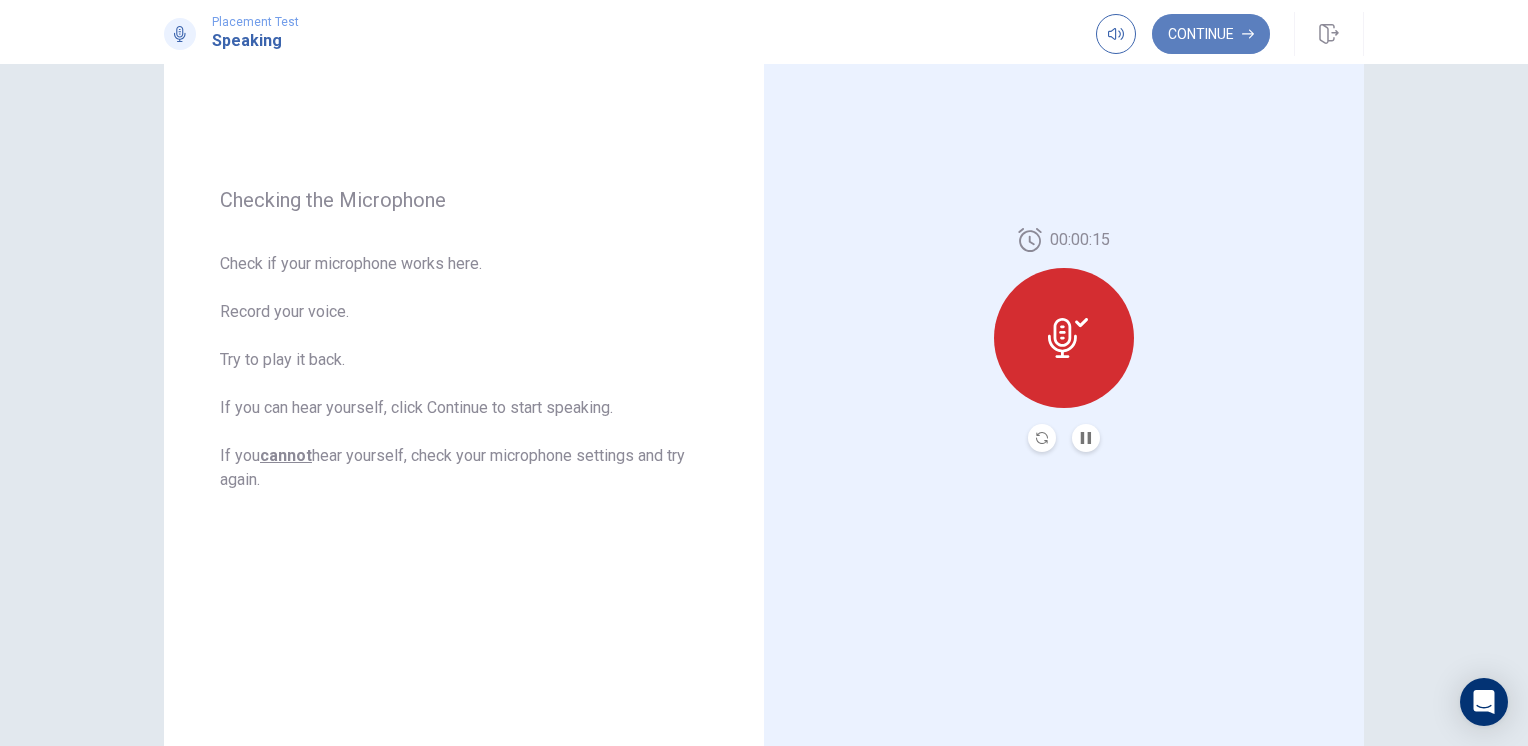 click on "Continue" at bounding box center (1211, 34) 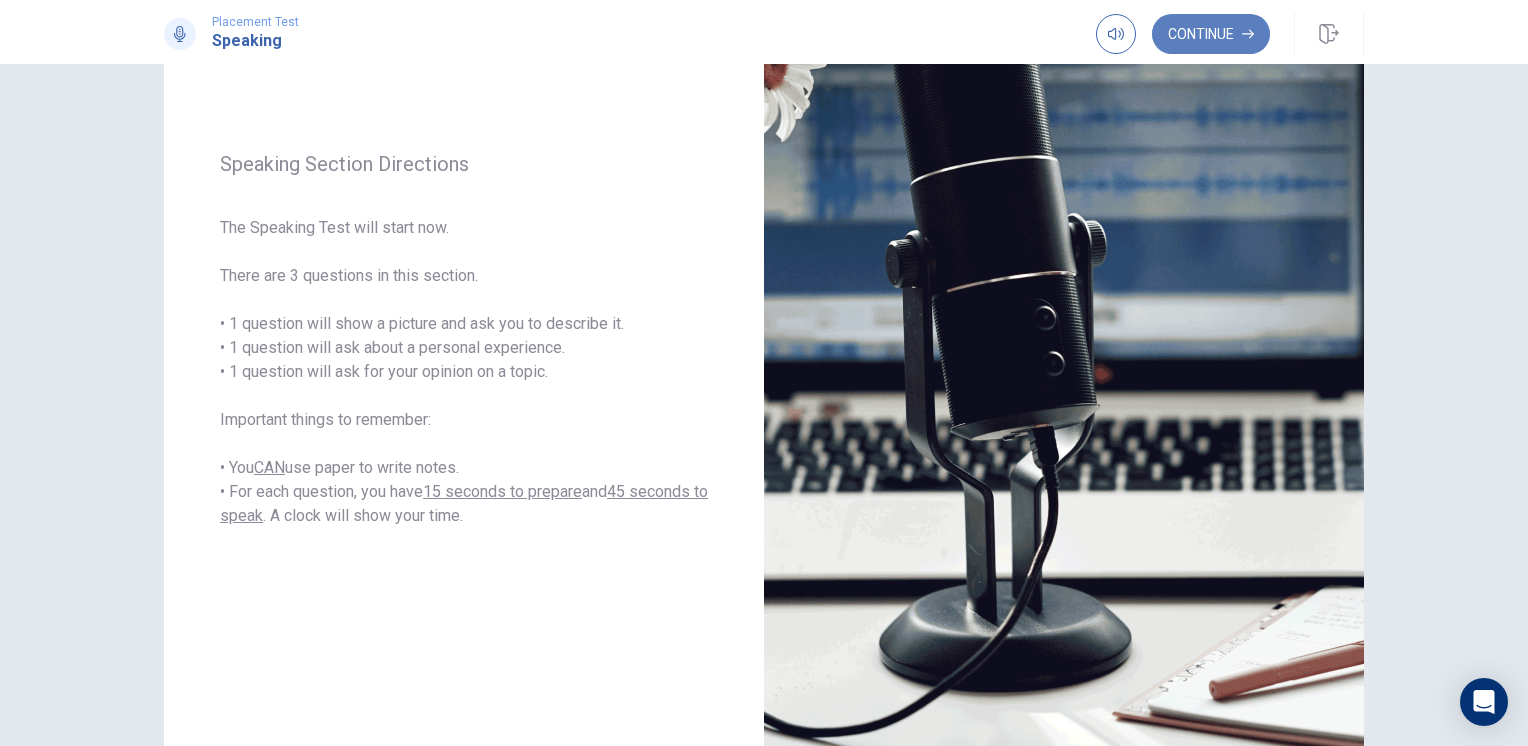 click on "Continue" at bounding box center (1211, 34) 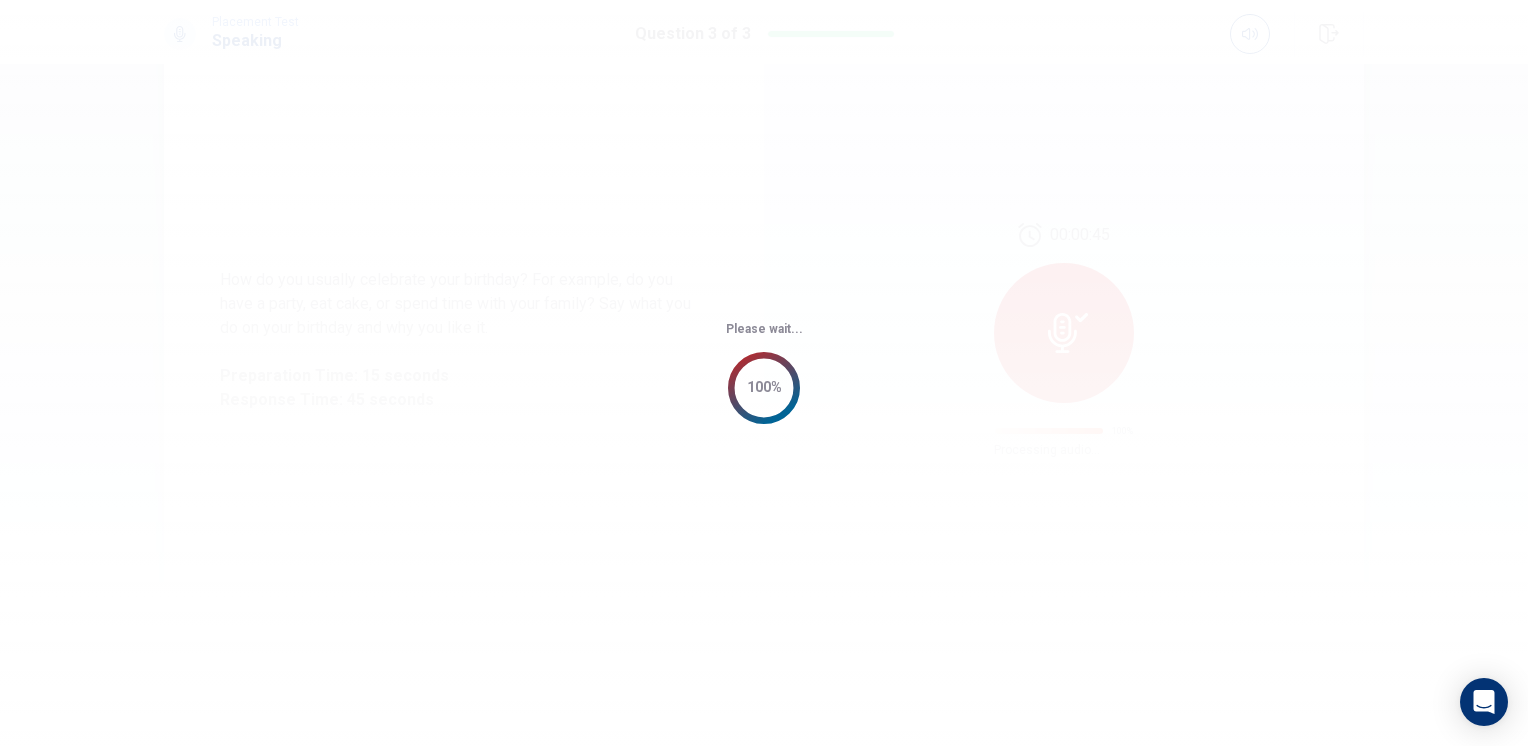 scroll, scrollTop: 0, scrollLeft: 0, axis: both 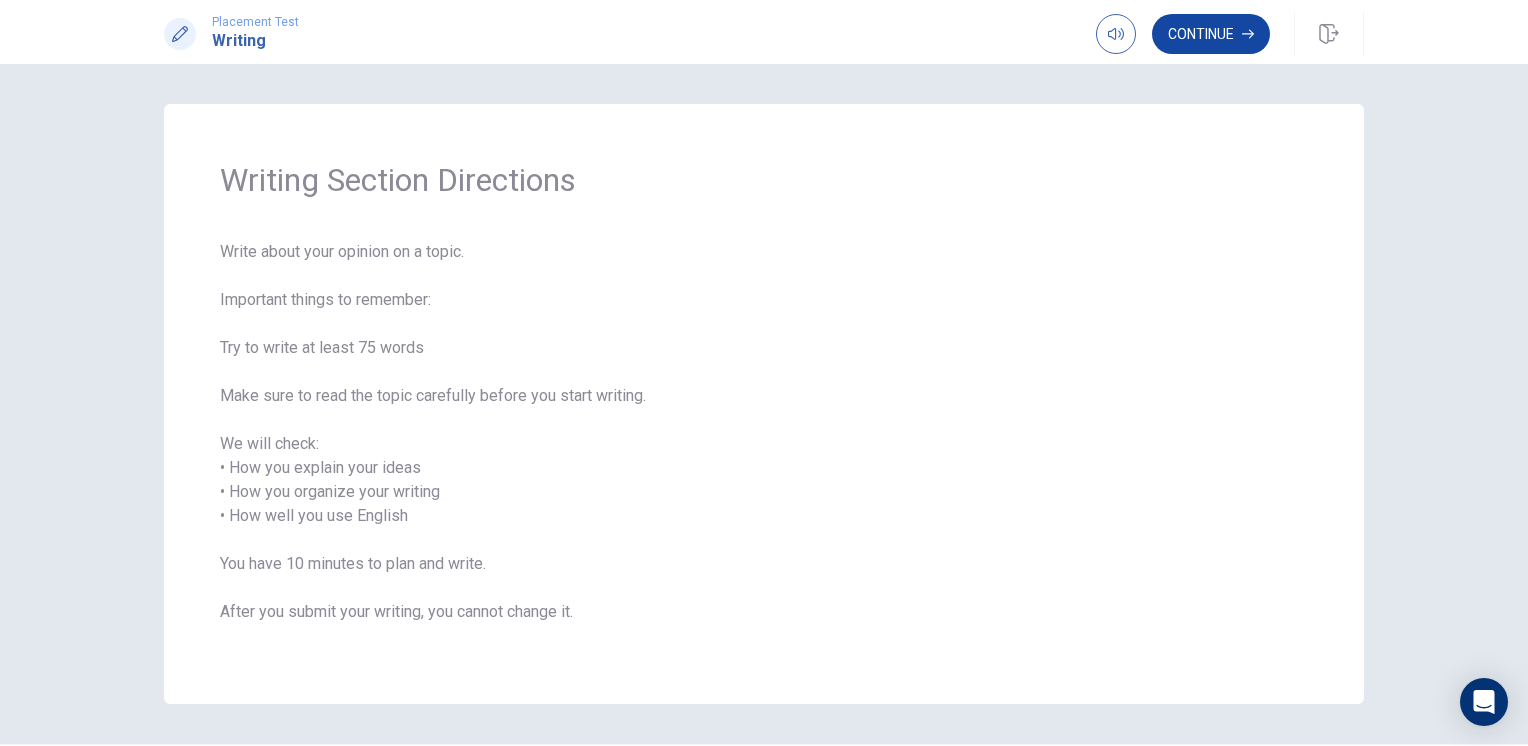 click on "Continue" at bounding box center (1211, 34) 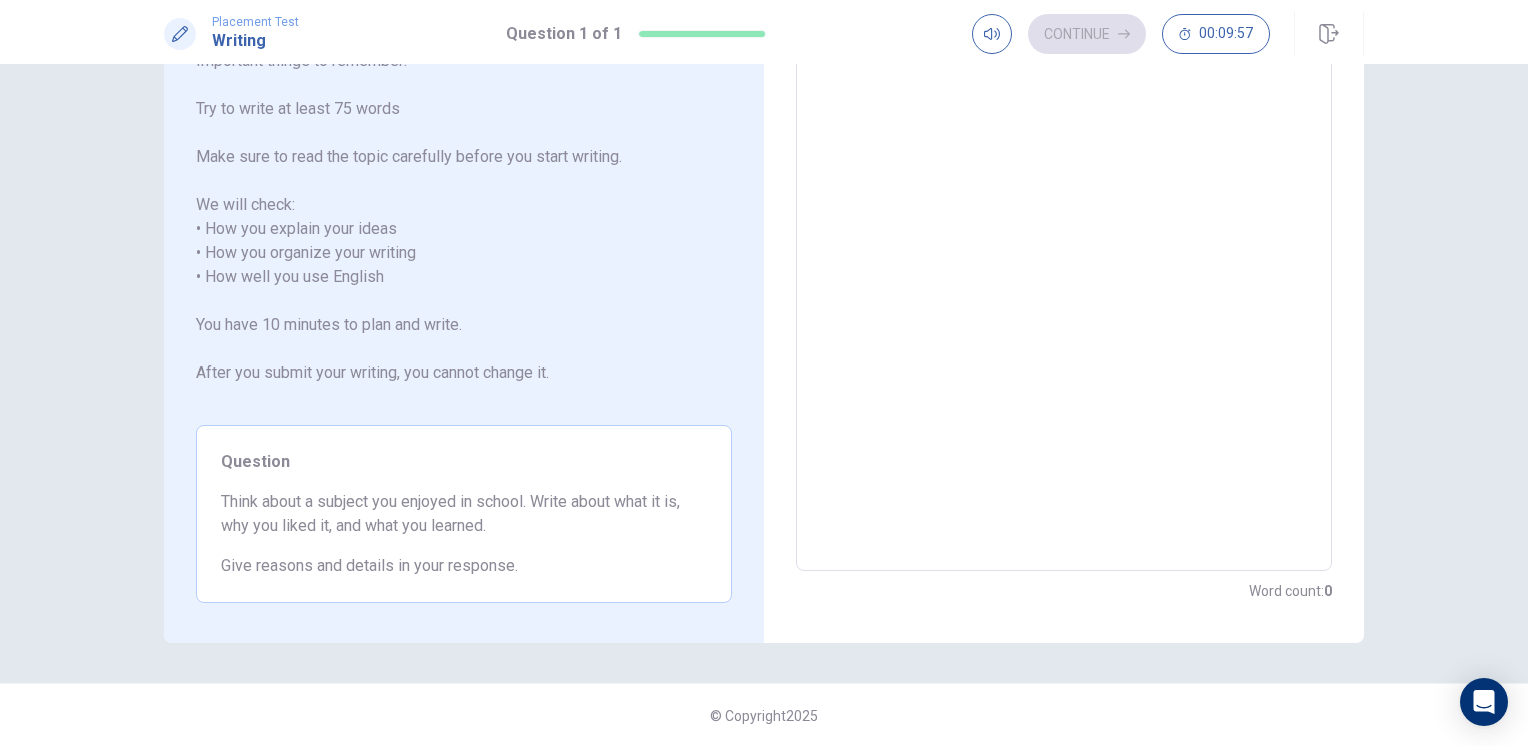 scroll, scrollTop: 0, scrollLeft: 0, axis: both 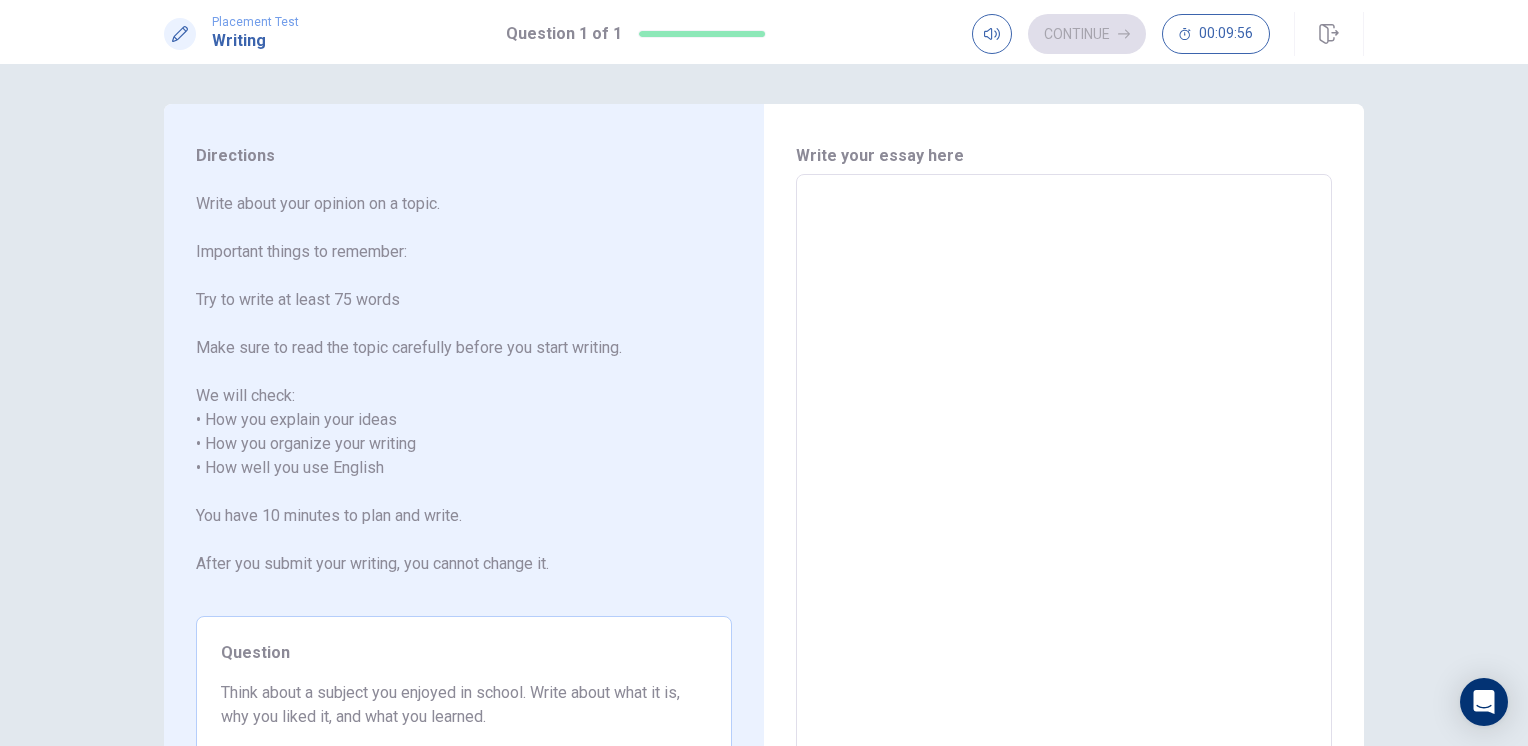 click at bounding box center [1064, 468] 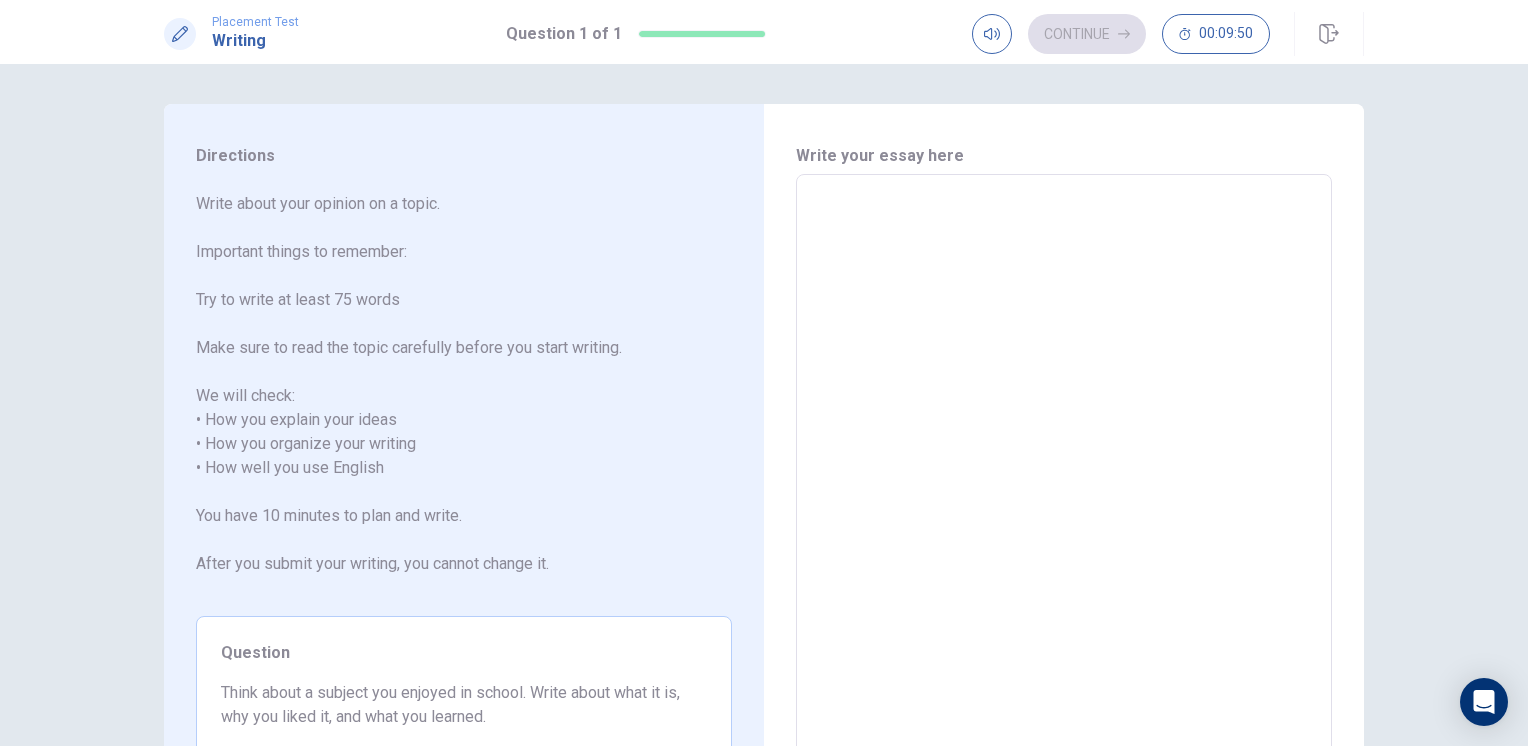 type on "M" 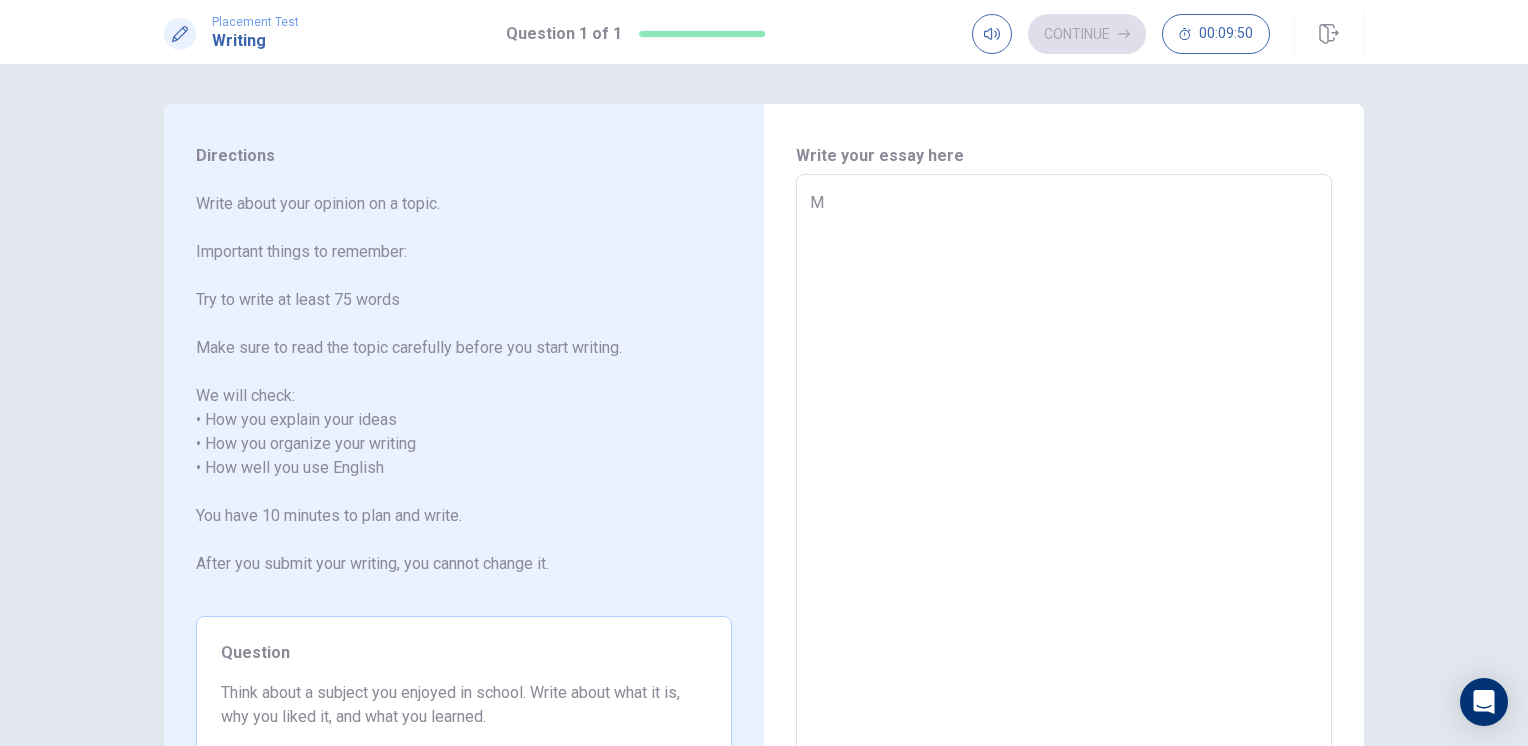 type on "x" 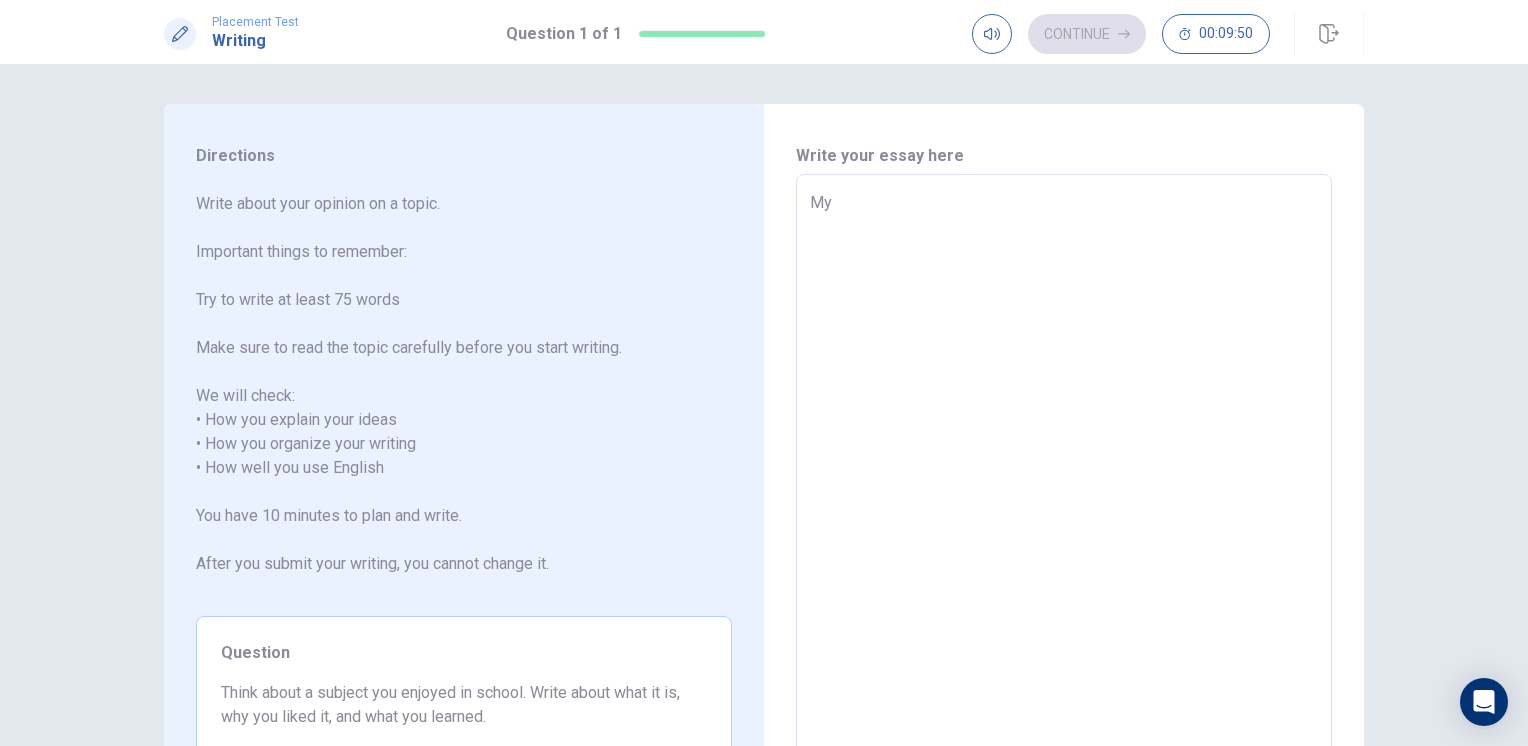 type on "x" 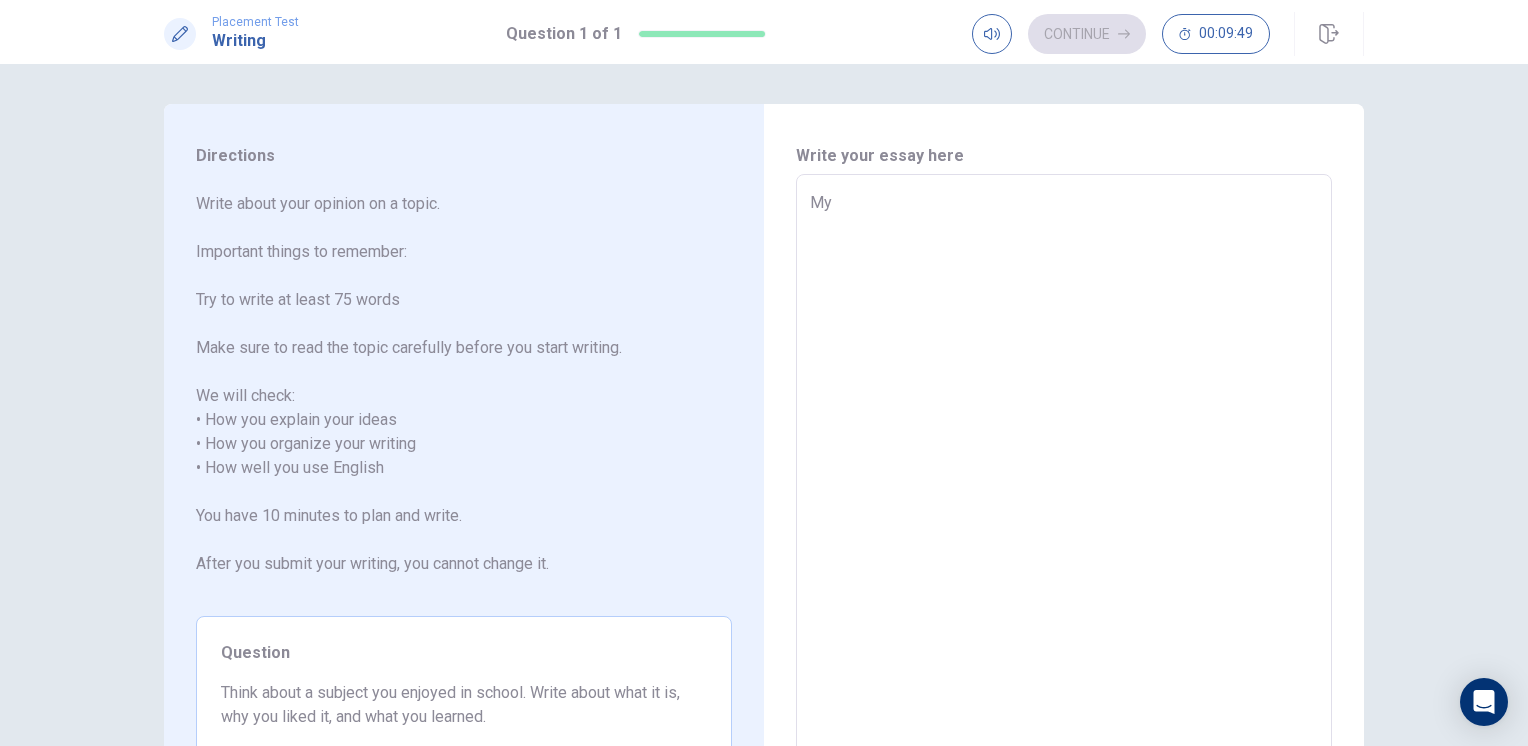 type on "My" 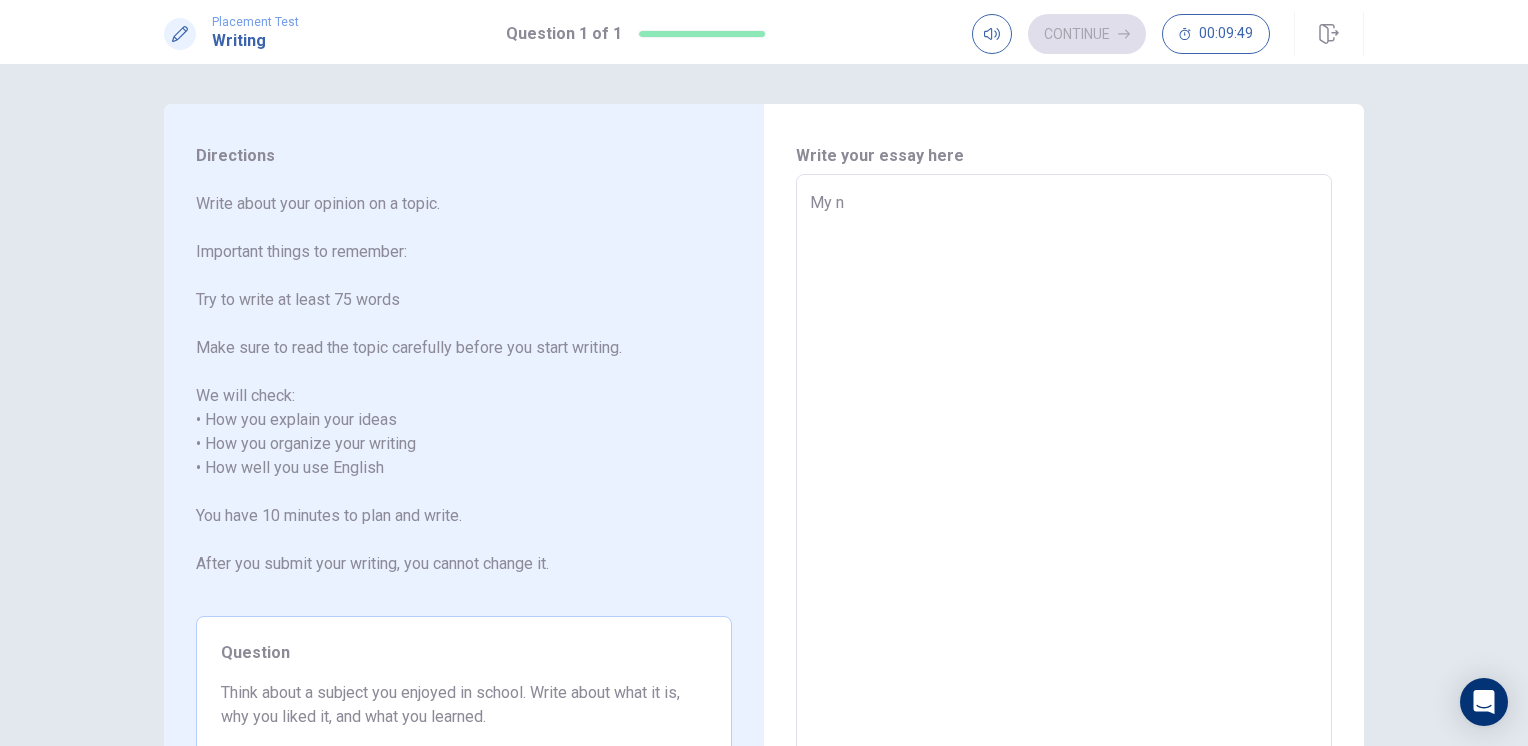 type on "x" 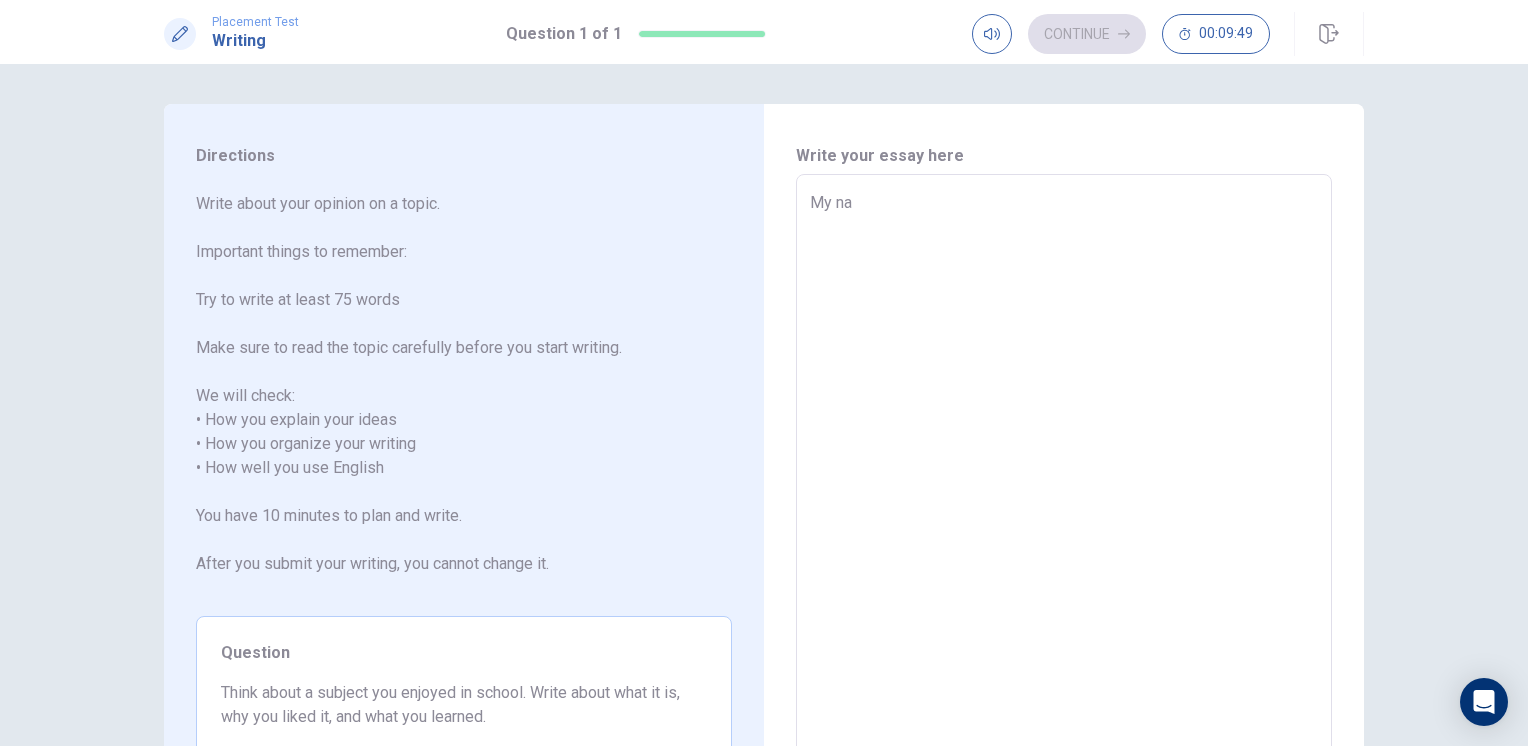 type on "x" 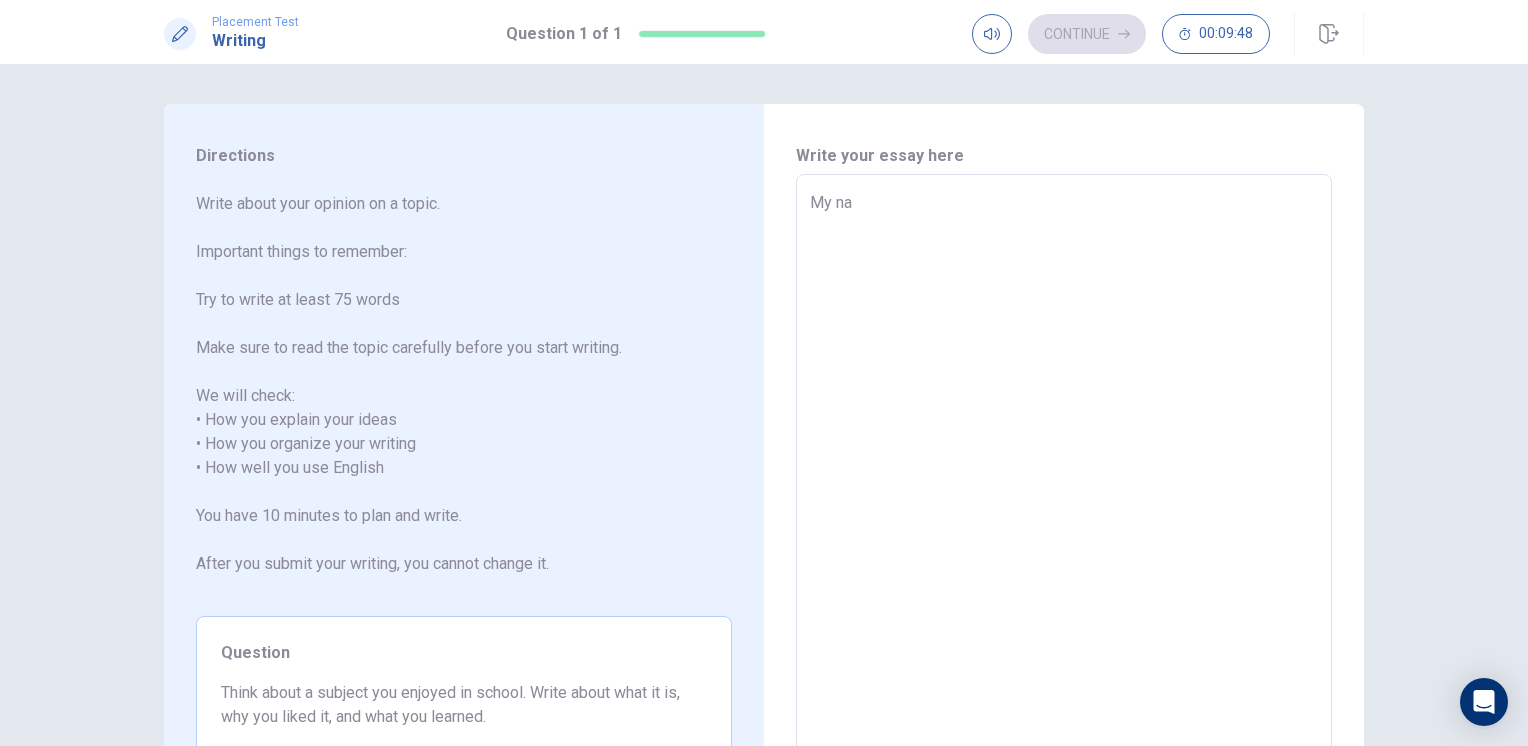 type on "My nam" 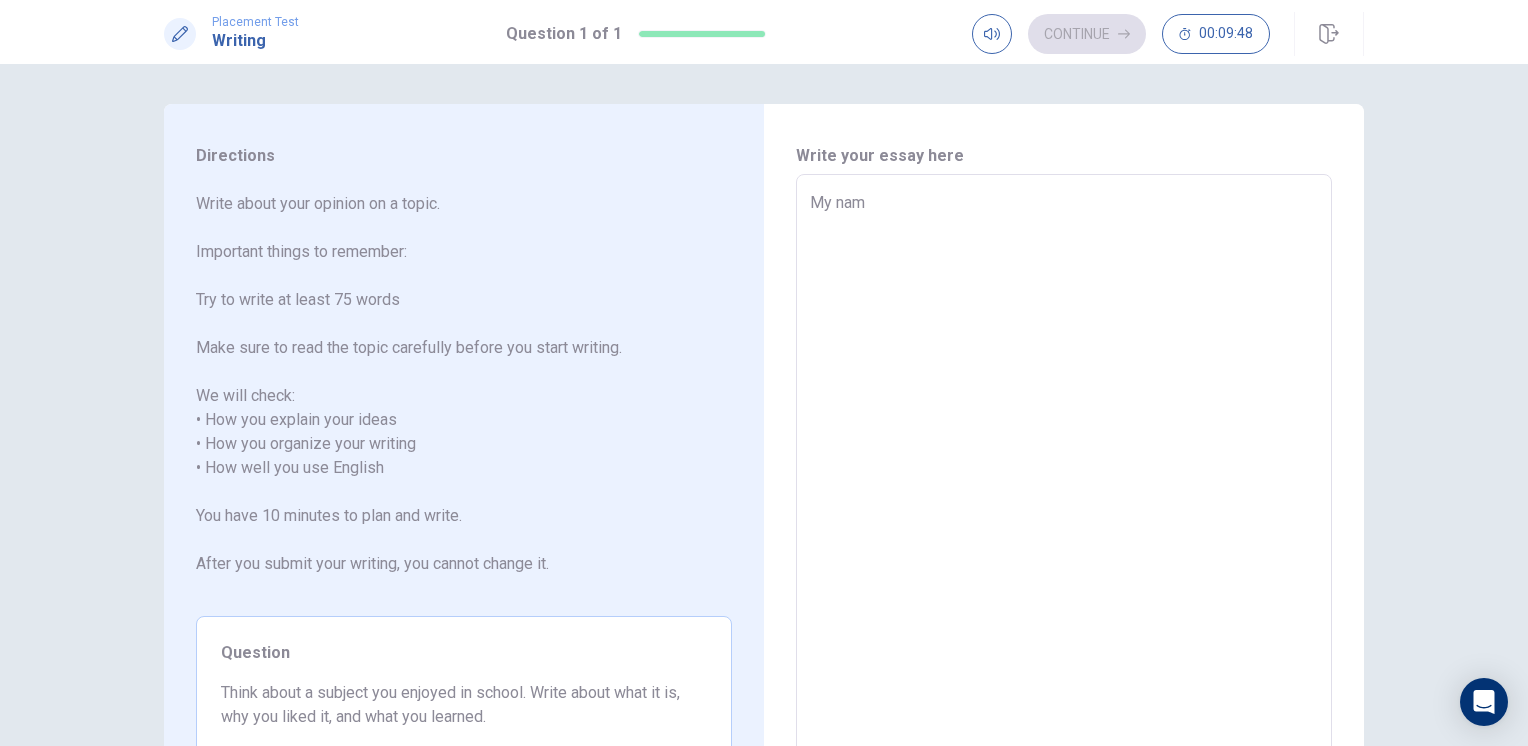 type on "x" 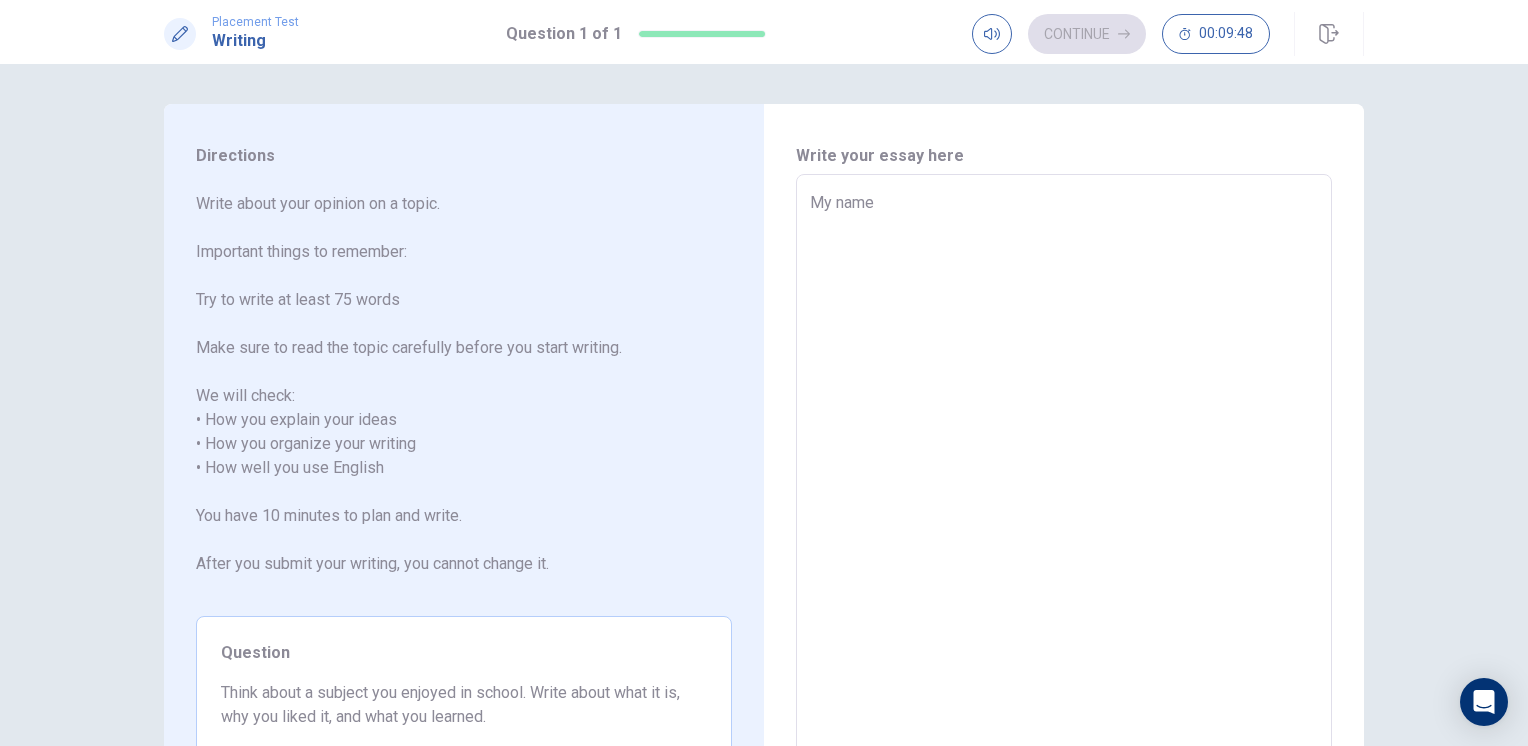 type on "x" 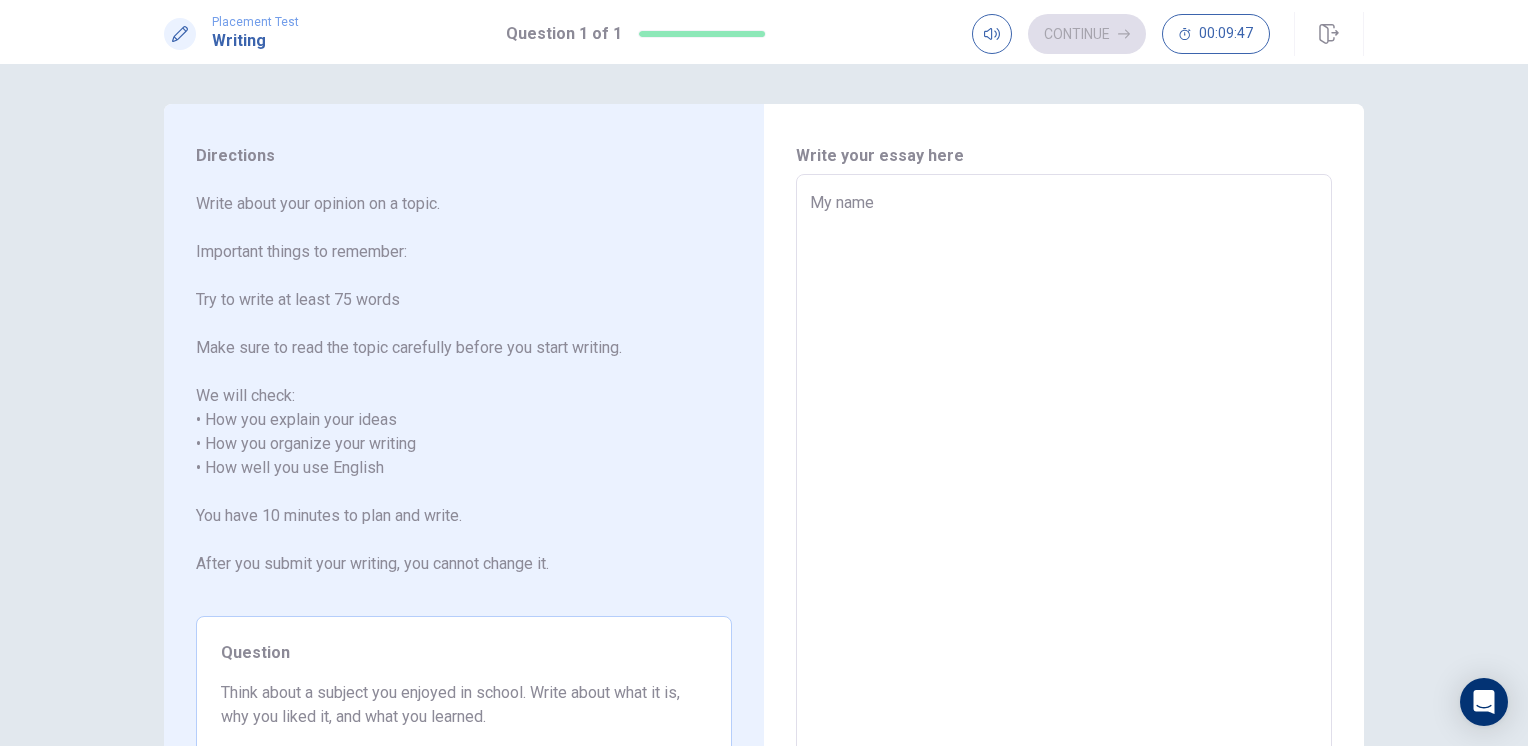 type on "My name i" 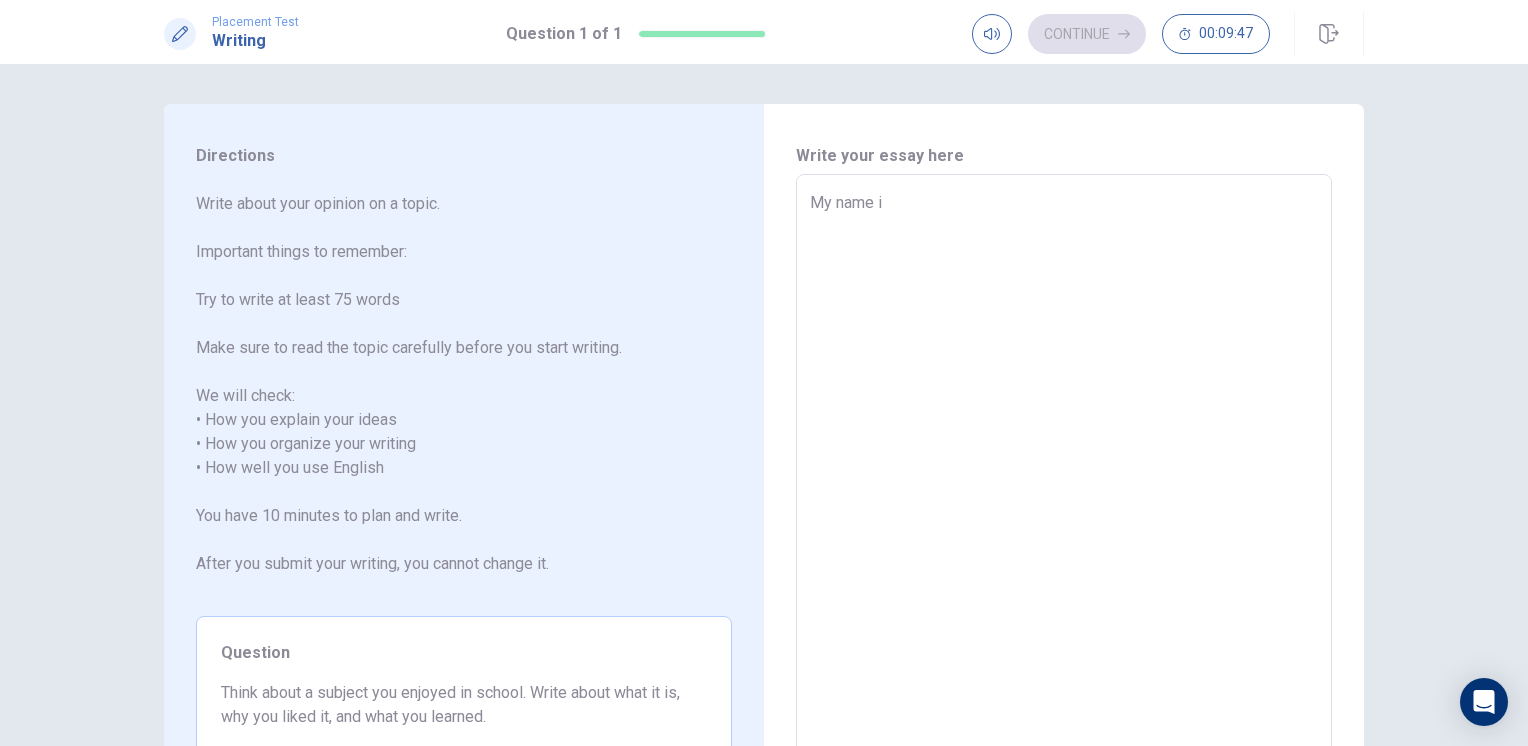 type on "x" 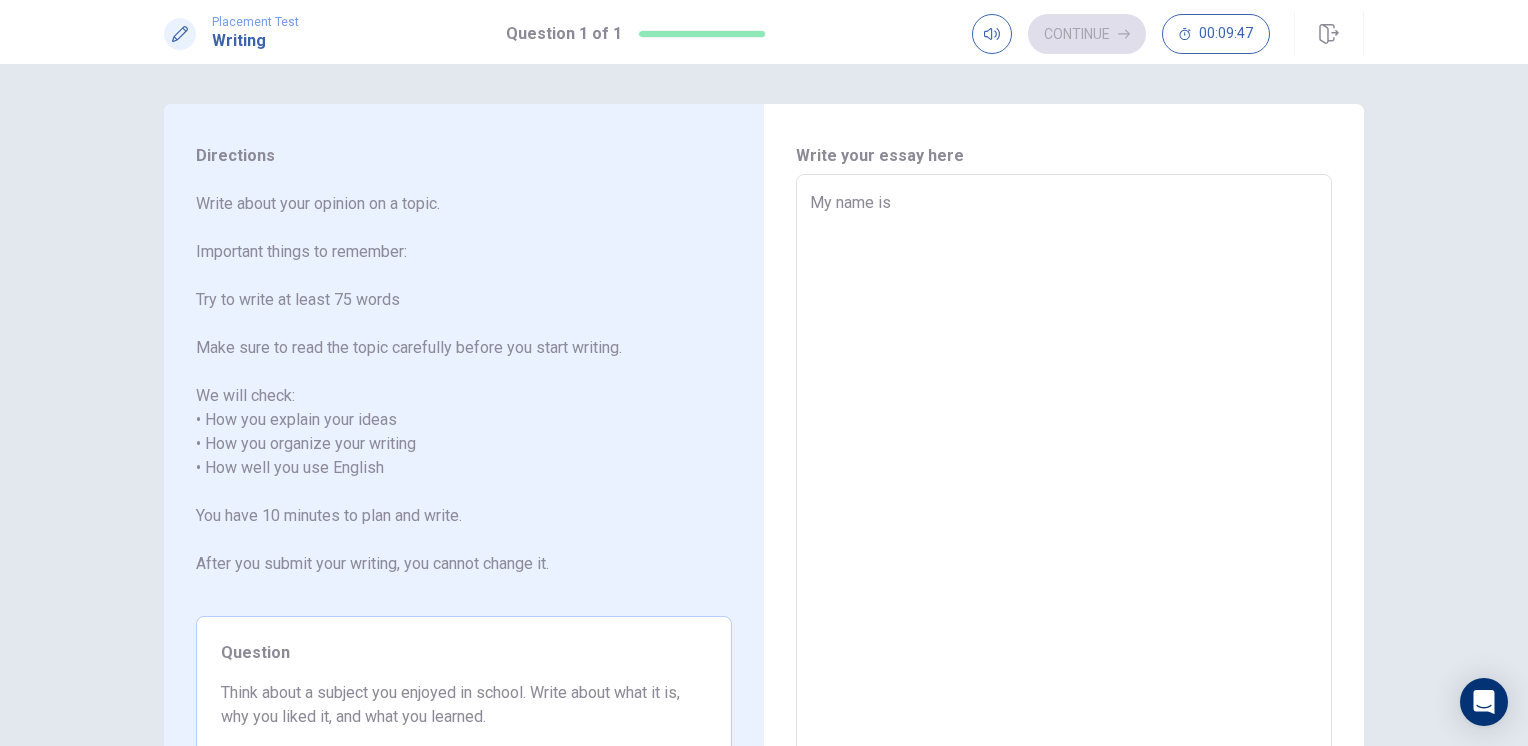 type on "x" 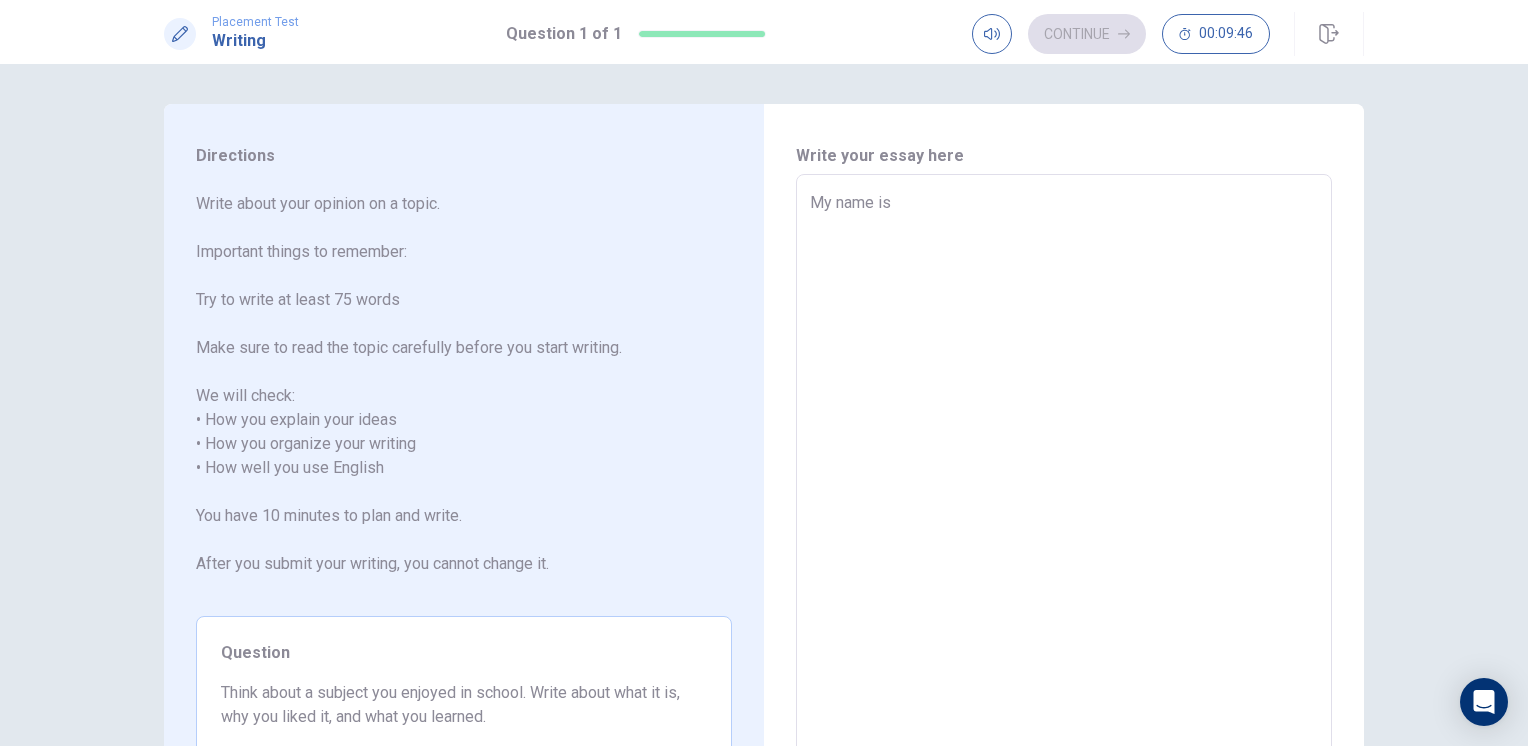 type on "My name is" 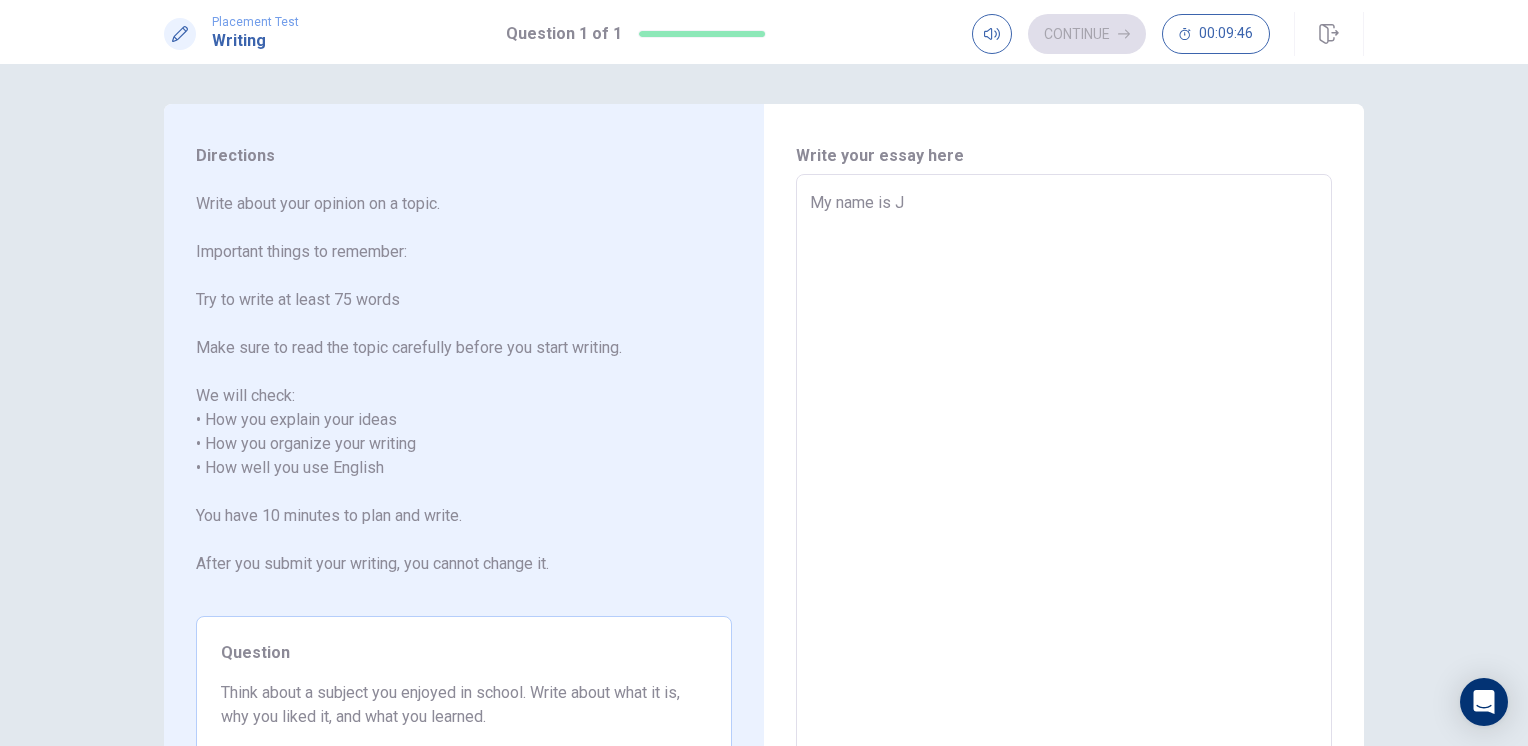 type on "x" 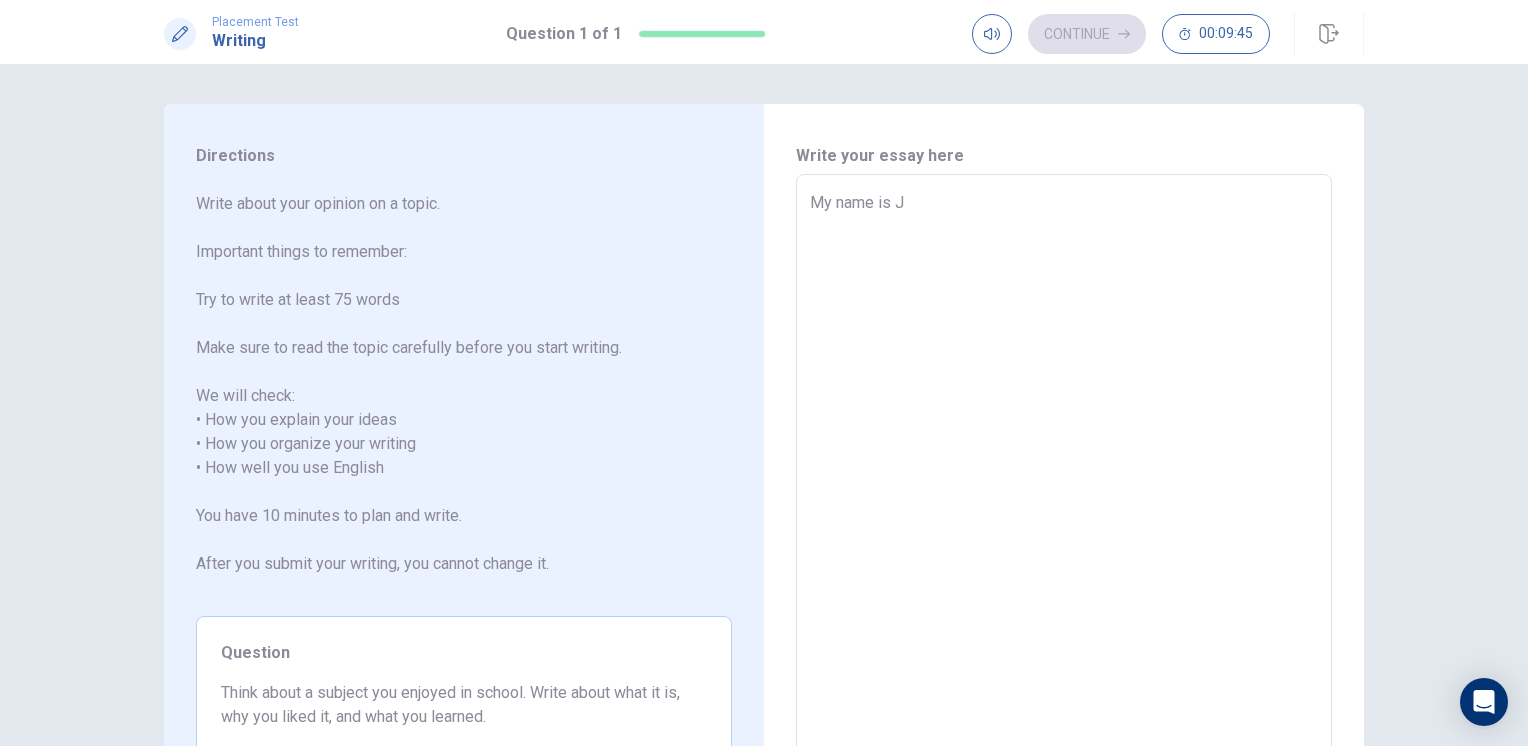 type on "My name is Ja" 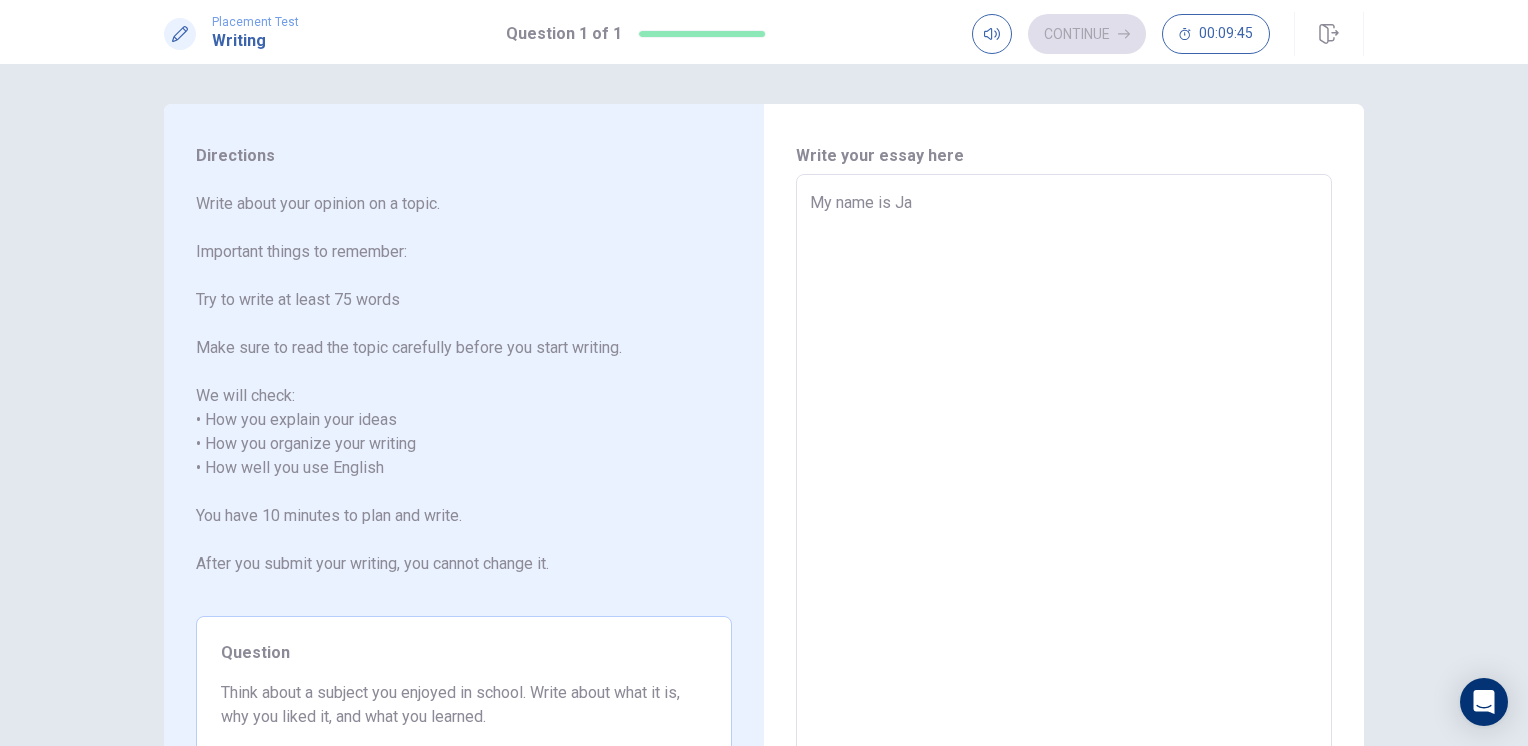 type on "x" 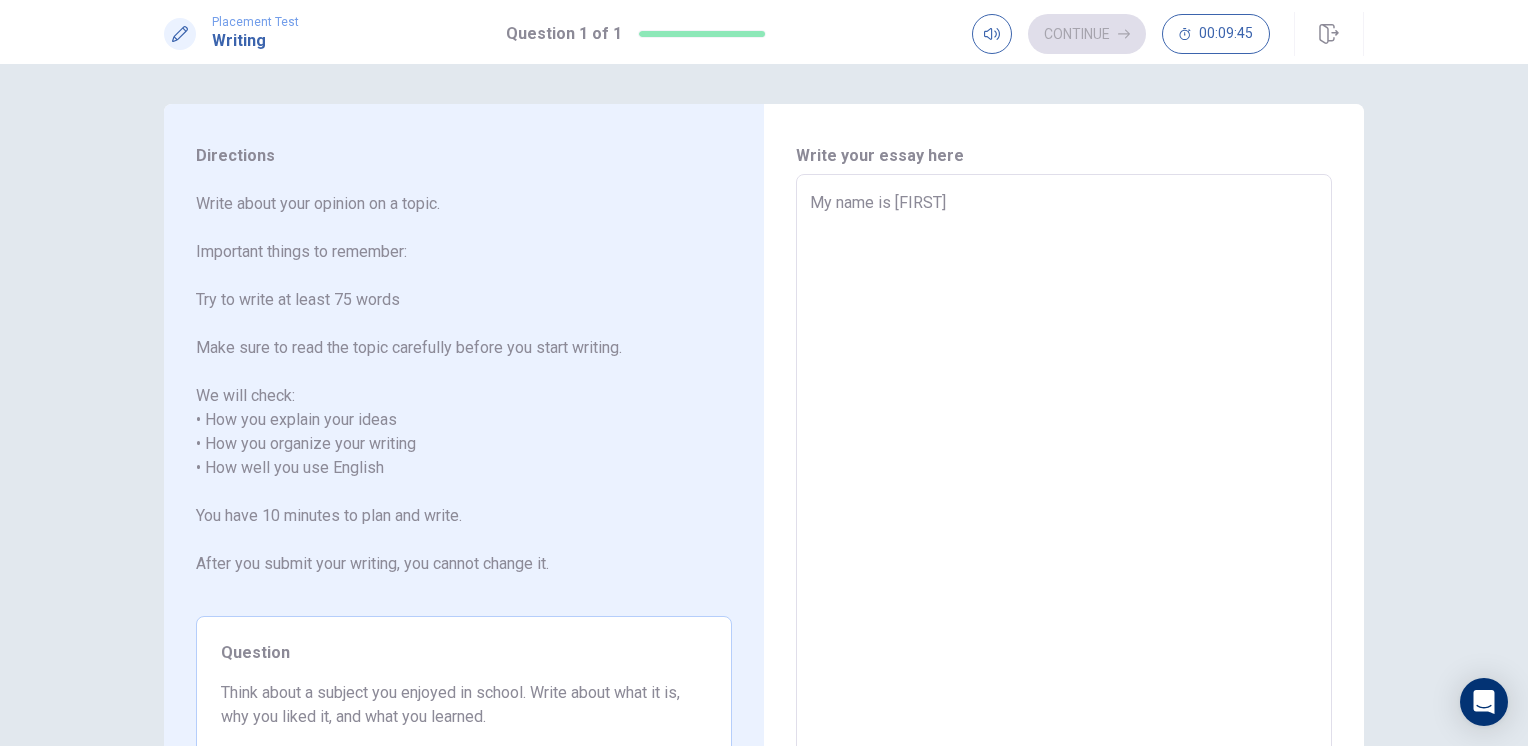 type on "x" 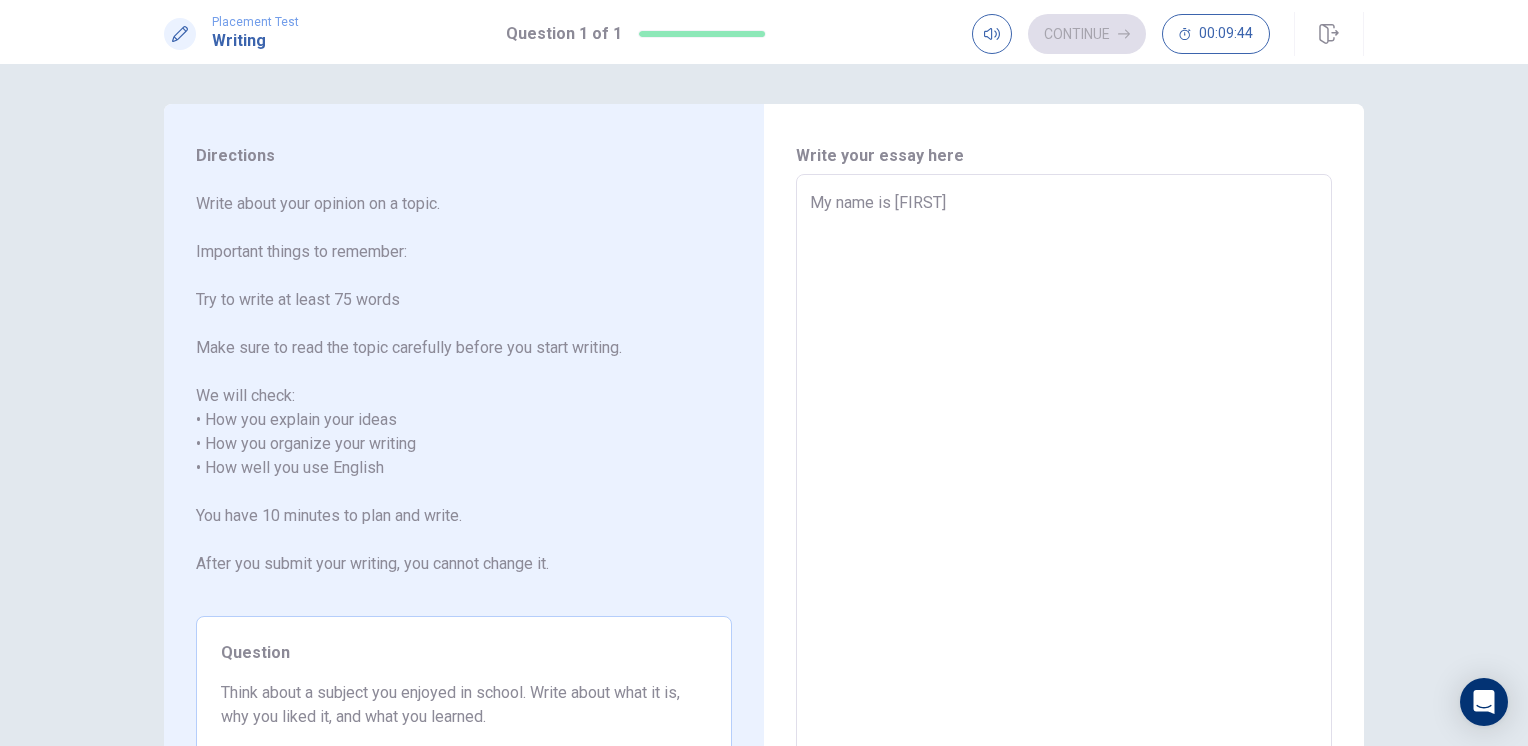 type on "My name is [FIRST] [LAST]" 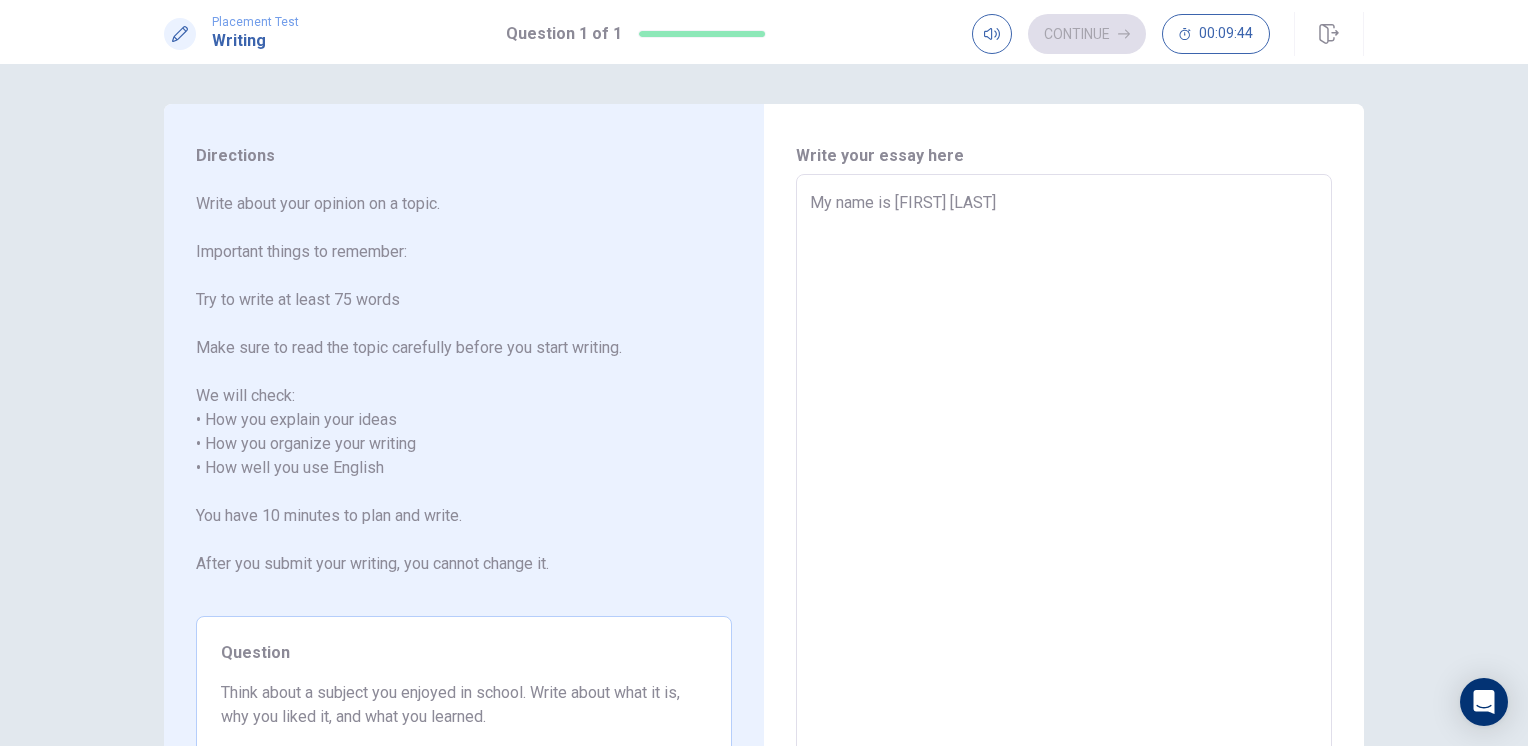type on "x" 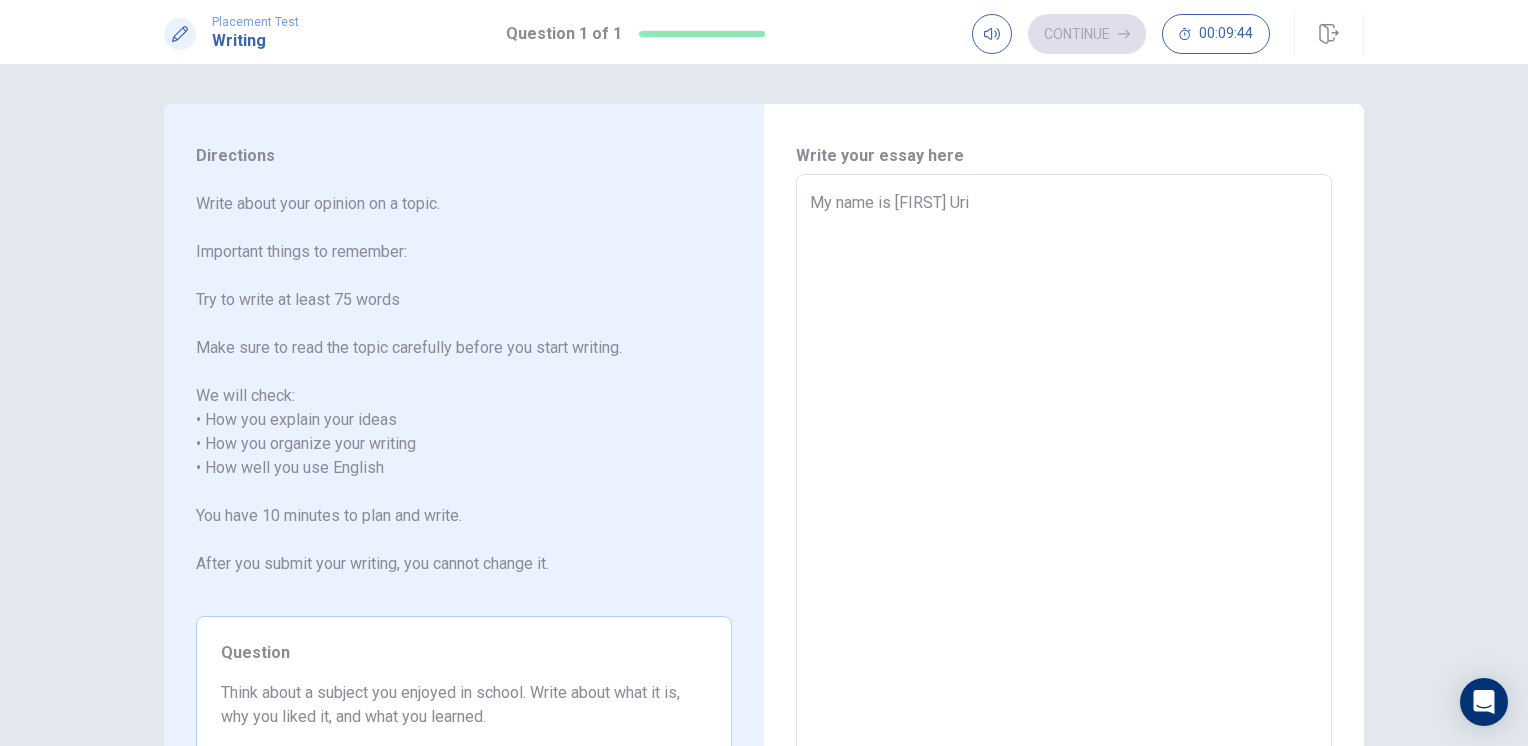 type on "x" 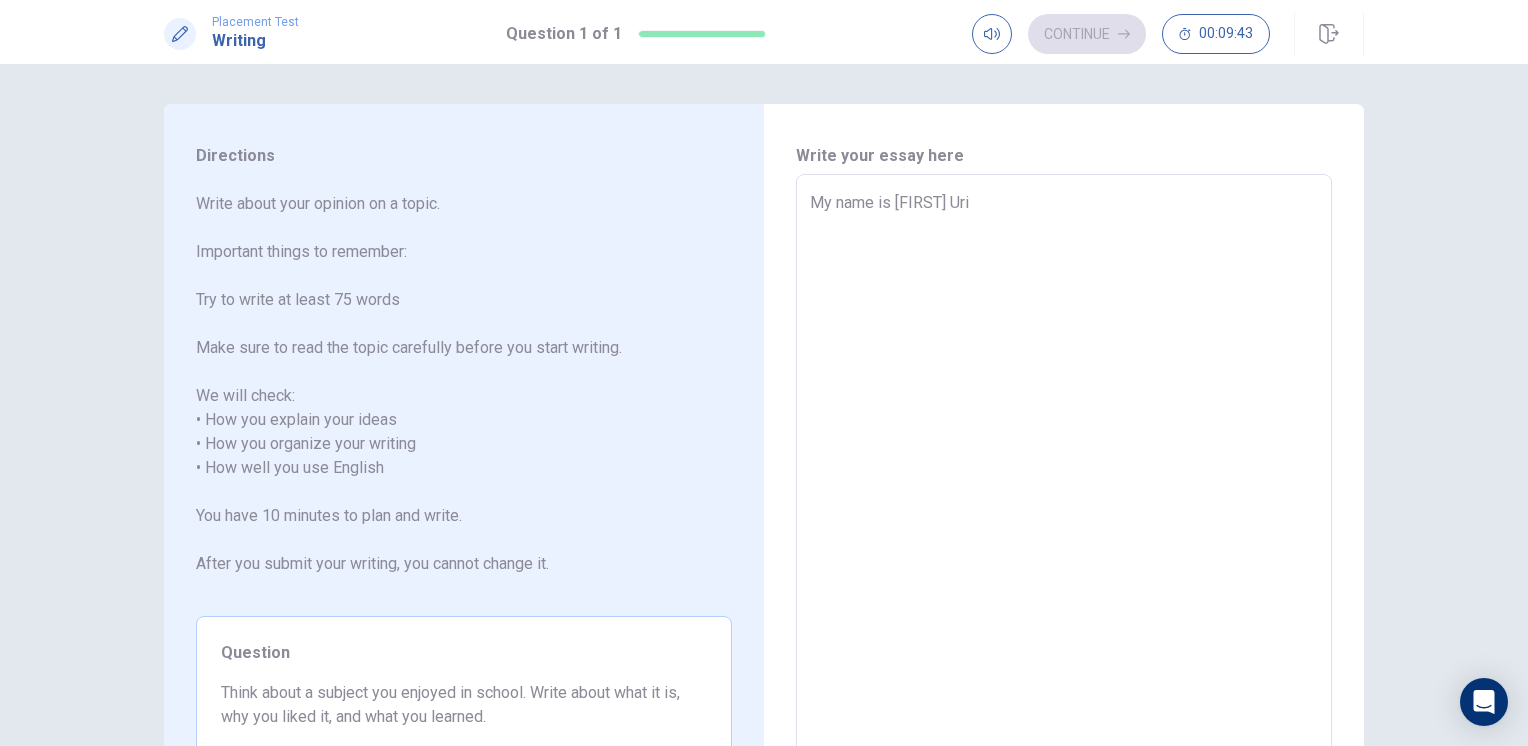 type on "My name is [FIRST] [LAST]" 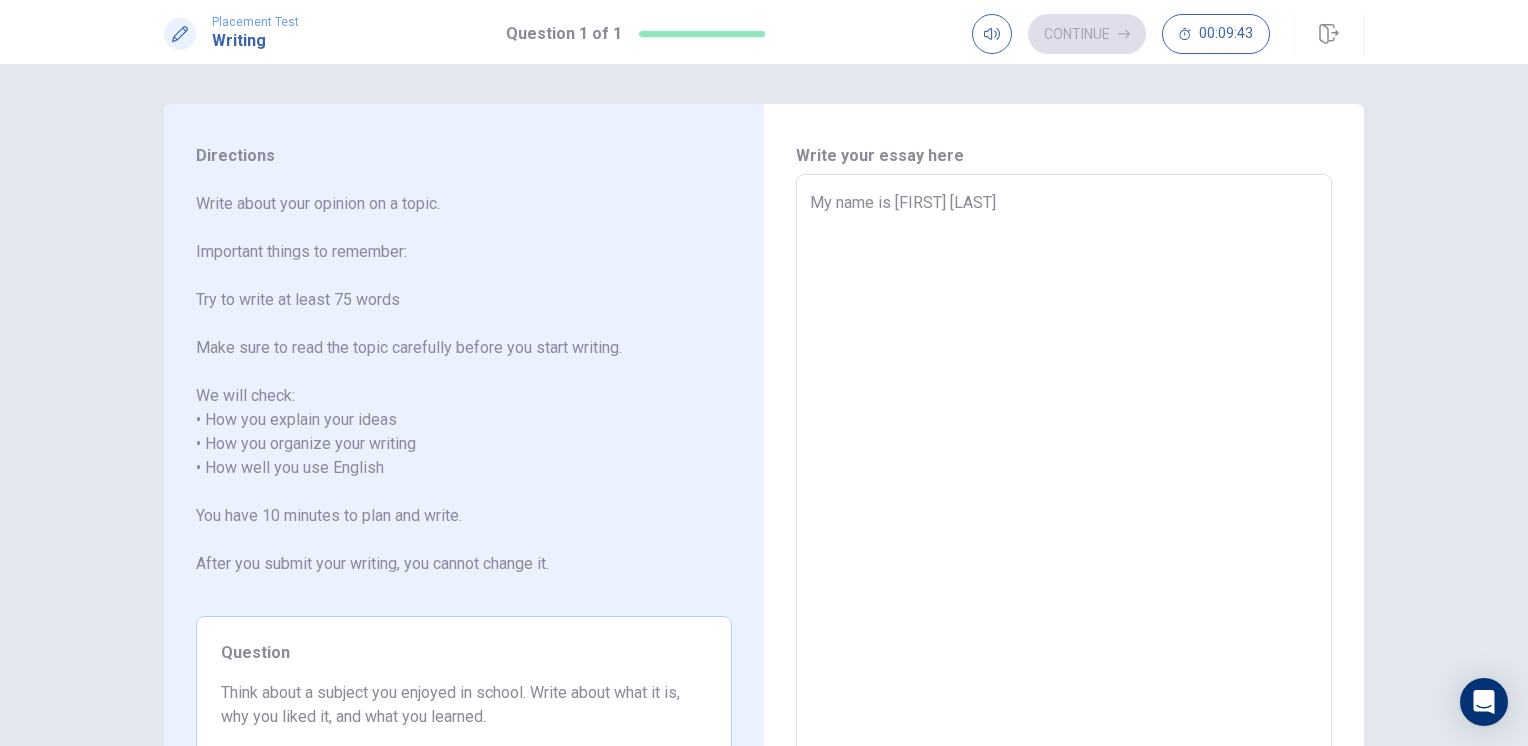 type on "x" 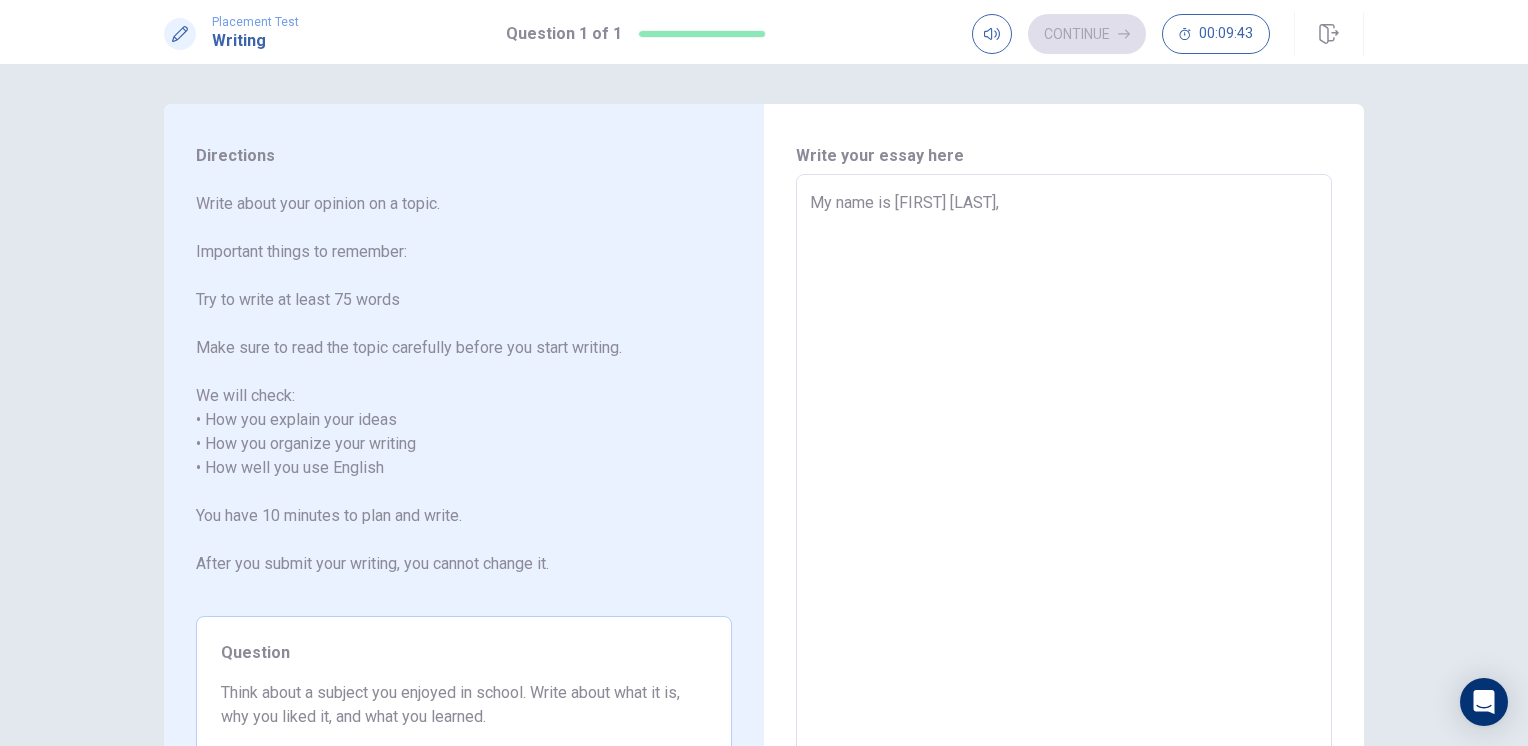 type on "x" 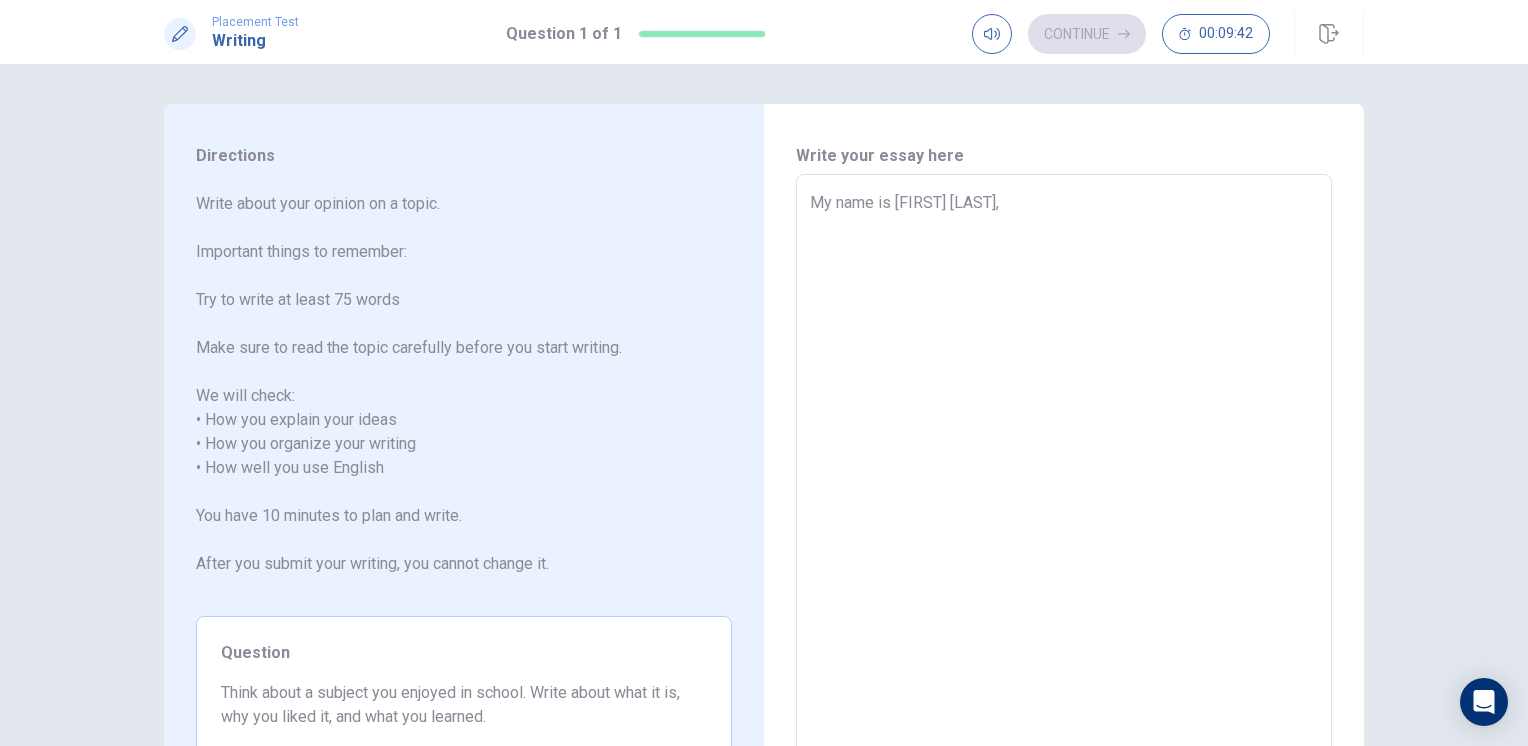 type on "My name is [FIRST] [LAST]," 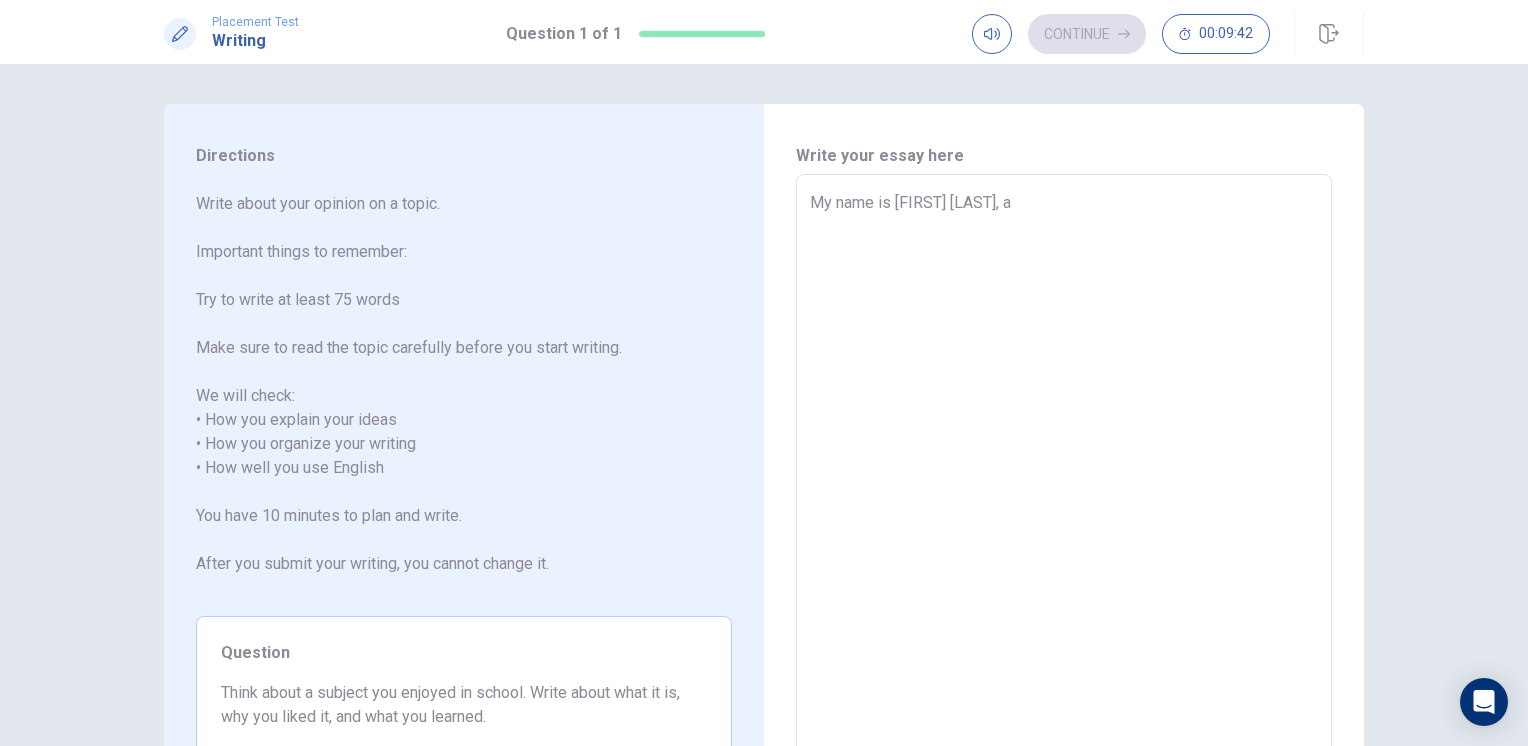 type on "x" 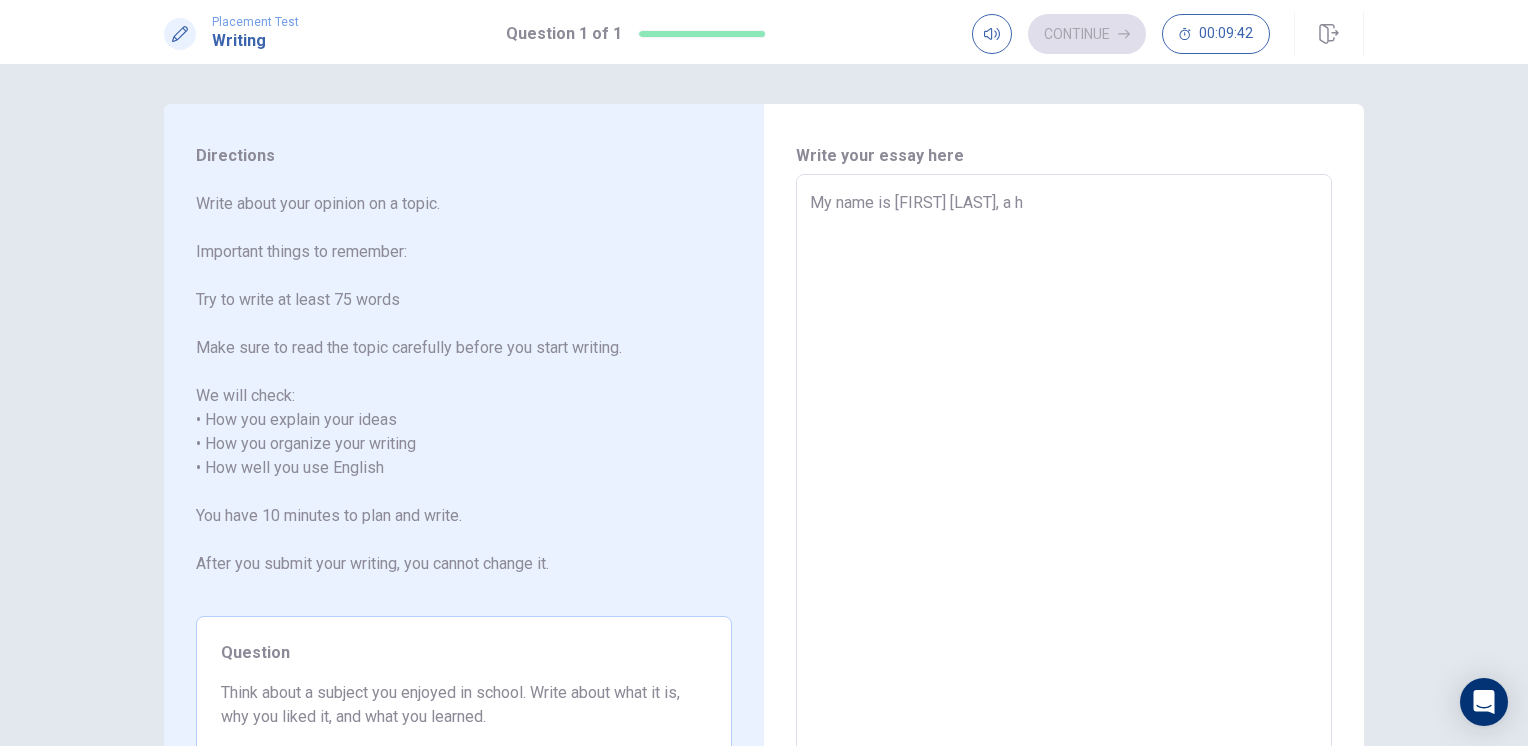 type on "x" 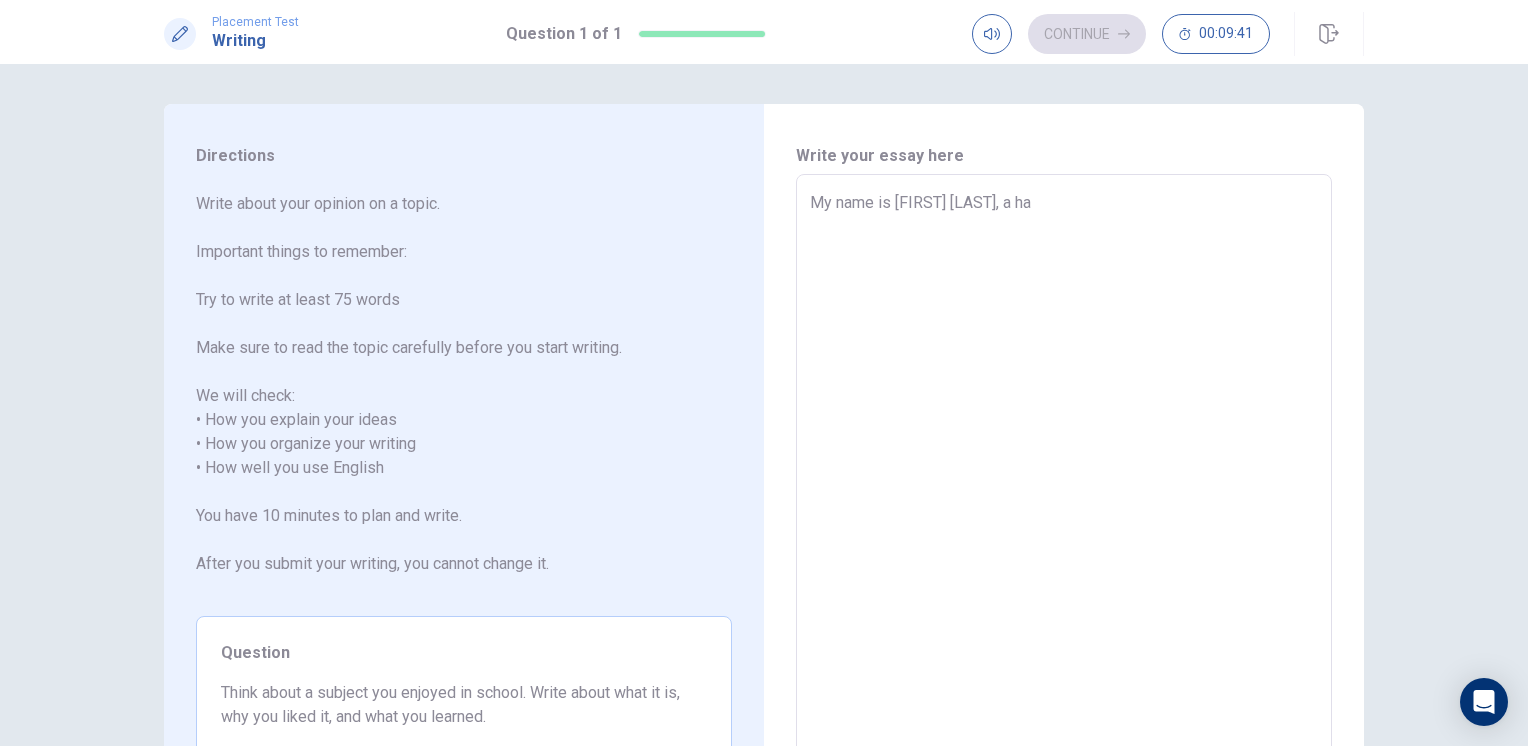 type on "My name is [FIRST] [LAST], a hav" 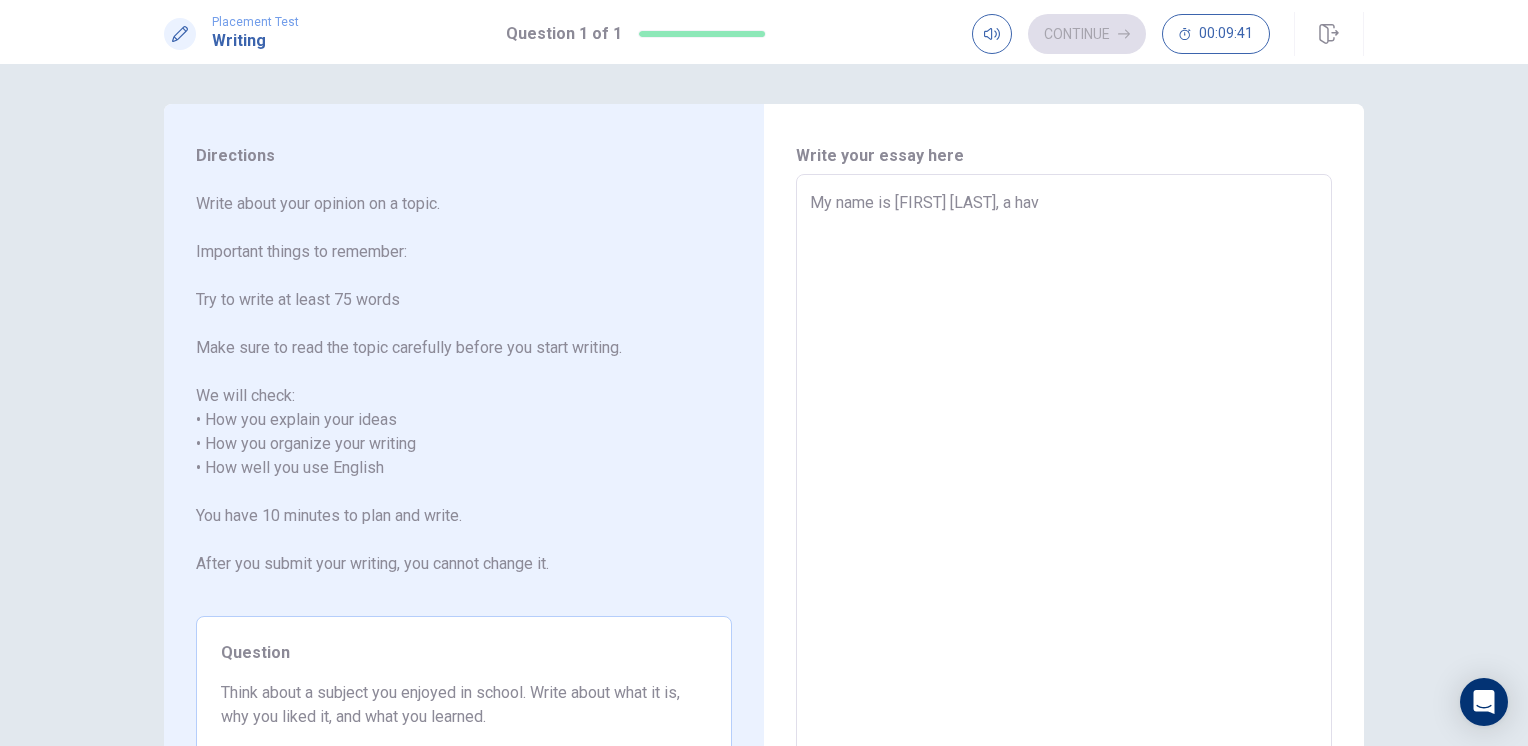 type on "x" 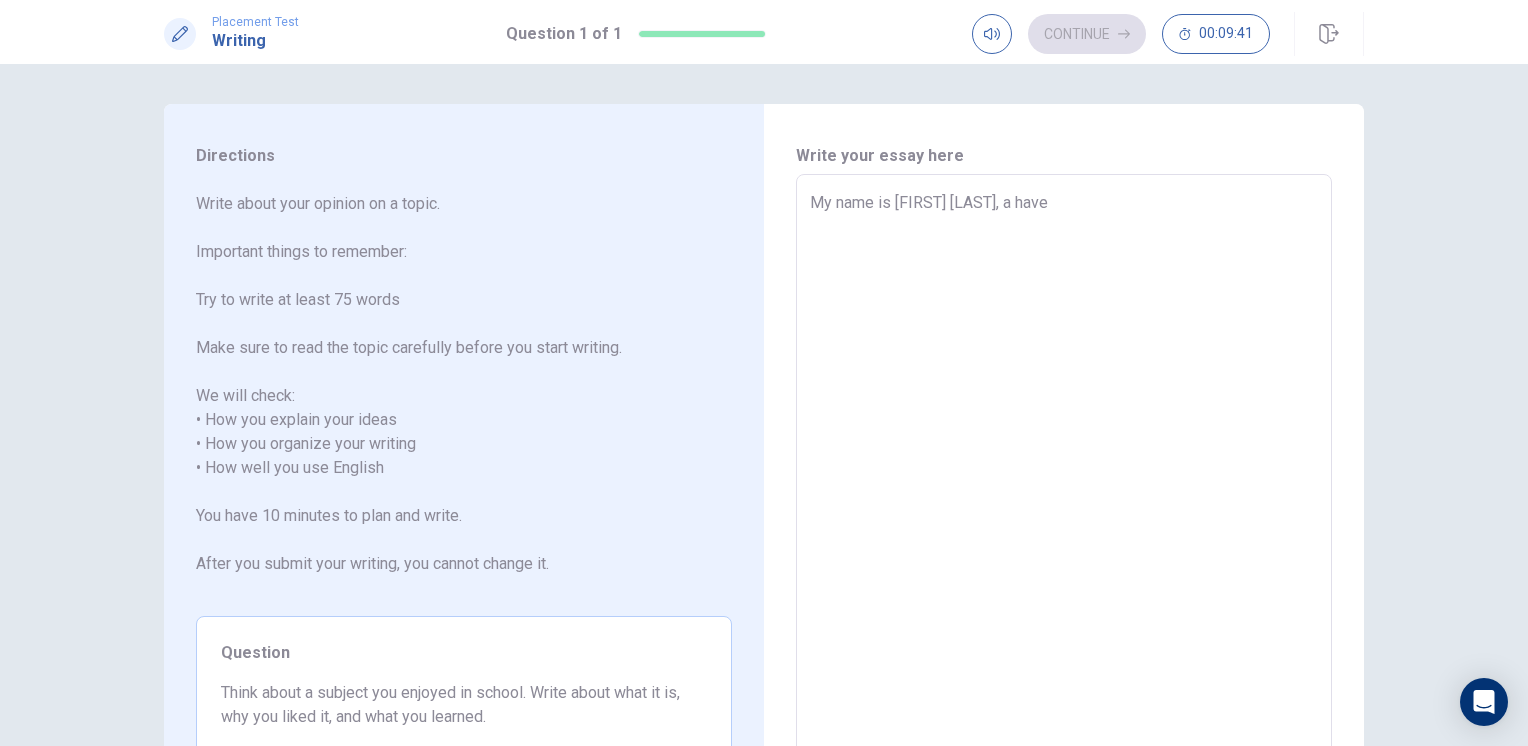 type on "x" 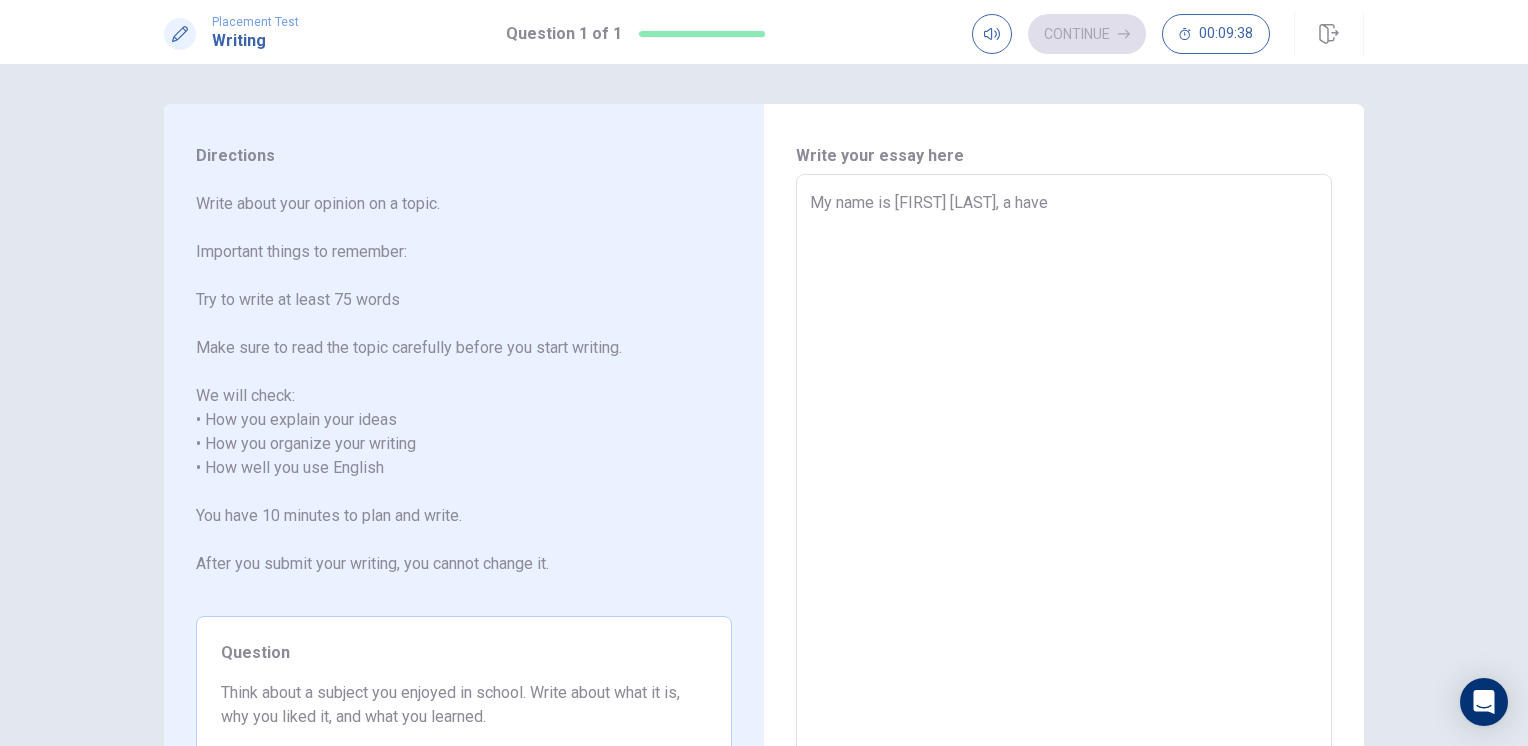 type on "x" 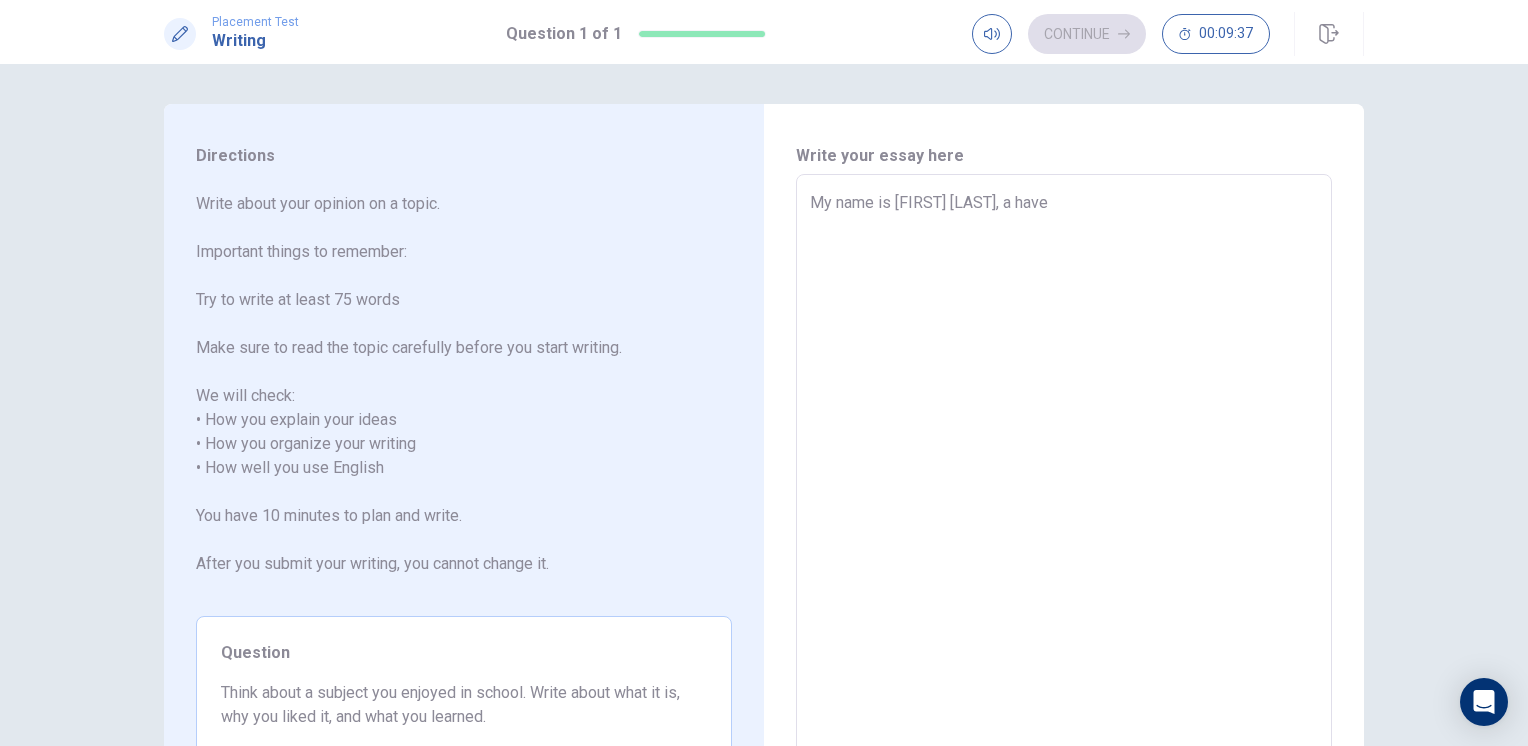 type on "My name is [FIRST] [LAST], a have [AGE]" 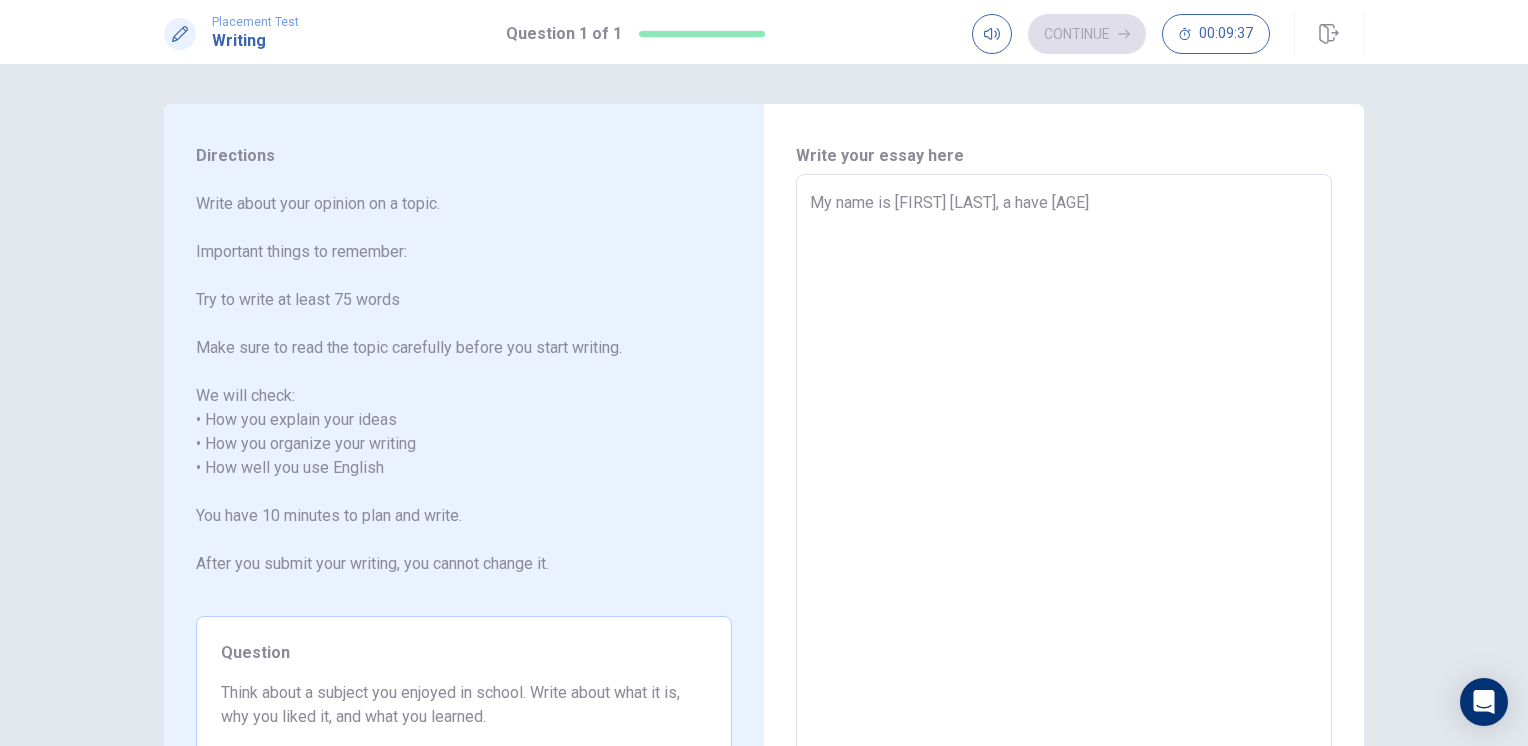type on "x" 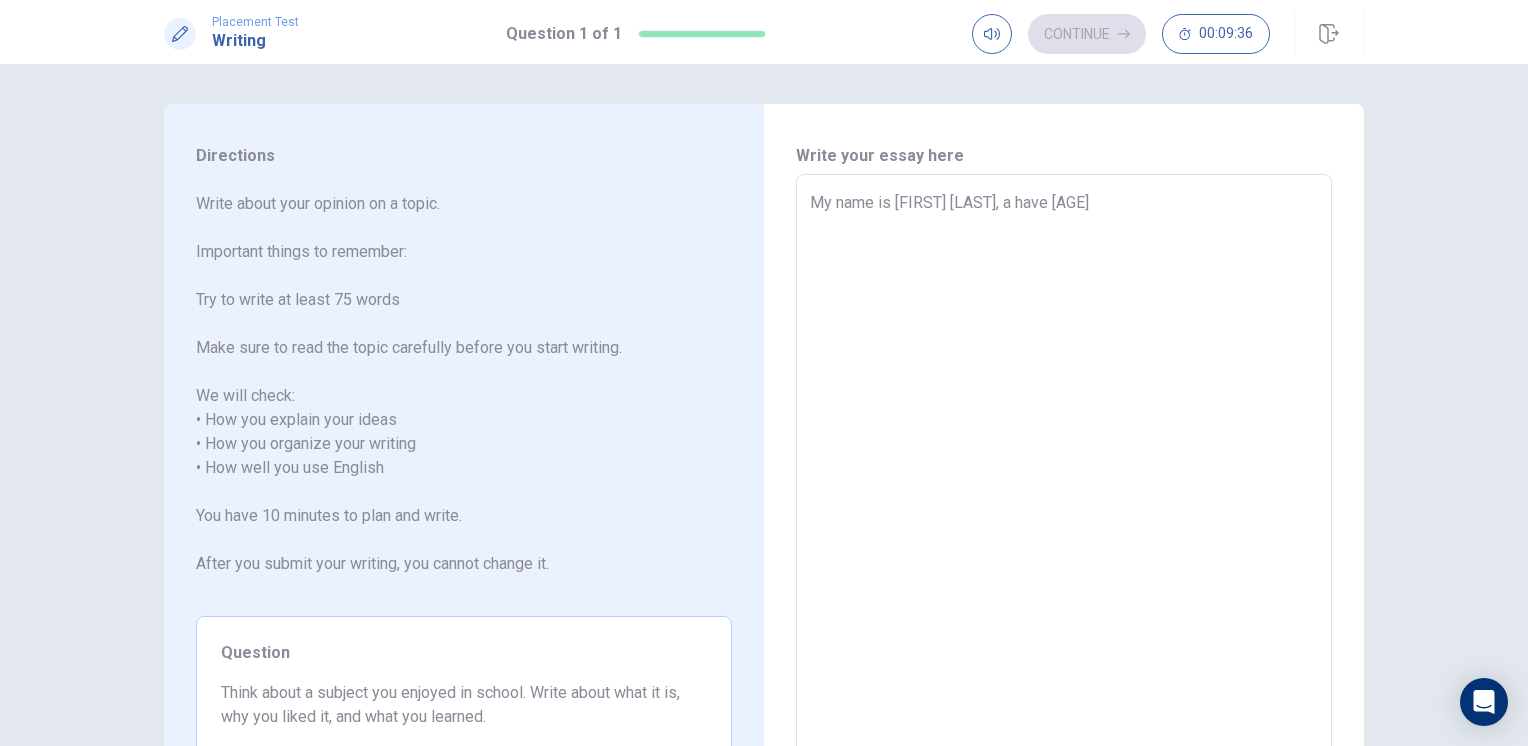 type on "My name is [FIRST] [LAST], a have [AGE] y" 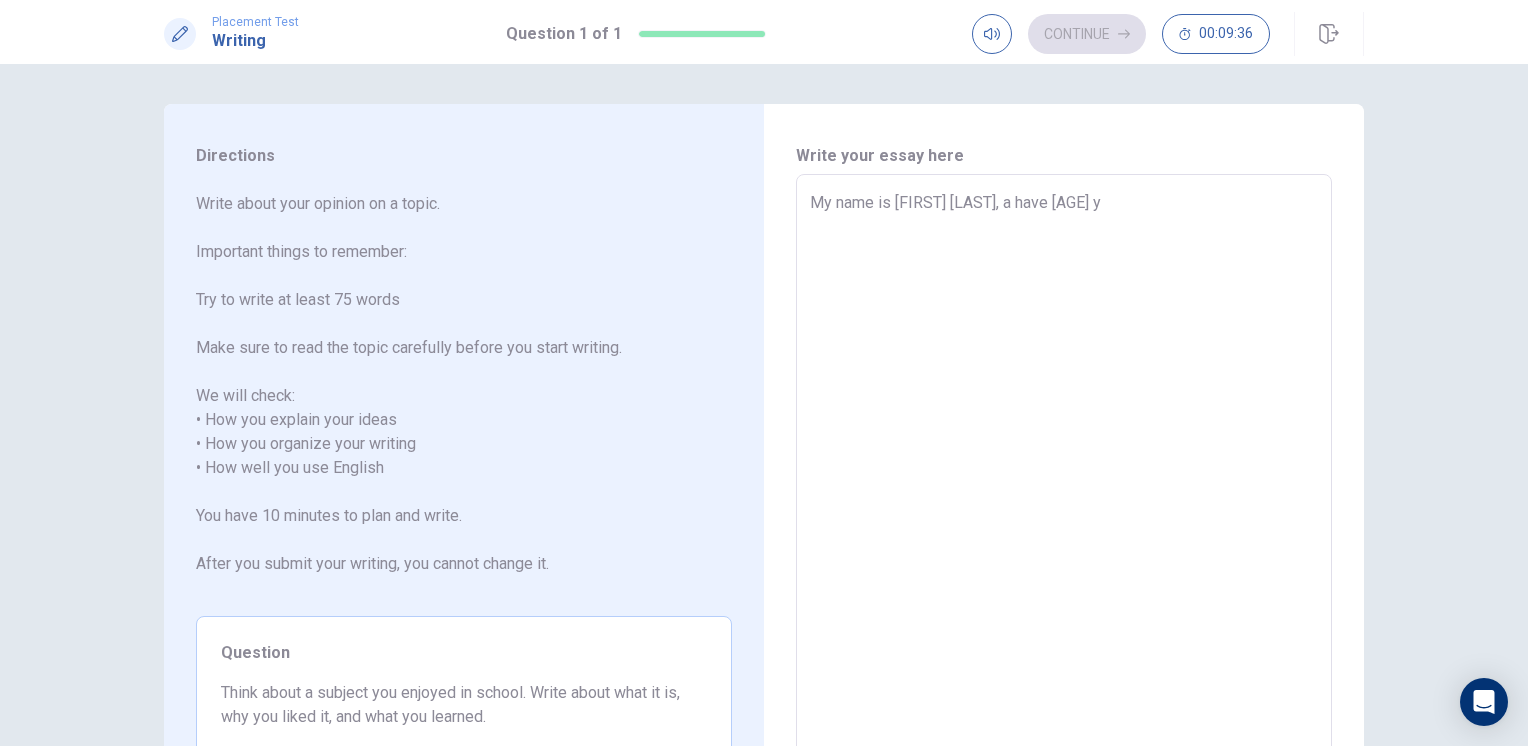 type on "x" 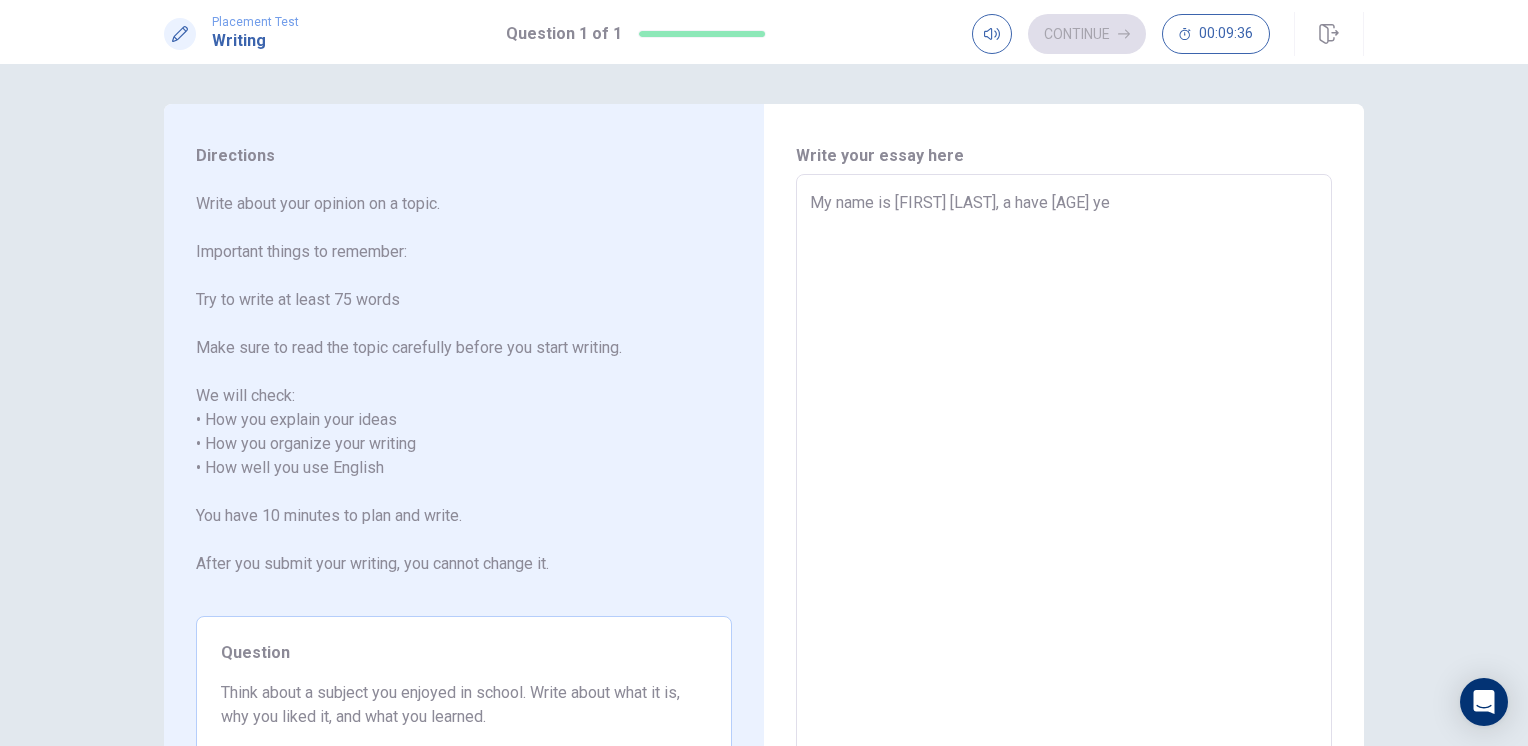 type on "x" 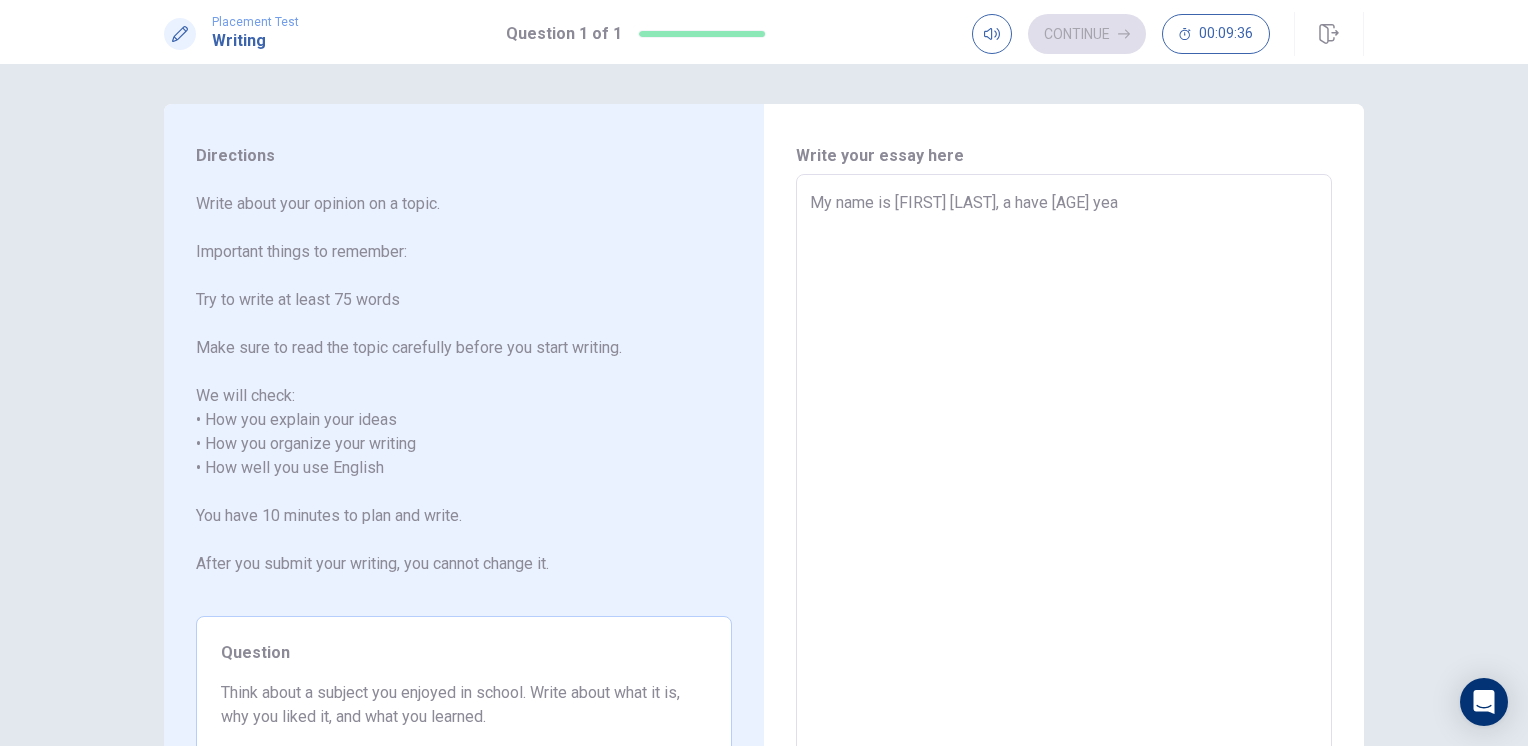 type on "x" 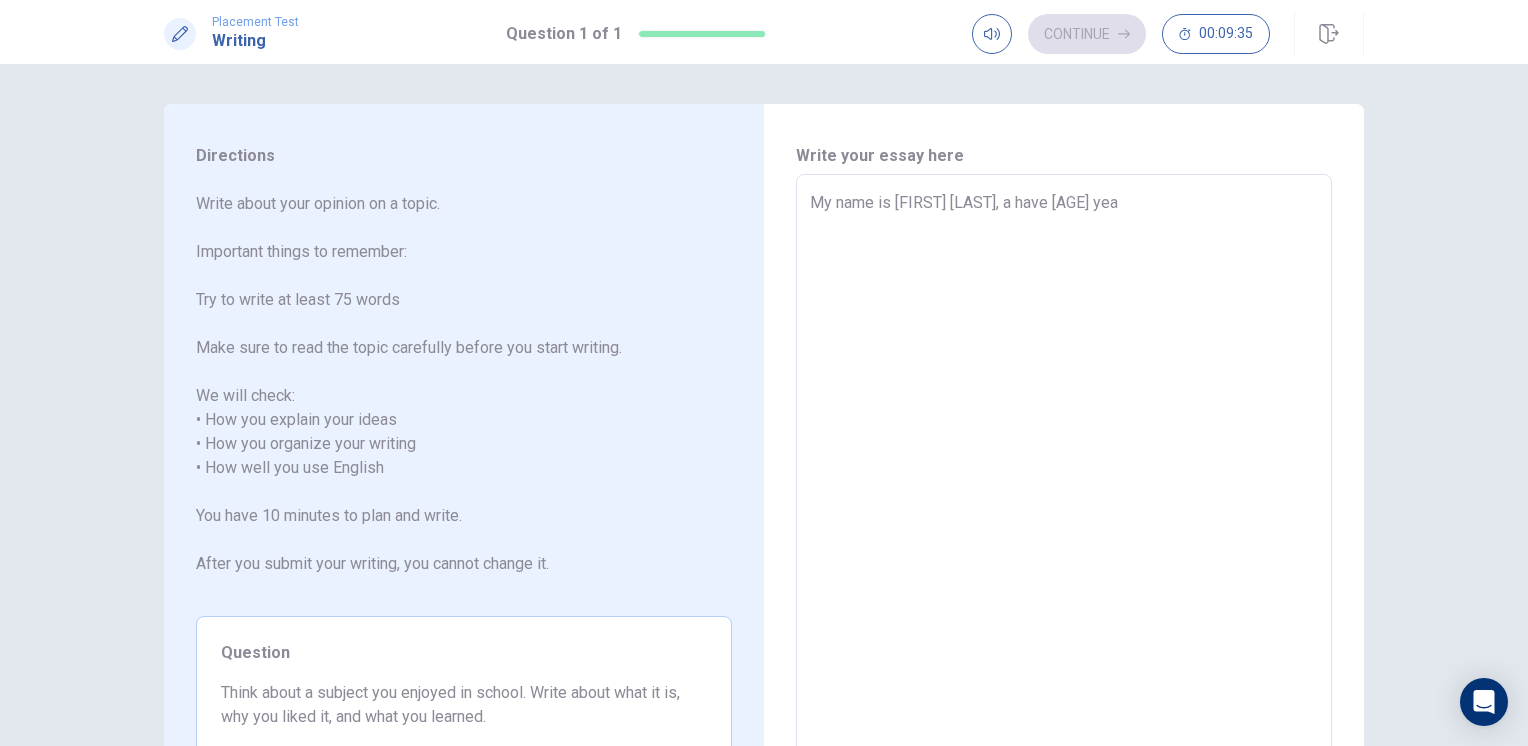 type on "My name is [FIRST] [LAST], a have [AGE] year" 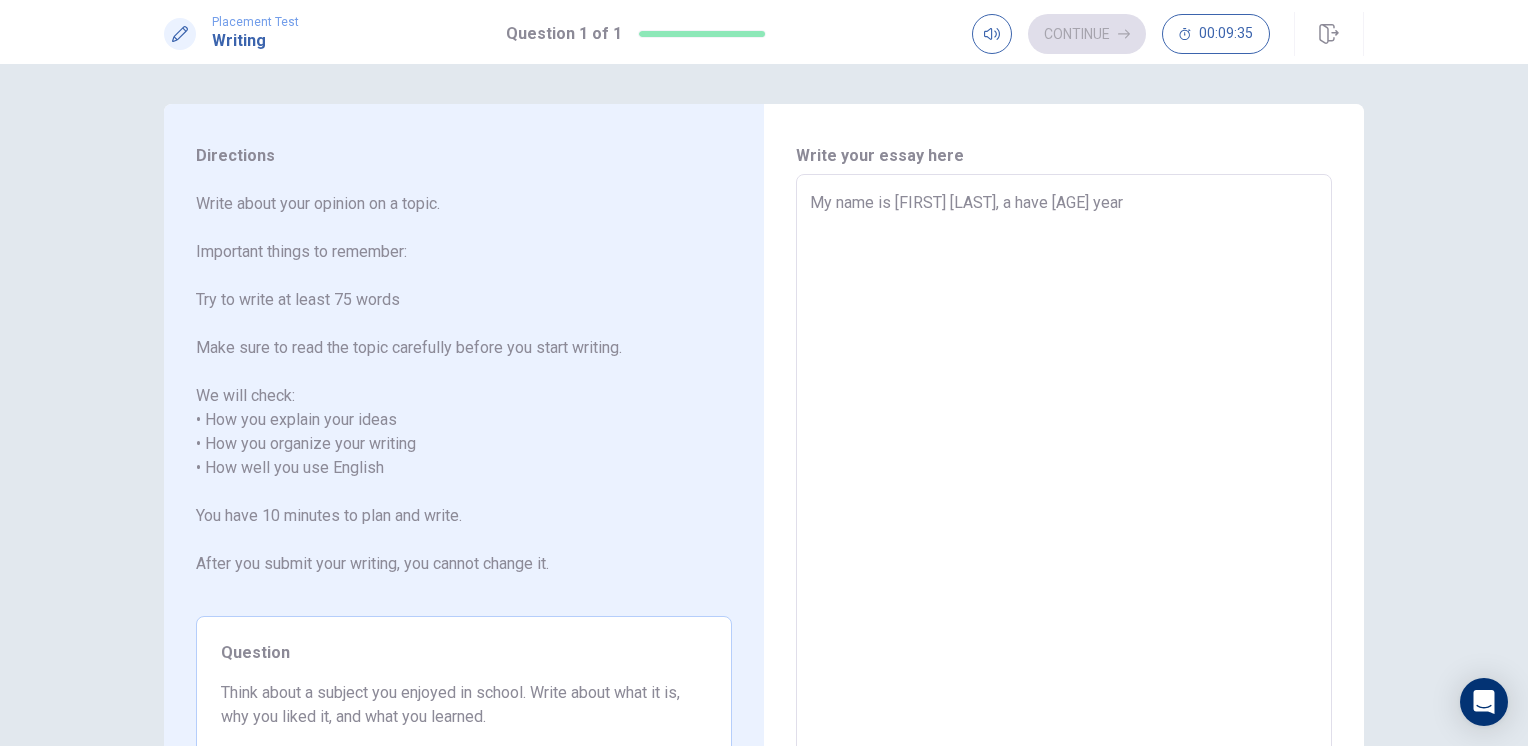 type on "x" 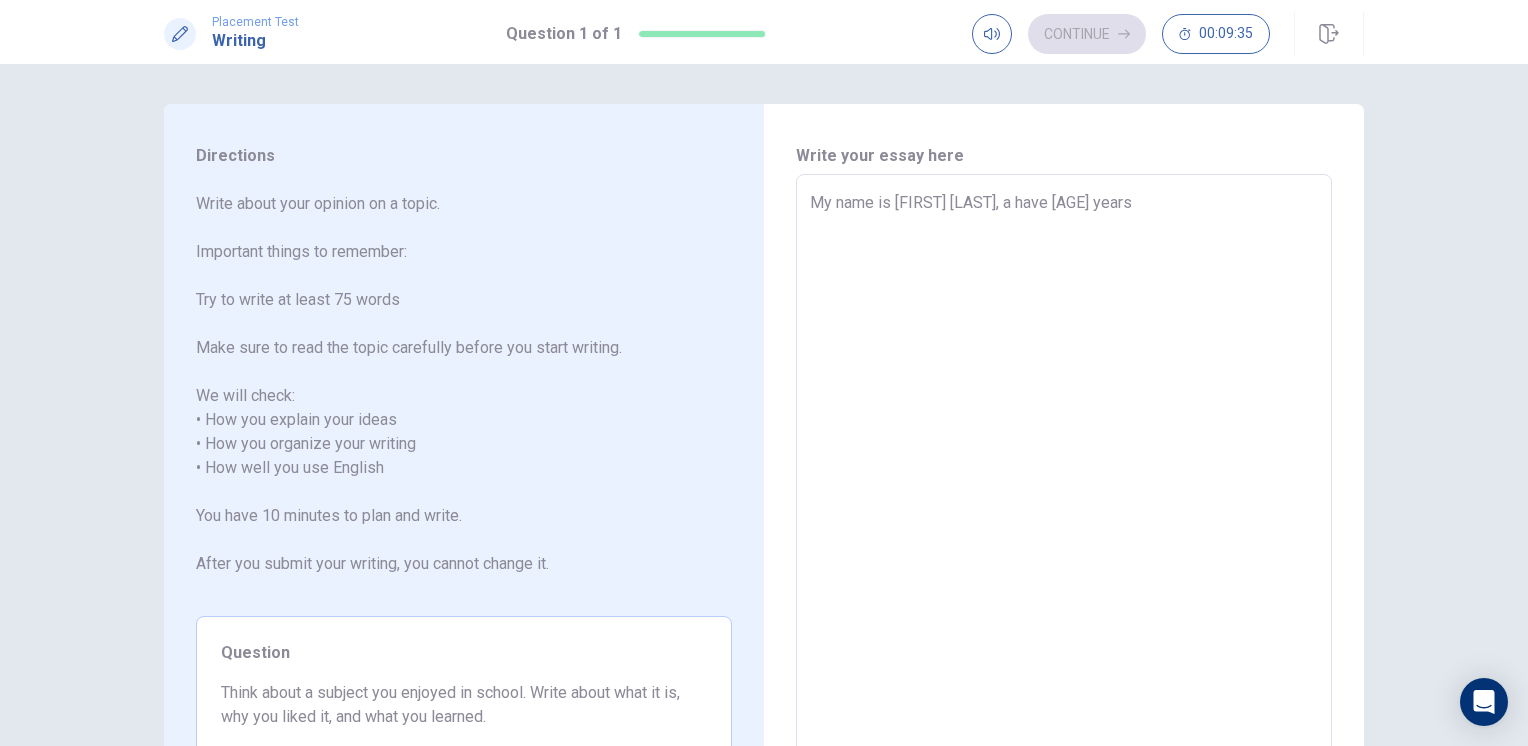 type on "x" 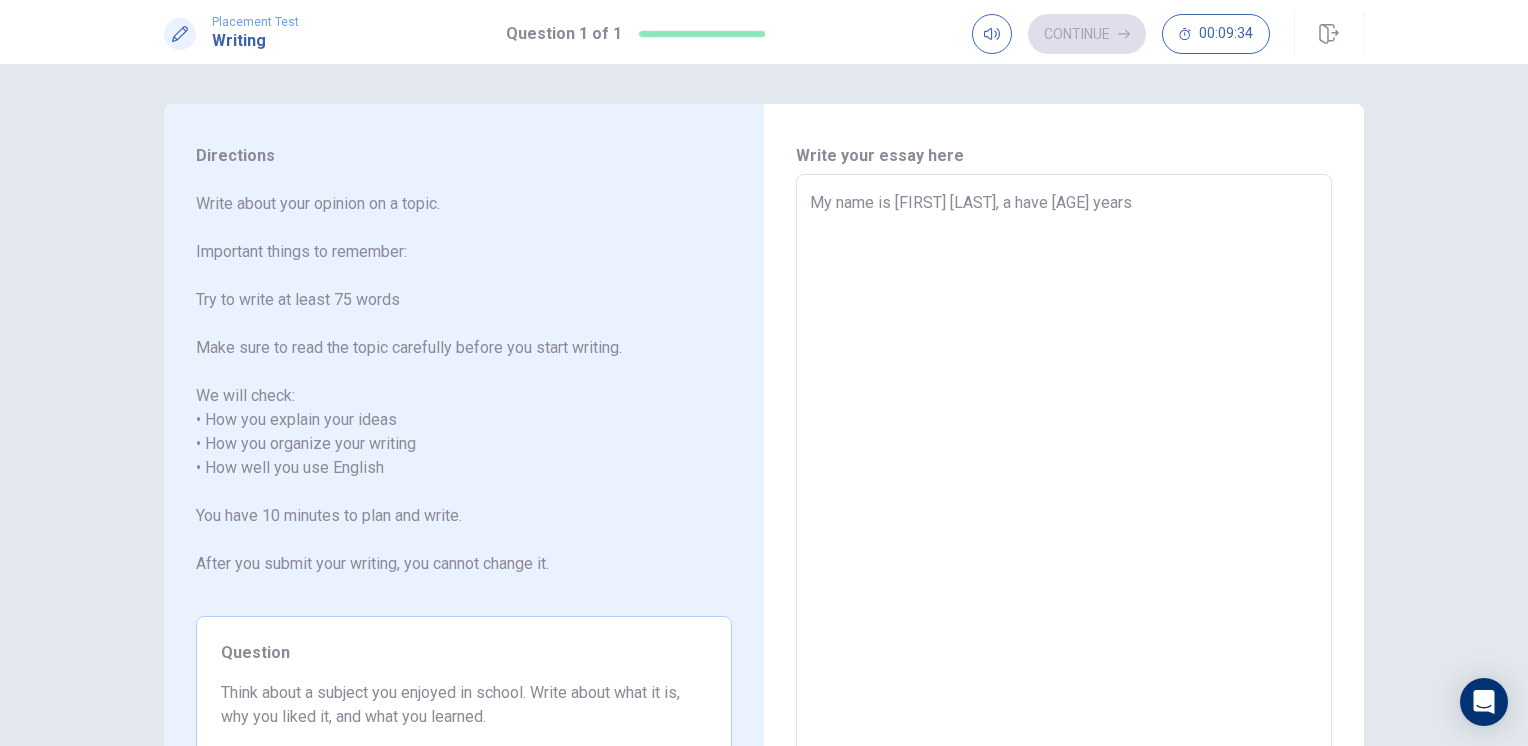 type on "My name is [FIRST] [LAST], a have [AGE] years ol" 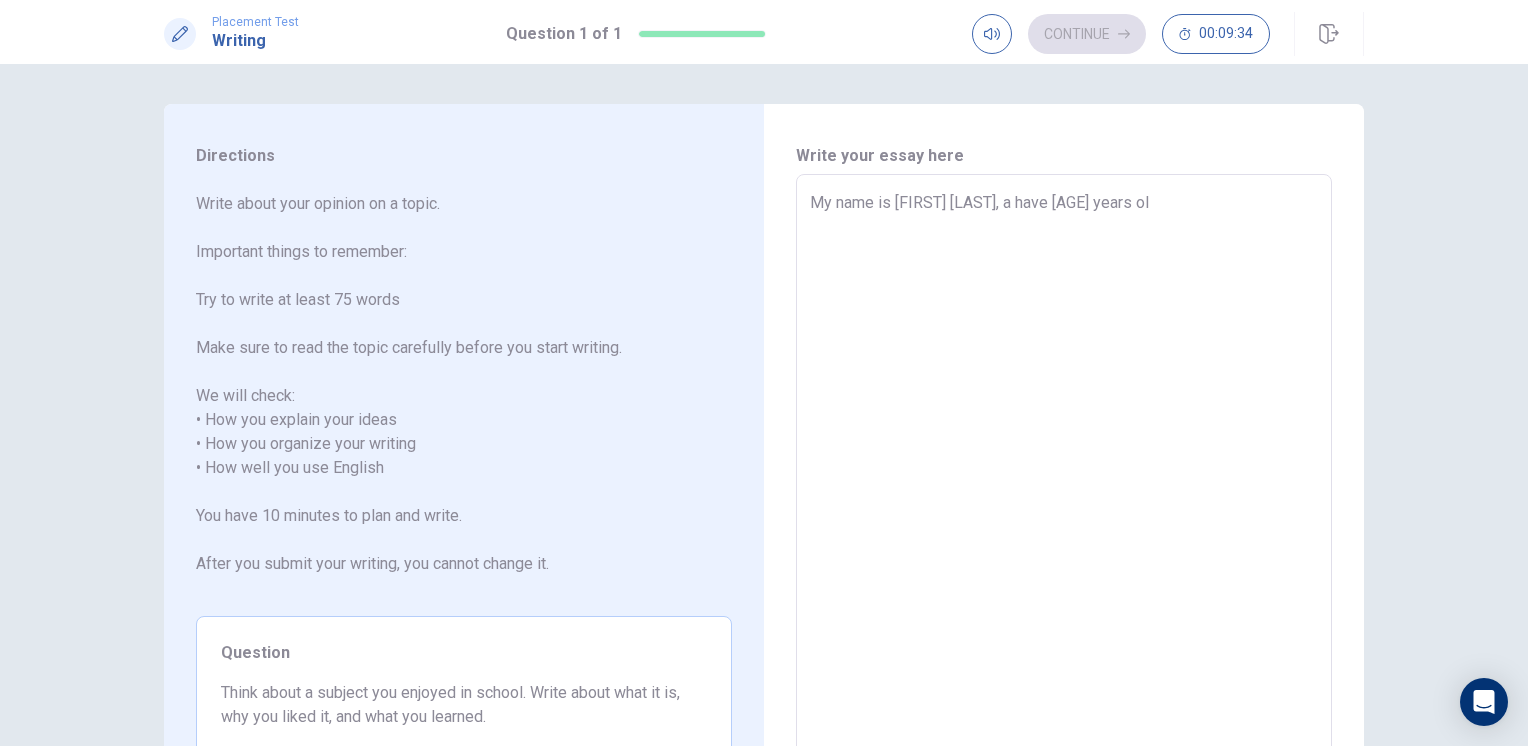 type on "x" 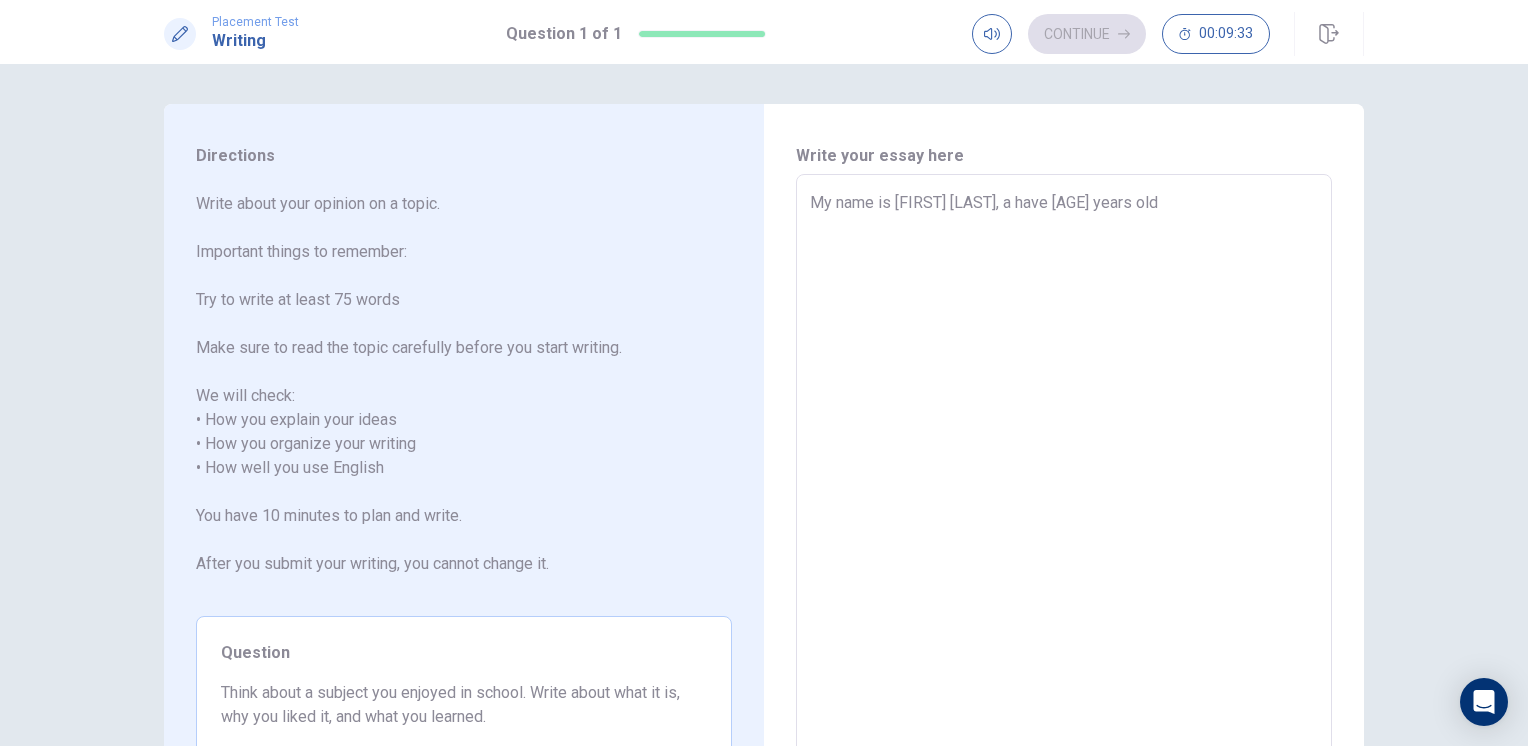 type on "x" 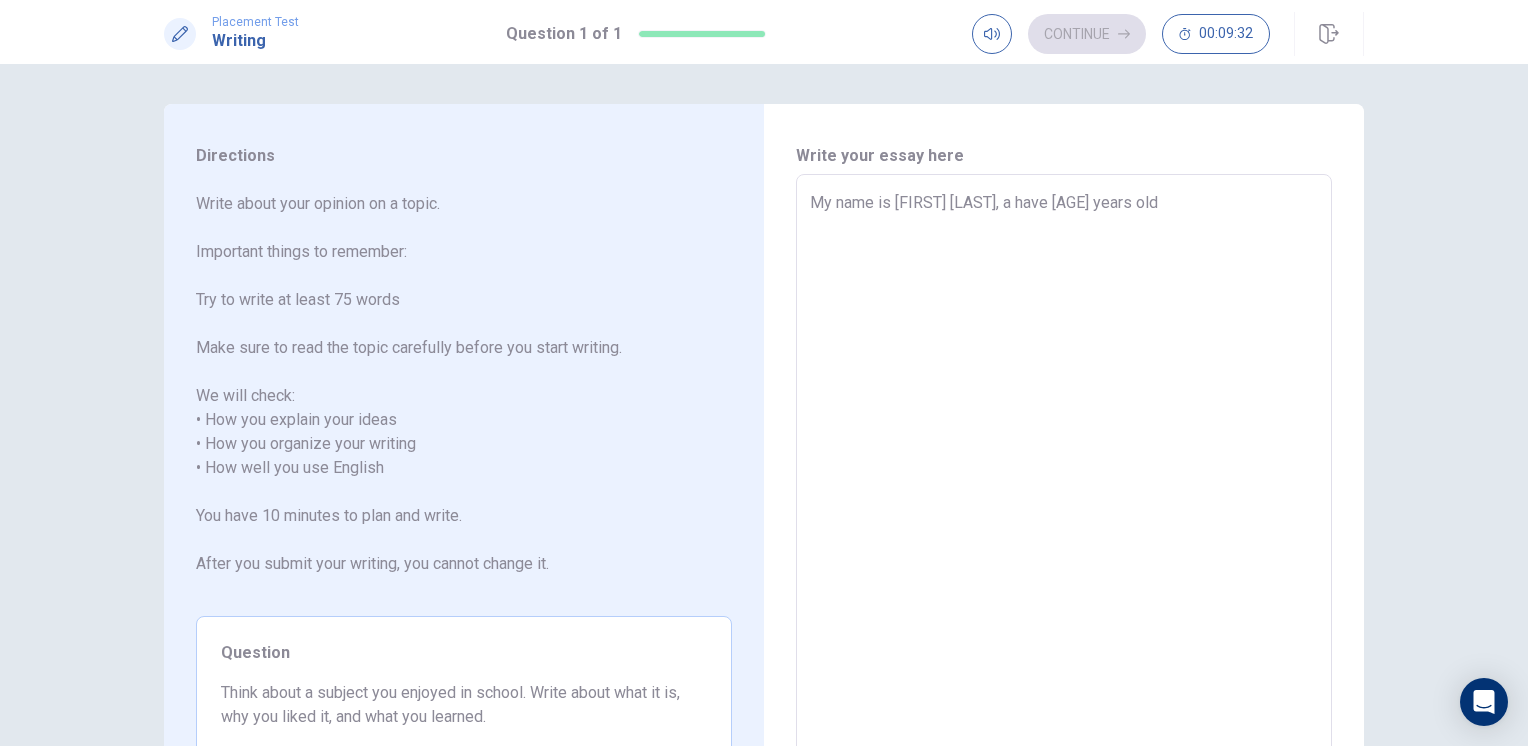 type on "My name is [FIRST] [LAST], a have [AGE] years old" 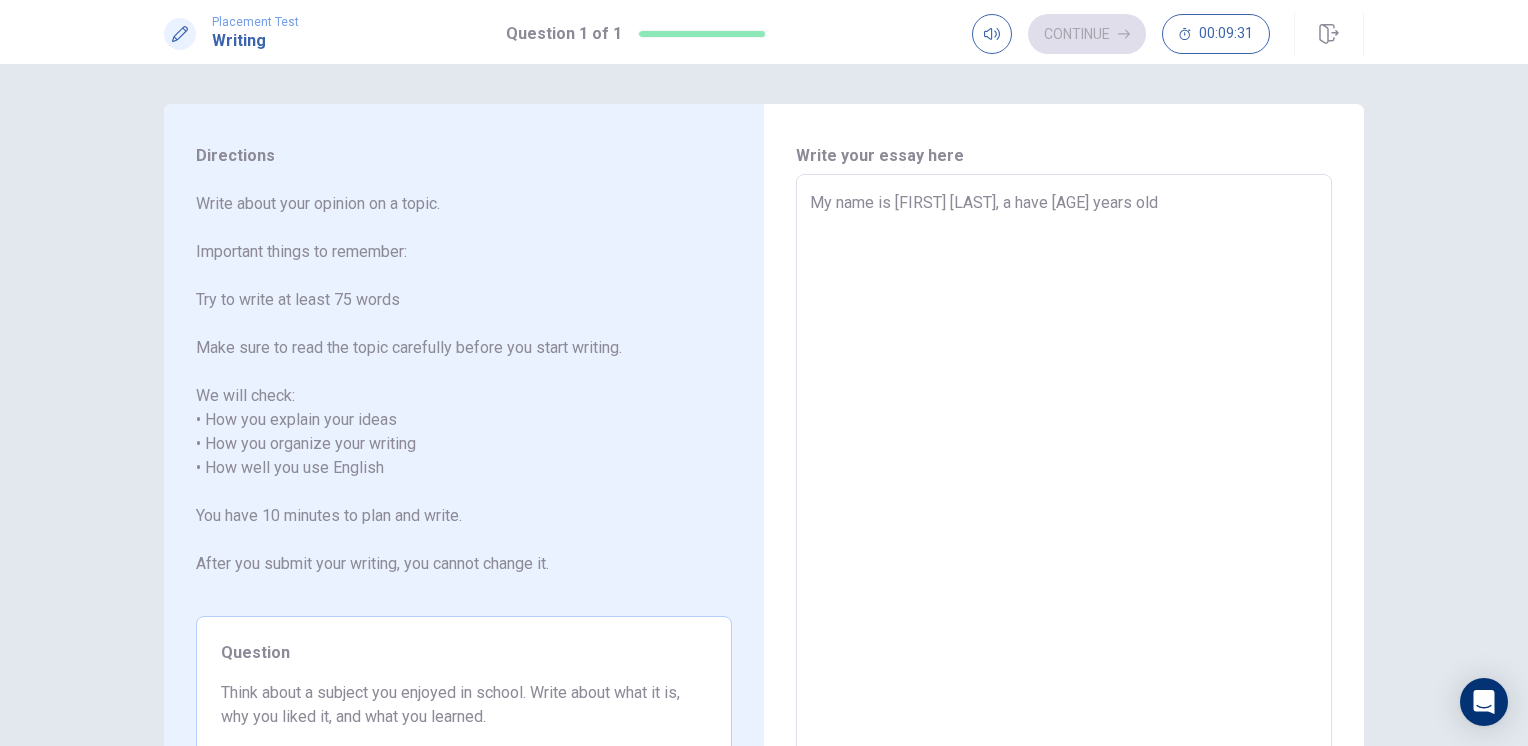 type on "My name is [FIRST] [LAST], a have [AGE] years old a" 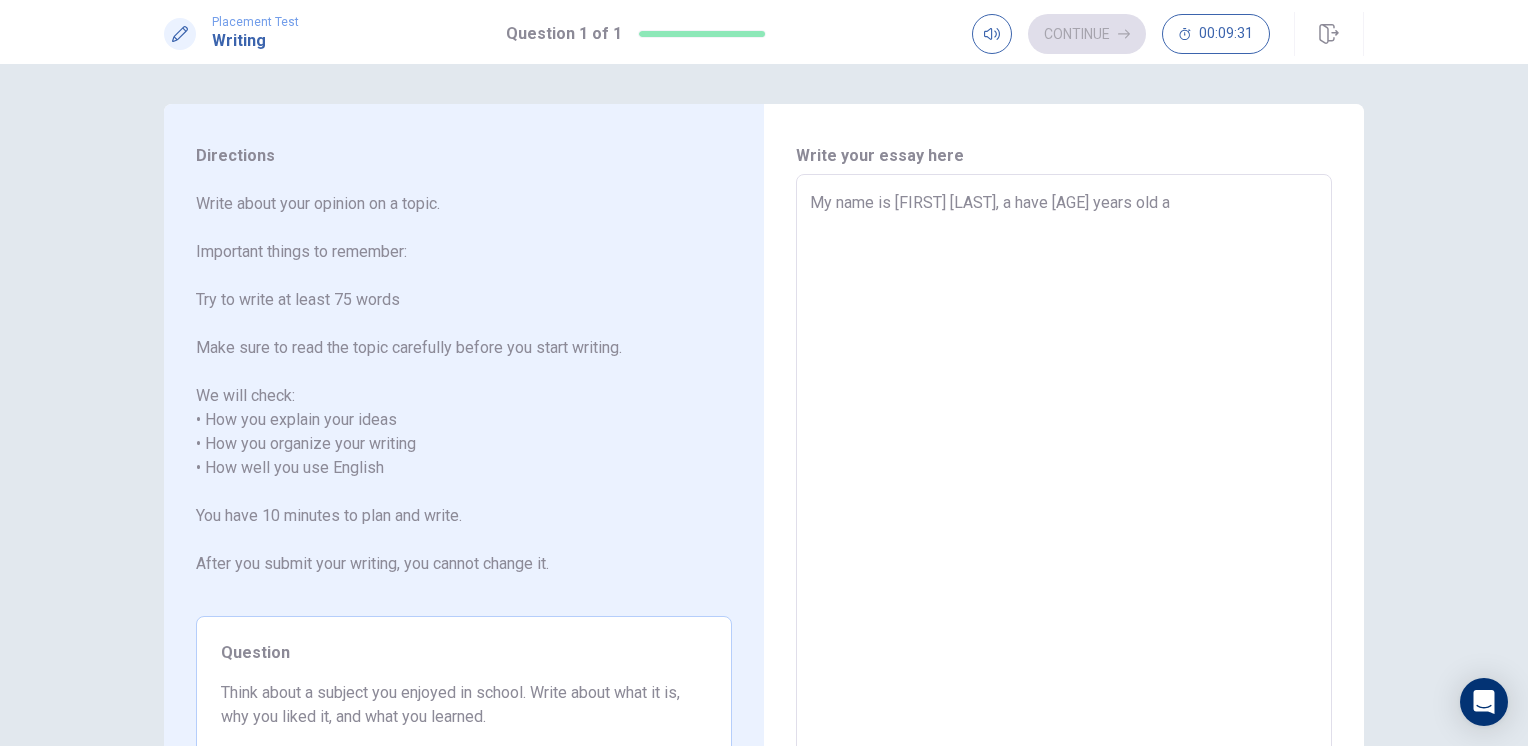 type on "x" 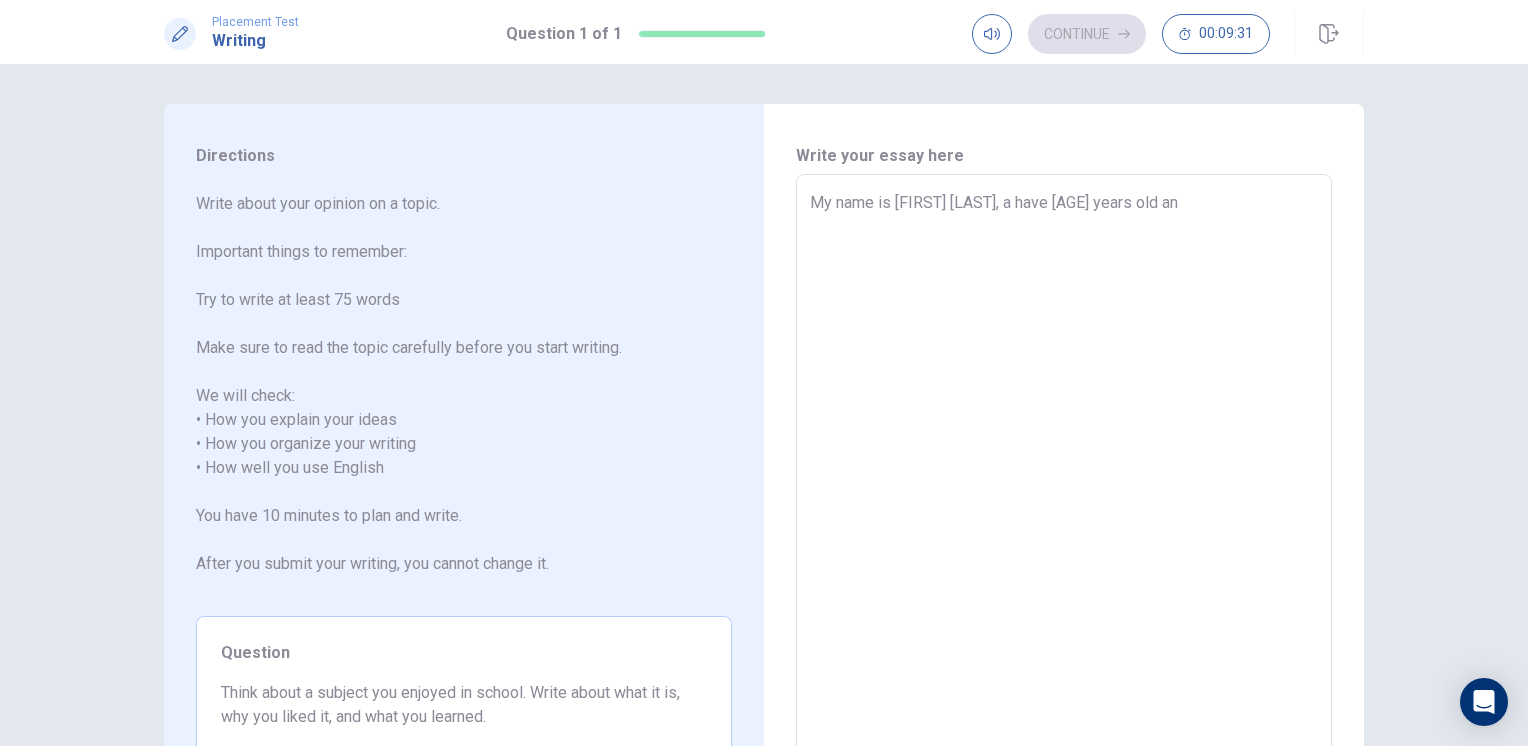 type on "x" 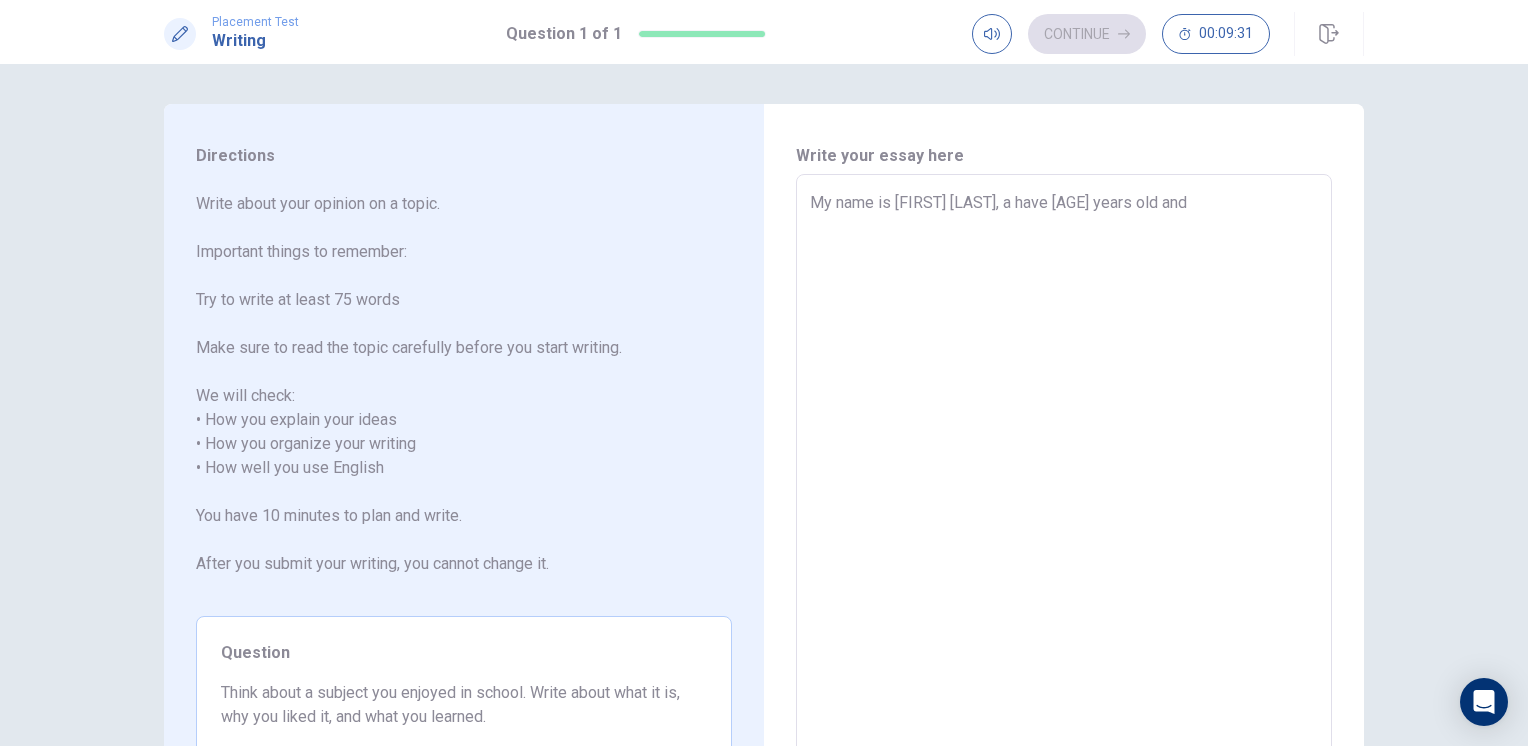type on "x" 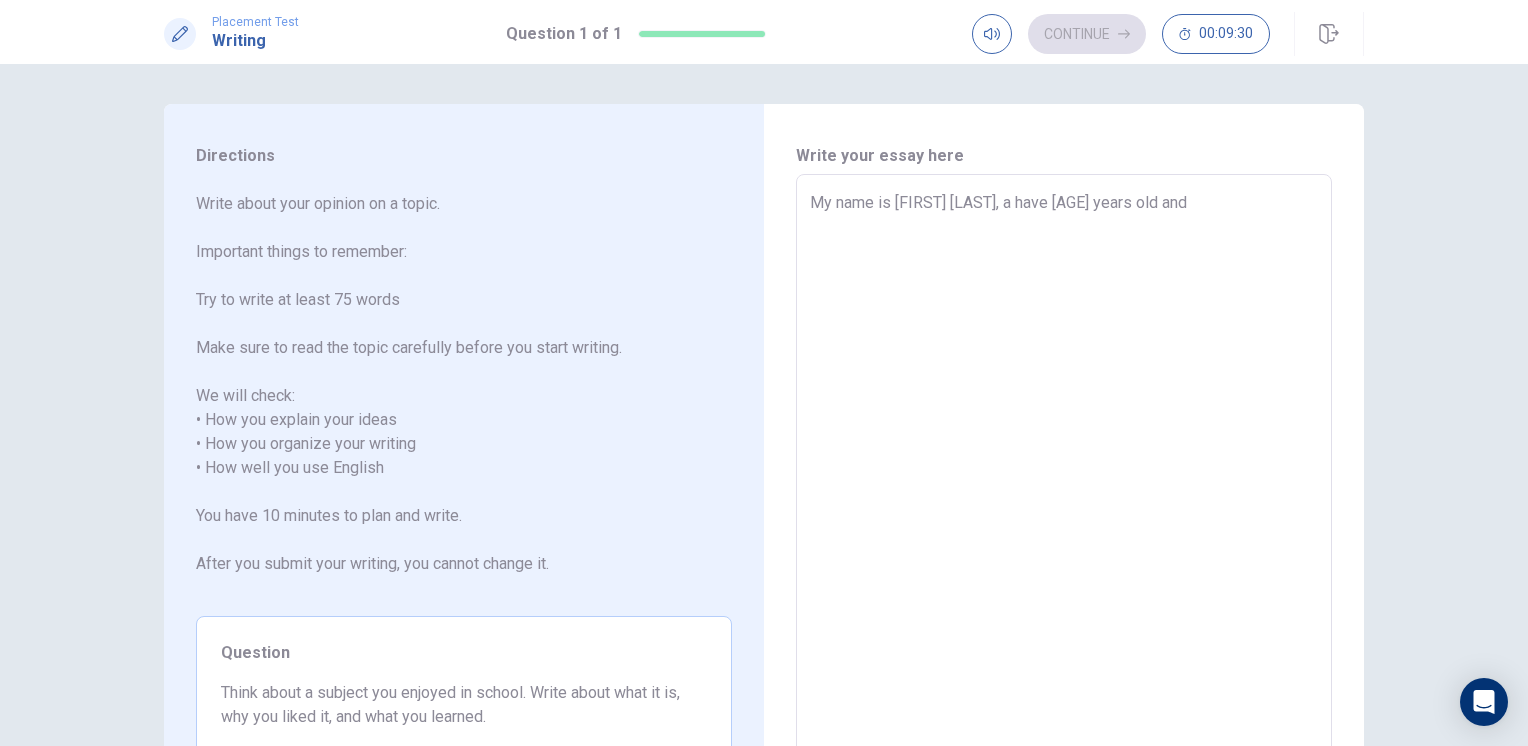 type on "My name is [FIRST] [LAST], a have [AGE] years old and w" 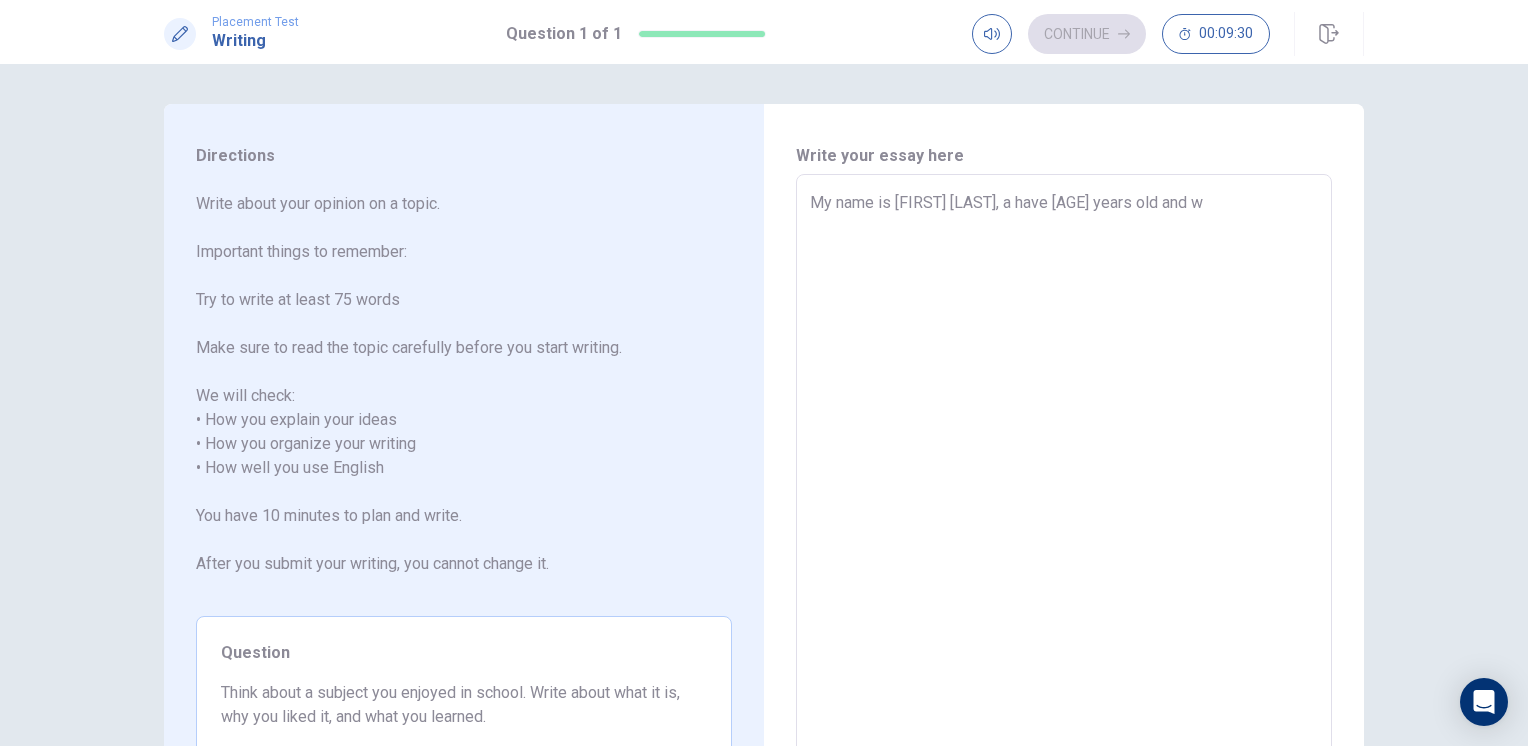 type on "x" 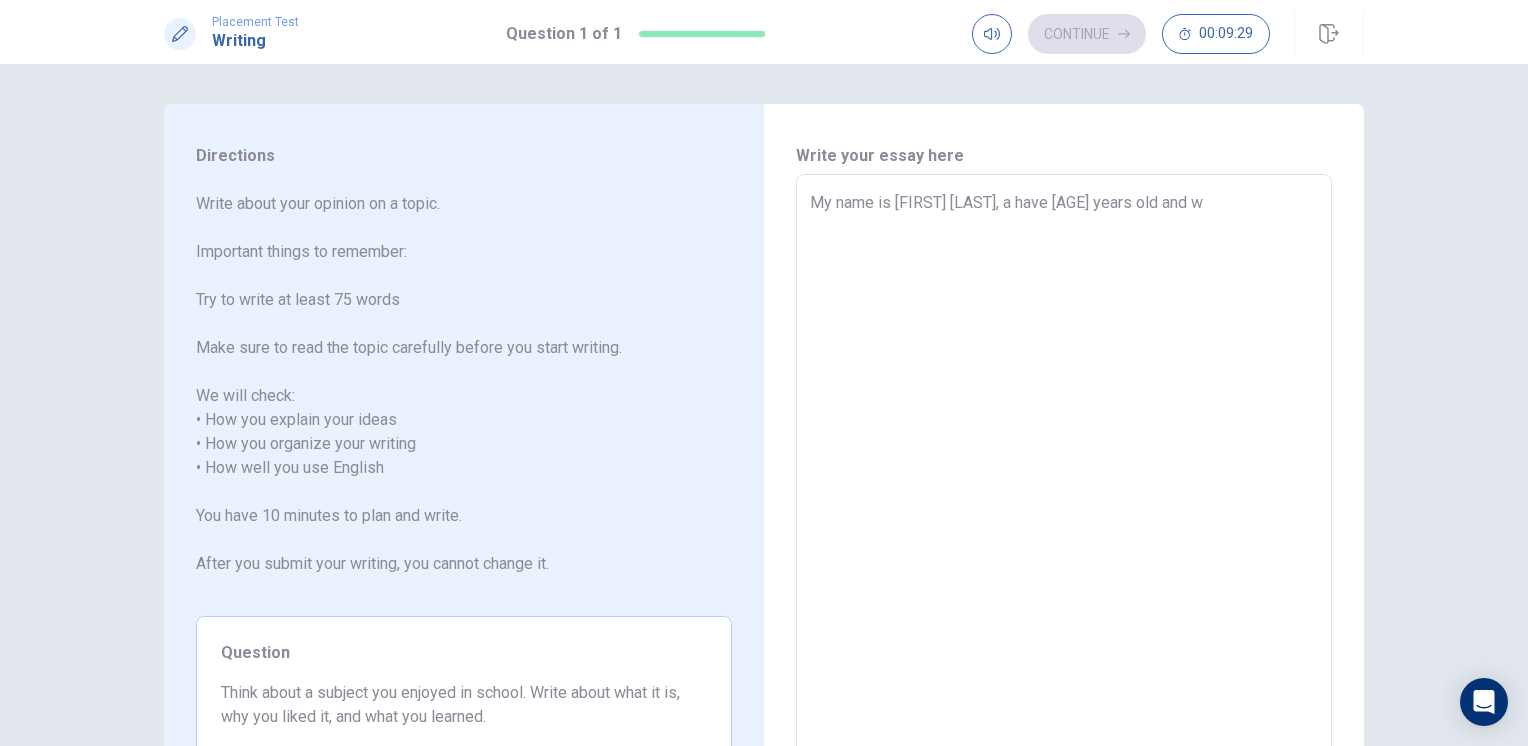 type on "My name is [FIRST] [LAST], a have [AGE] years old and wo" 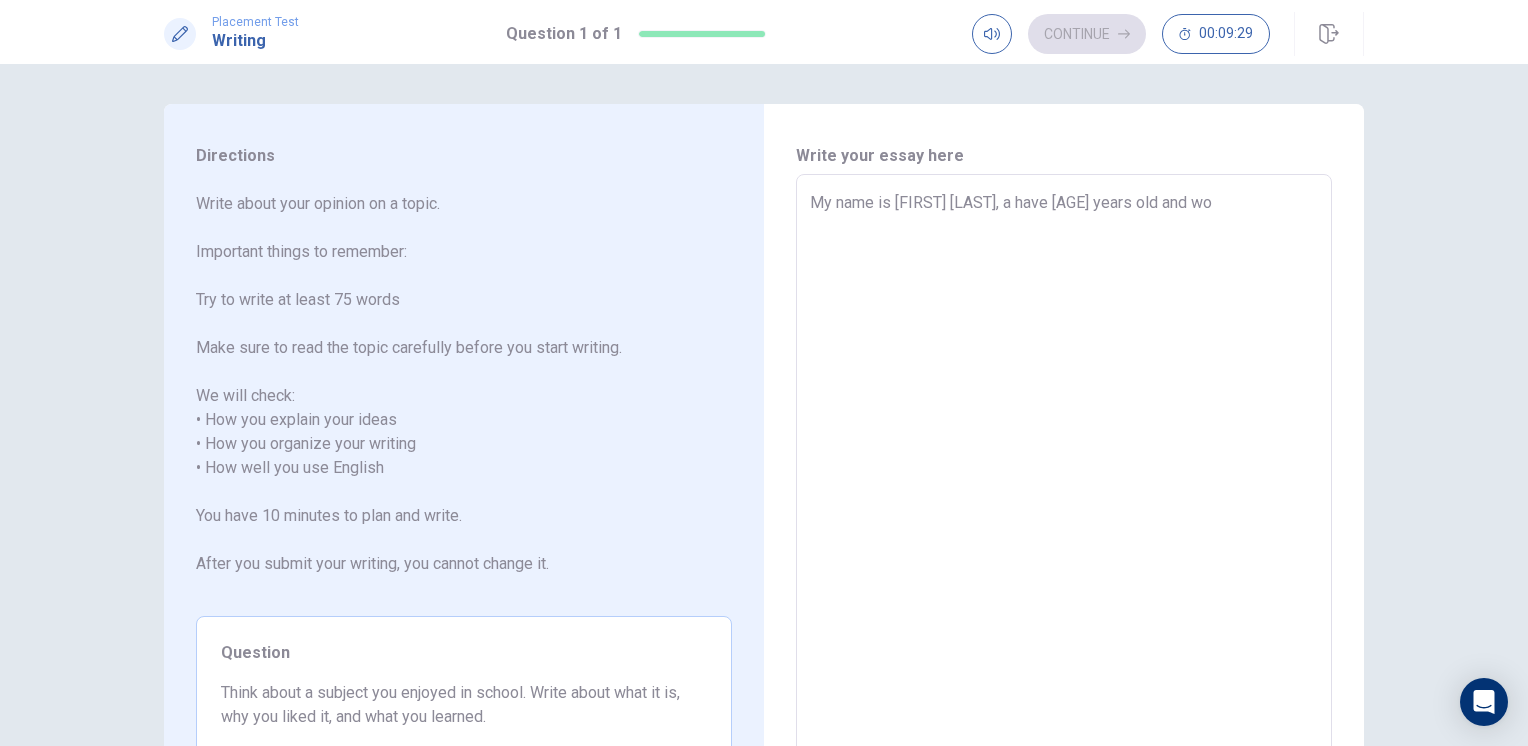 type on "x" 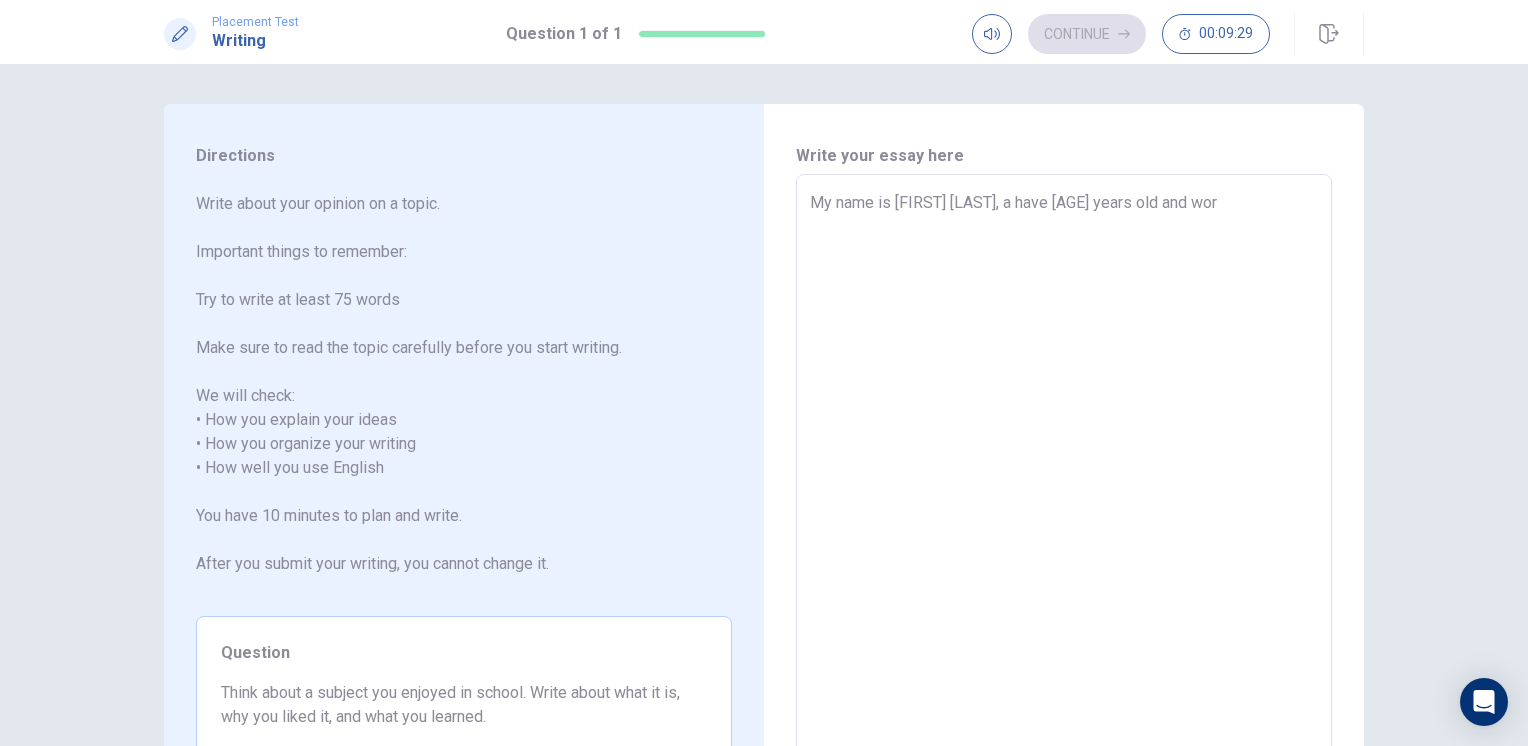 type on "x" 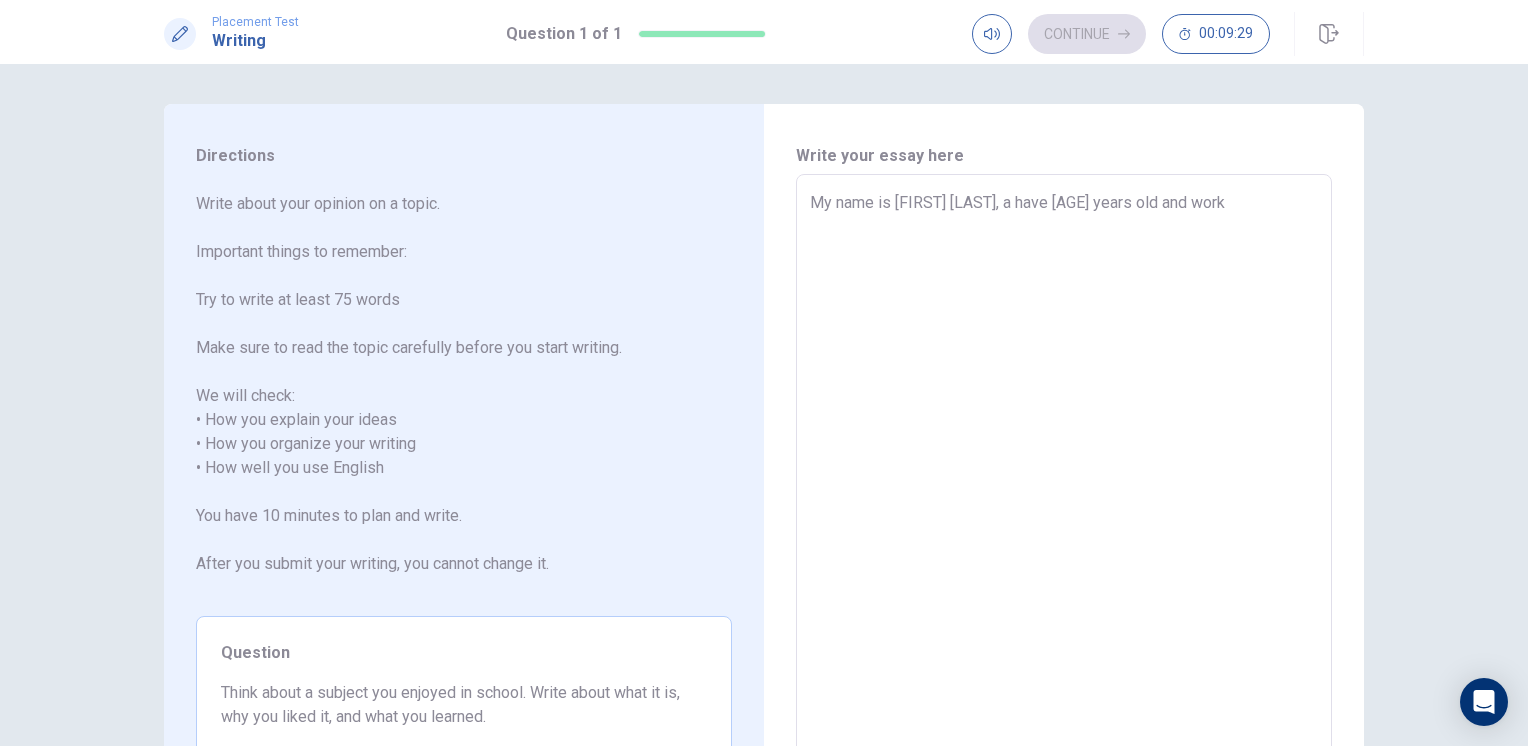 type on "x" 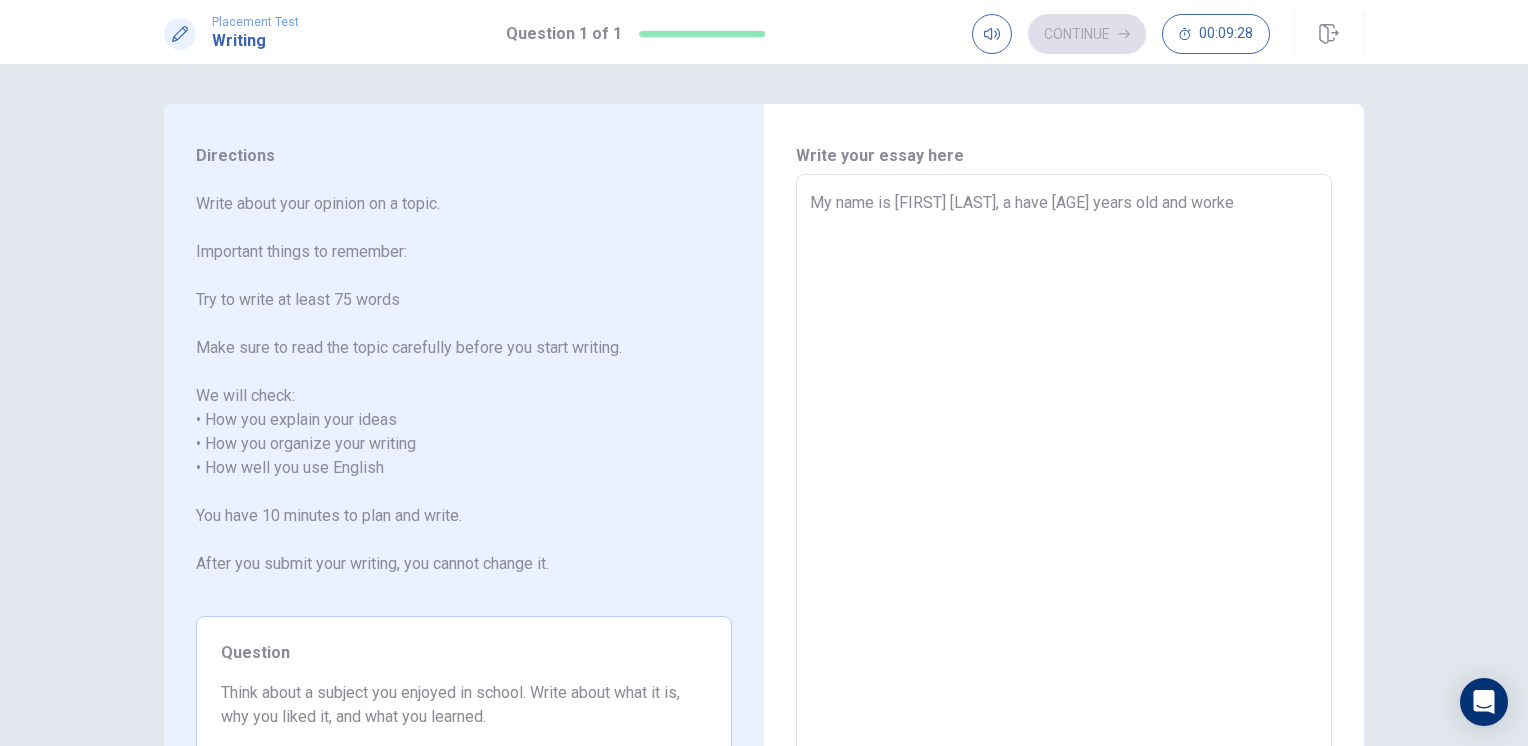 type on "x" 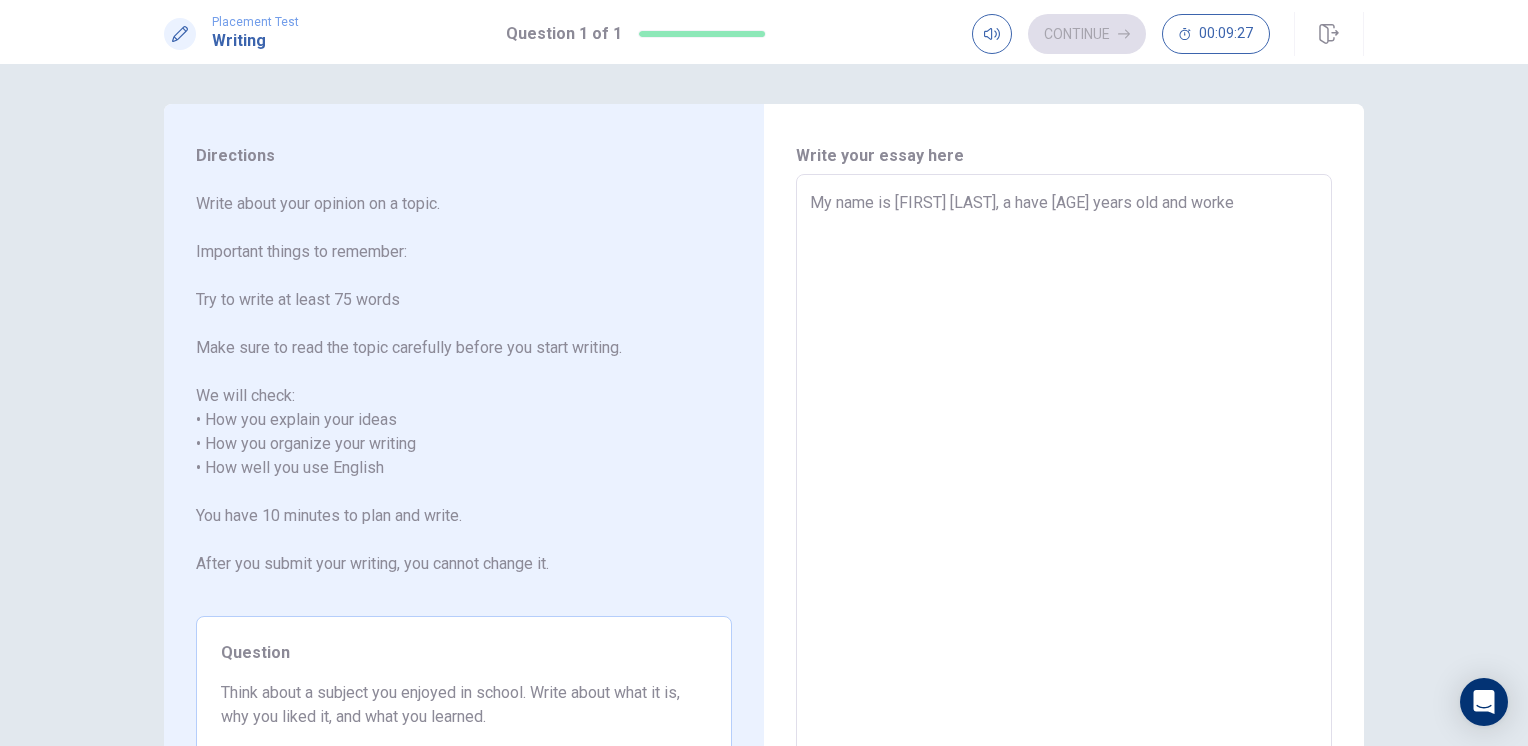 type on "My name is [FIRST] [LAST], a have [AGE] years old and worked" 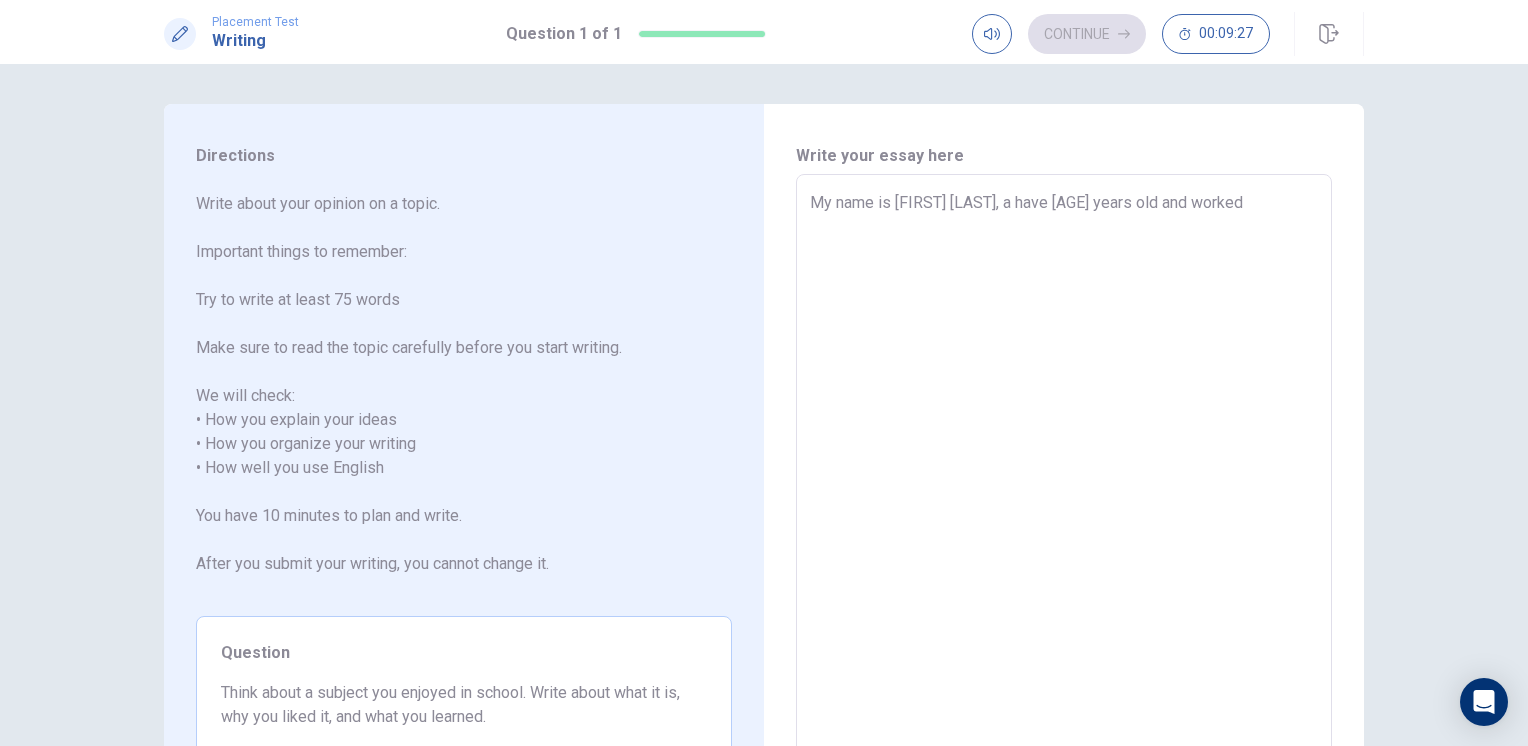 type on "x" 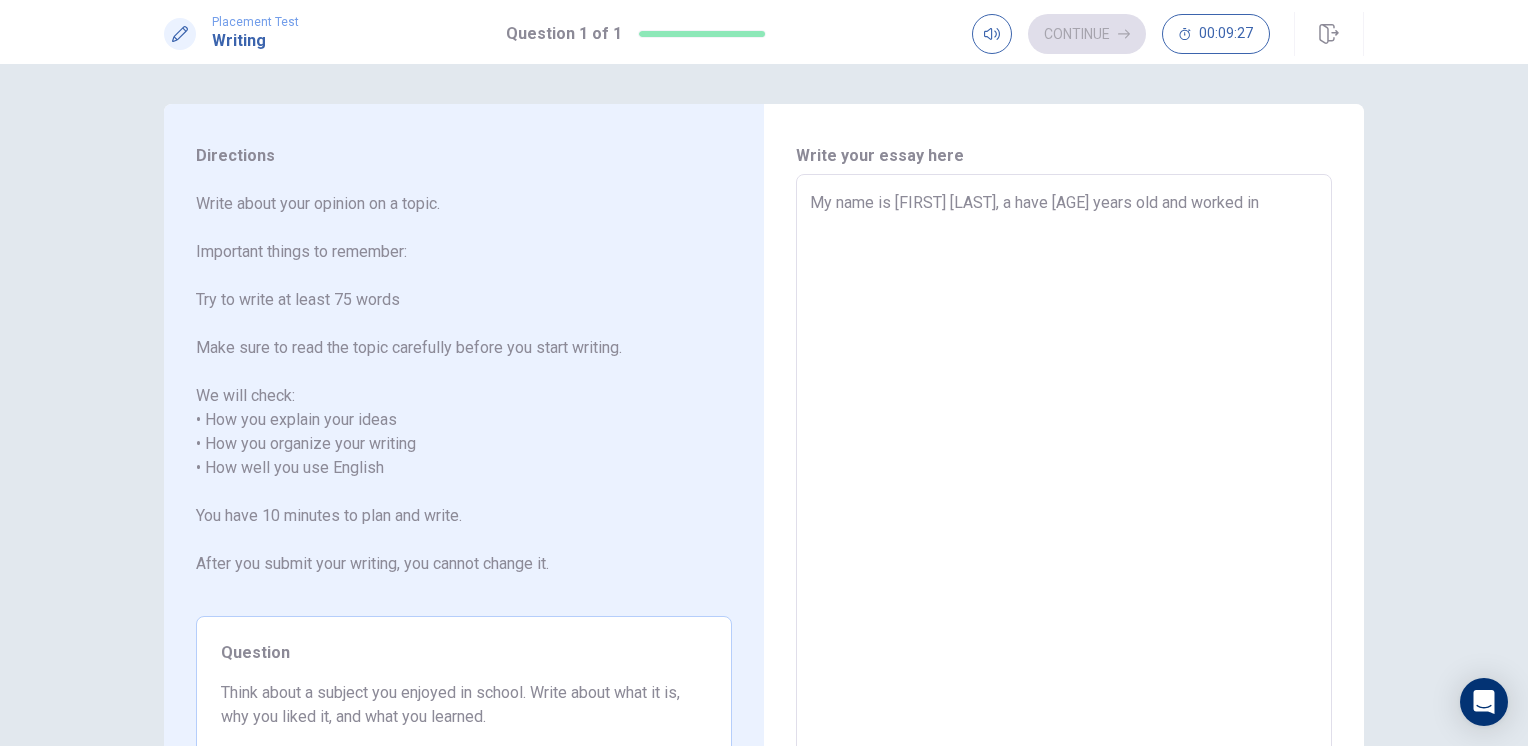 type on "x" 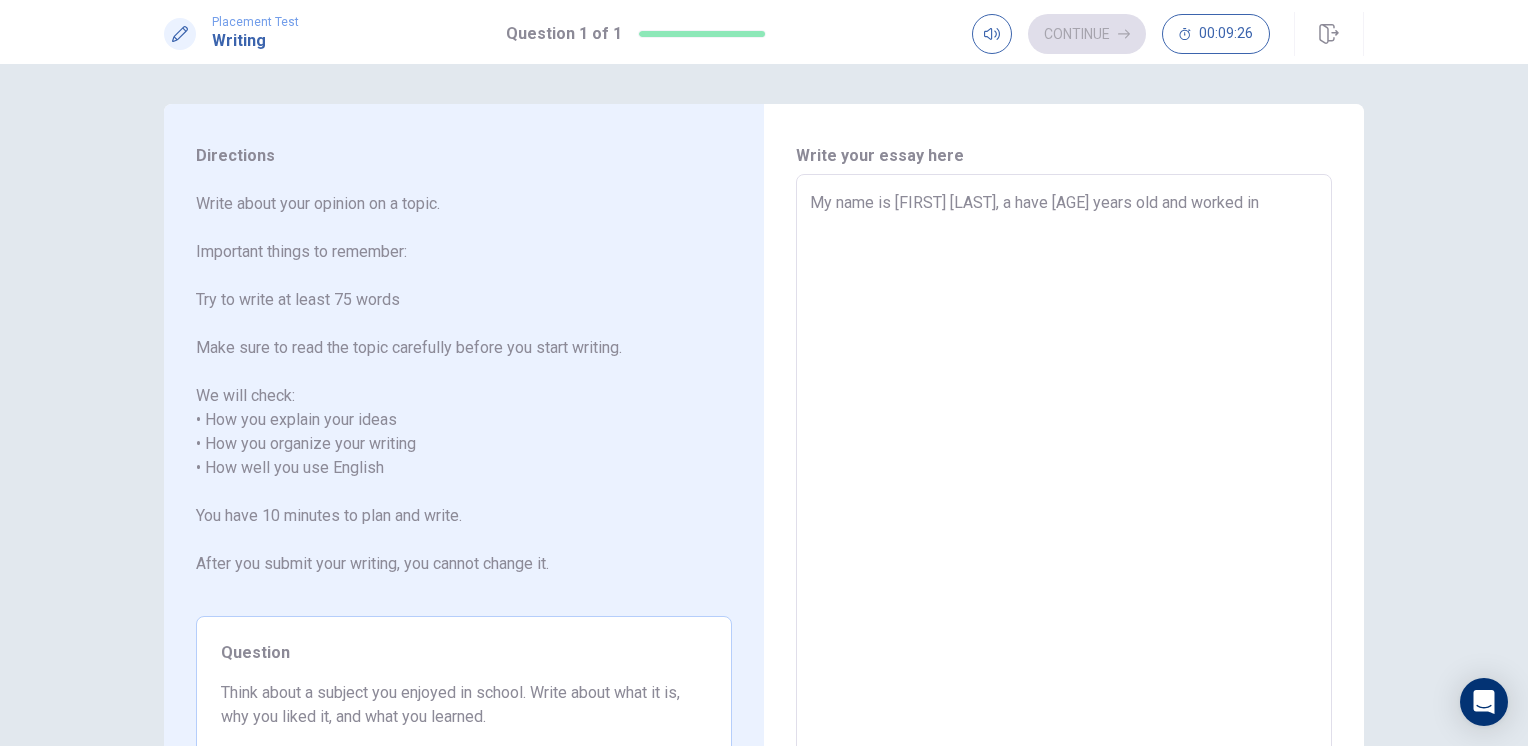 type on "My name is [FIRST] [LAST], a have [AGE] years old and worked in" 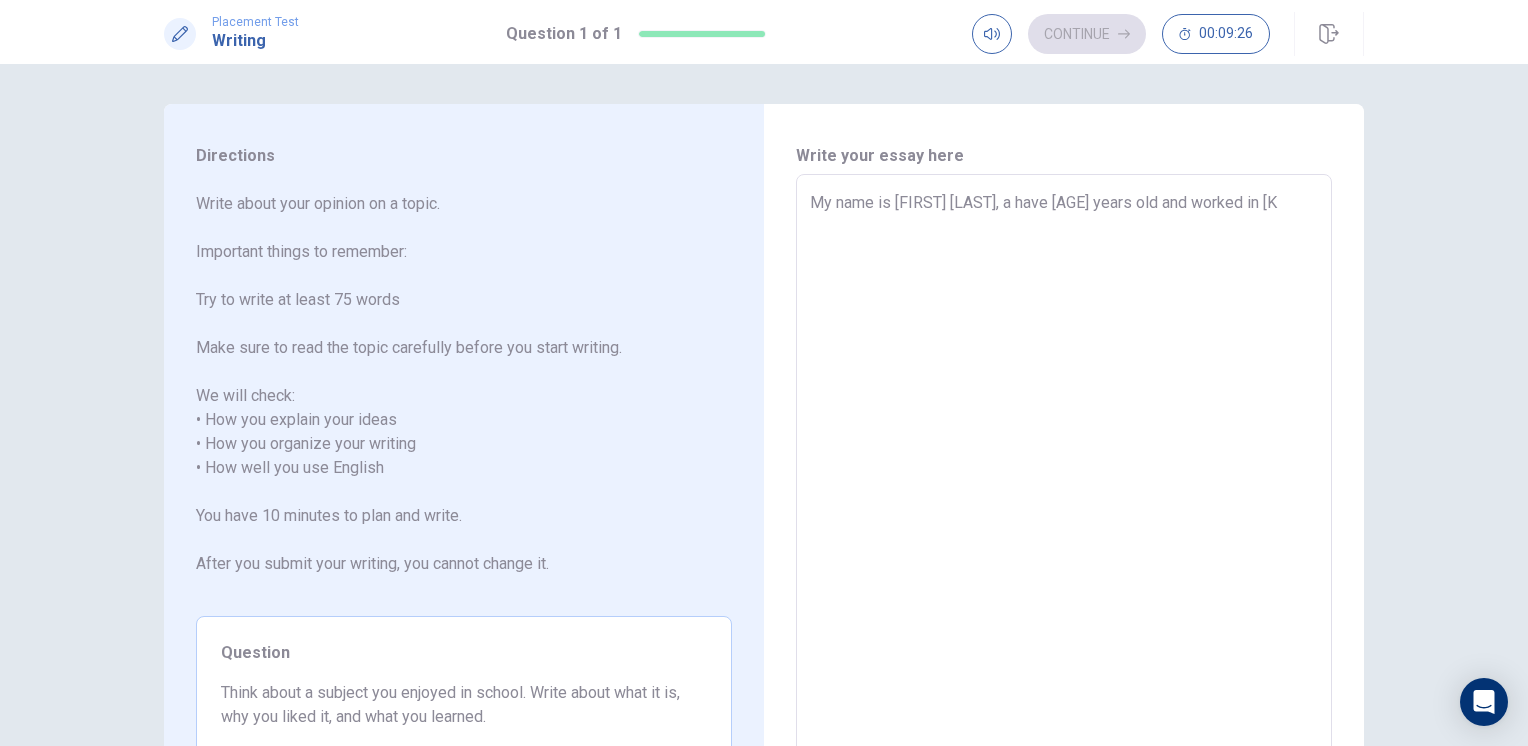 type on "x" 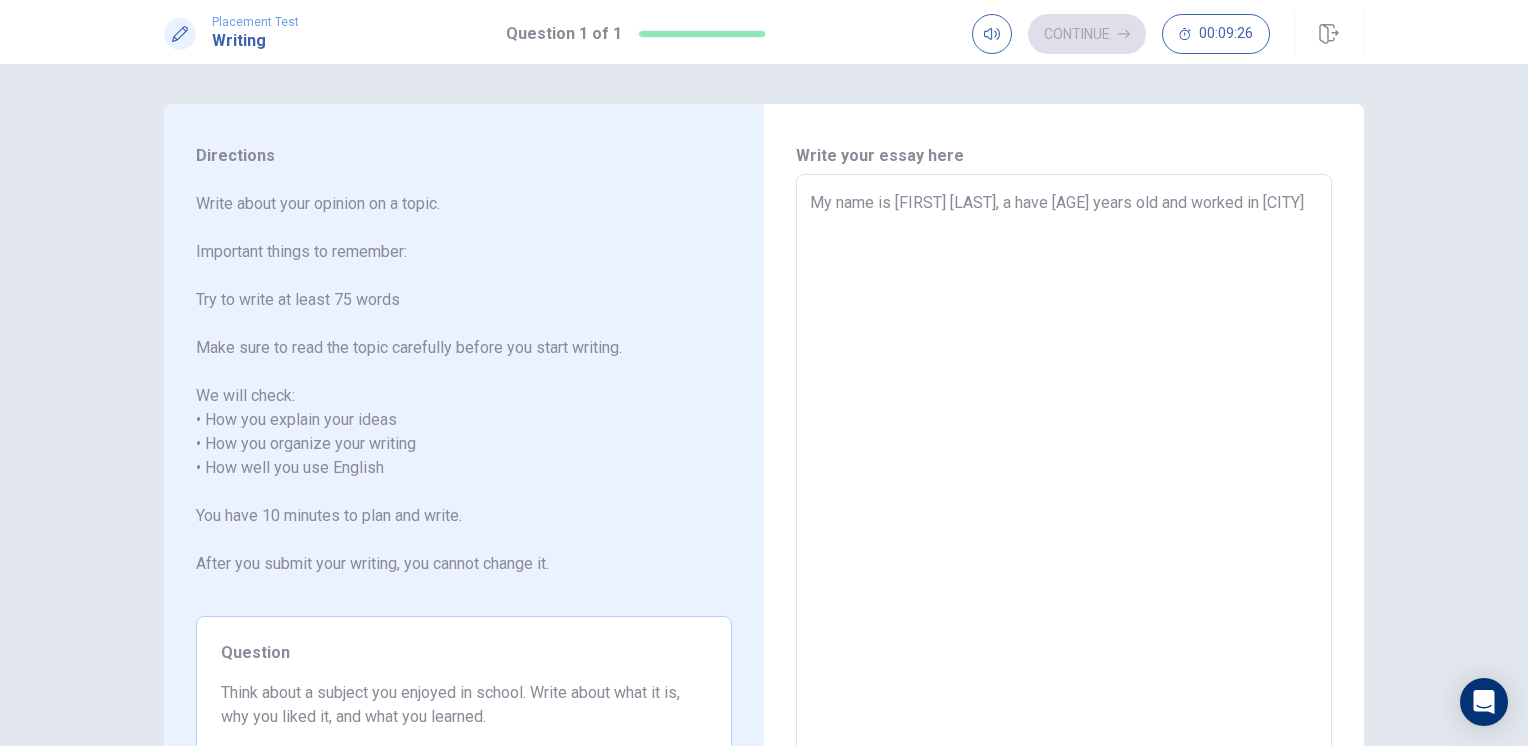 type on "My name is [FIRST] [LAST], a have [AGE] years old and worked in ken" 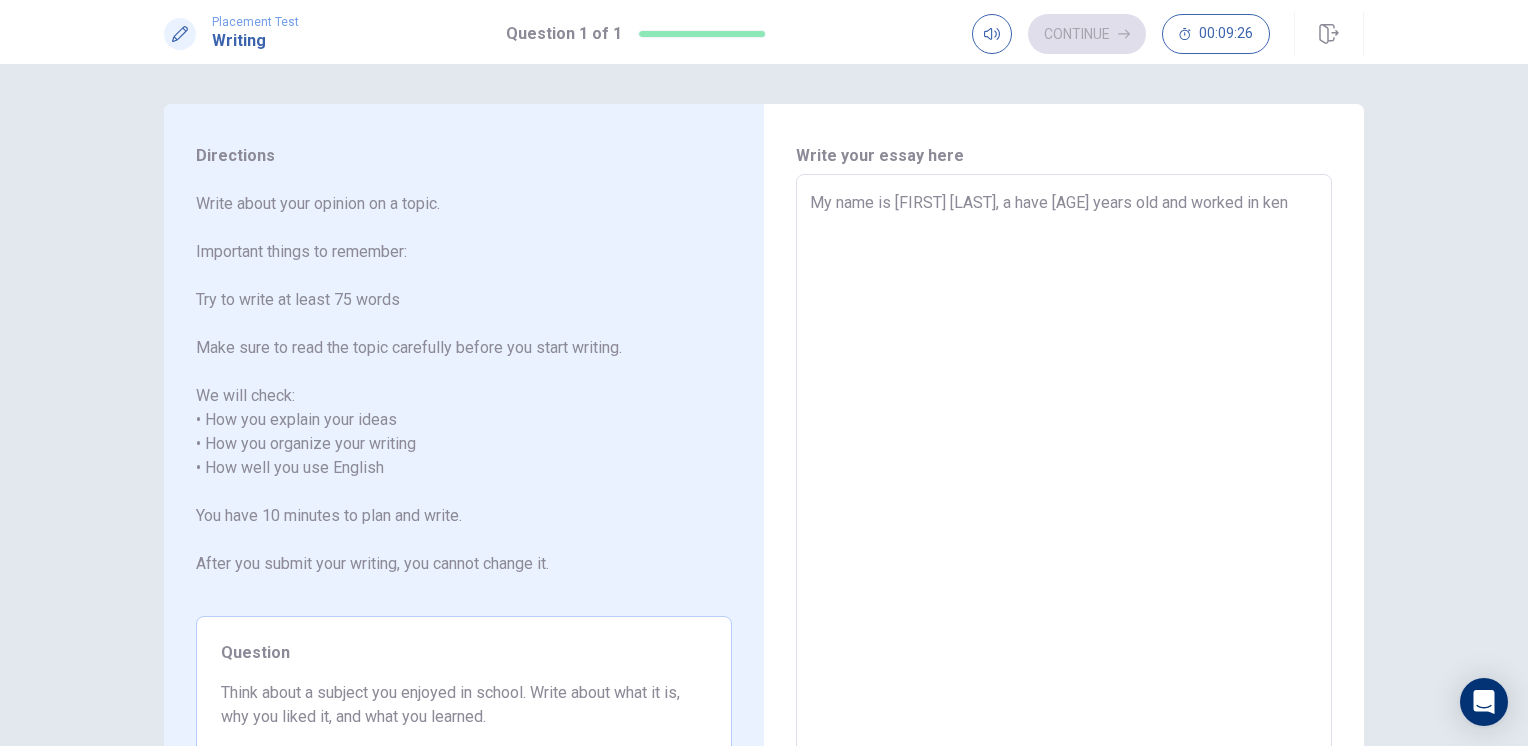 type on "x" 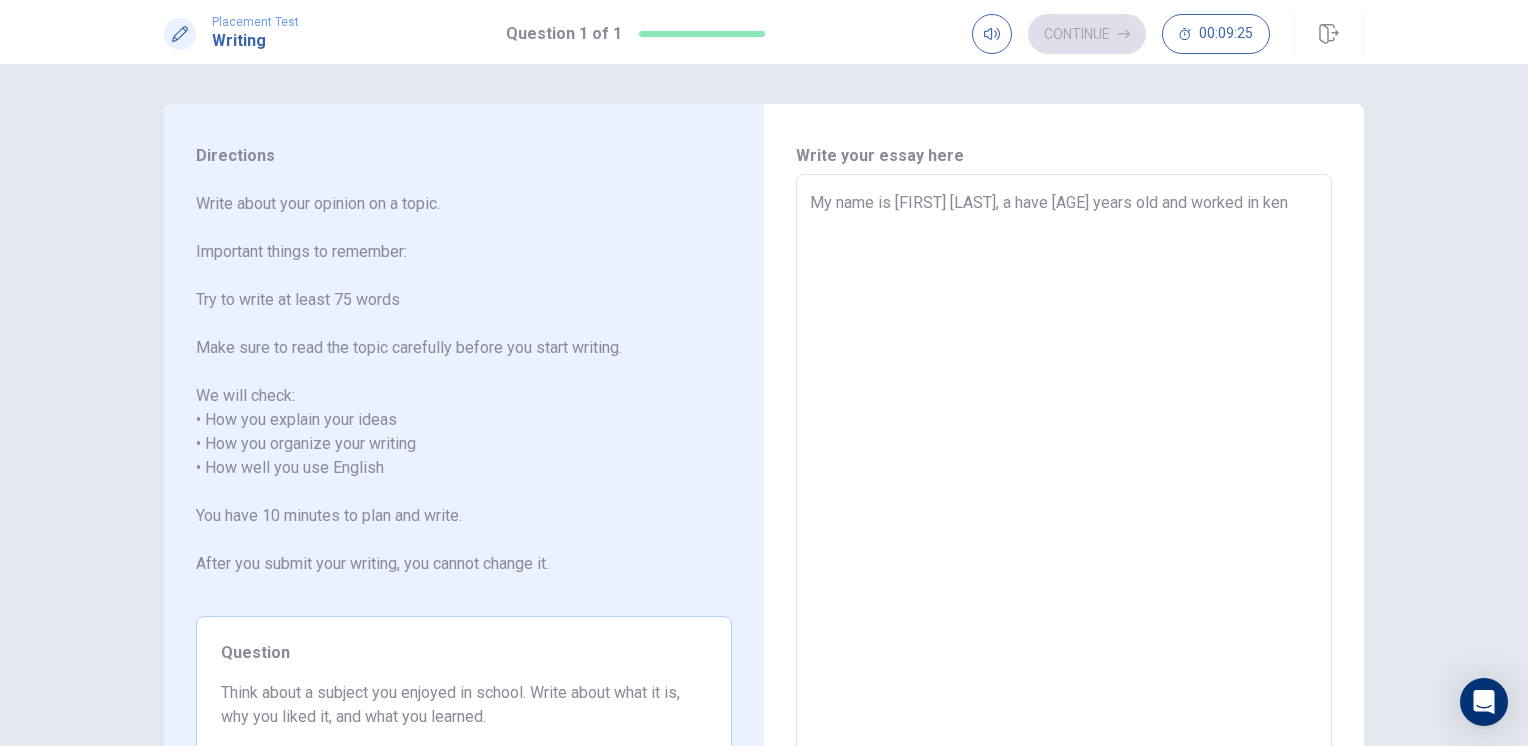 type on "My name is [FIRST] [LAST], a have [AGE] years old and worked in [STATE]" 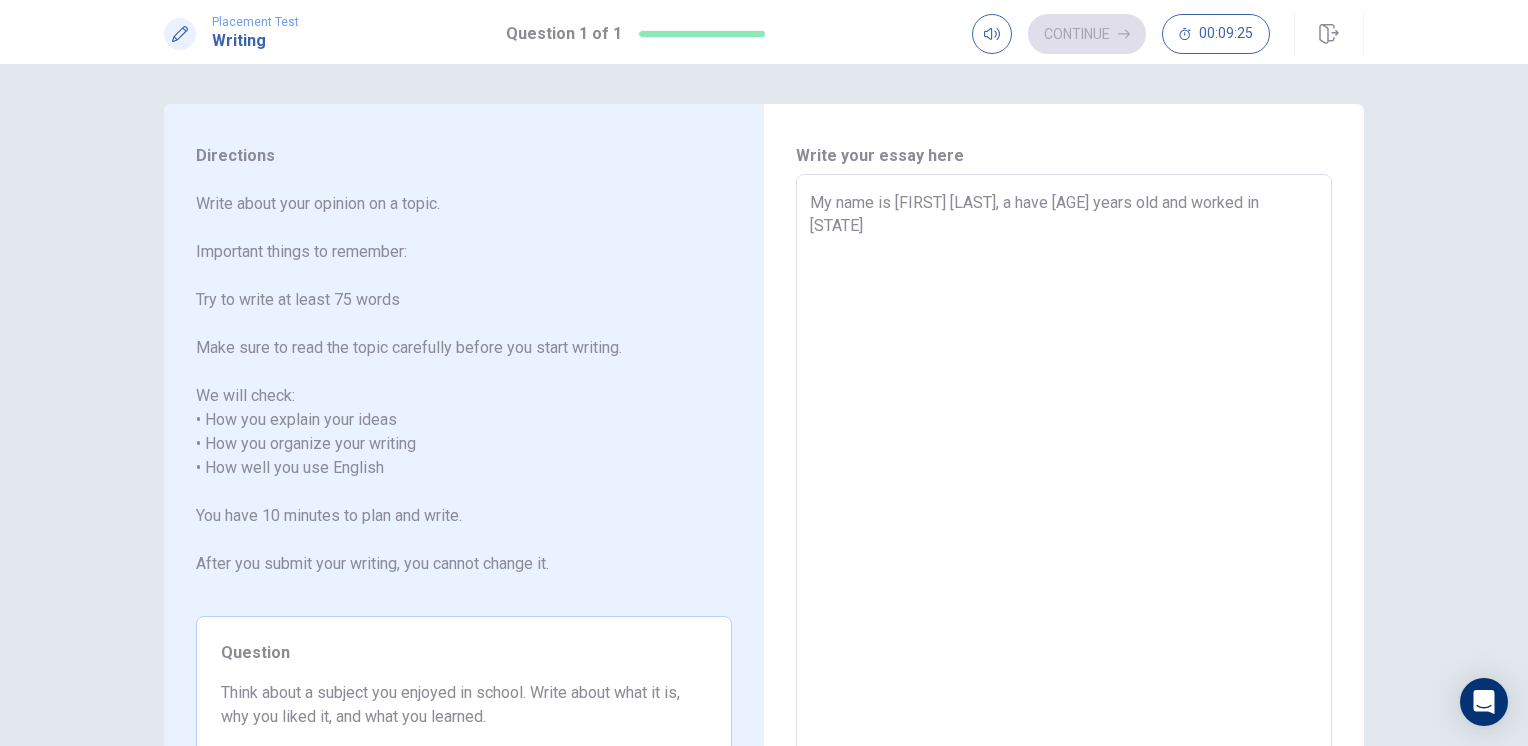 type on "x" 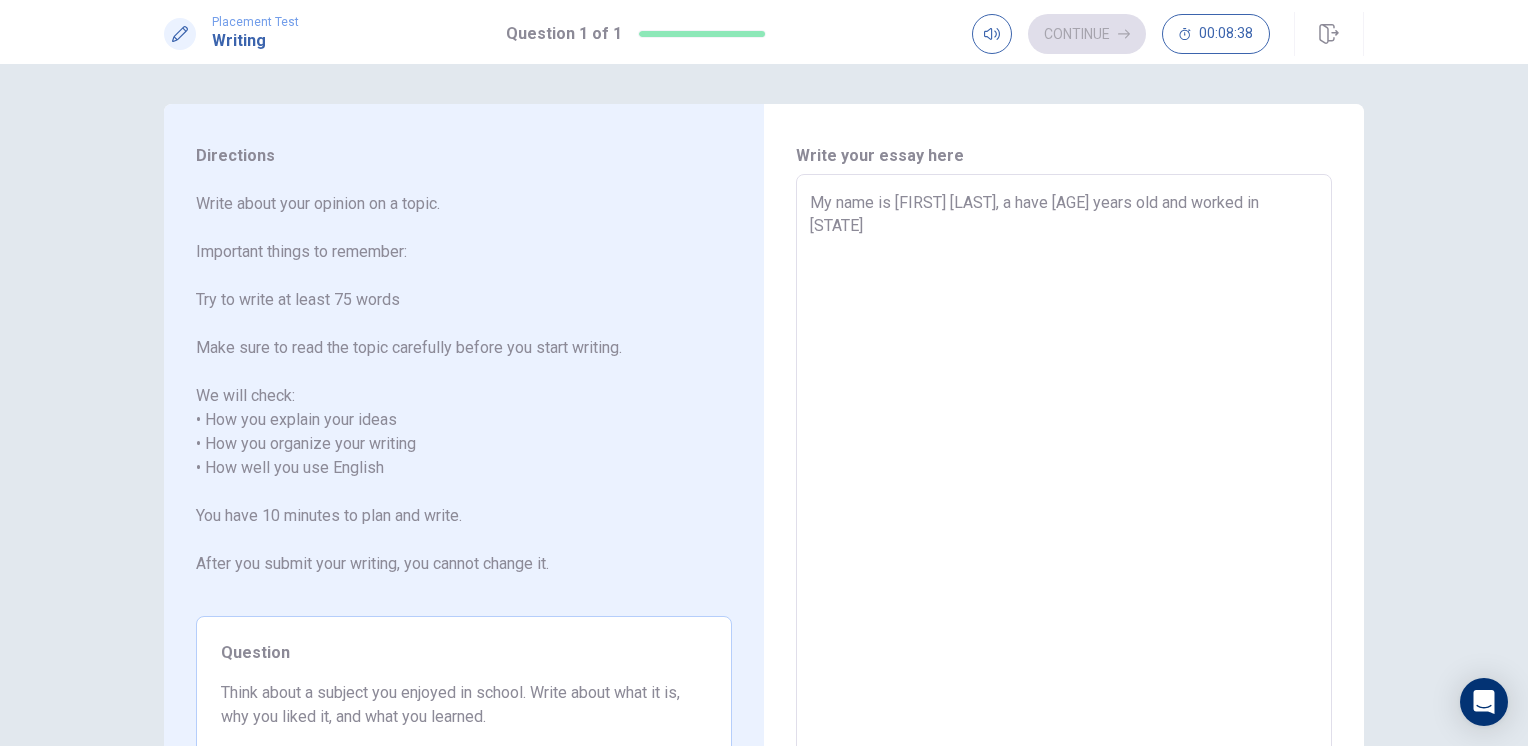 click on "My name is [FIRST] [LAST], a have [AGE] years old and worked in [STATE]" at bounding box center (1064, 468) 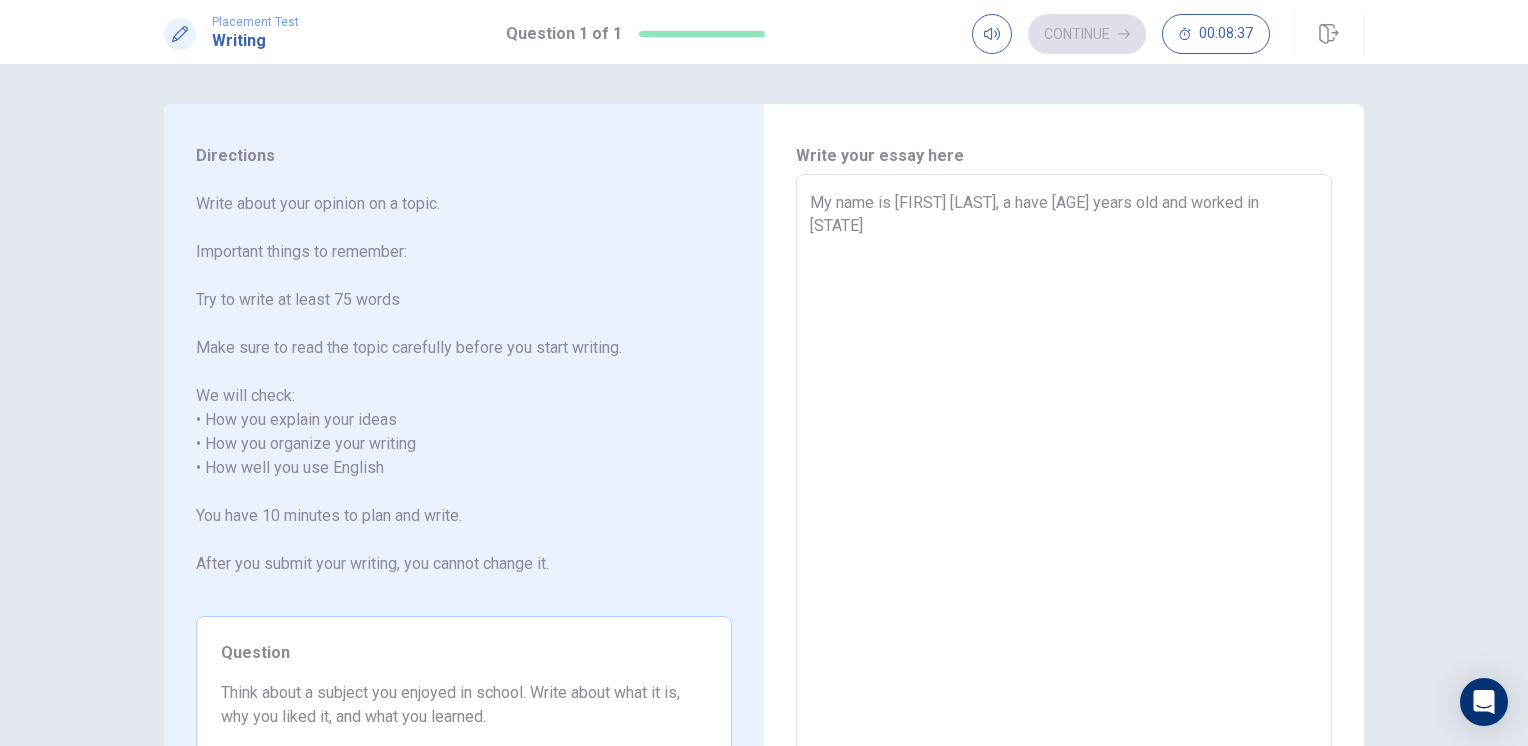 type on "x" 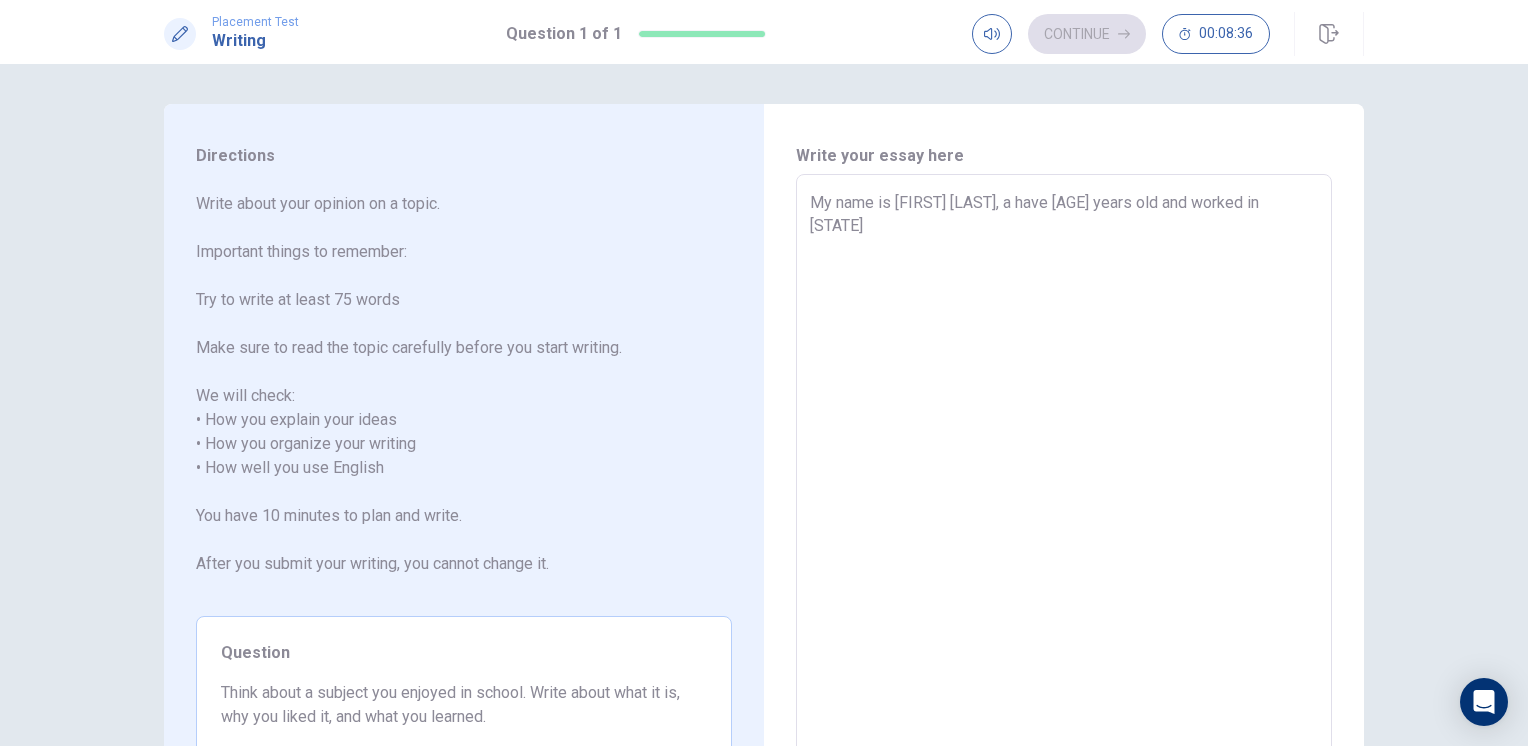 type on "My name is [FIRST] [LAST], a have [AGE] years old and worked in [CITY] a" 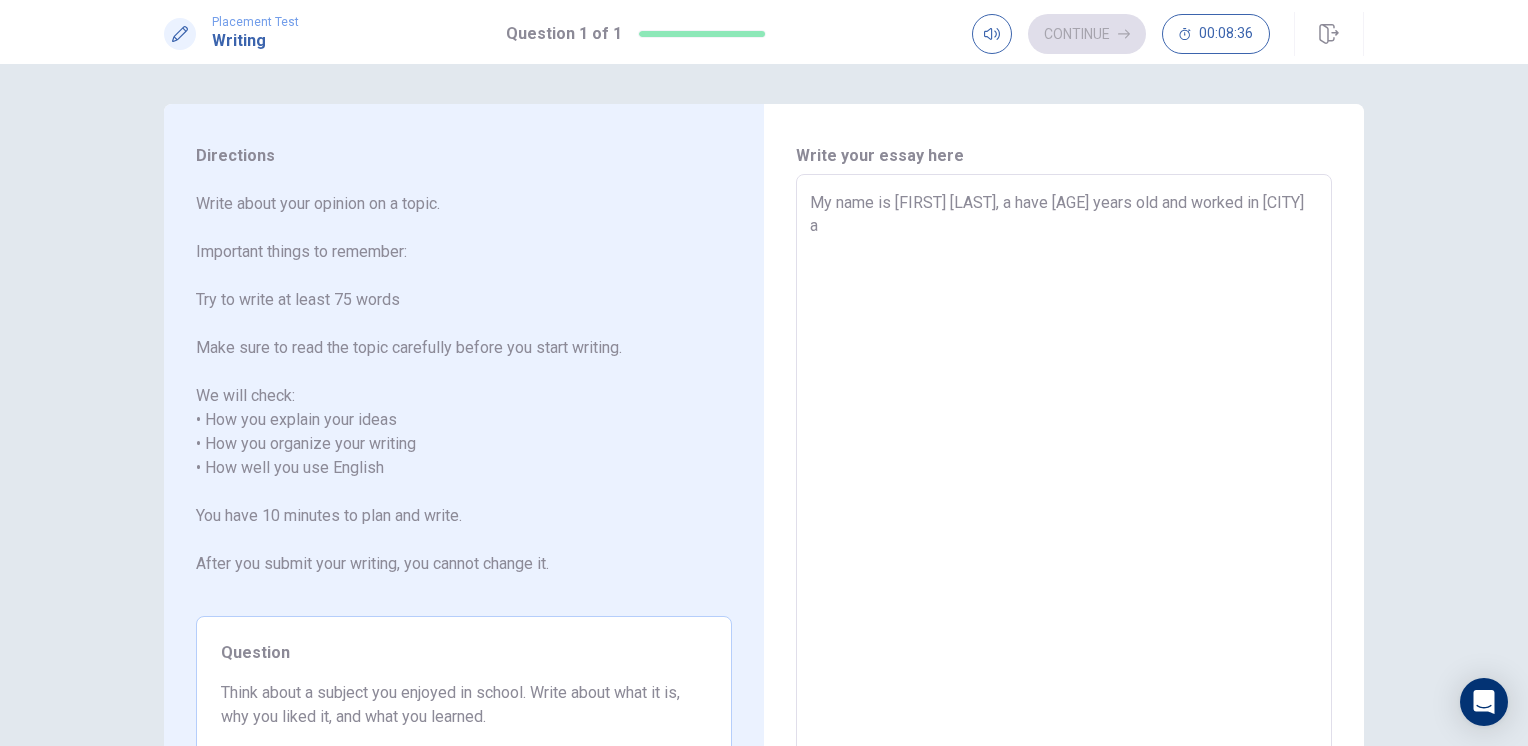 type on "x" 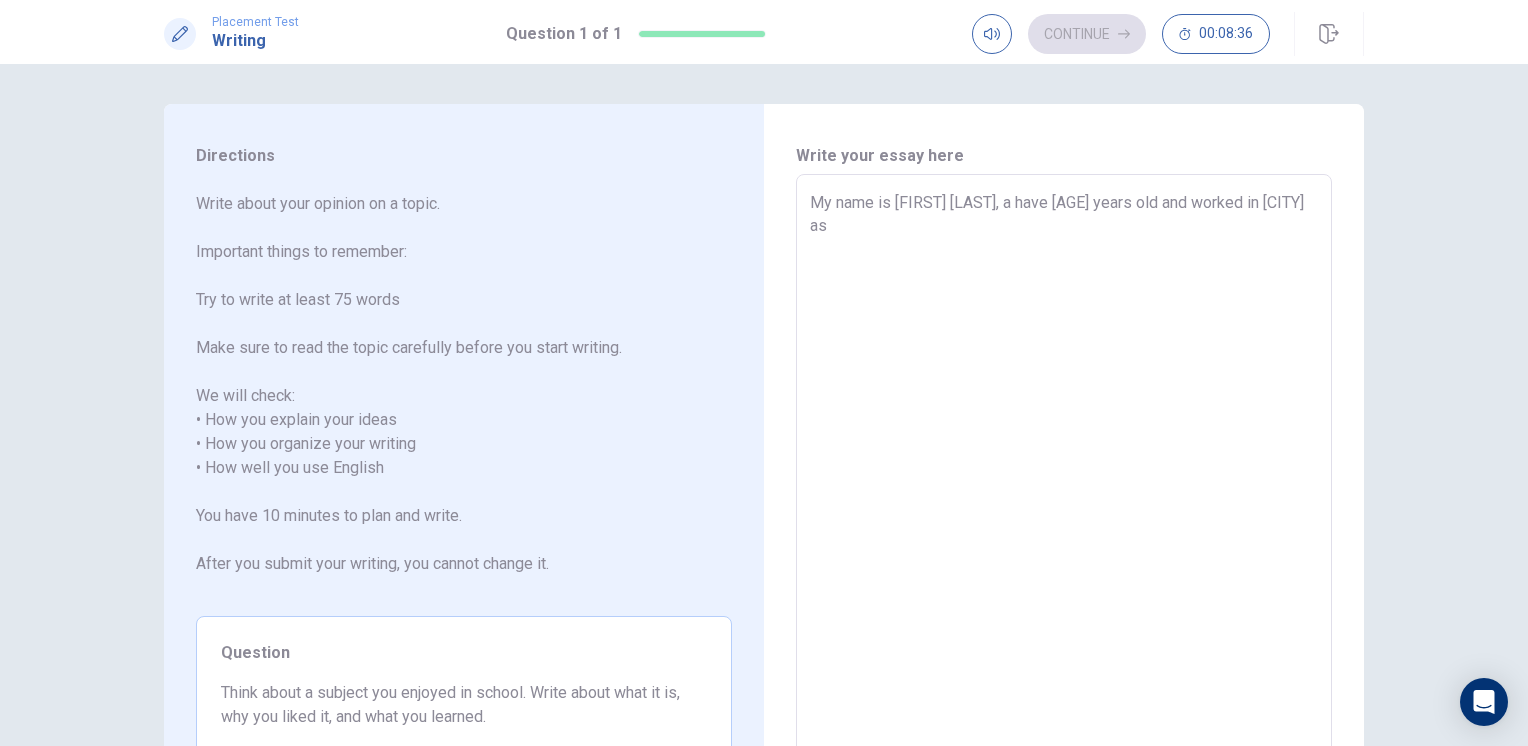 type on "x" 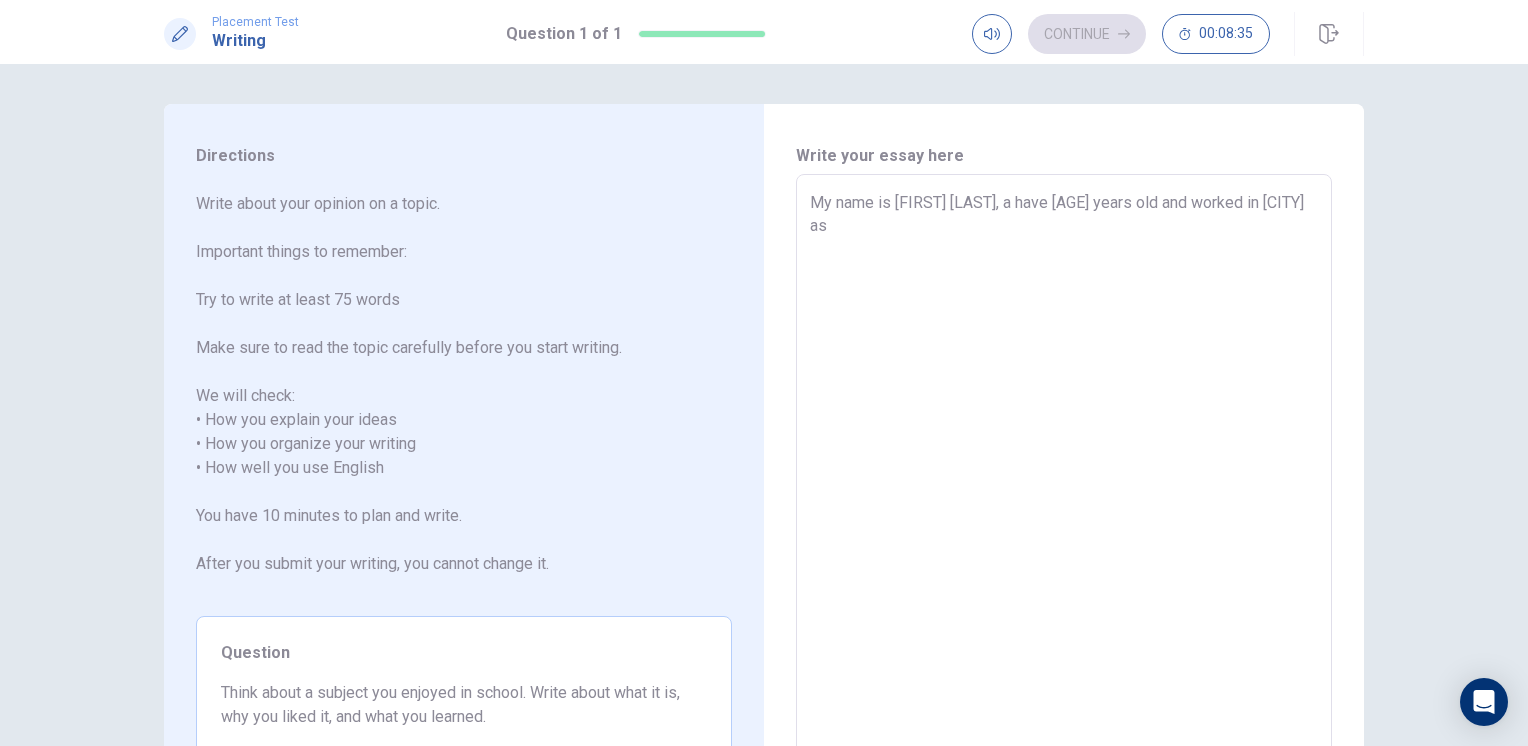 type on "My name is [FIRST] [LAST], a have [AGE] years old and worked in [CITY] as" 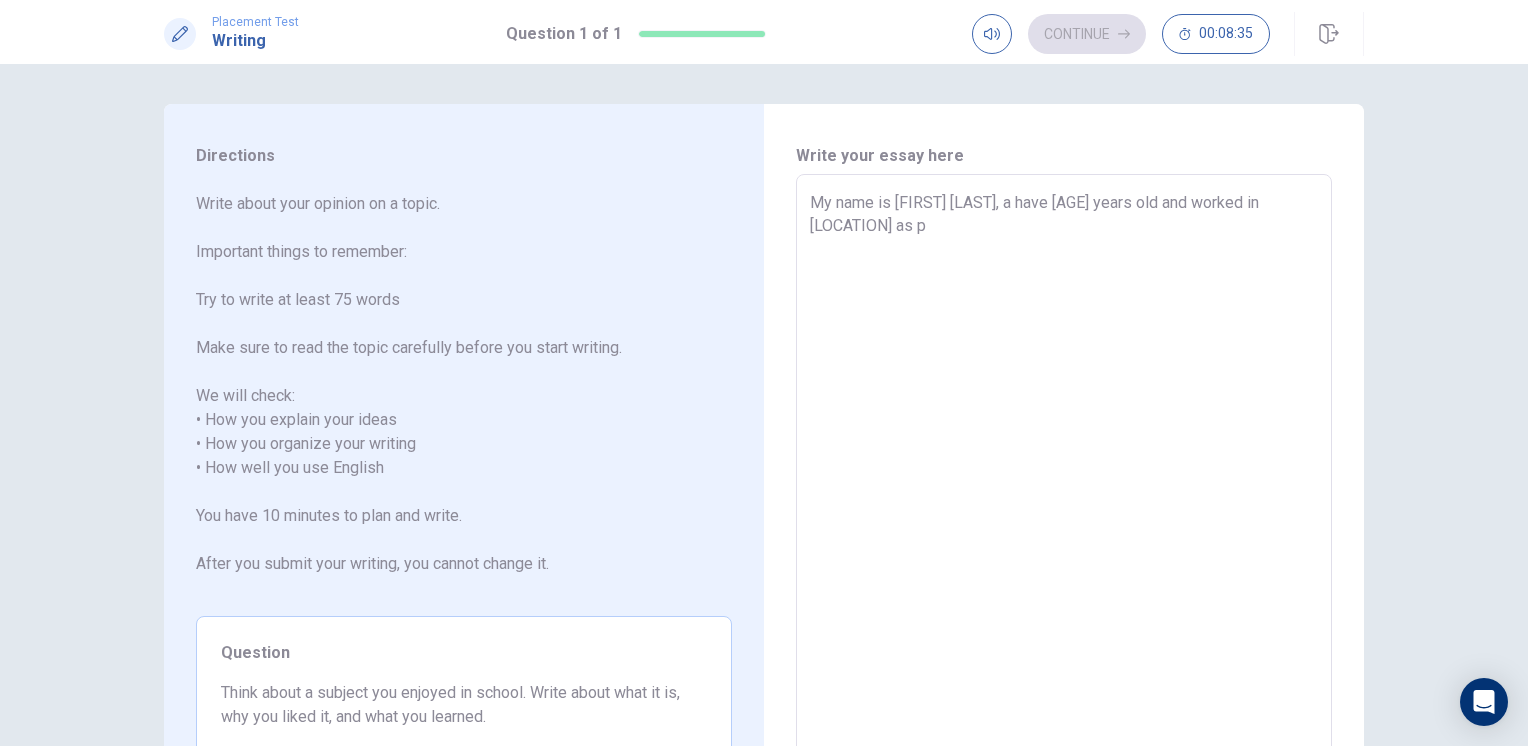 type on "x" 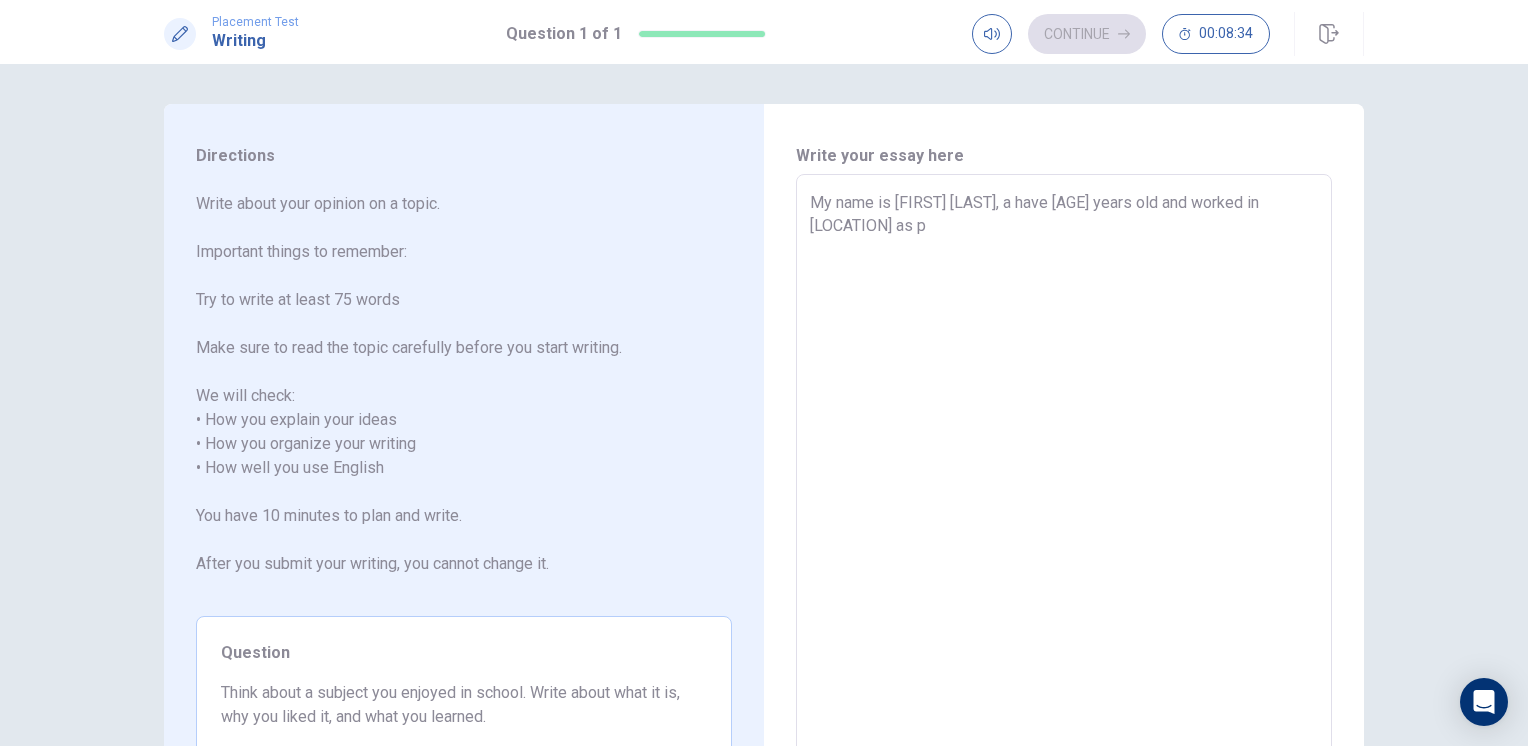 type on "My name is [FIRST] [LAST], a have [AGE] years old and worked in [LOCATION] as pr" 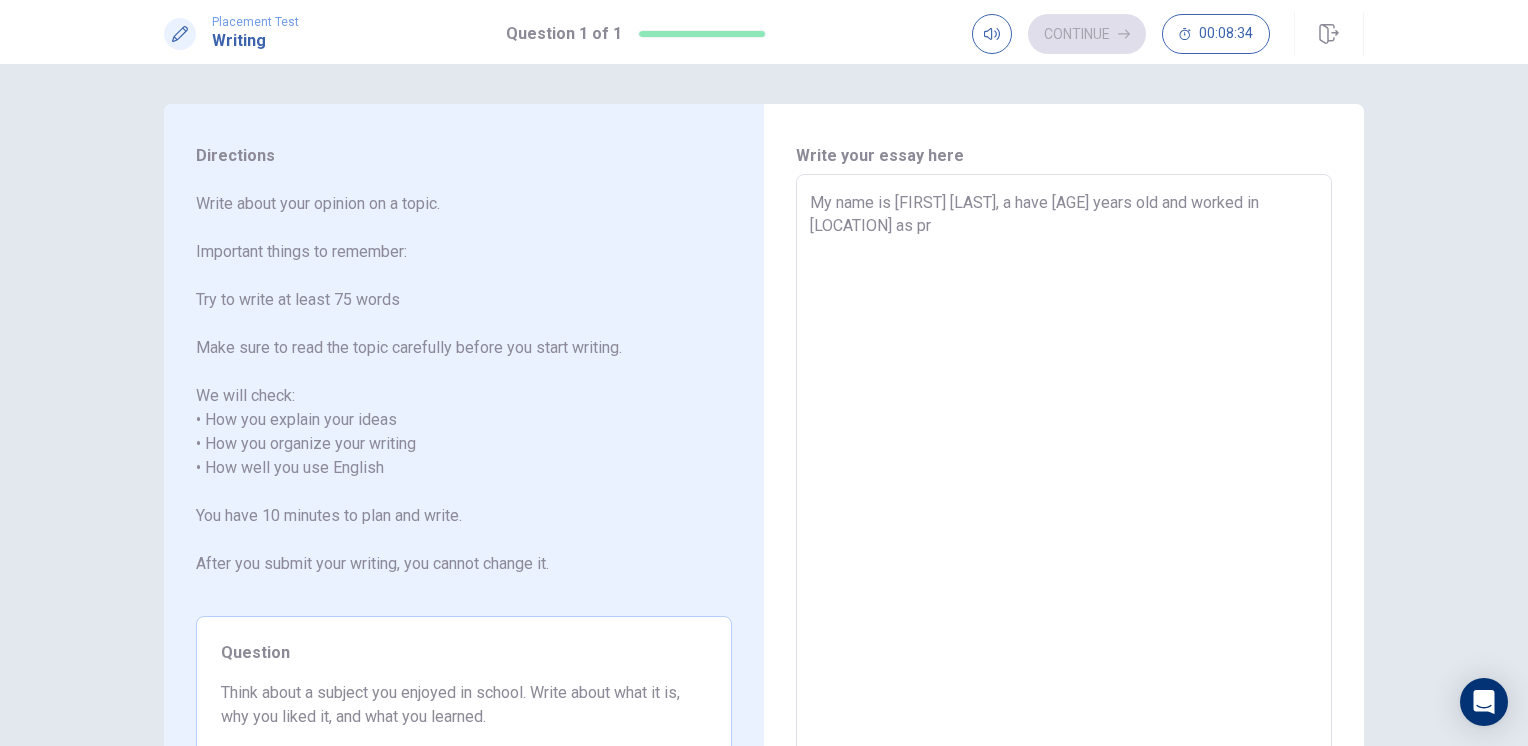 type on "x" 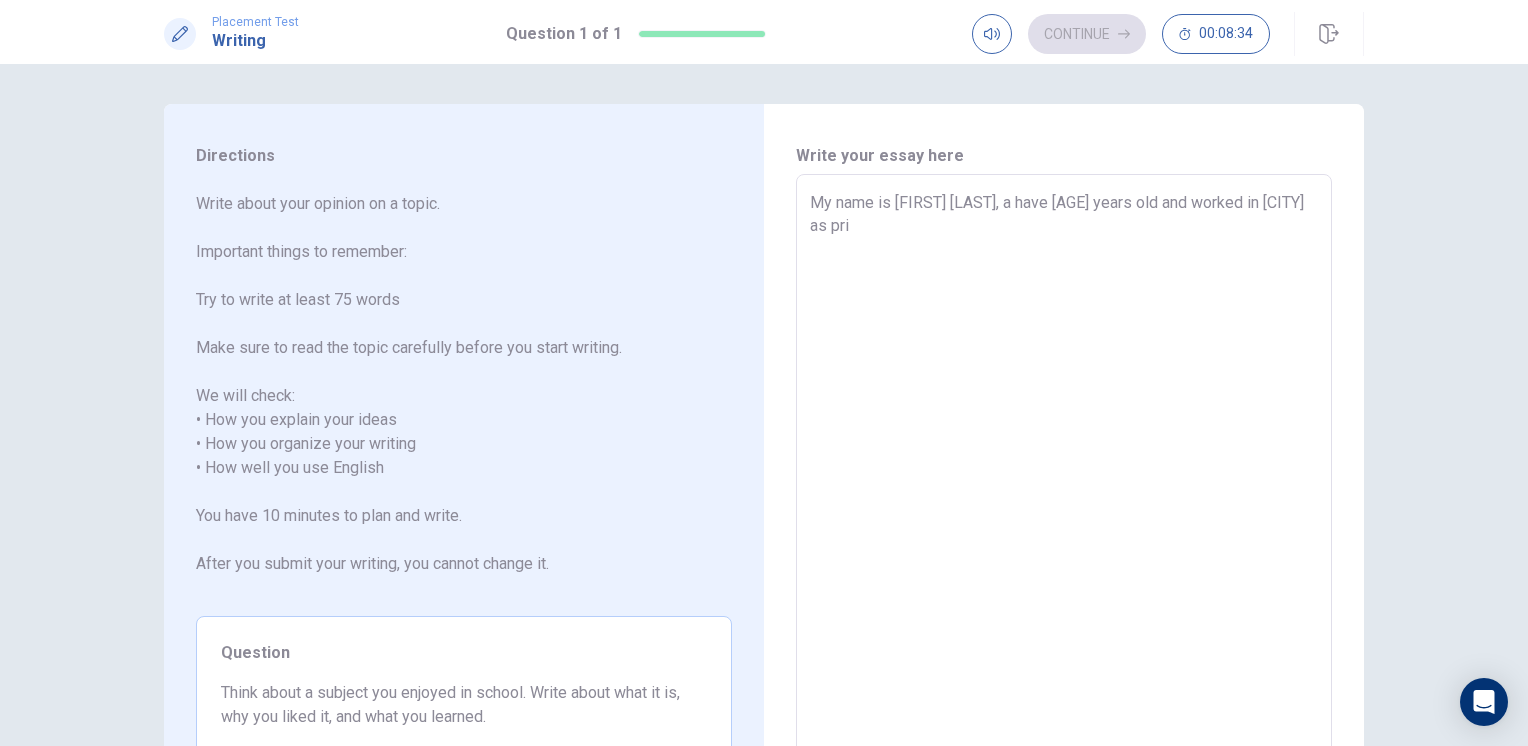 type on "x" 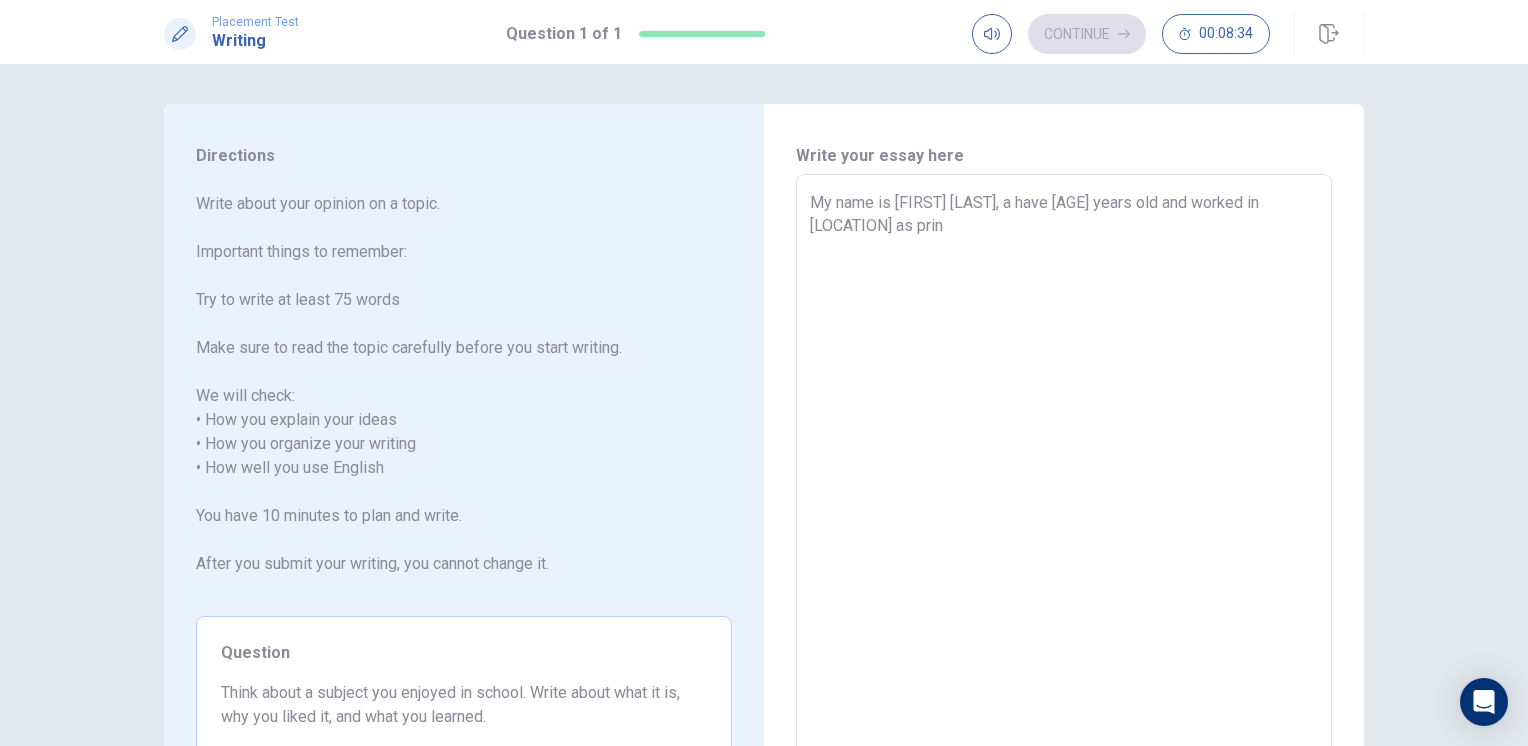 type on "x" 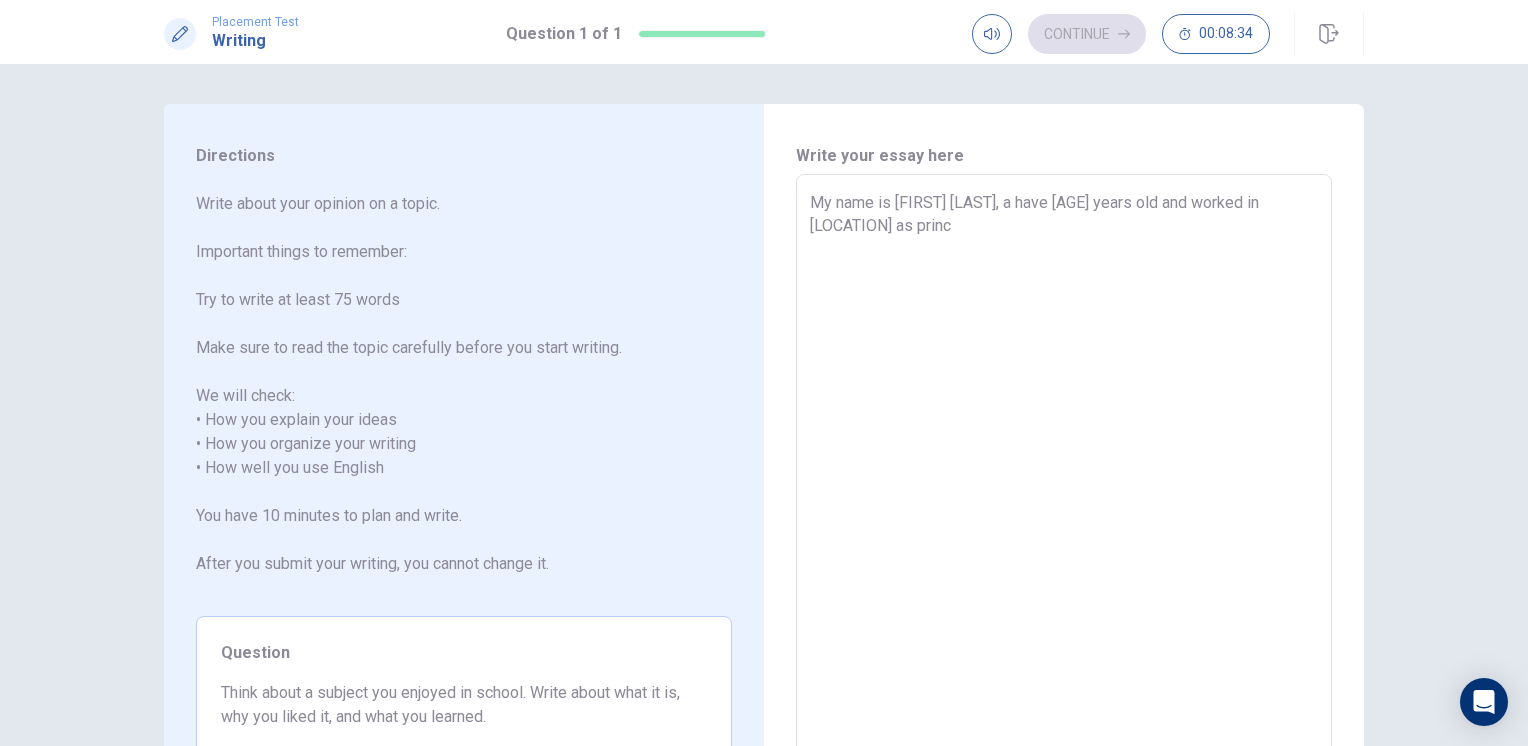 type on "x" 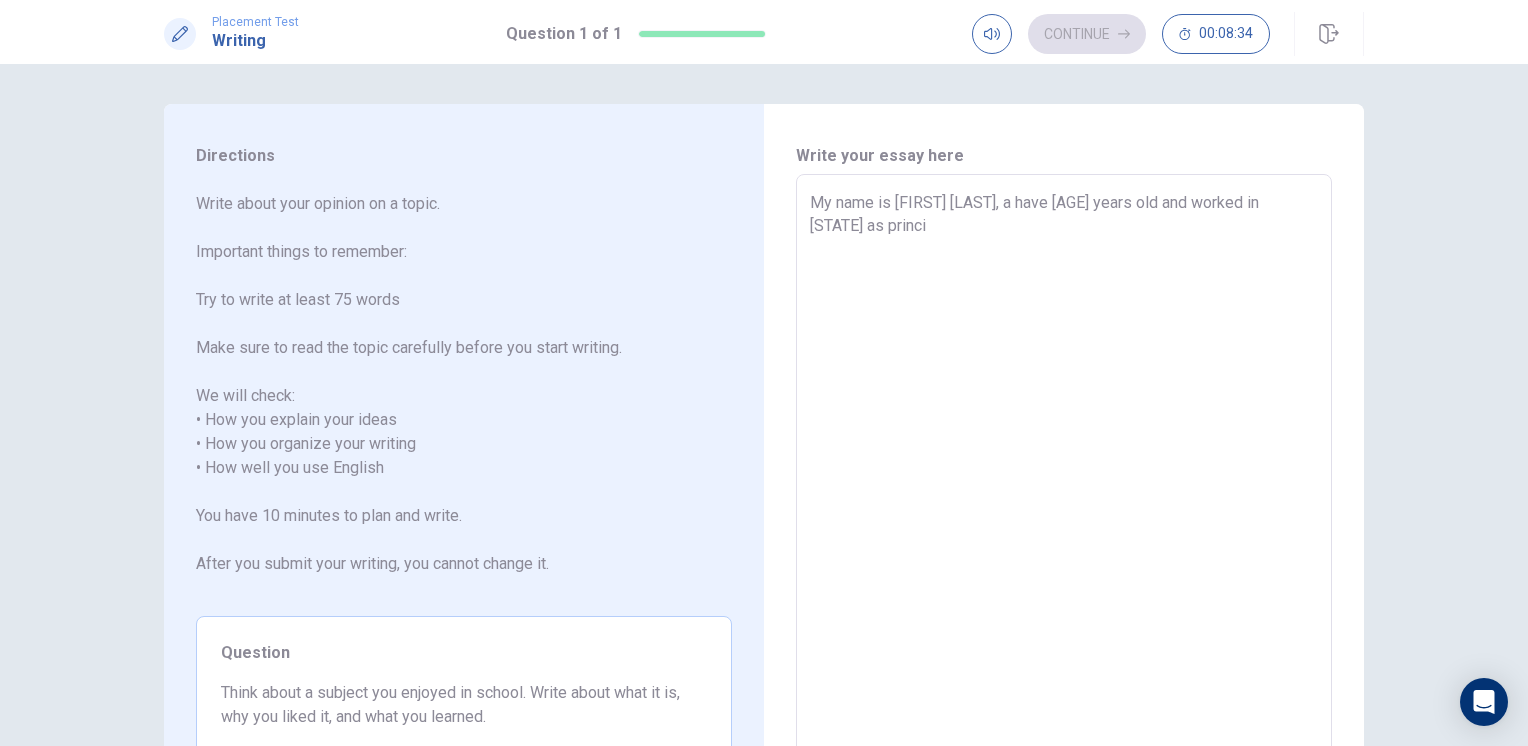type on "x" 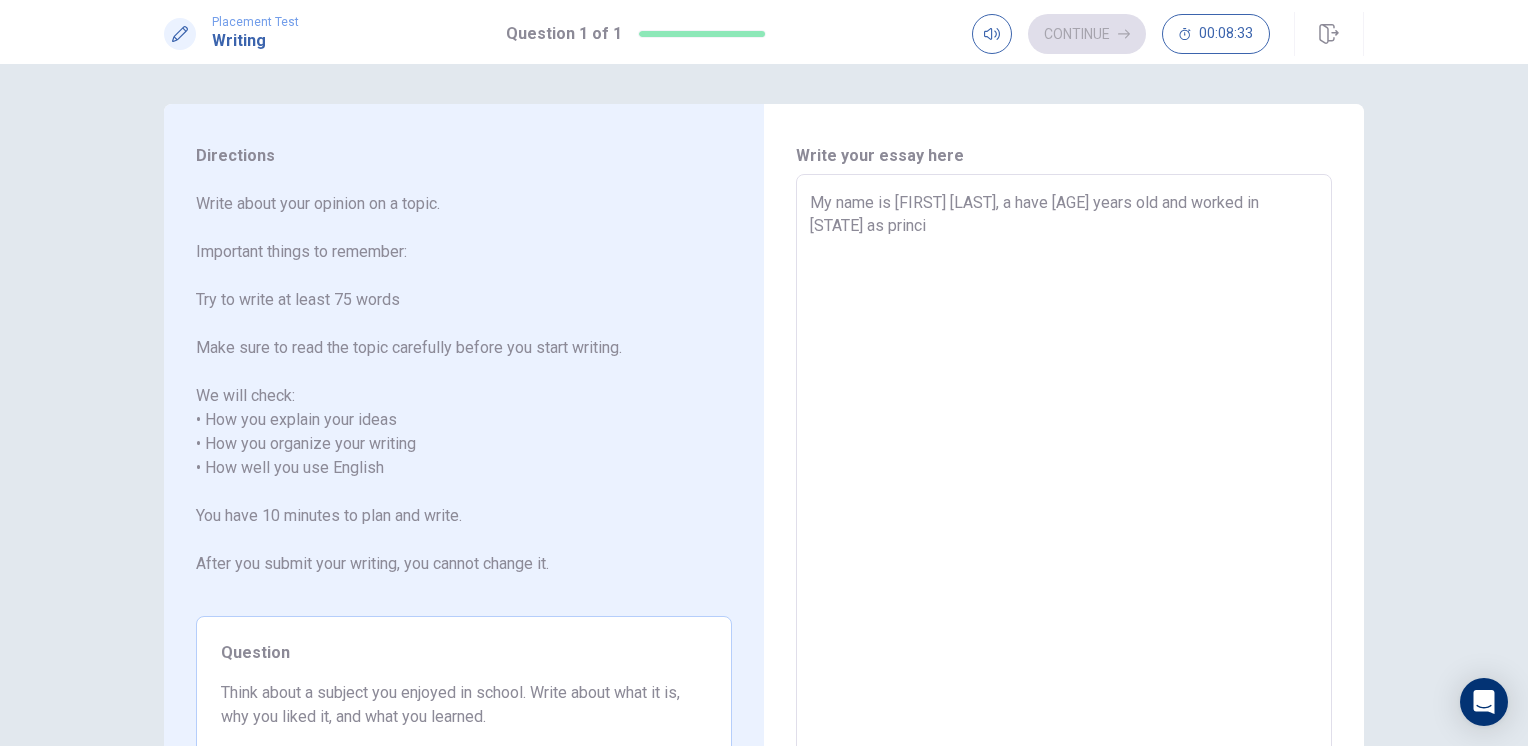 type on "My name is [FIRST] [LAST], a have [AGE] years old and worked in [CITY] as princip" 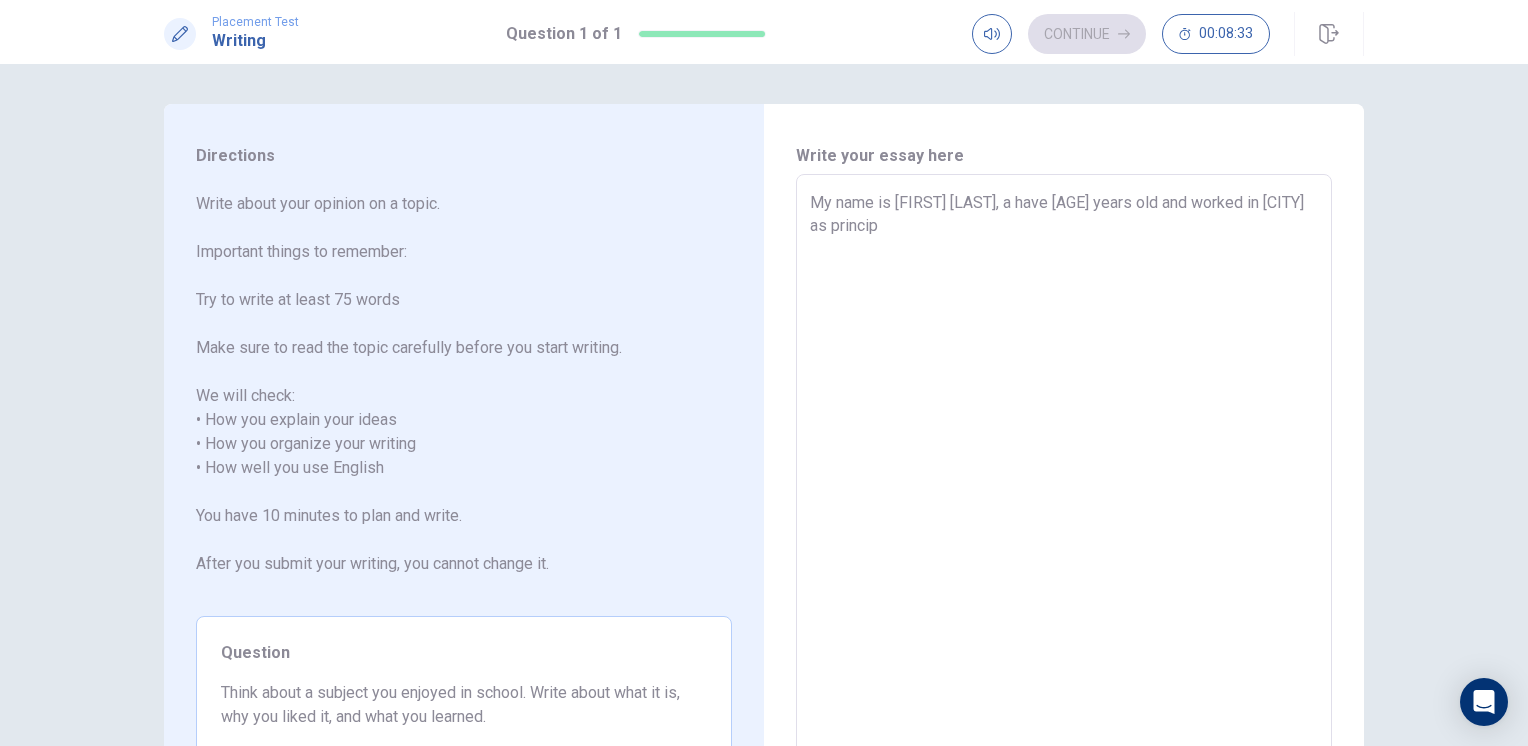 type on "x" 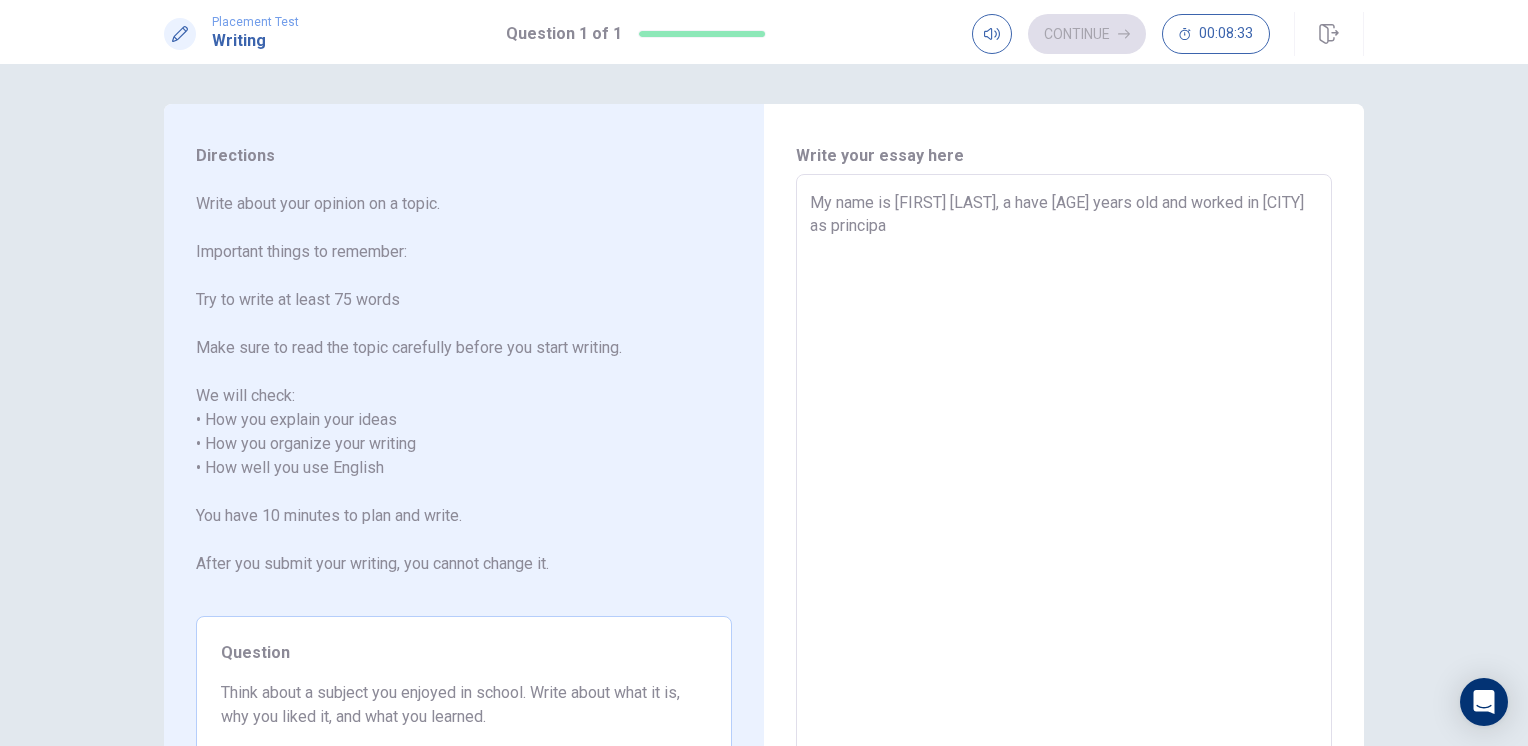 type on "x" 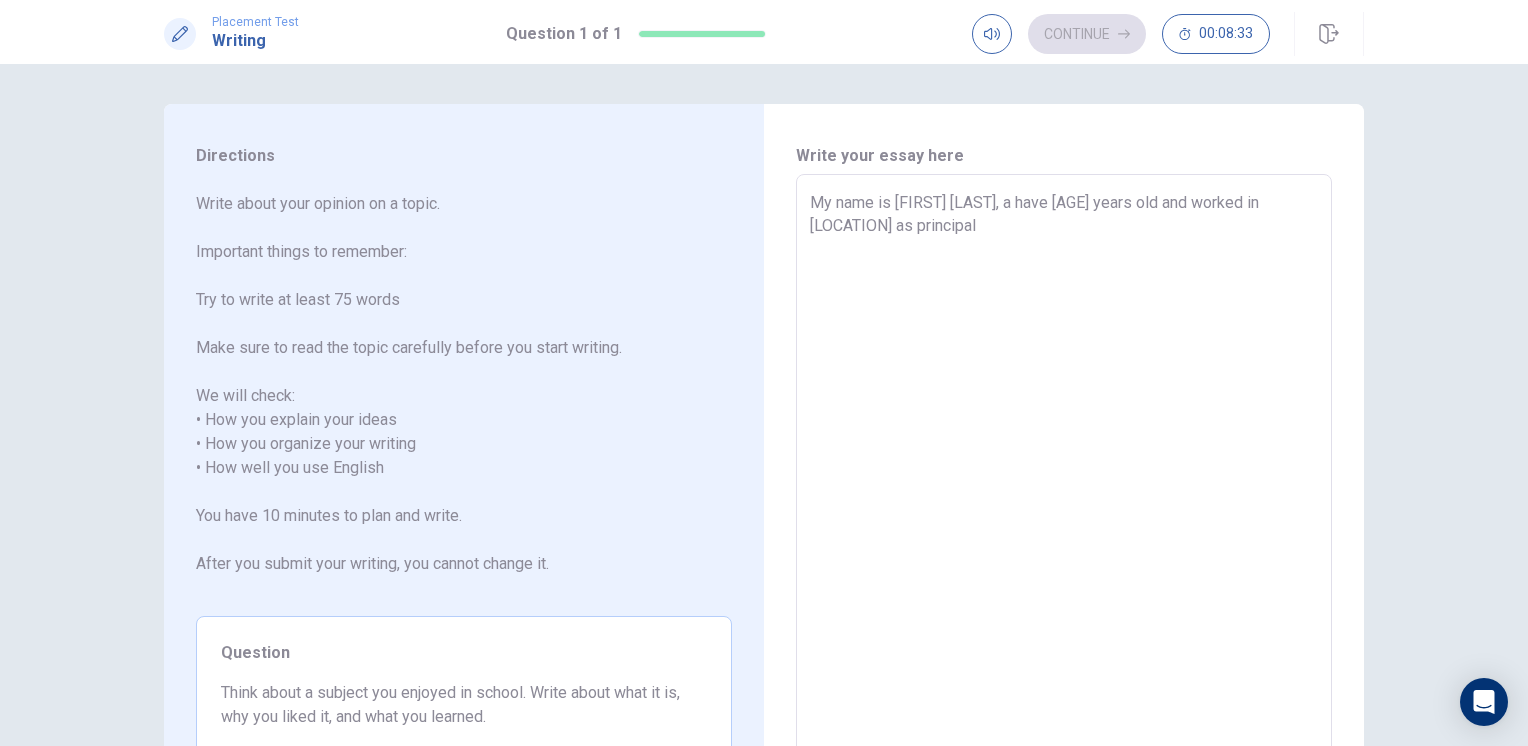 type on "x" 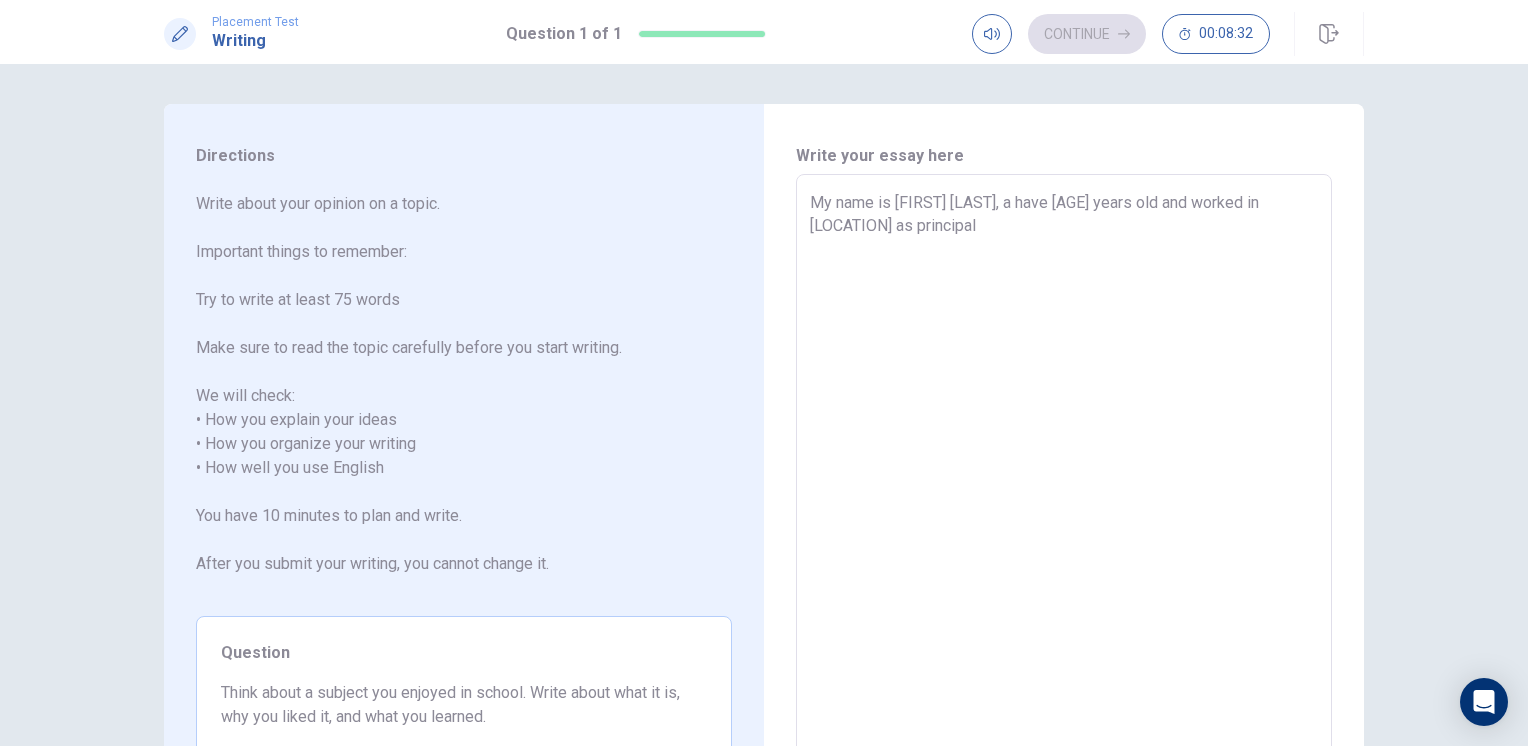 type on "My name is [FIRST] [LAST], a have [AGE] years old and worked in [LOCATION] as principal" 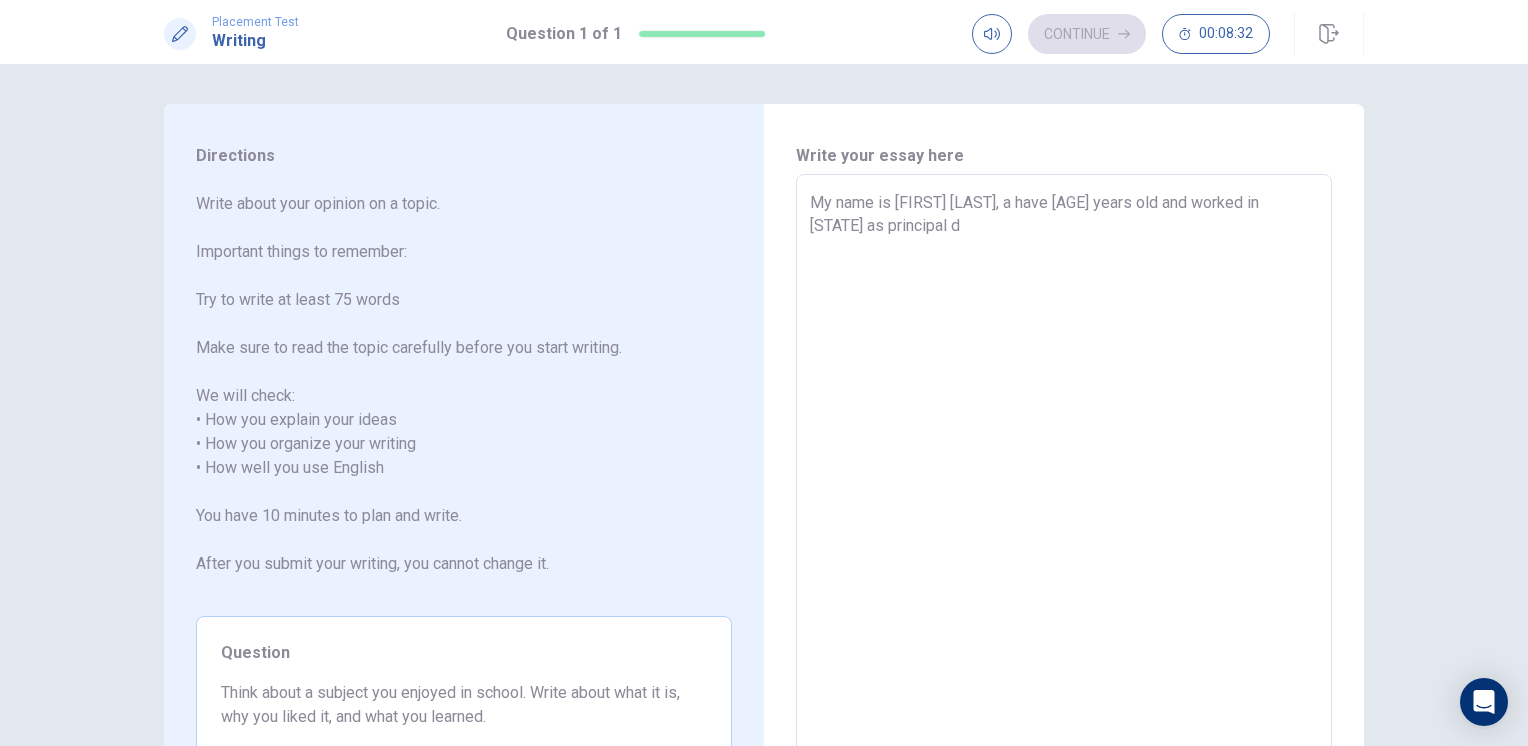 type on "x" 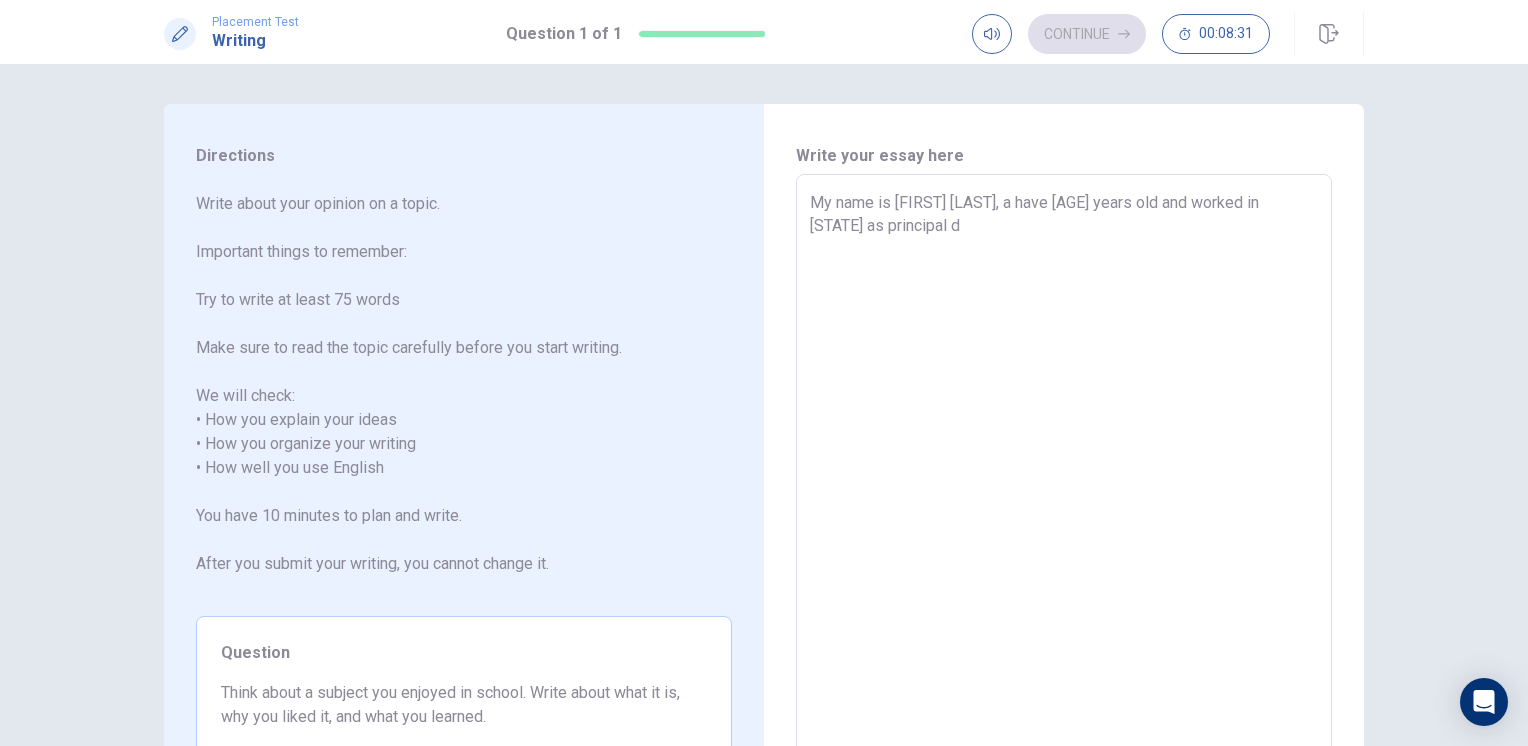 type on "My name is [FIRST] [LAST], a have [AGE] years old and worked in [CITY] as principal de" 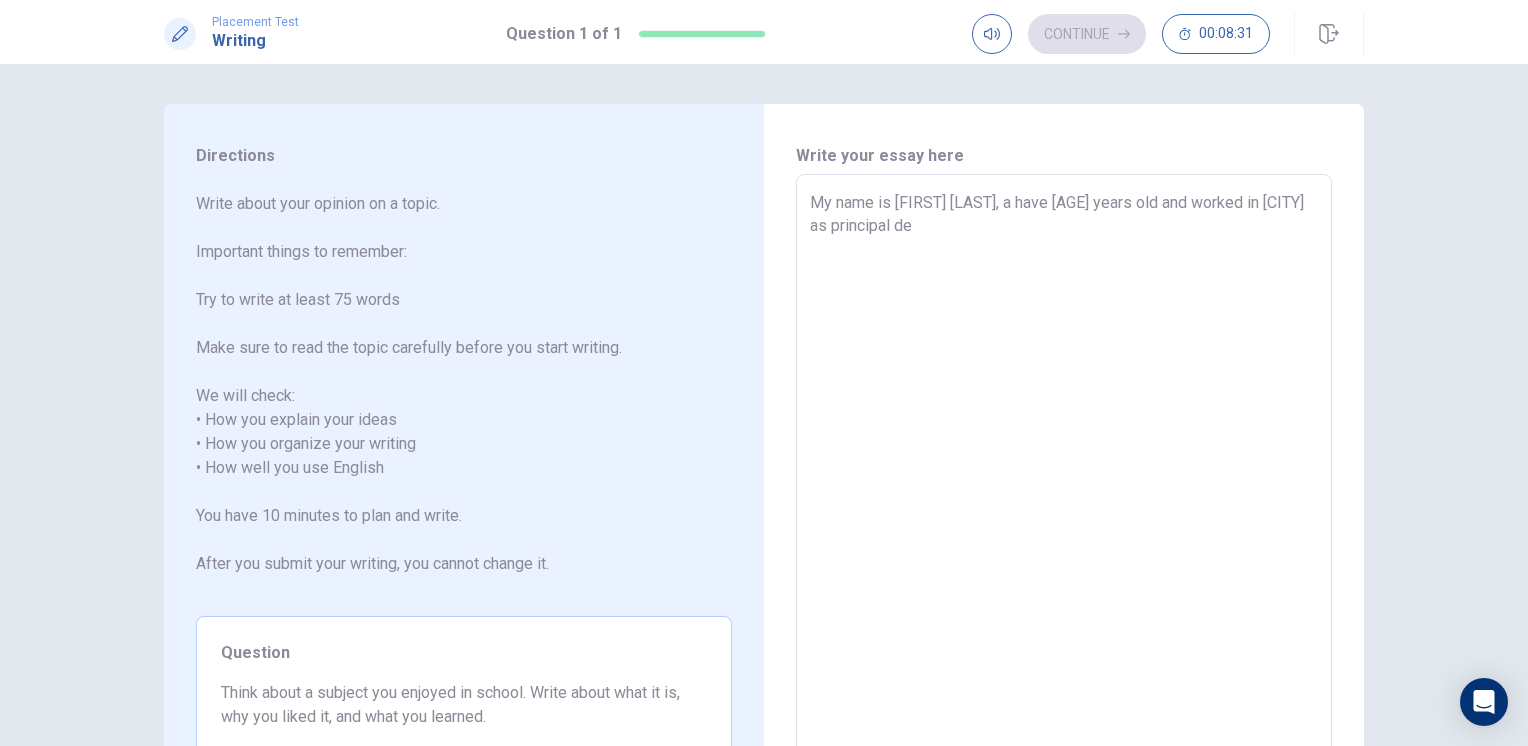 type on "x" 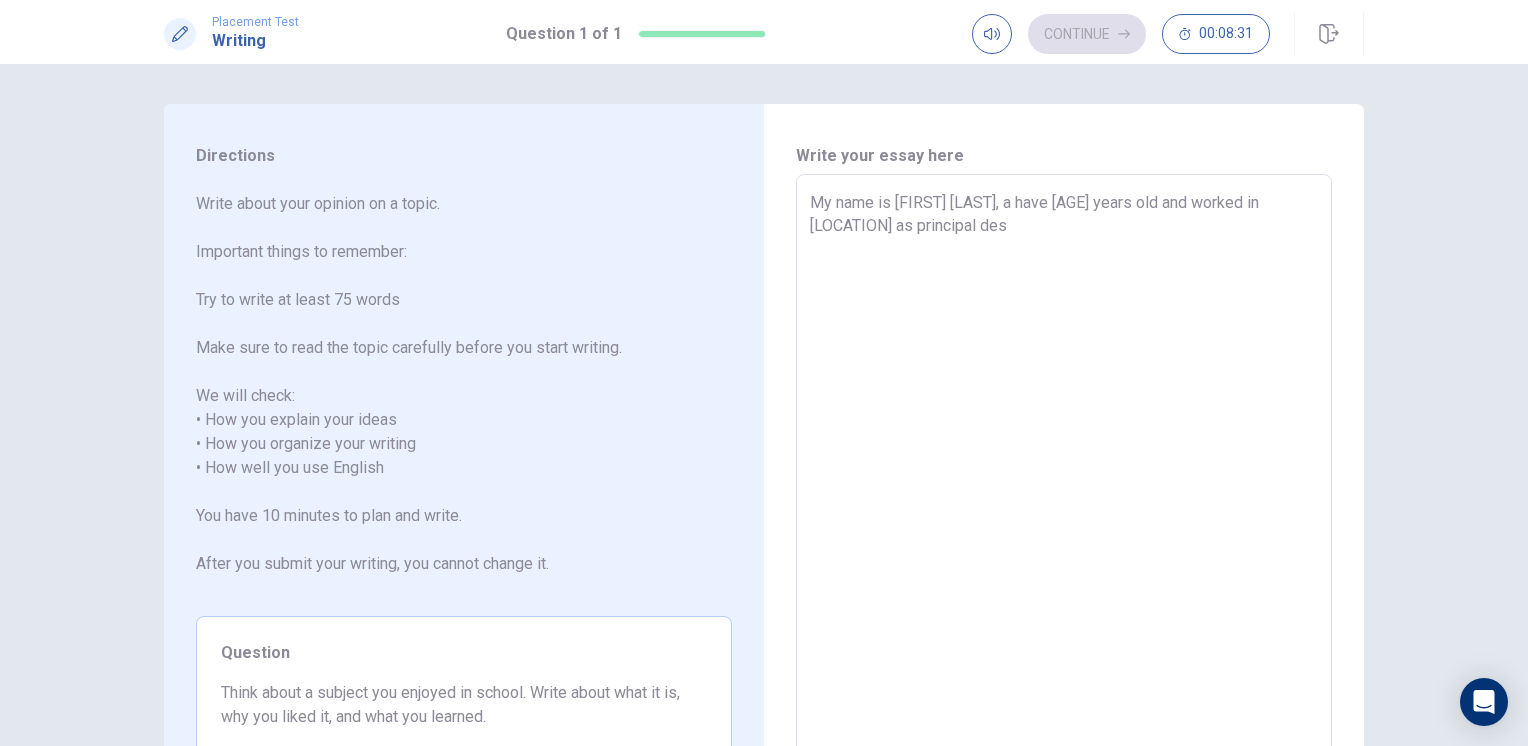type on "x" 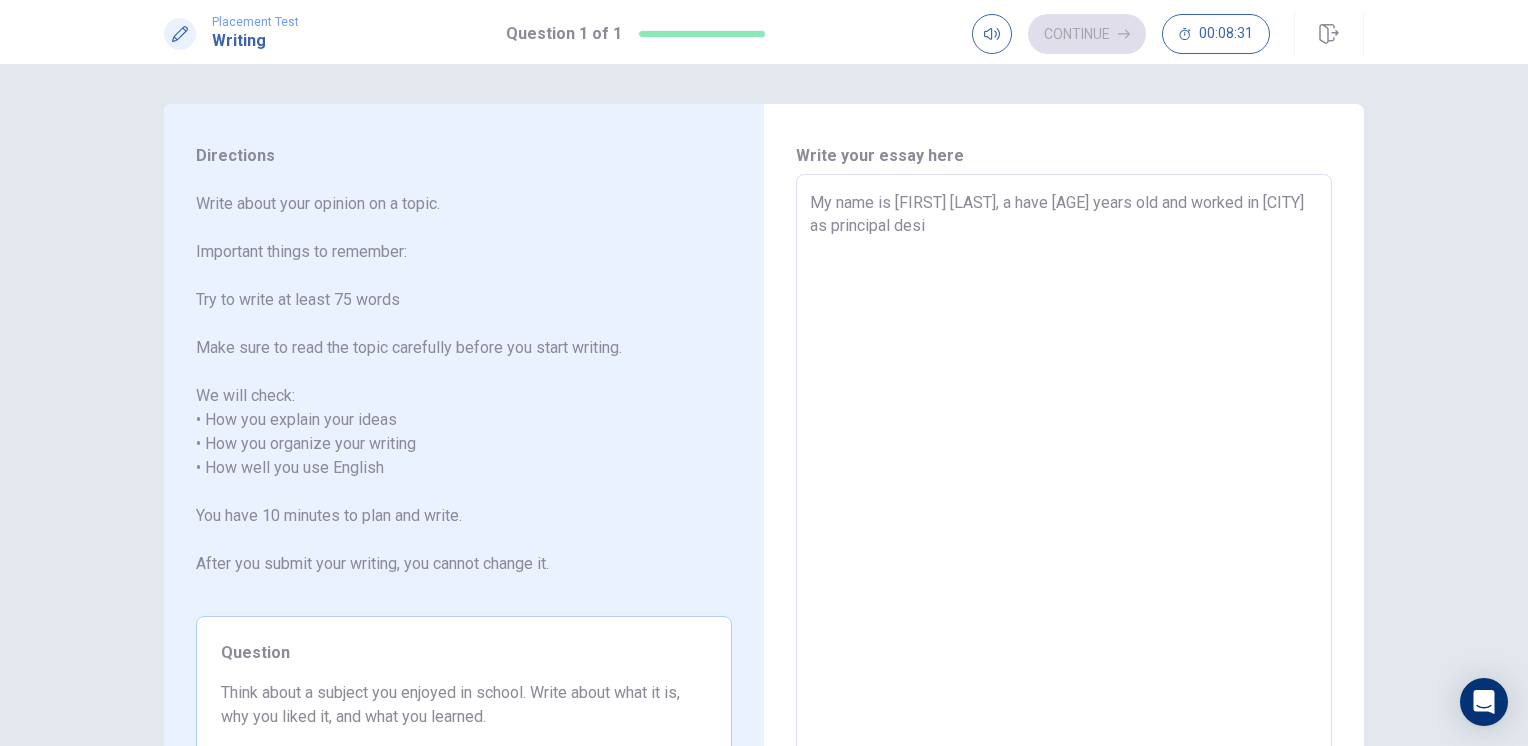 type on "x" 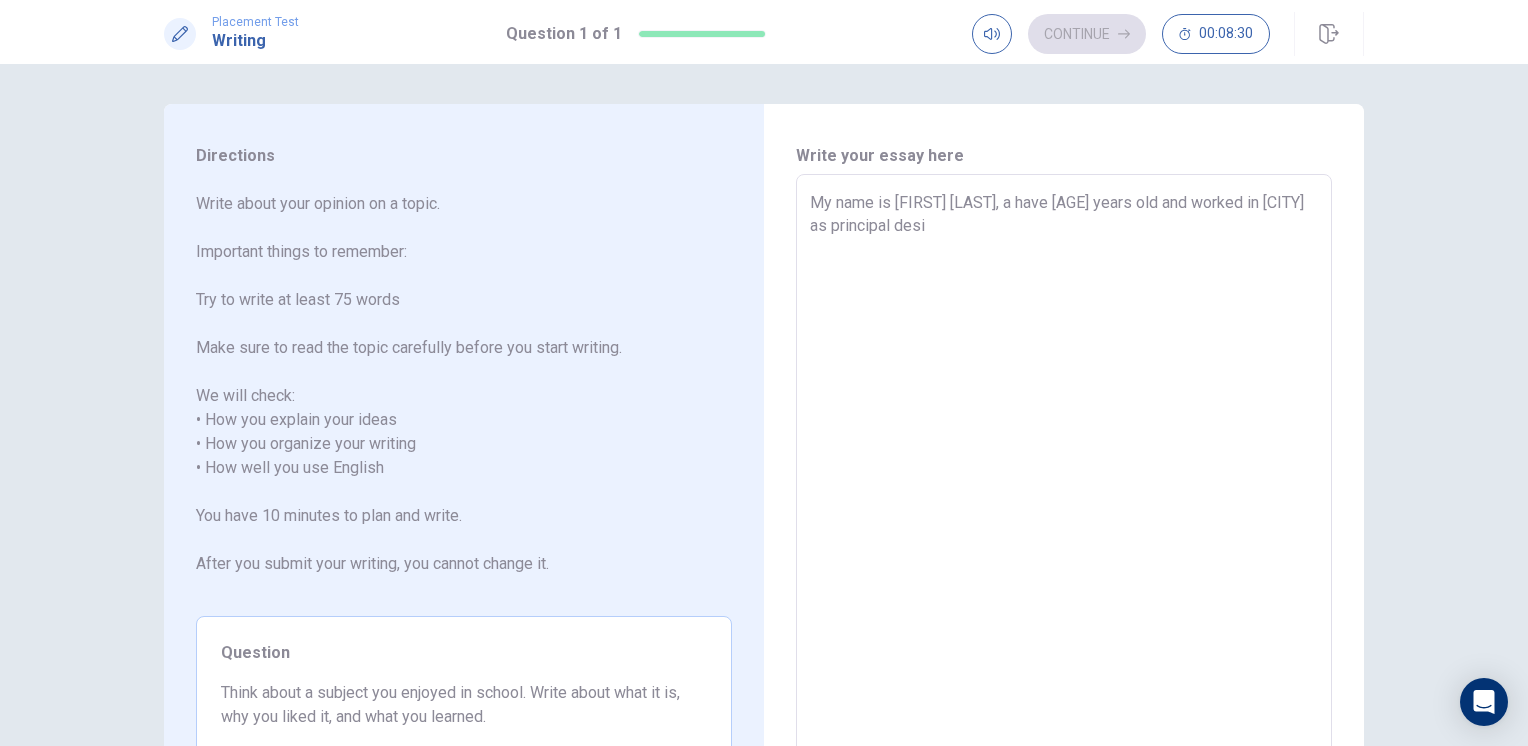 type on "My name is [FIRST] [LAST], a have [AGE] years old and worked in [LOCATION] as principal desig" 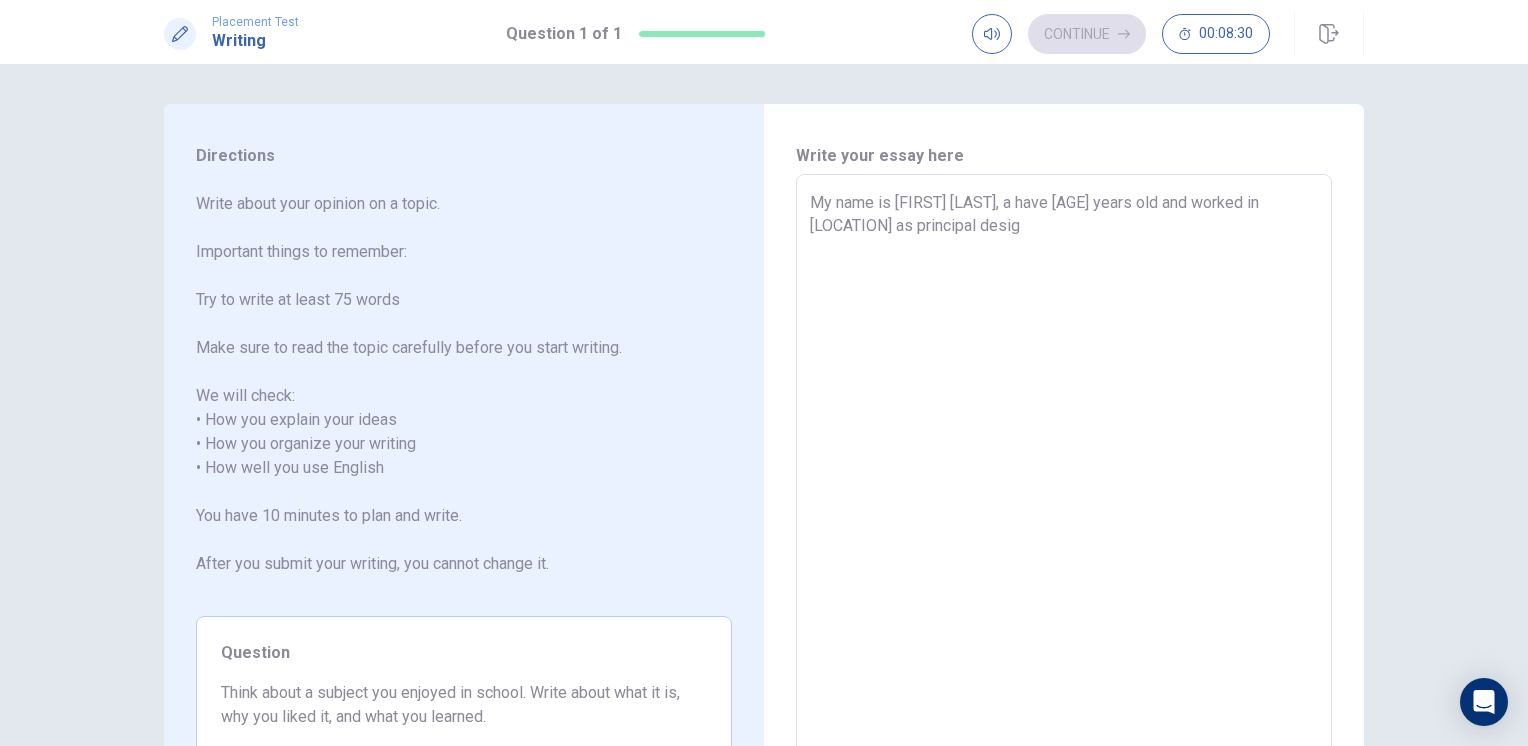 type on "x" 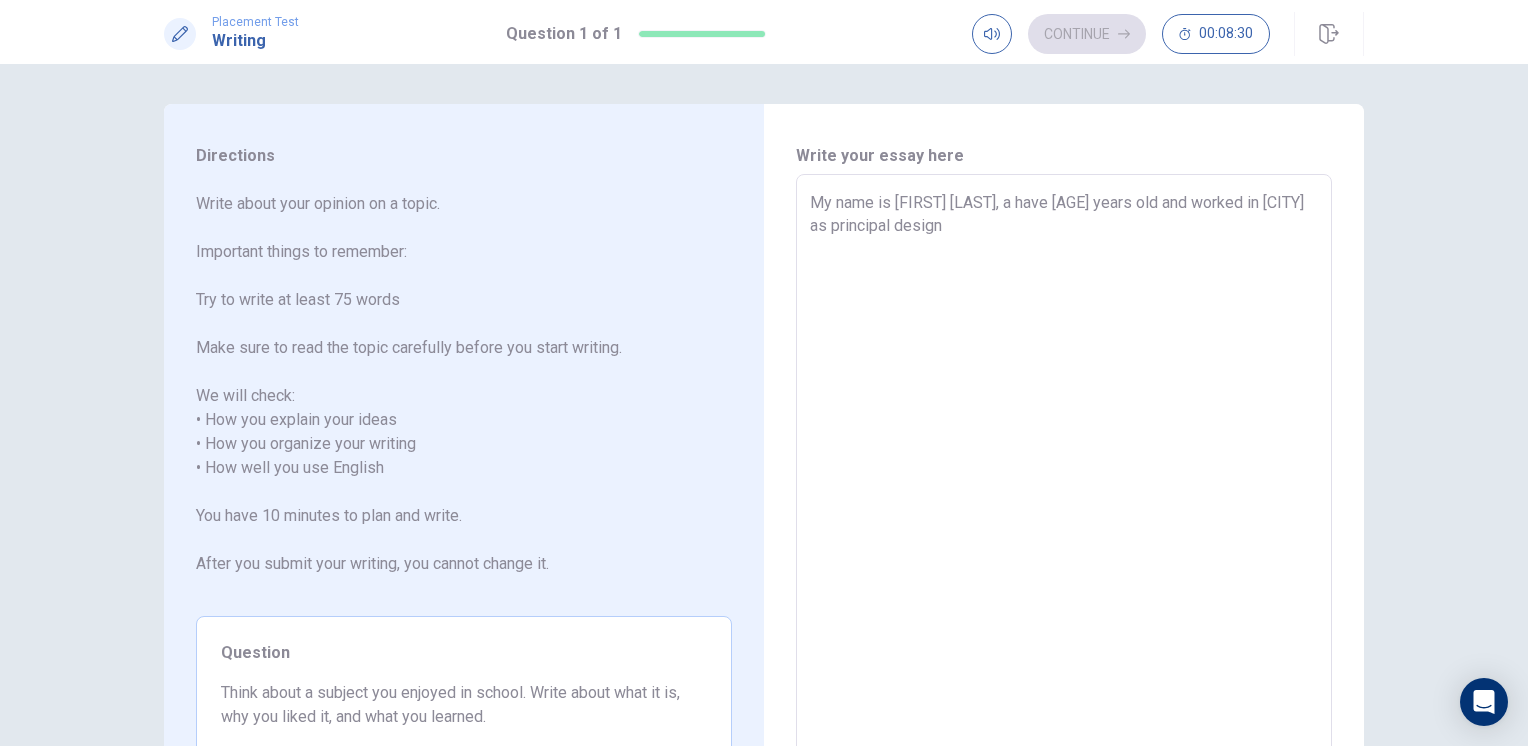 type on "x" 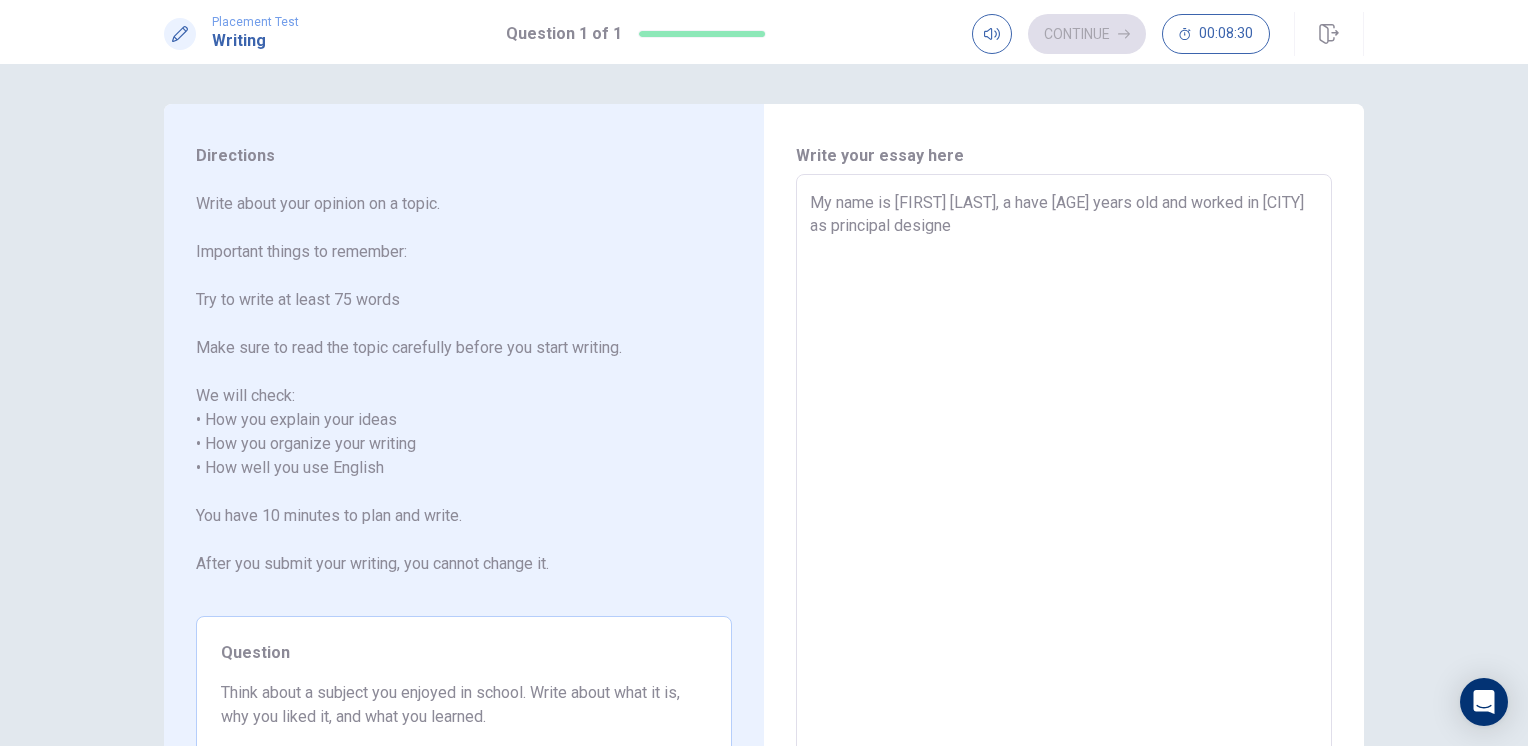 type on "x" 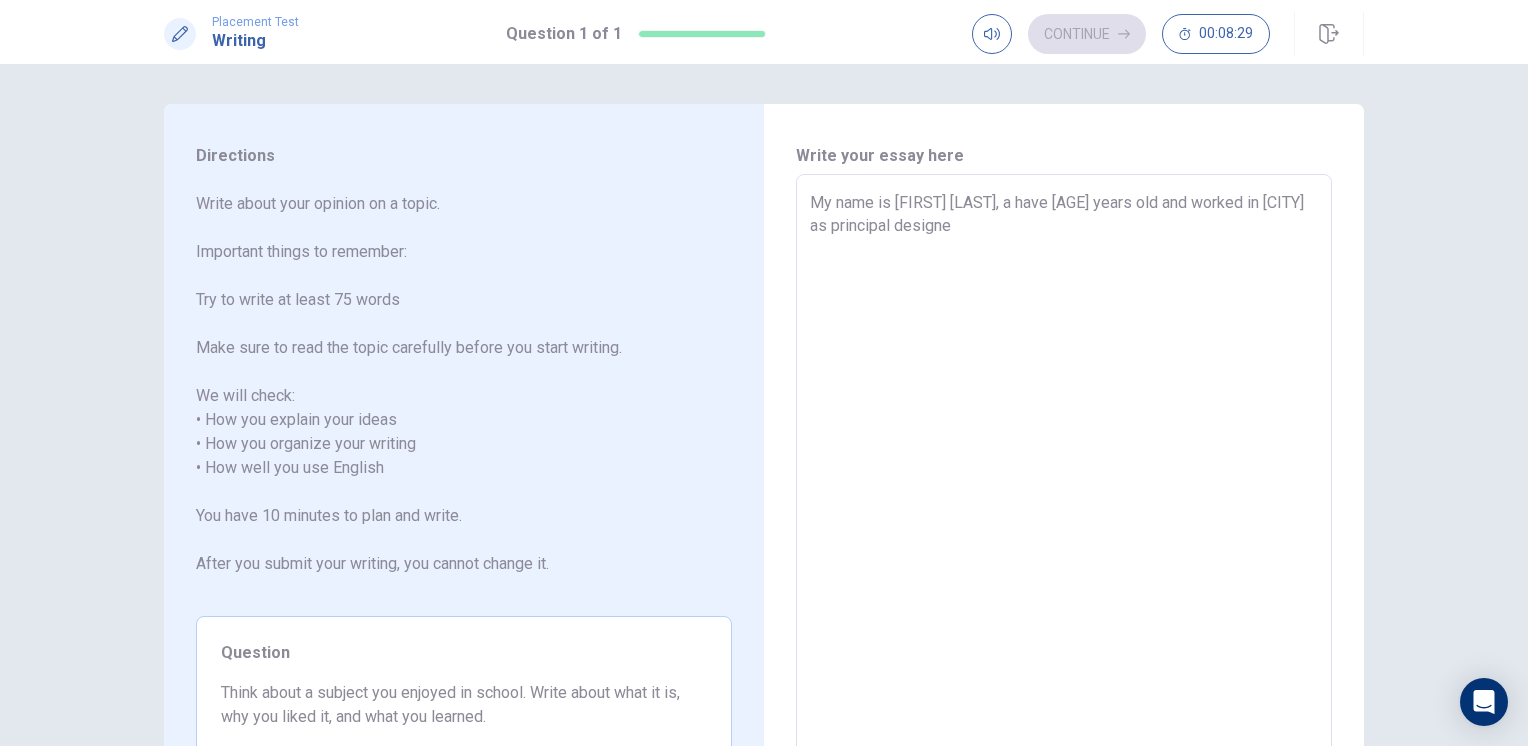 type on "My name is [FIRST] [LAST], a have [AGE] years old and worked in [STATE] as principal designer" 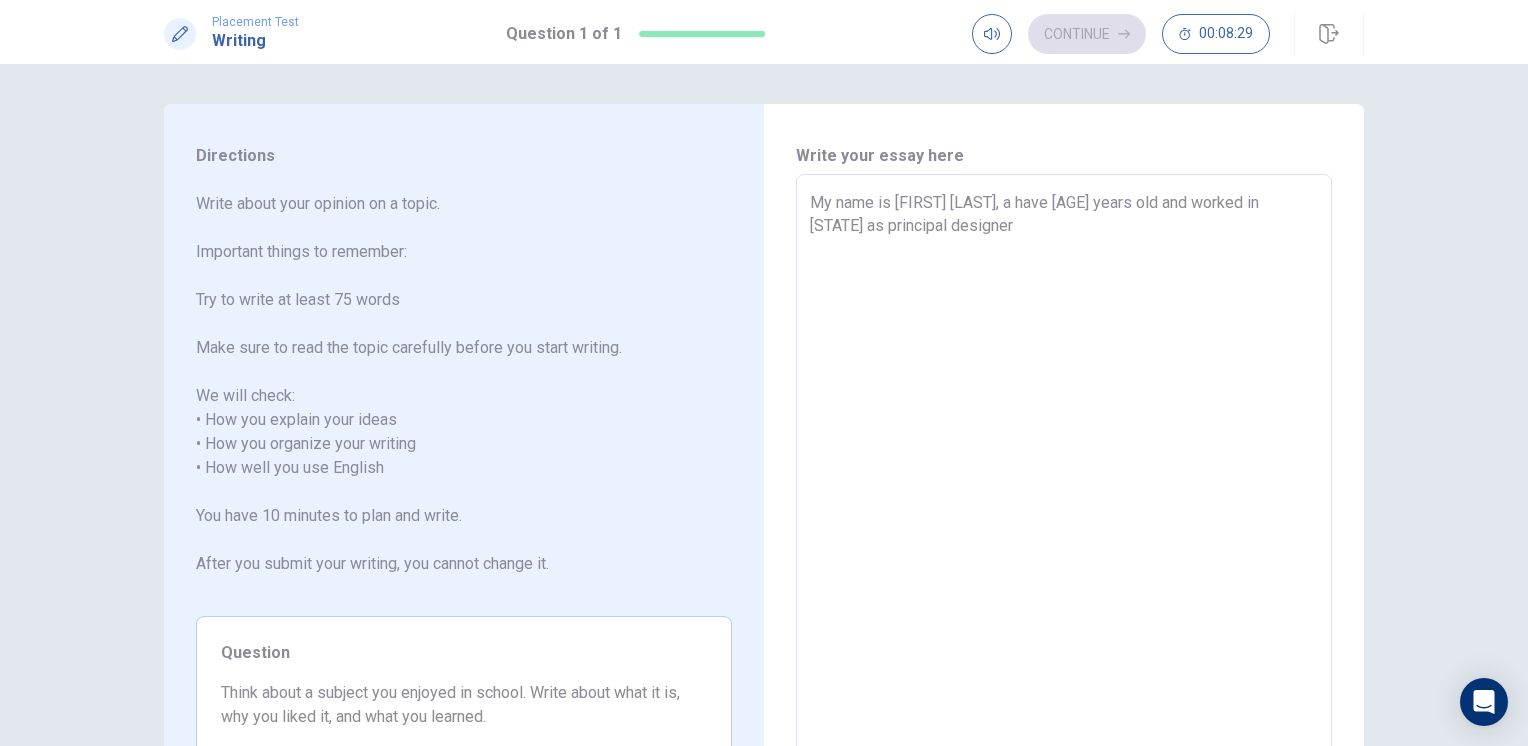 type on "x" 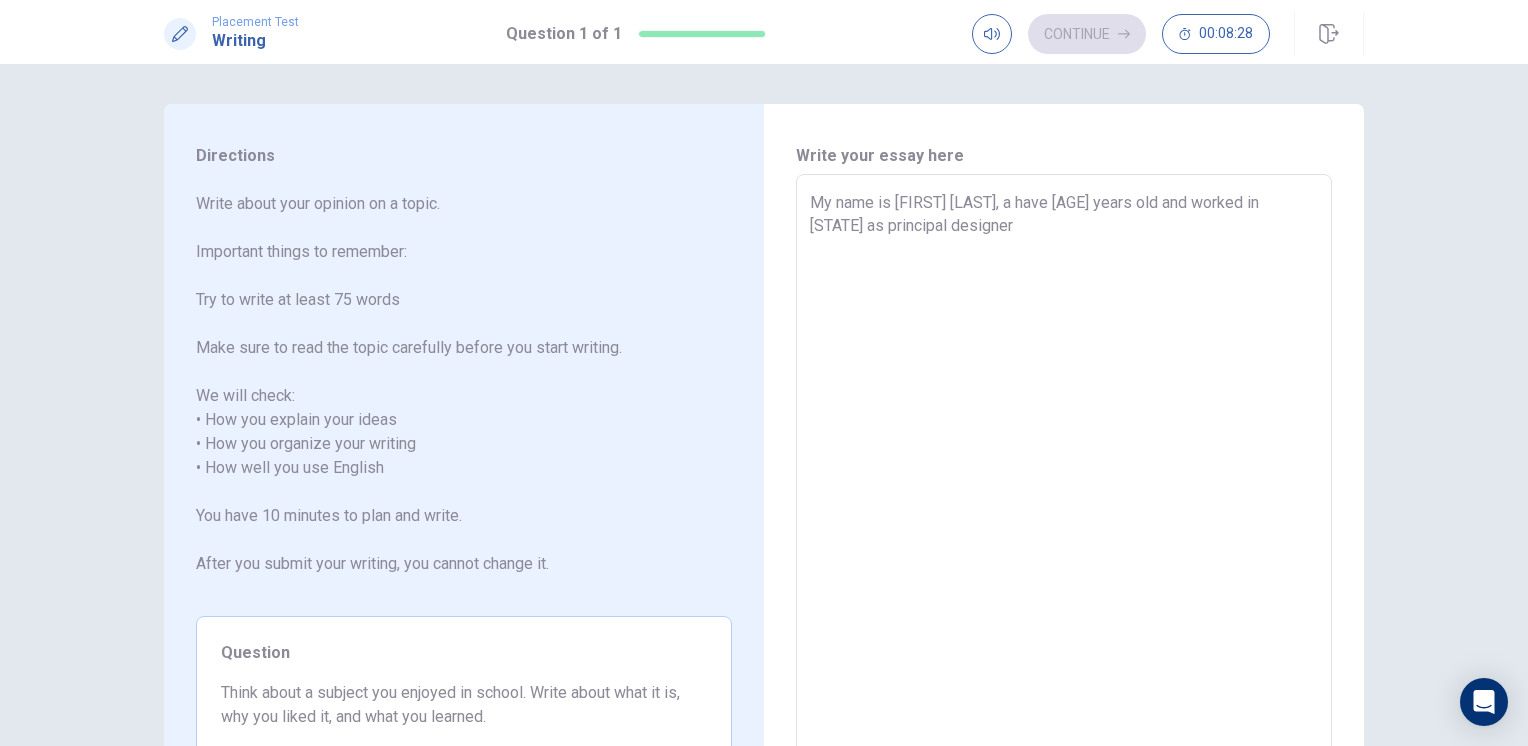 type on "My name is [FIRST] [LAST], a have [AGE] years old and worked in [CITY] as principal designer." 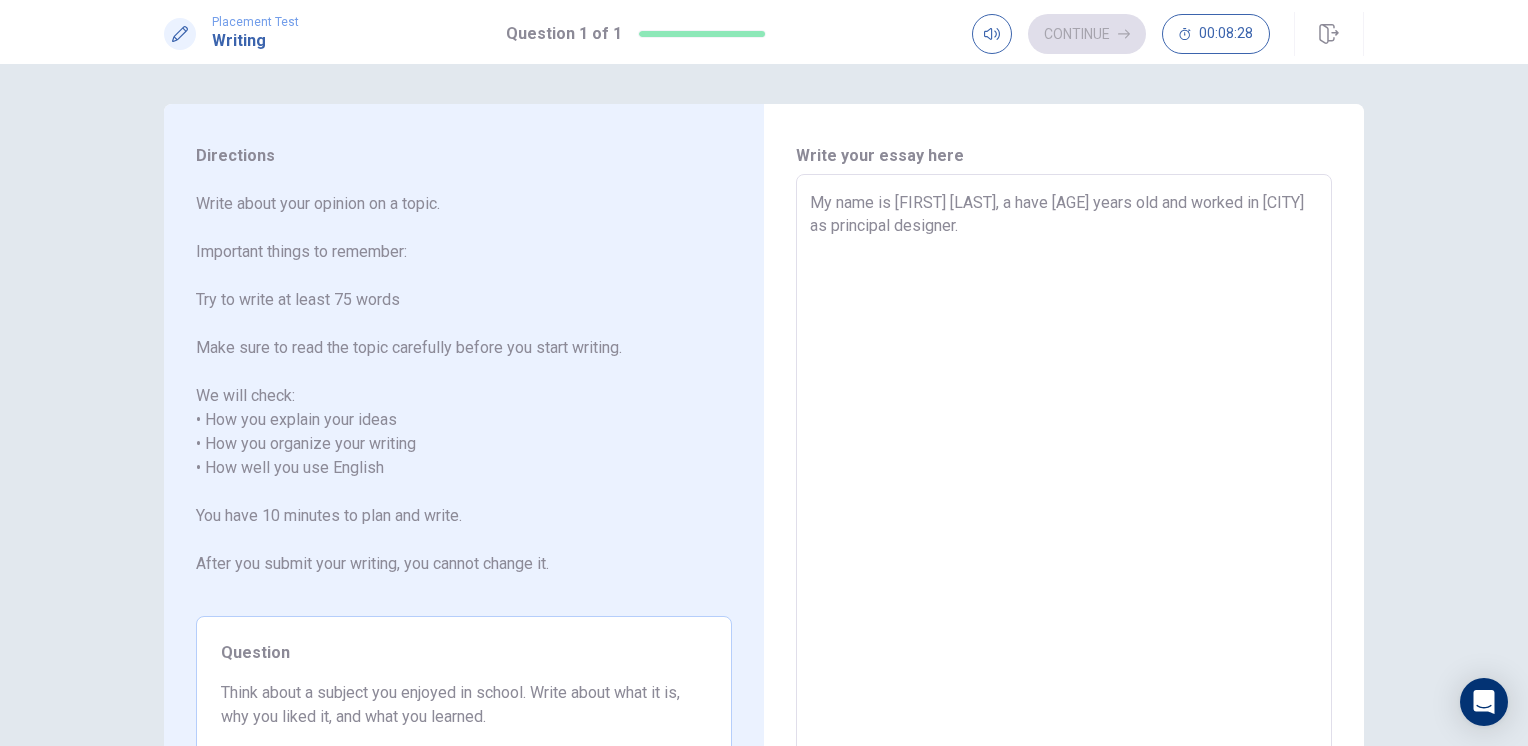 type on "x" 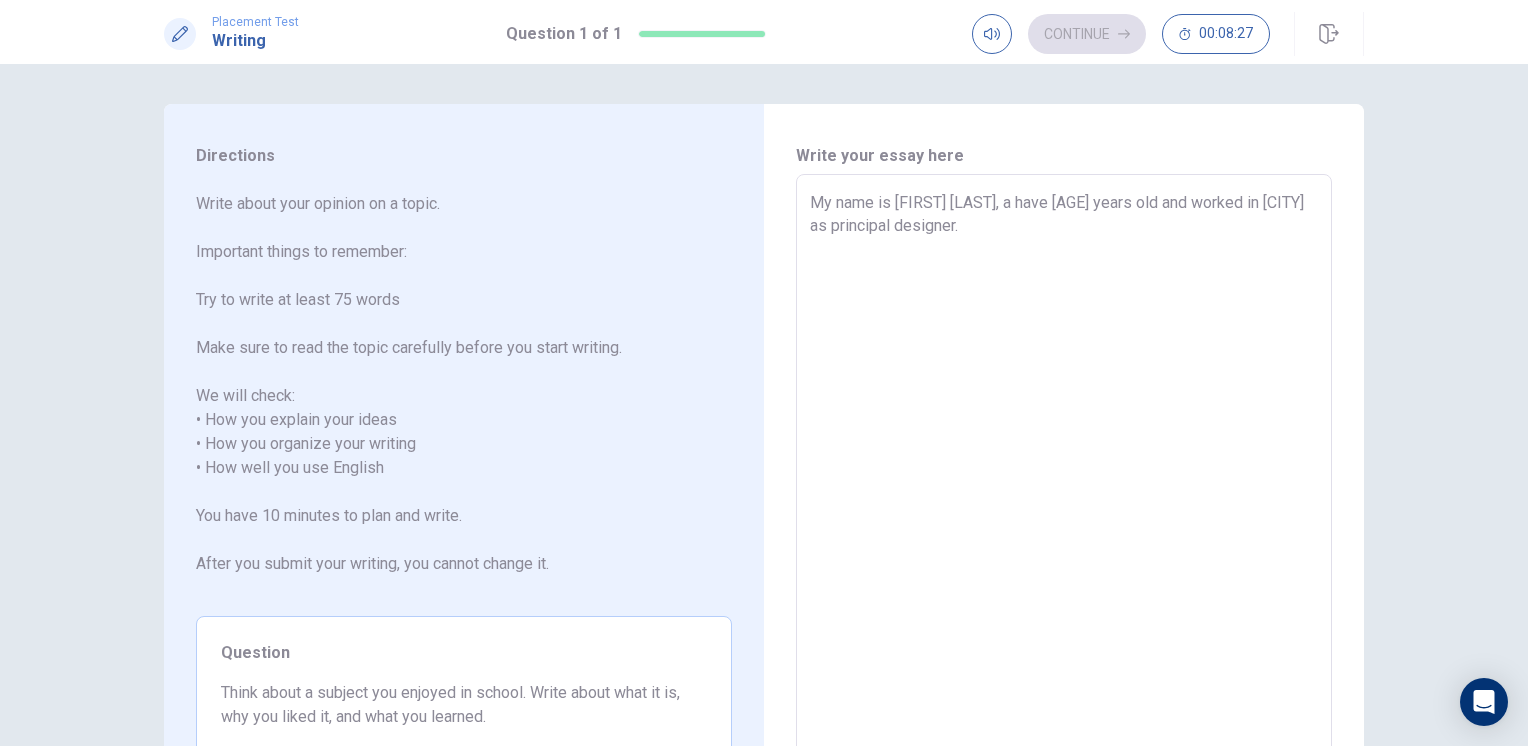 type on "My name is [FIRST] [LAST], a have [AGE] years old and worked in [CITY] as principal designer." 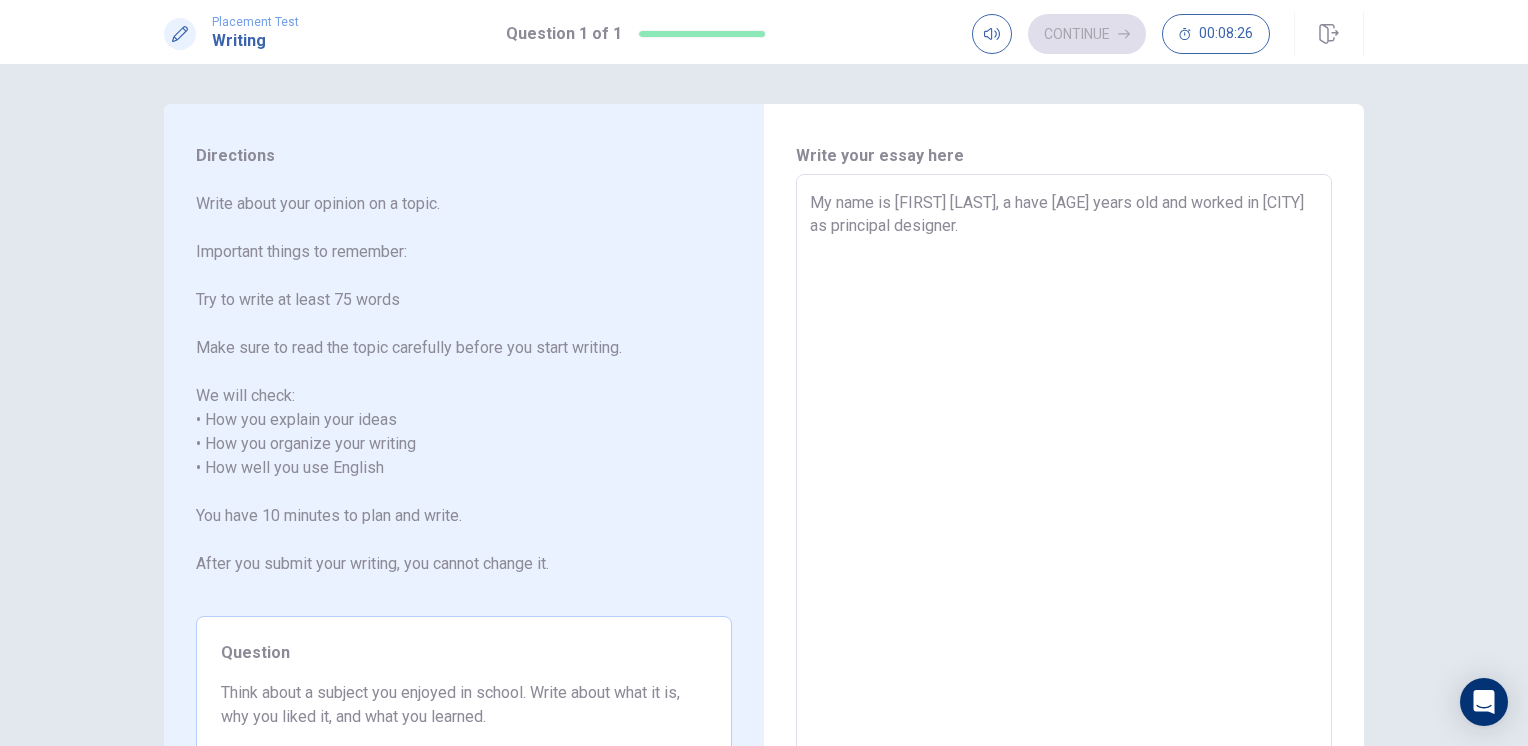 type on "My name is [FIRST] [LAST], a have [AGE] years old and worked in [CITY] as principal designer." 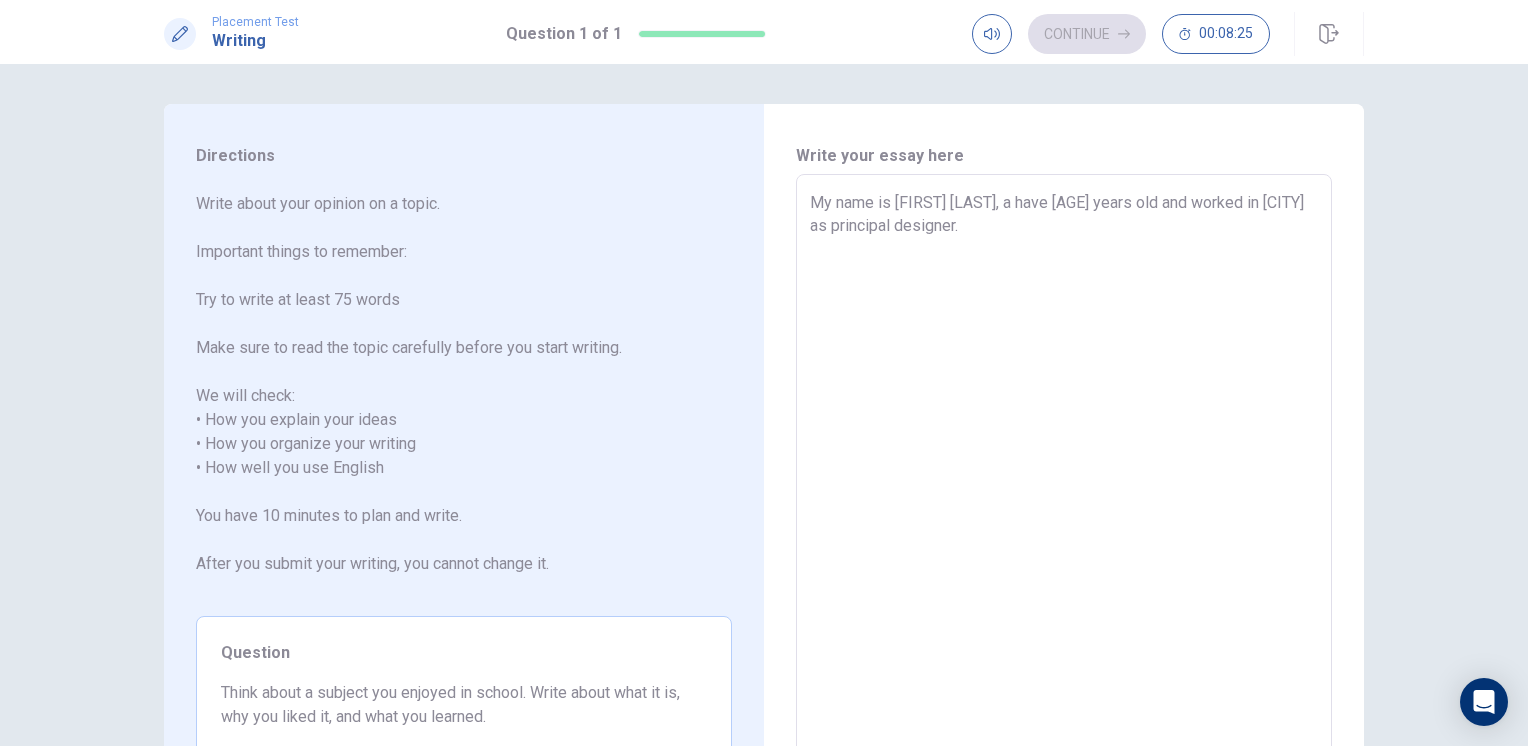type on "My name is [FIRST] [LAST], a have [AGE] years old and worked in [CITY] as principal designer." 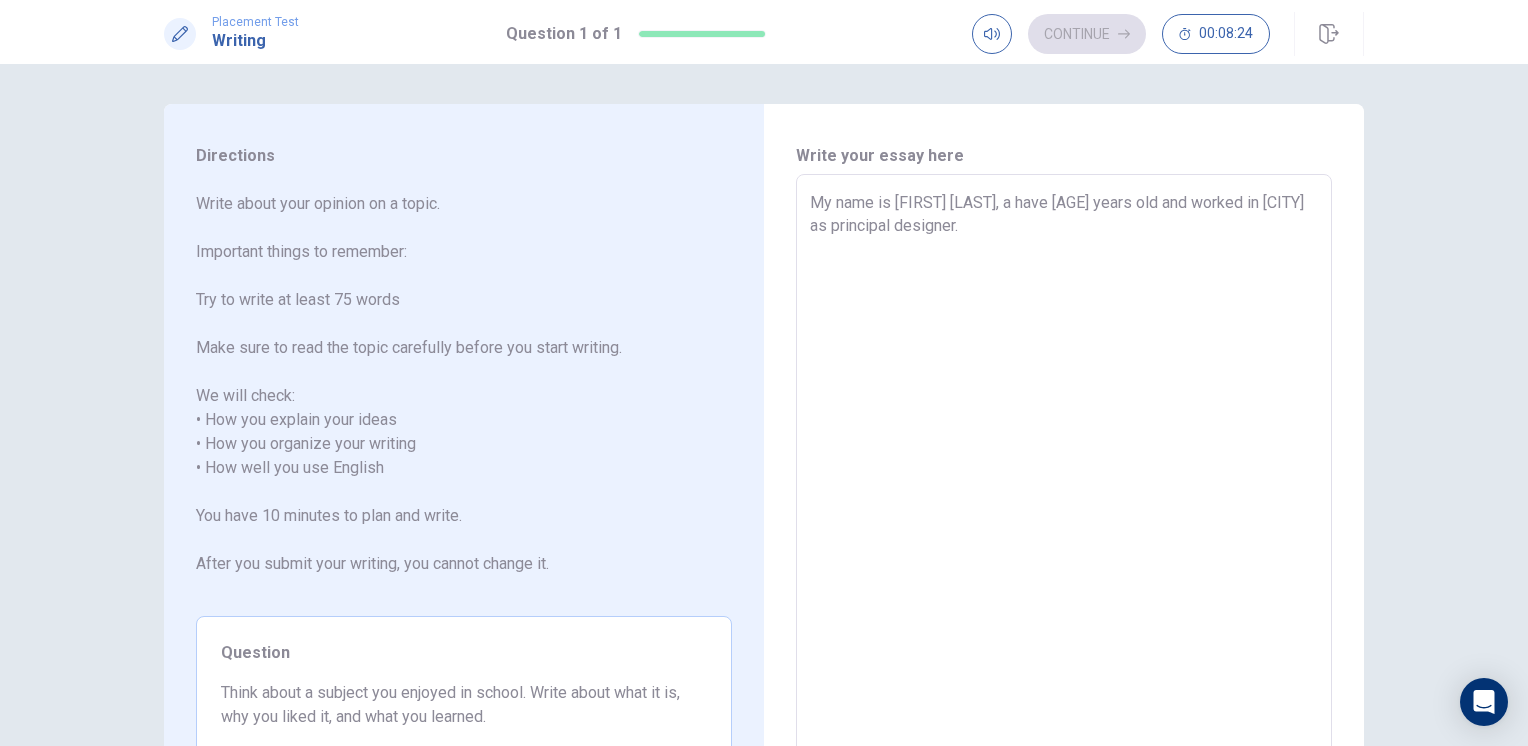 type on "My name is [FIRST] [LAST], a have [AGE] years old and worked in [LOCATION] as principal designer.
i" 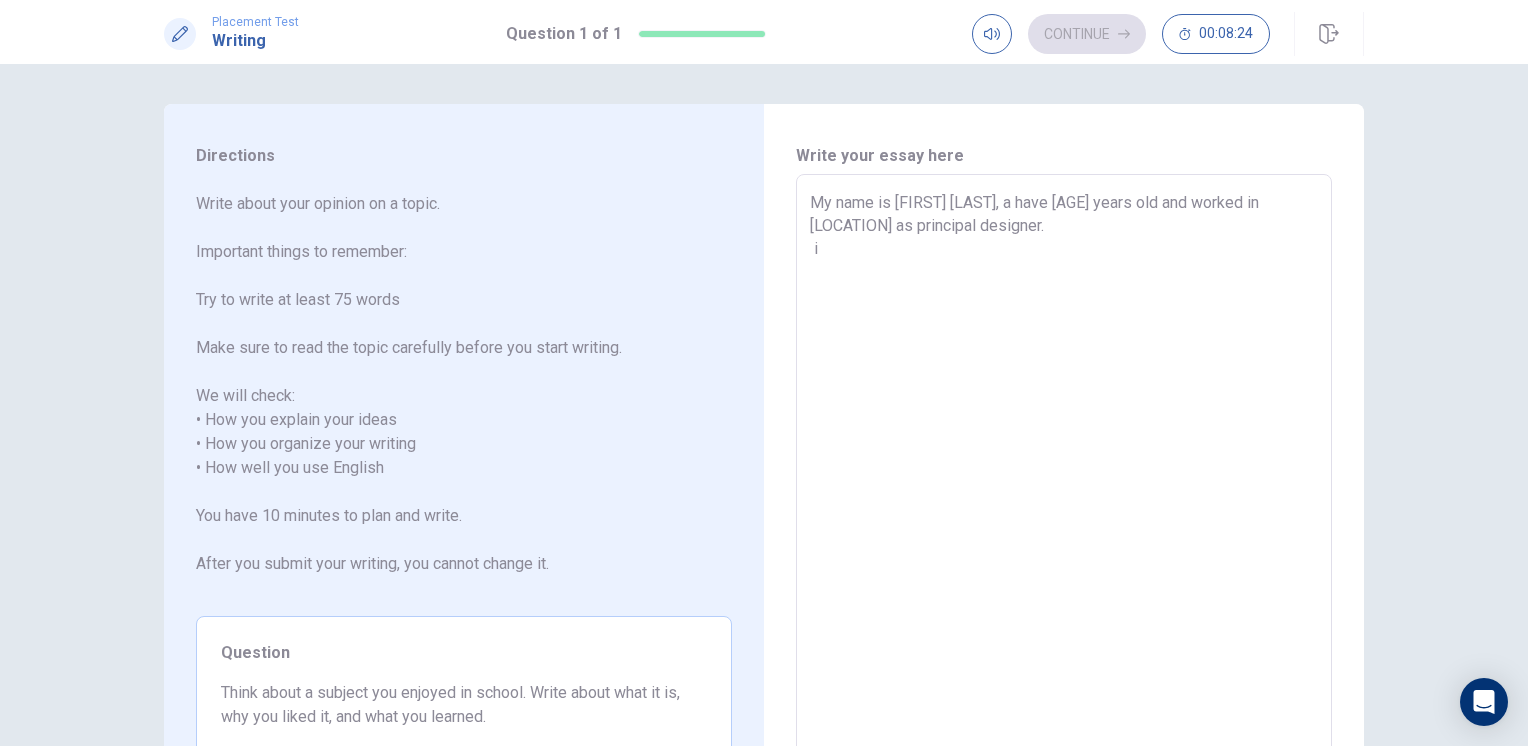 type on "x" 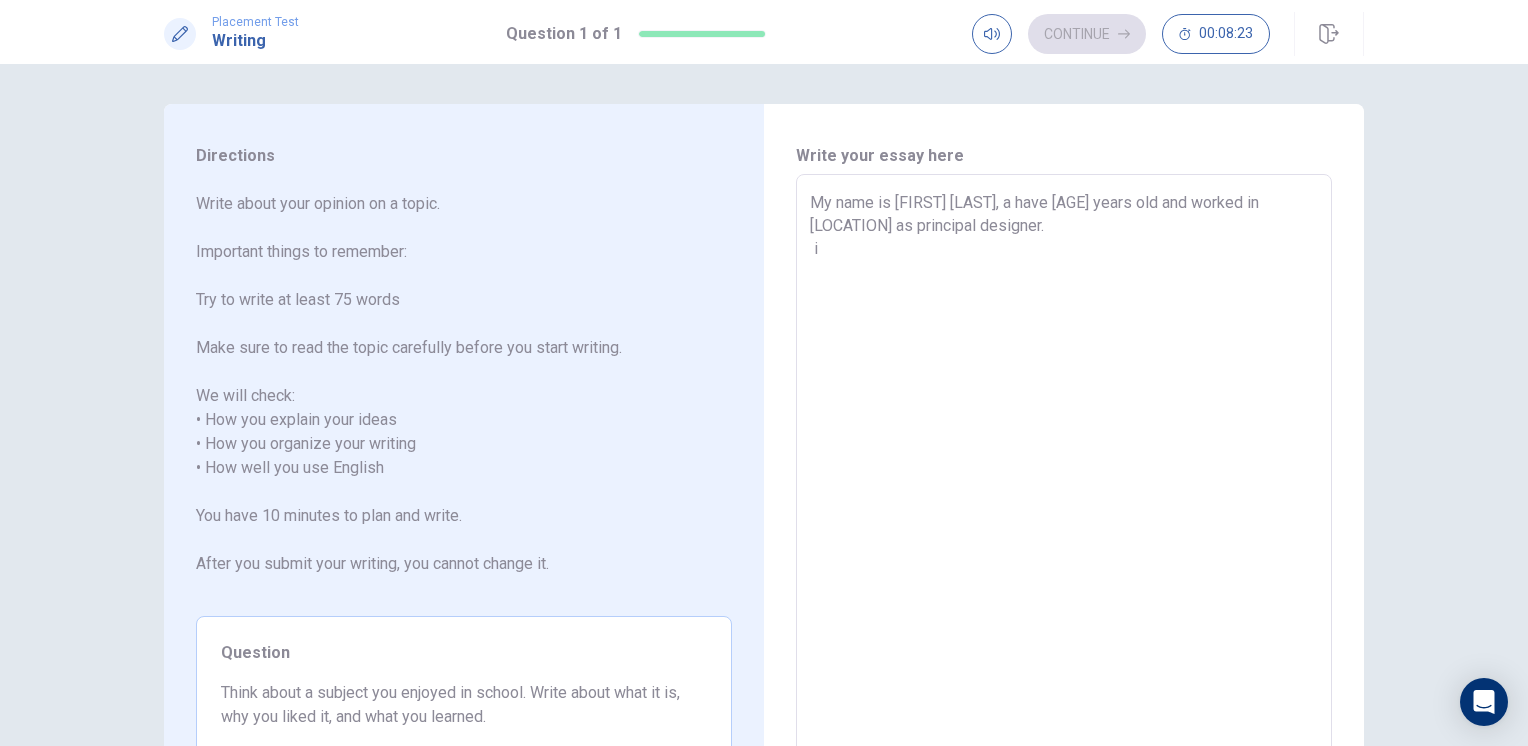 type on "My name is [FIRST] [LAST], a have [AGE] years old and worked in [CITY] as principal designer." 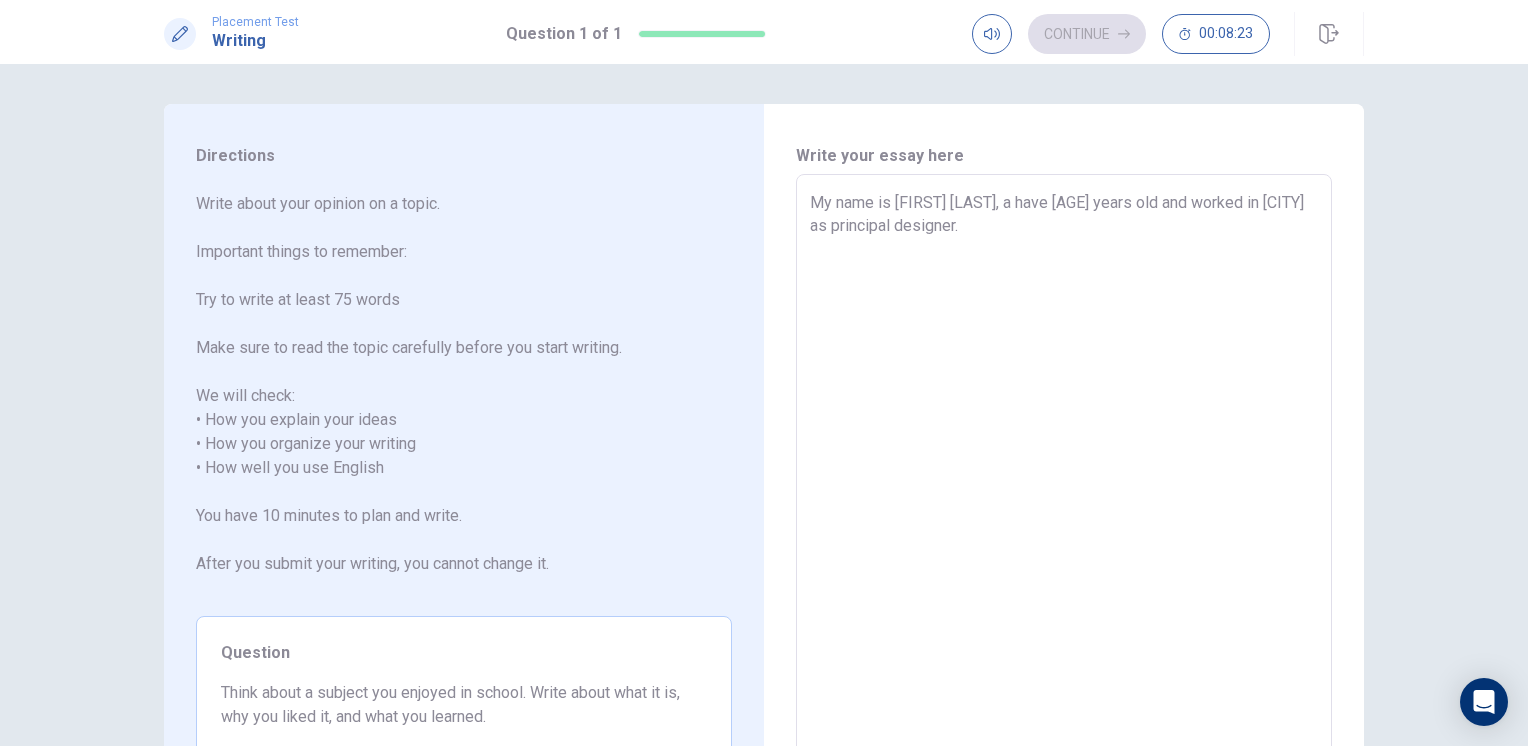 type on "x" 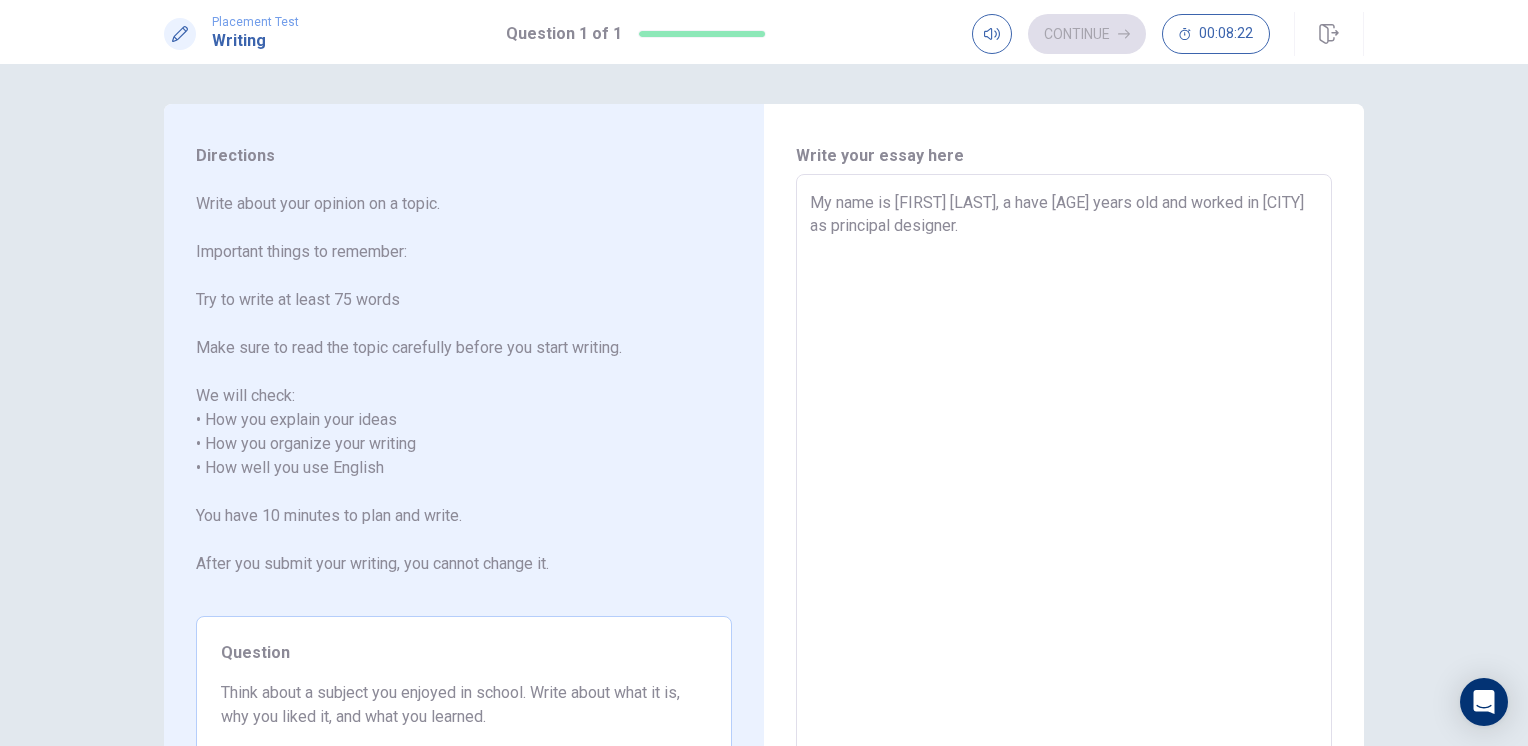 type on "My name is [FIRST] [LAST], a have [AGE] years old and worked in [CITY] as principal designer." 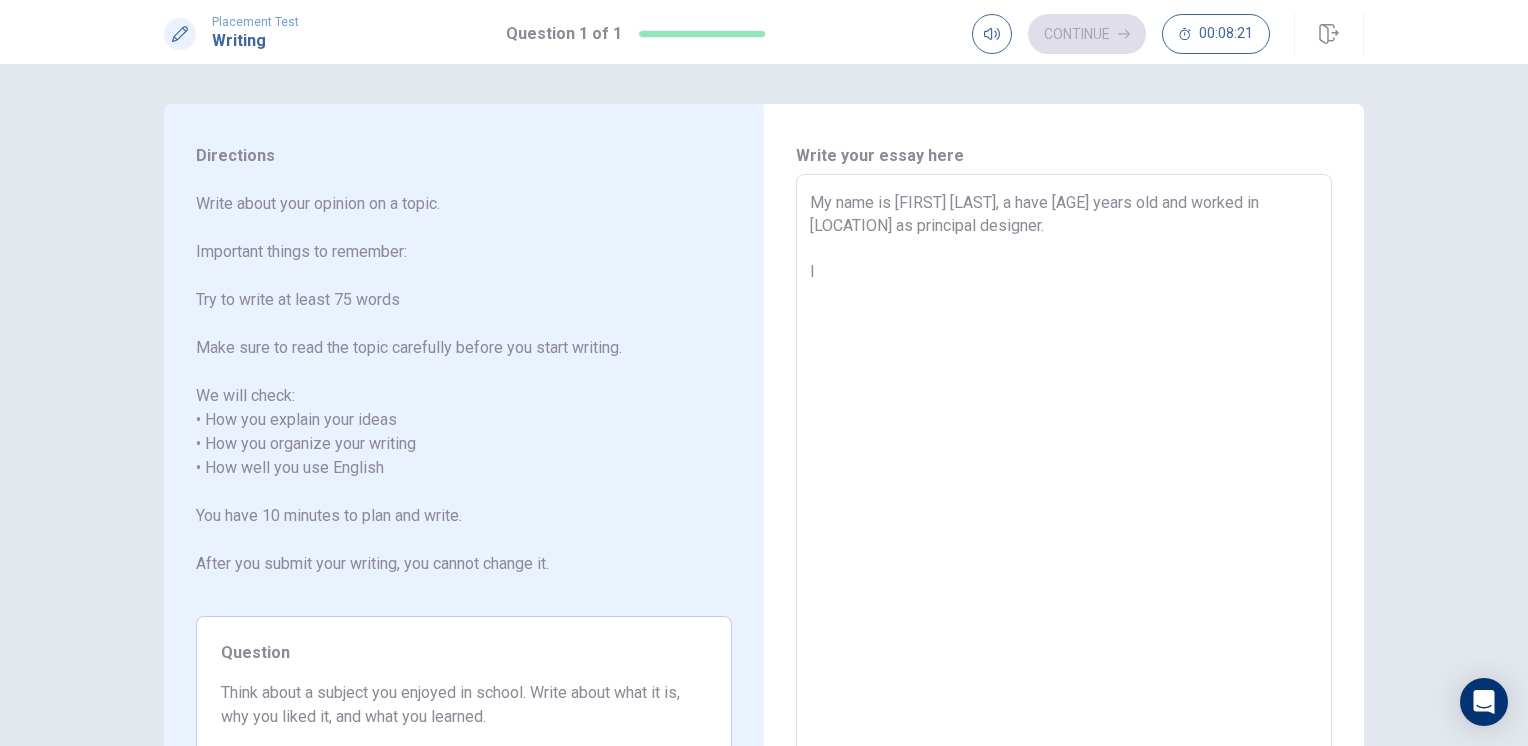 type on "x" 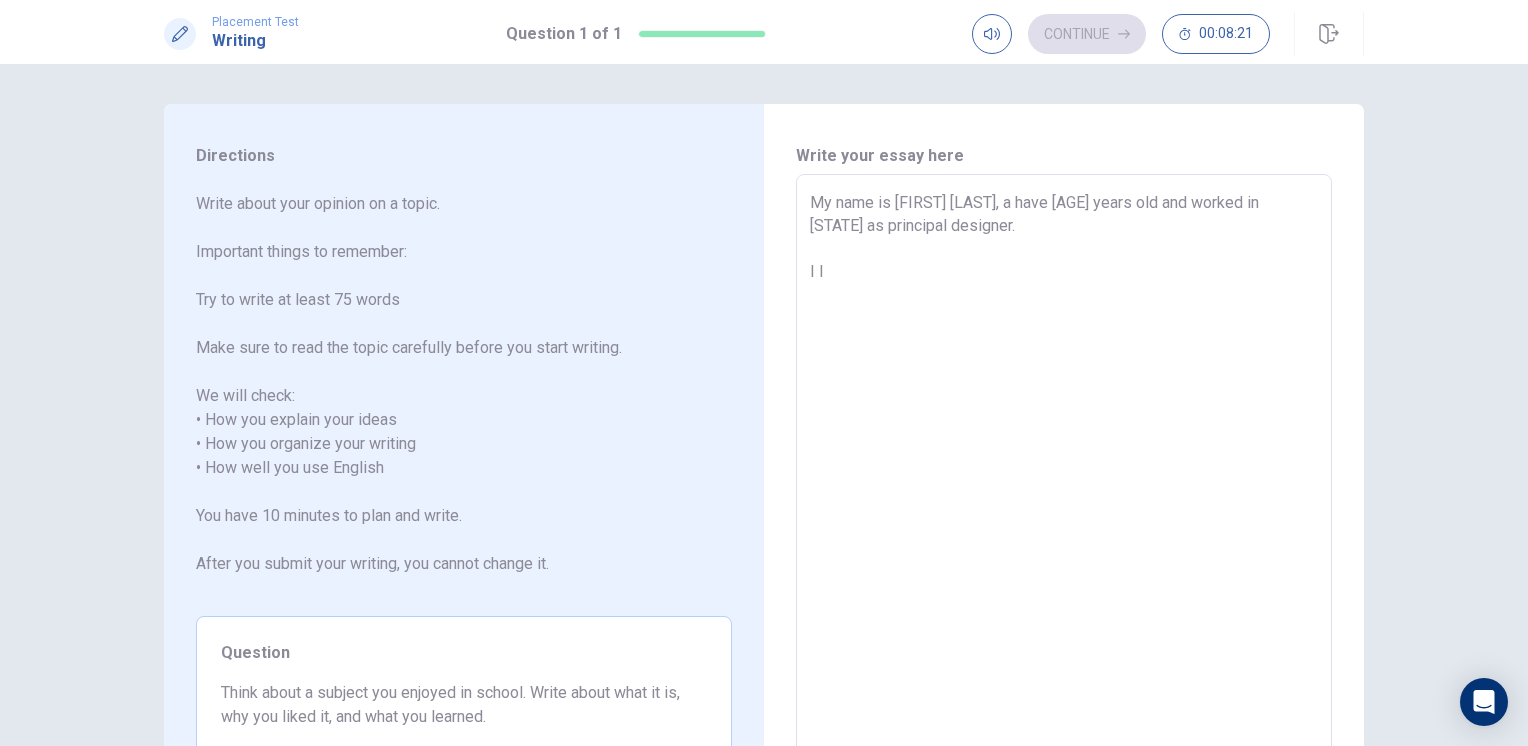type on "x" 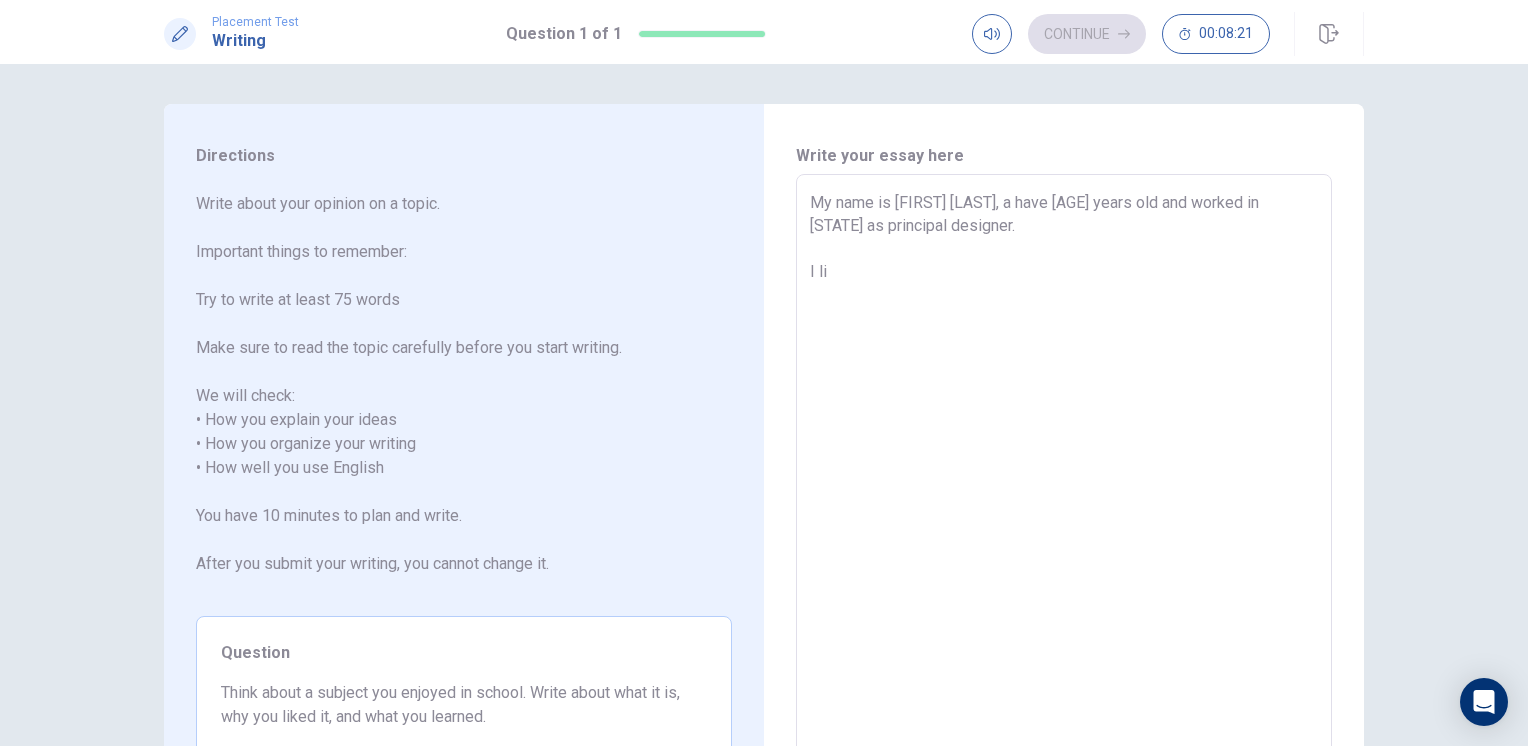 type on "x" 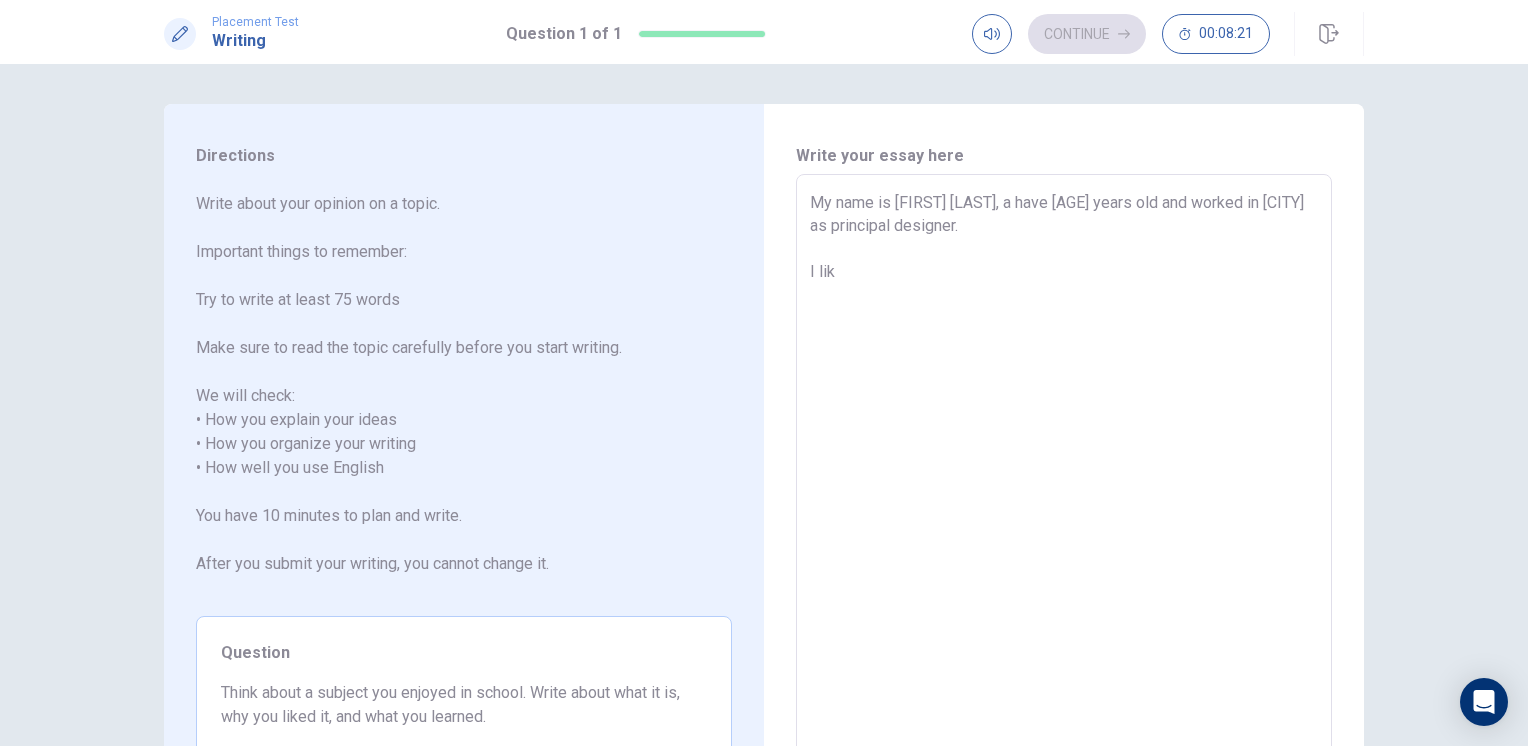 type on "x" 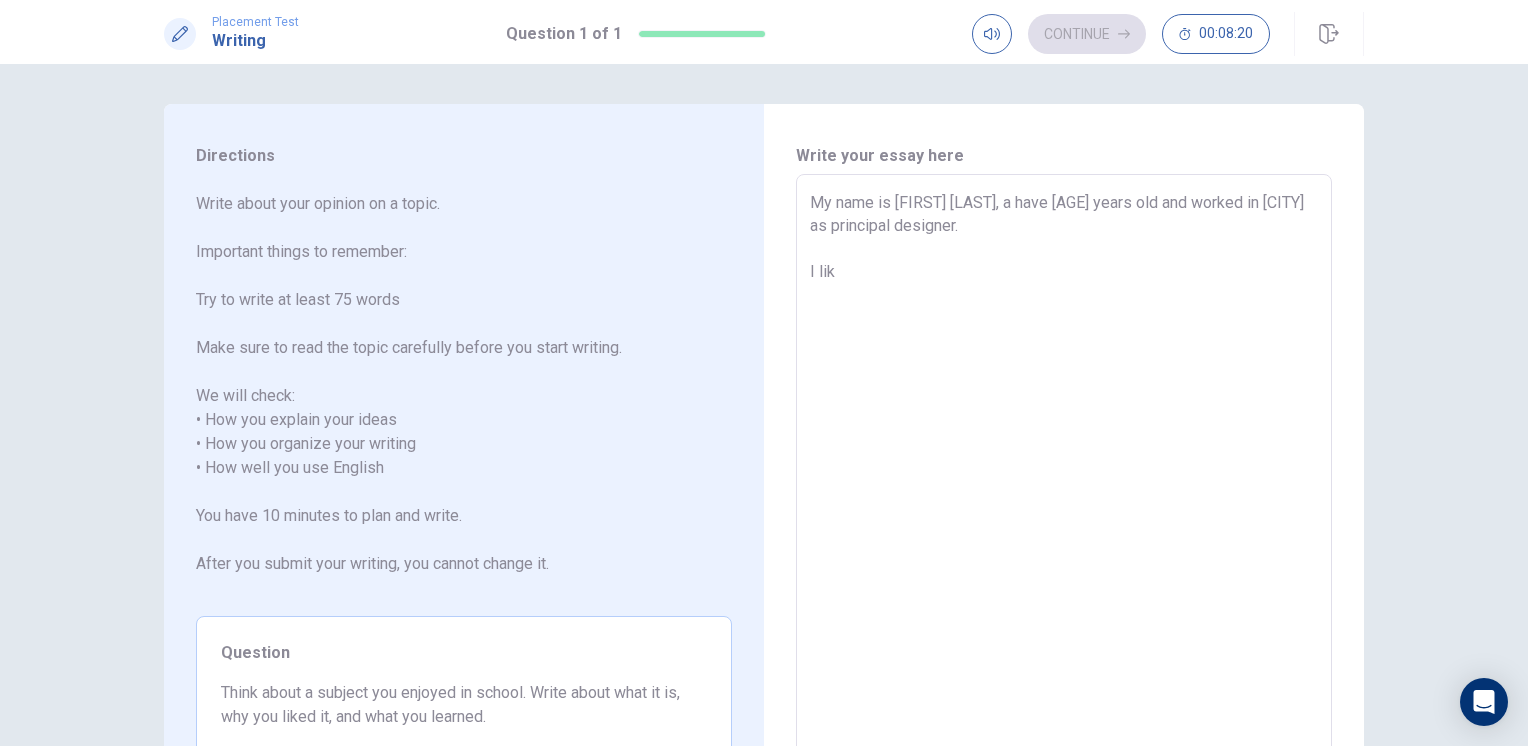 type 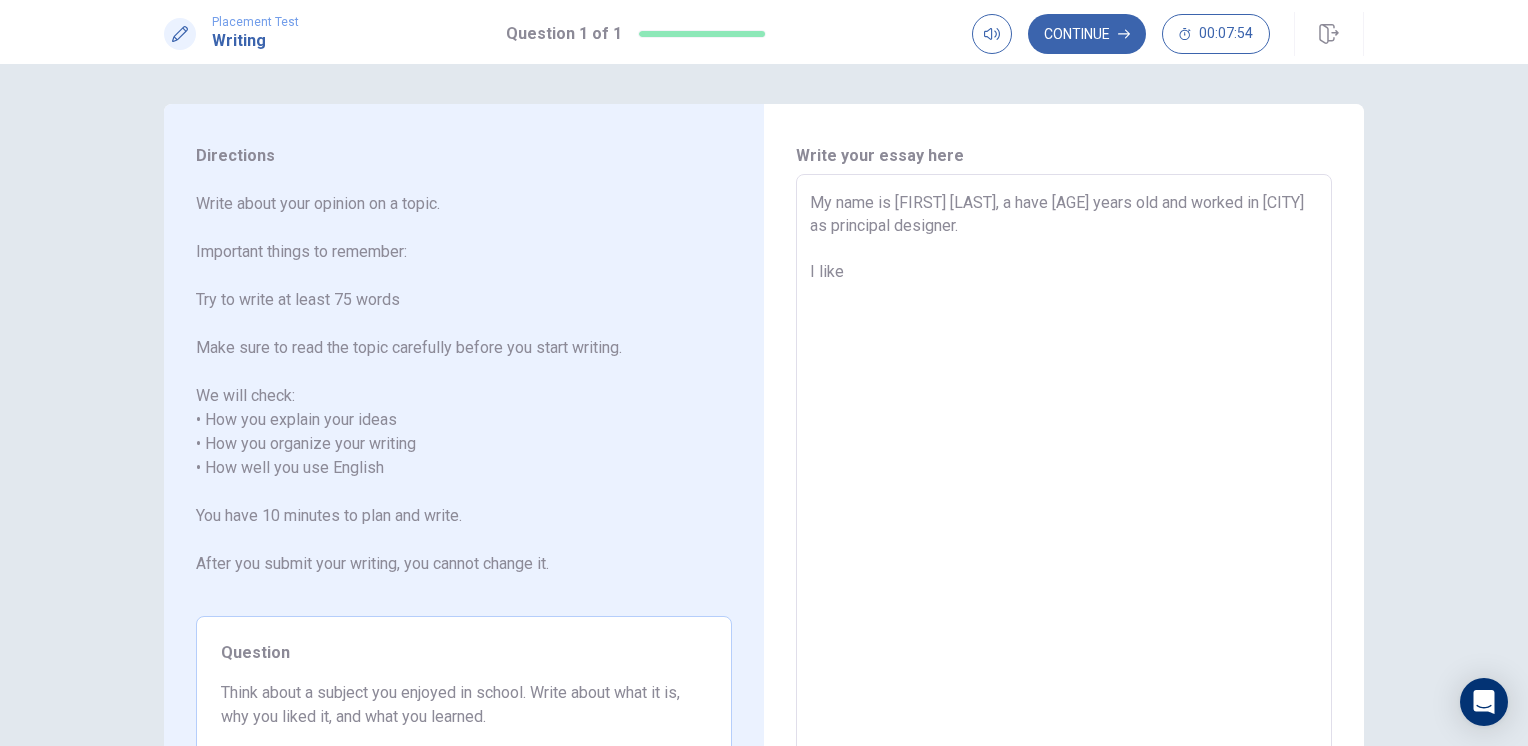 click on "My name is [FIRST] [LAST], a have [AGE] years old and worked in [CITY] as principal designer.
I like" at bounding box center (1064, 468) 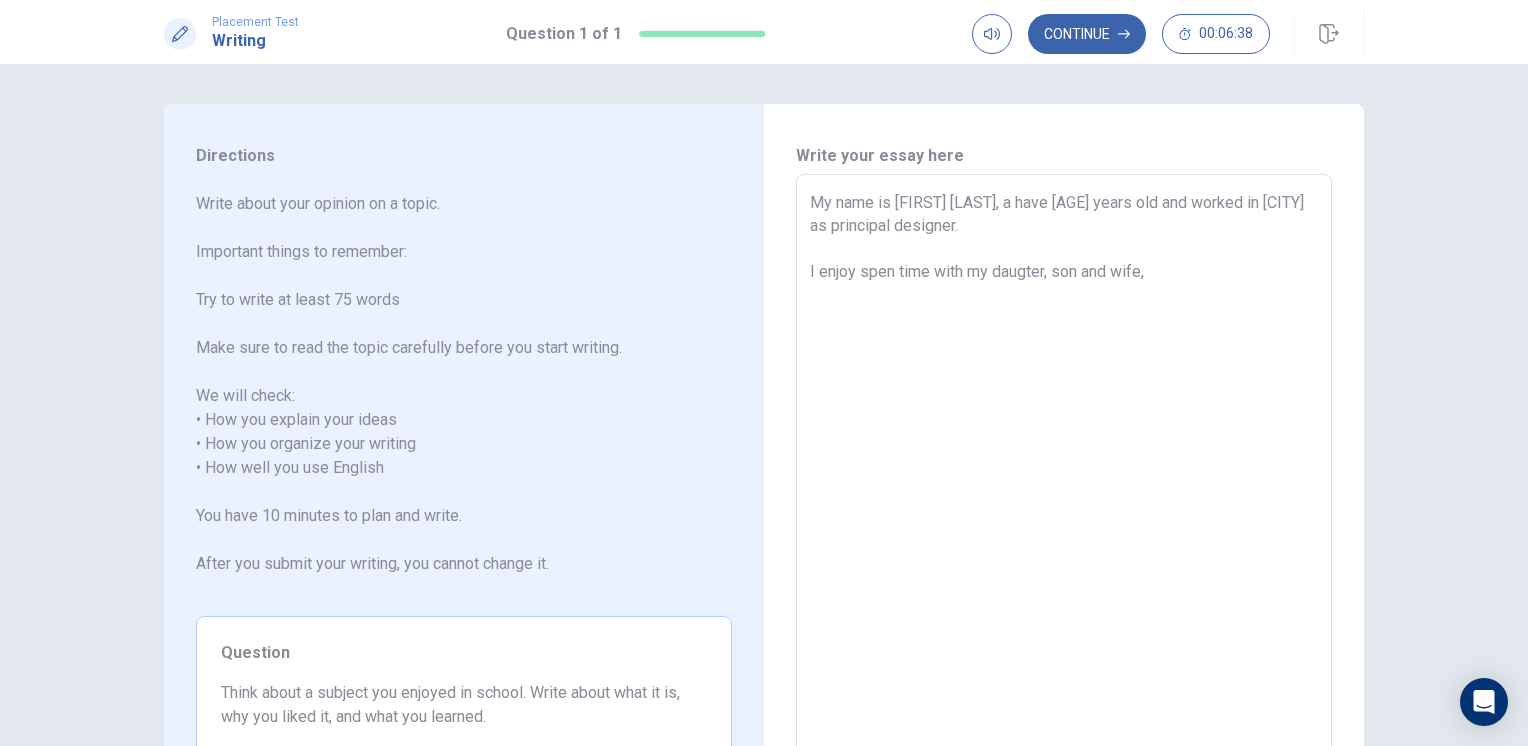 click on "My name is [FIRST] [LAST], a have [AGE] years old and worked in [CITY] as principal designer.
I enjoy spen time with my daugter, son and wife," at bounding box center [1064, 468] 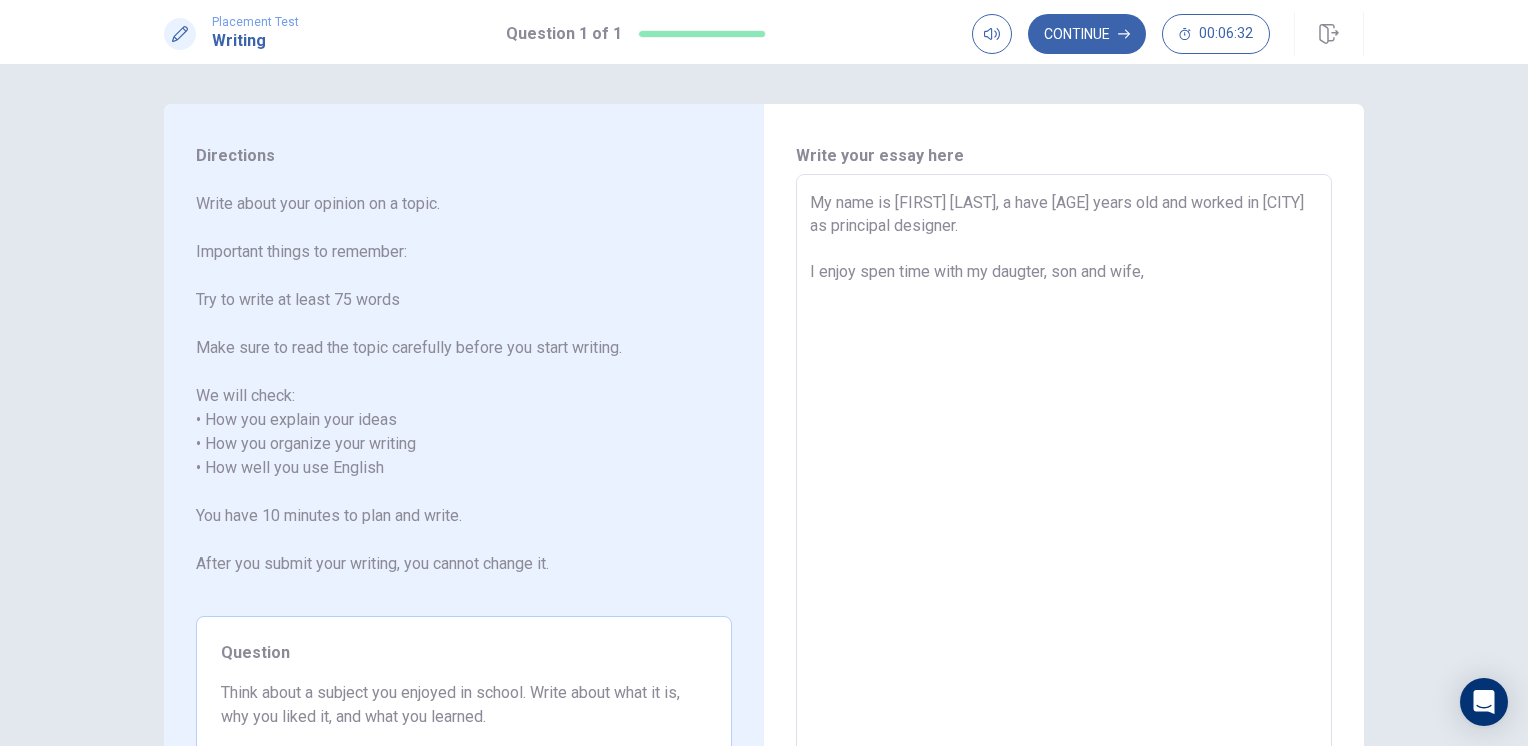 click on "My name is [FIRST] [LAST], a have [AGE] years old and worked in [CITY] as principal designer.
I enjoy spen time with my daugter, son and wife," at bounding box center (1064, 468) 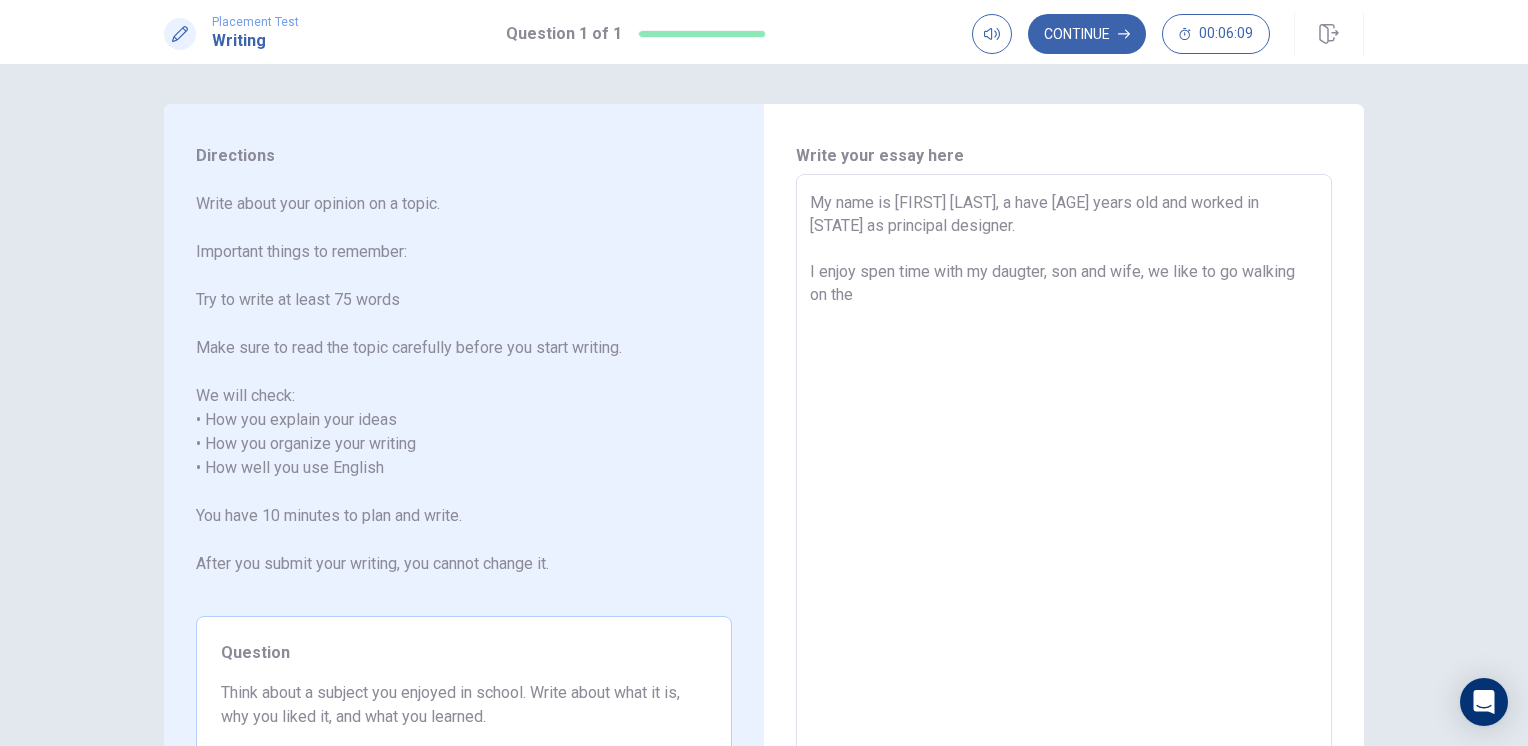 drag, startPoint x: 1294, startPoint y: 274, endPoint x: 1242, endPoint y: 267, distance: 52.46904 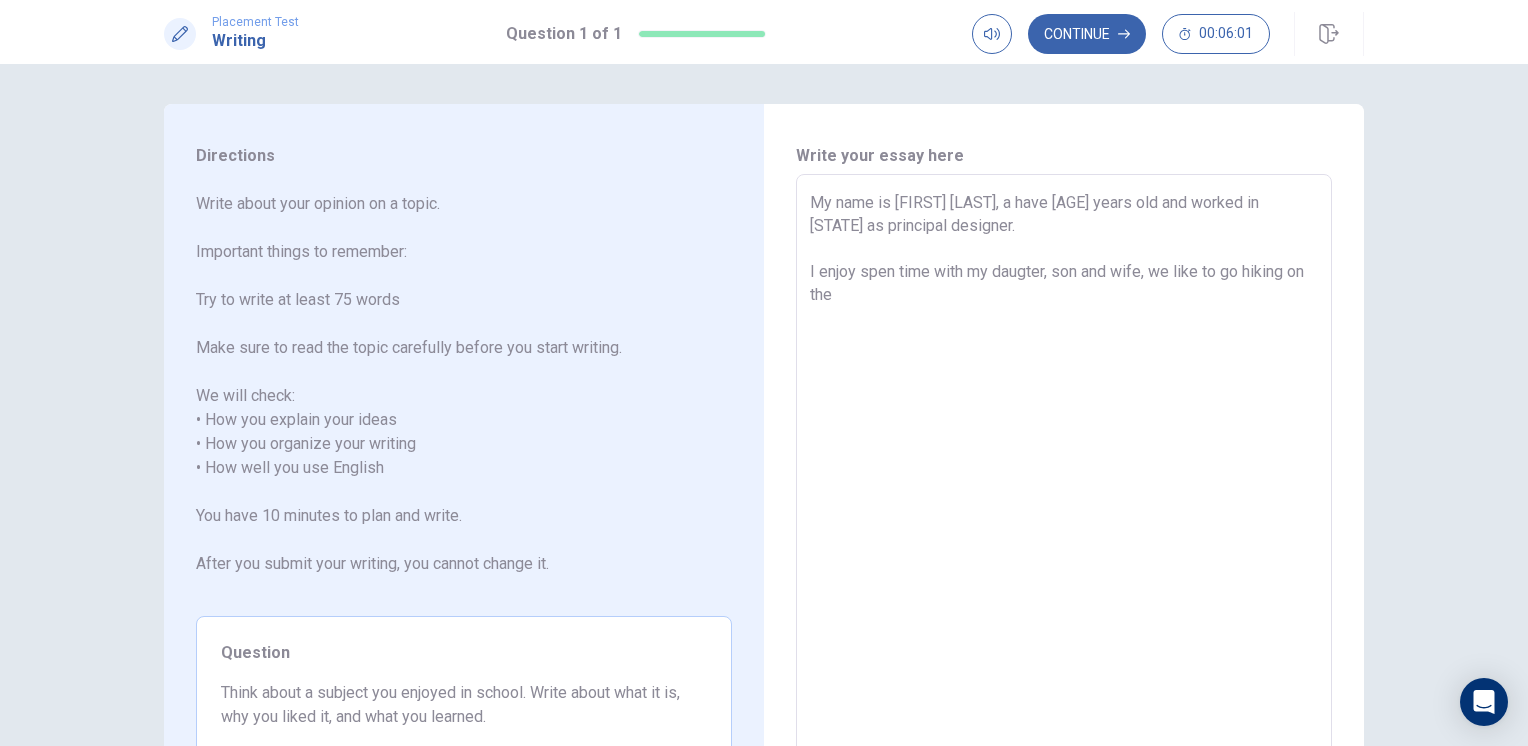 click on "My name is [FIRST] [LAST], a have [AGE] years old and worked in [STATE] as principal designer.
I enjoy spen time with my daugter, son and wife, we like to go hiking on the" at bounding box center [1064, 468] 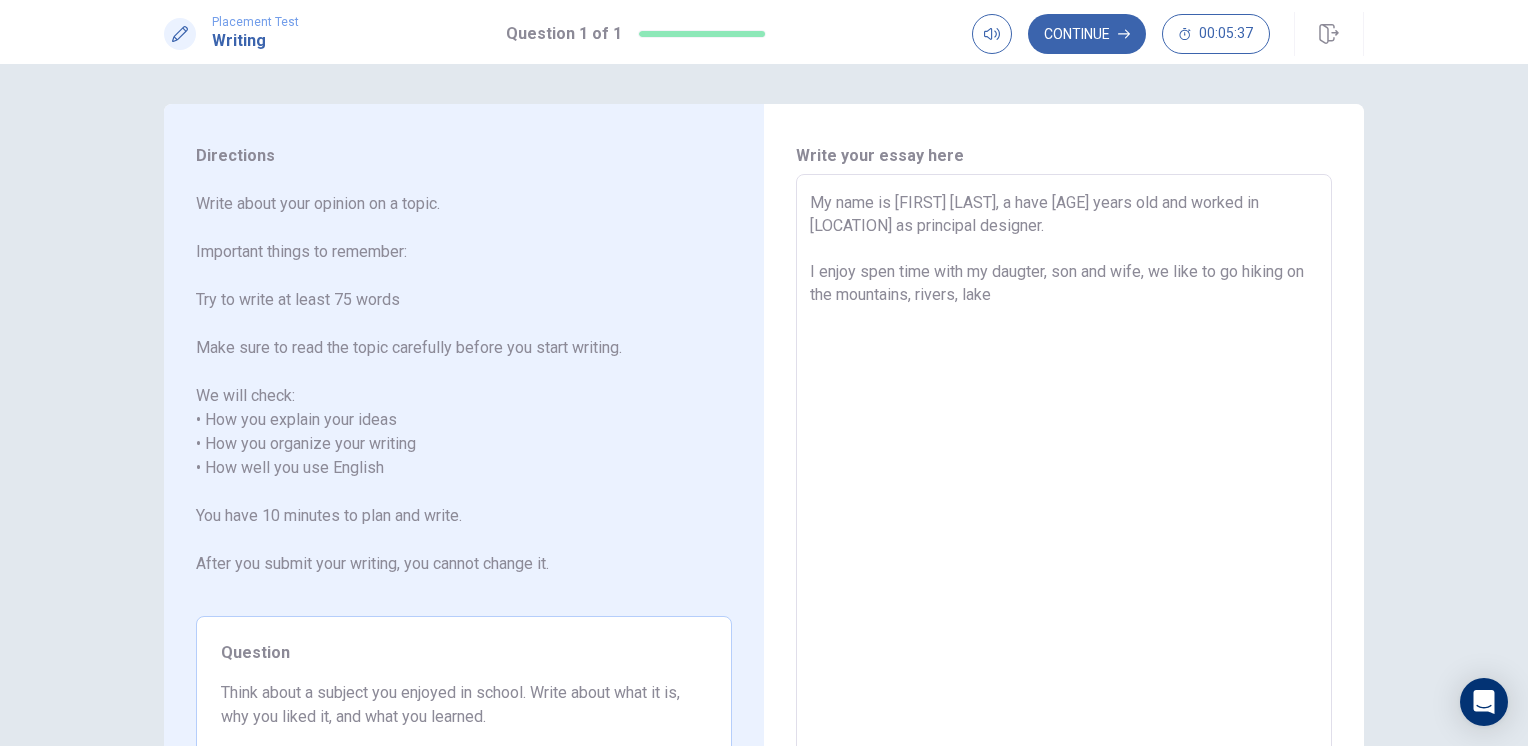 click on "My name is [FIRST] [LAST], a have [AGE] years old and worked in [LOCATION] as principal designer.
I enjoy spen time with my daugter, son and wife, we like to go hiking on the mountains, rivers, lake" at bounding box center (1064, 468) 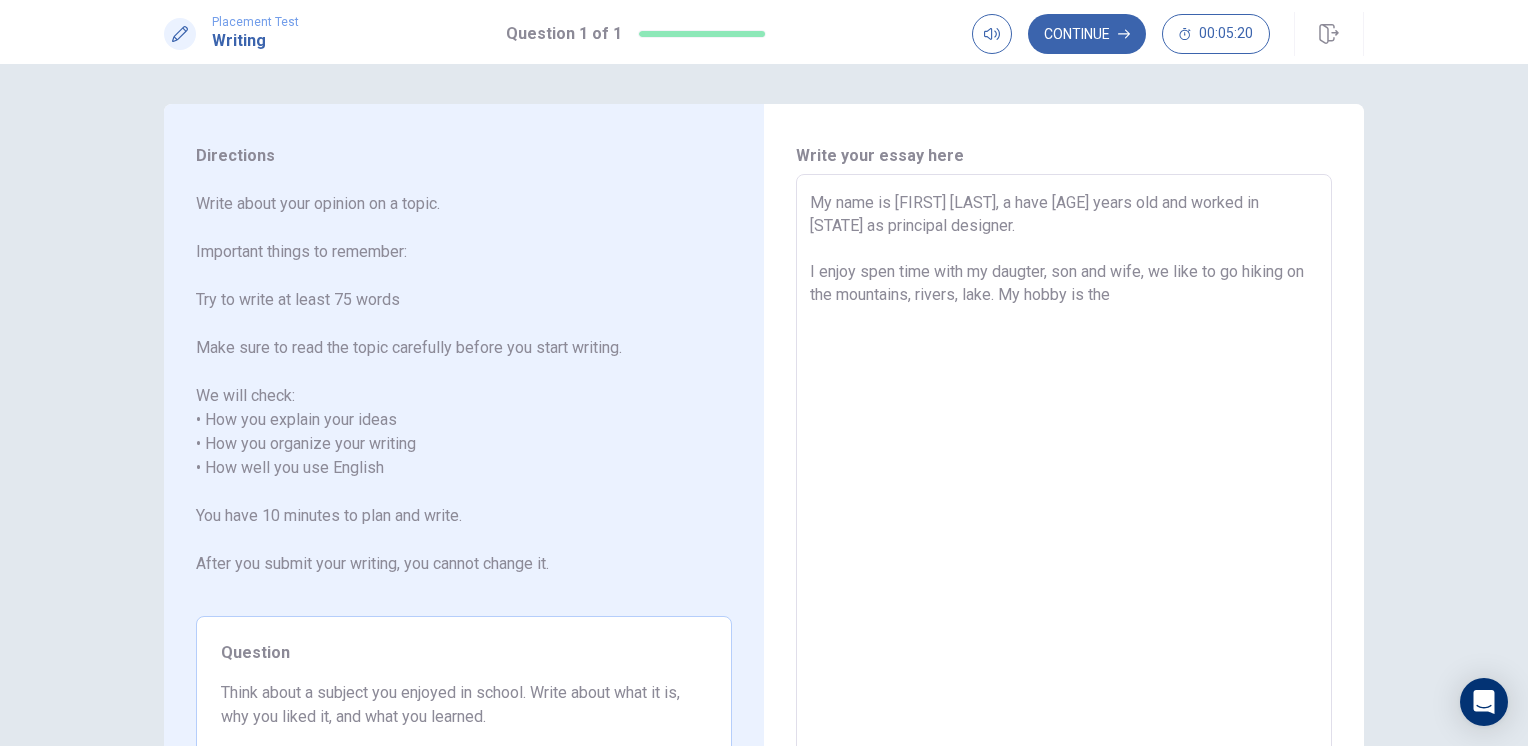 click on "My name is [FIRST] [LAST], a have [AGE] years old and worked in [STATE] as principal designer.
I enjoy spen time with my daugter, son and wife, we like to go hiking on the mountains, rivers, lake. My hobby is the" at bounding box center (1064, 468) 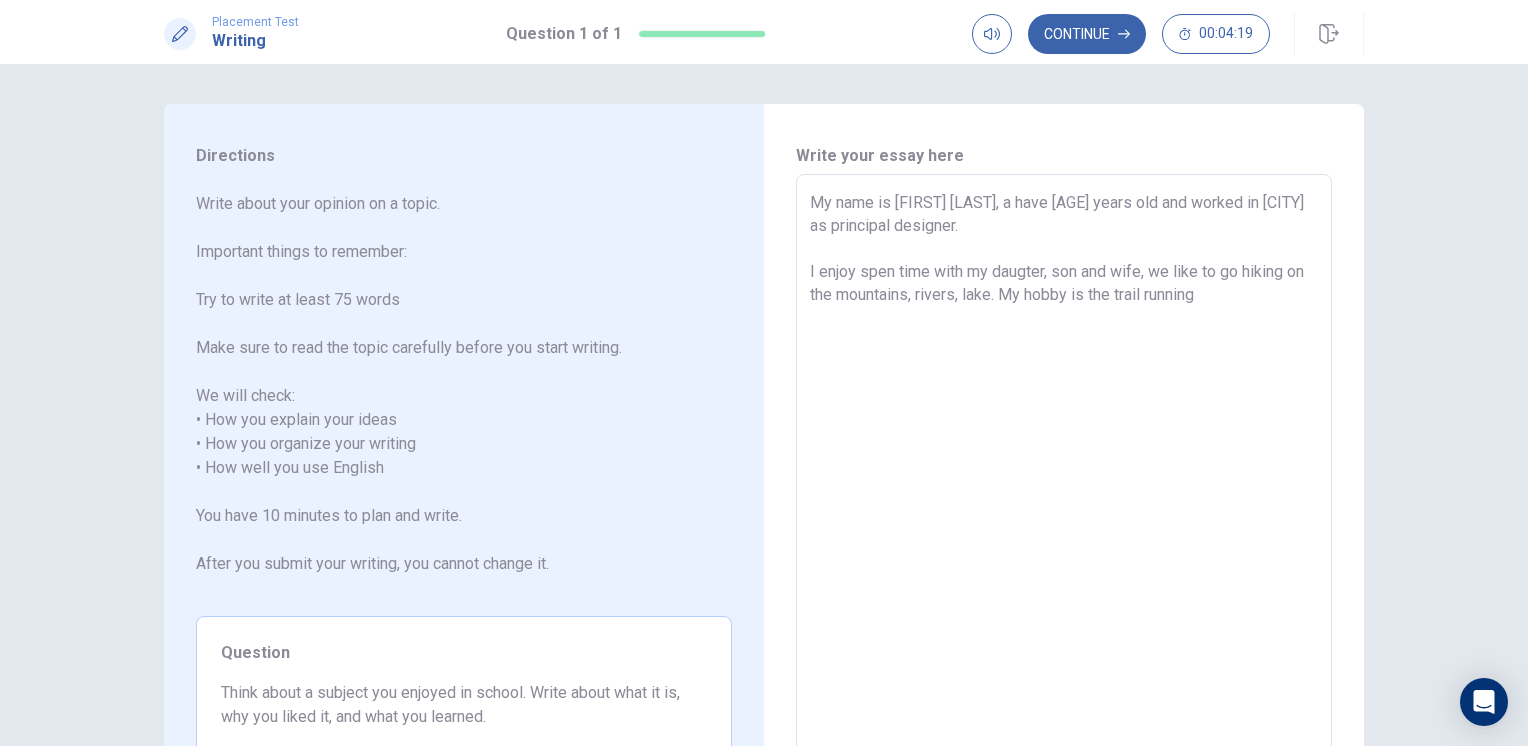 click on "My name is [FIRST] [LAST], a have [AGE] years old and worked in [CITY] as principal designer.
I enjoy spen time with my daugter, son and wife, we like to go hiking on the mountains, rivers, lake. My hobby is the trail running" at bounding box center (1064, 468) 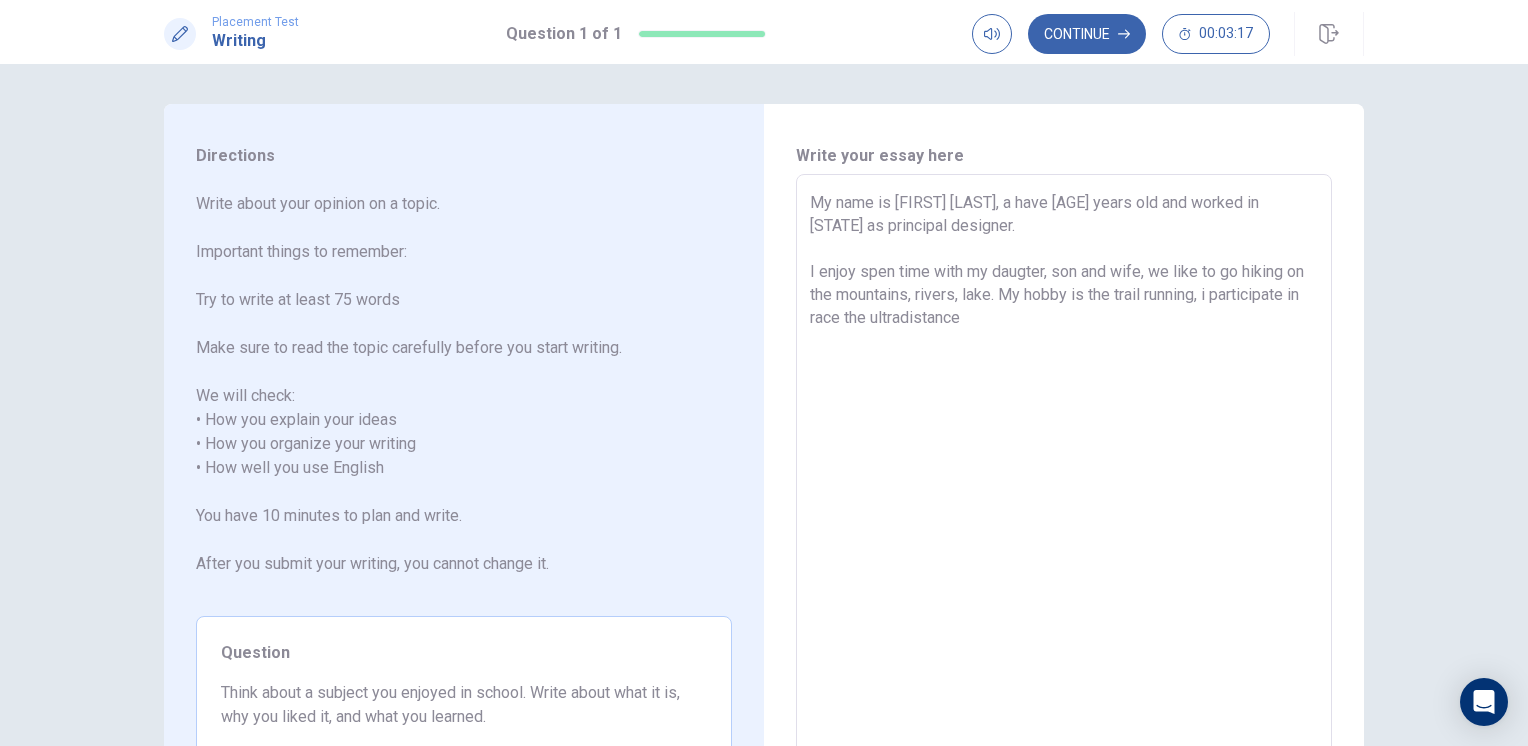 click on "My name is [FIRST] [LAST], a have [AGE] years old and worked in [STATE] as principal designer.
I enjoy spen time with my daugter, son and wife, we like to go hiking on the mountains, rivers, lake. My hobby is the trail running, i participate in race the ultradistance" at bounding box center [1064, 468] 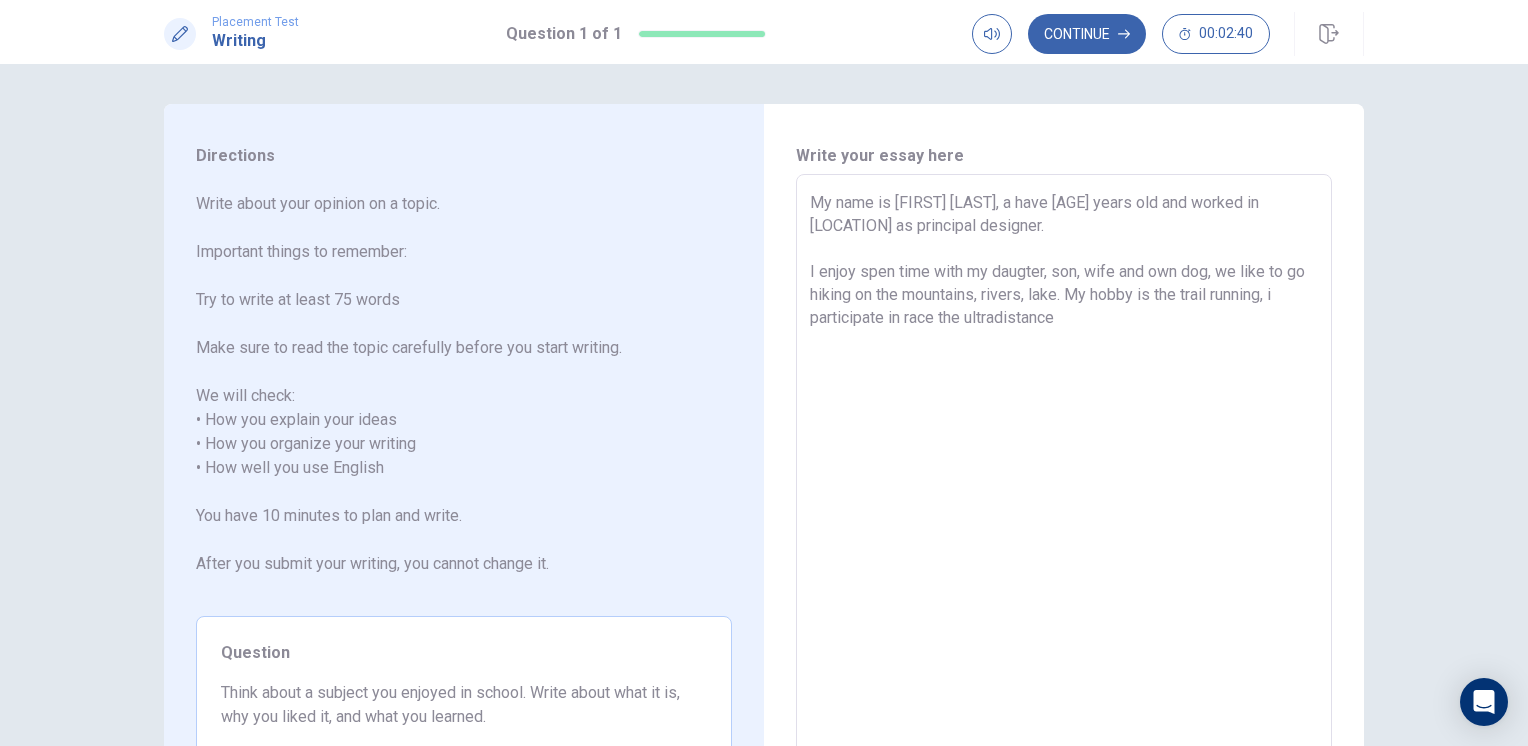 click on "My name is [FIRST] [LAST], a have [AGE] years old and worked in [LOCATION] as principal designer.
I enjoy spen time with my daugter, son, wife and own dog, we like to go hiking on the mountains, rivers, lake. My hobby is the trail running, i participate in race the ultradistance" at bounding box center (1064, 468) 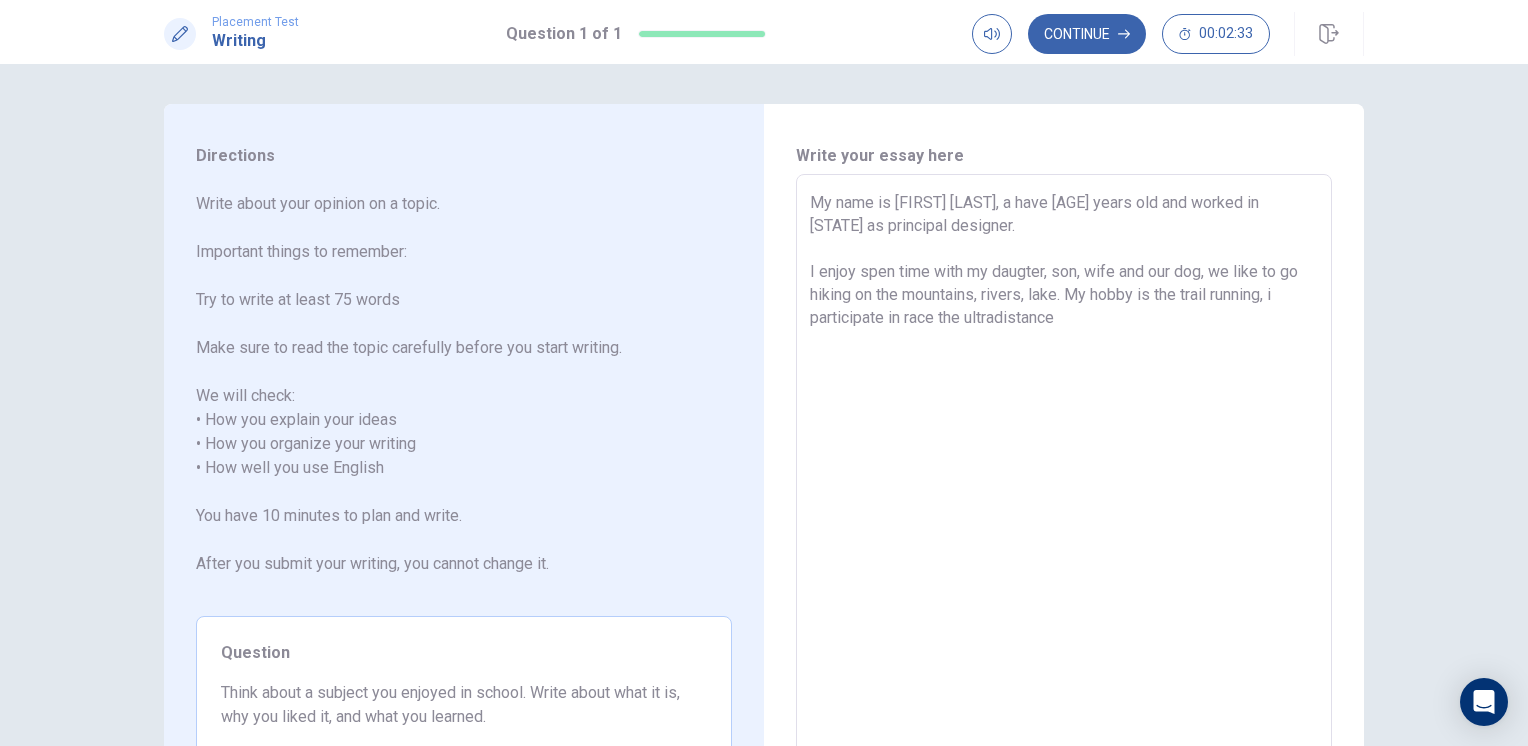 click on "My name is [FIRST] [LAST], a have [AGE] years old and worked in [STATE] as principal designer.
I enjoy spen time with my daugter, son, wife and our dog, we like to go hiking on the mountains, rivers, lake. My hobby is the trail running, i participate in race the ultradistance" at bounding box center [1064, 468] 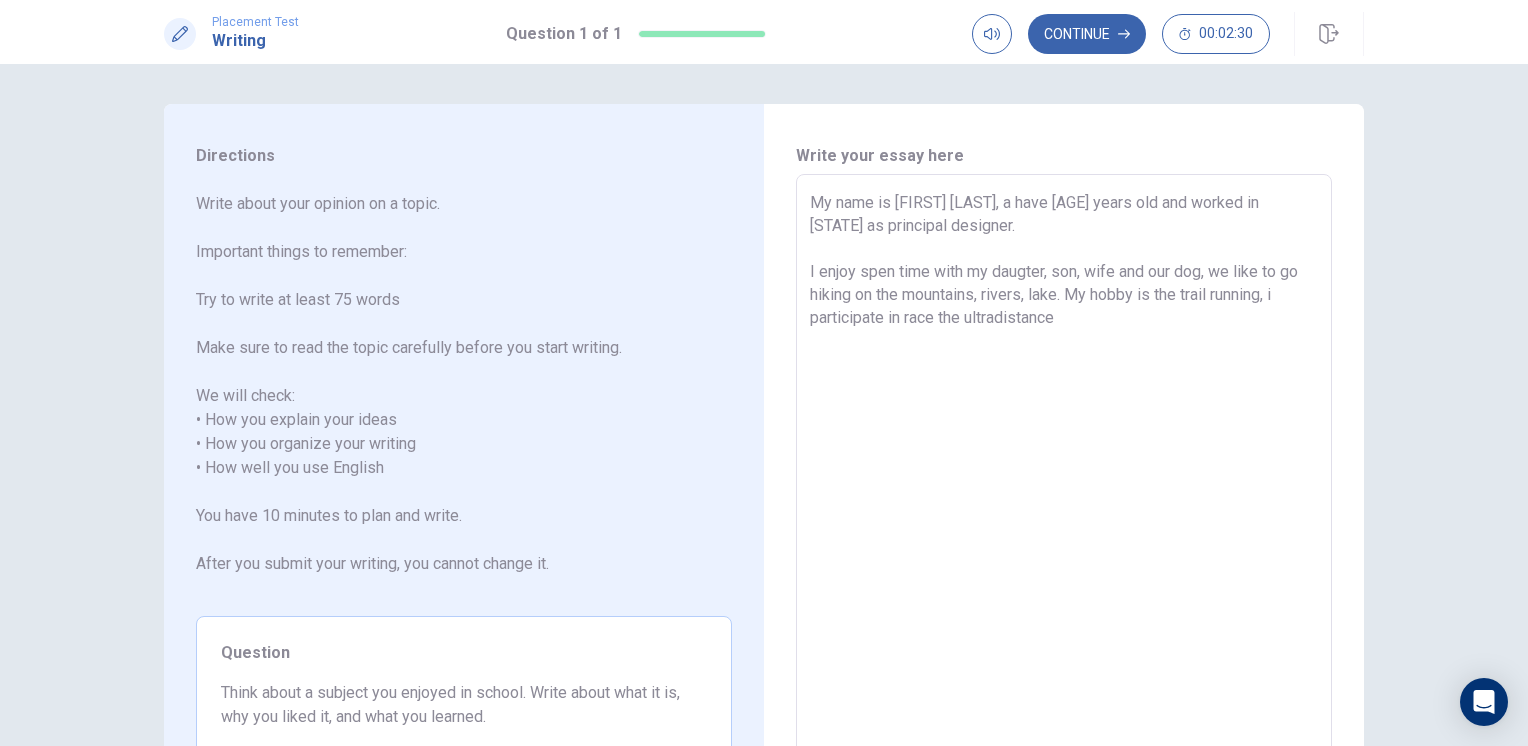 click on "My name is [FIRST] [LAST], a have [AGE] years old and worked in [STATE] as principal designer.
I enjoy spen time with my daugter, son, wife and our dog, we like to go hiking on the mountains, rivers, lake. My hobby is the trail running, i participate in race the ultradistance" at bounding box center (1064, 468) 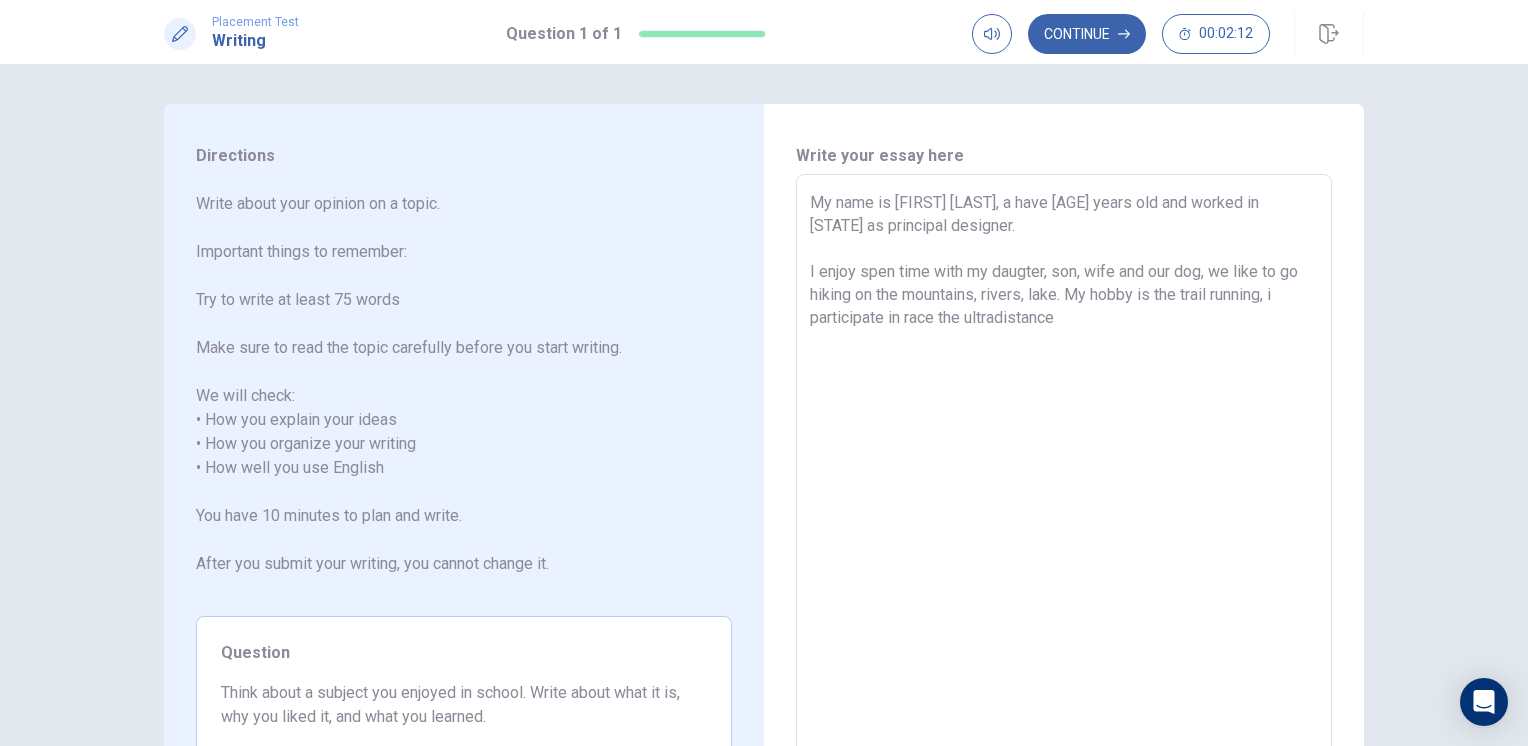 scroll, scrollTop: 100, scrollLeft: 0, axis: vertical 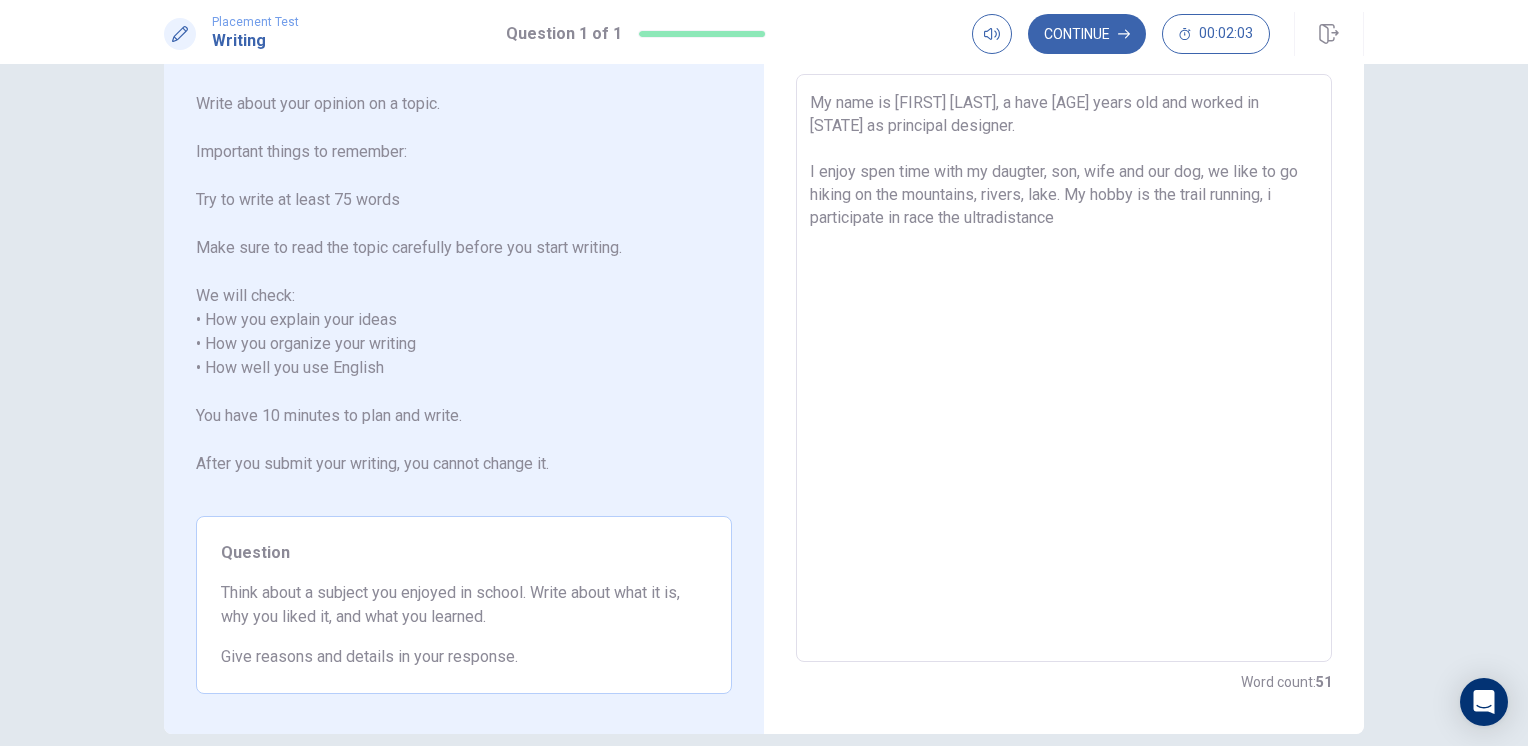 click on "My name is [FIRST] [LAST], a have [AGE] years old and worked in [STATE] as principal designer.
I enjoy spen time with my daugter, son, wife and our dog, we like to go hiking on the mountains, rivers, lake. My hobby is the trail running, i participate in race the ultradistance" at bounding box center (1064, 368) 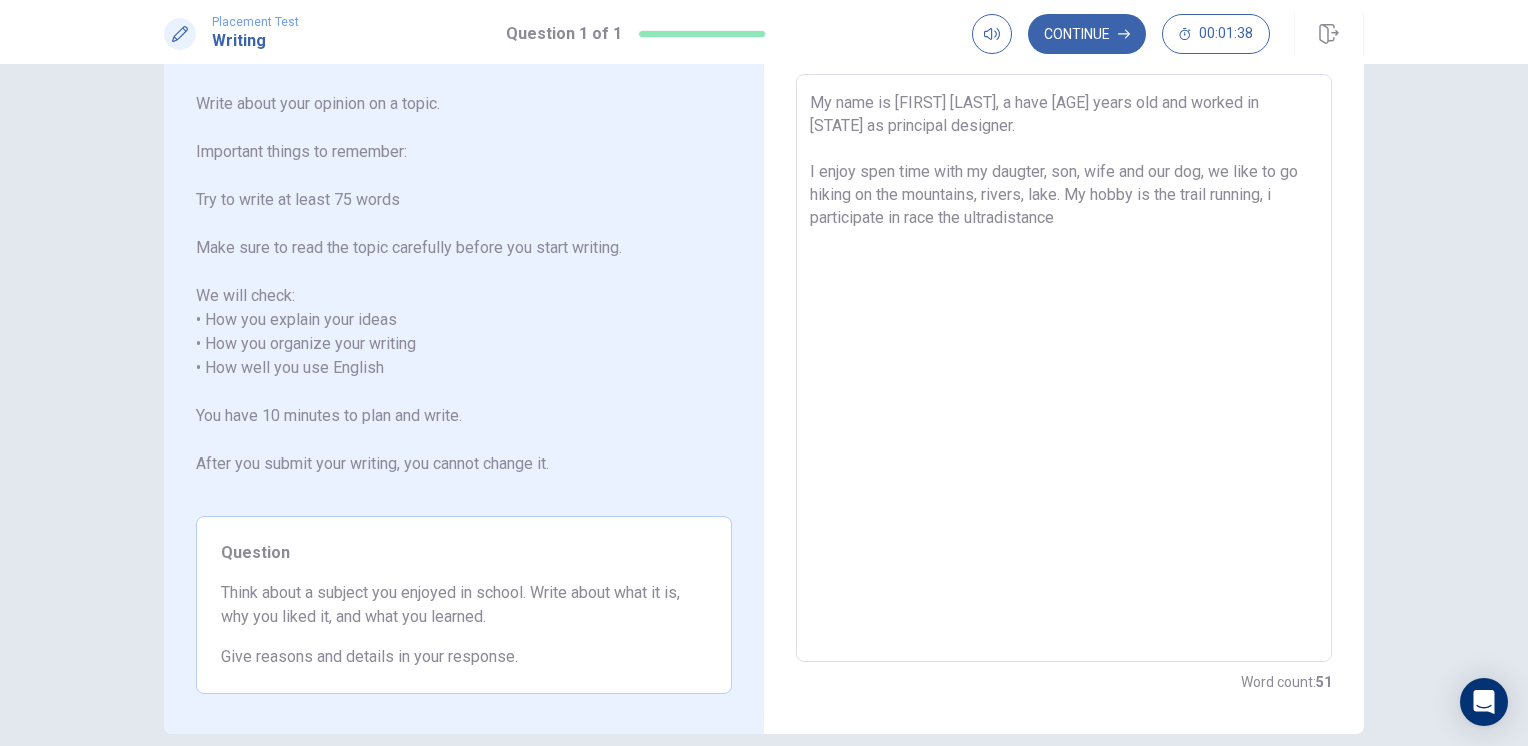 drag, startPoint x: 1073, startPoint y: 225, endPoint x: 1069, endPoint y: 198, distance: 27.294687 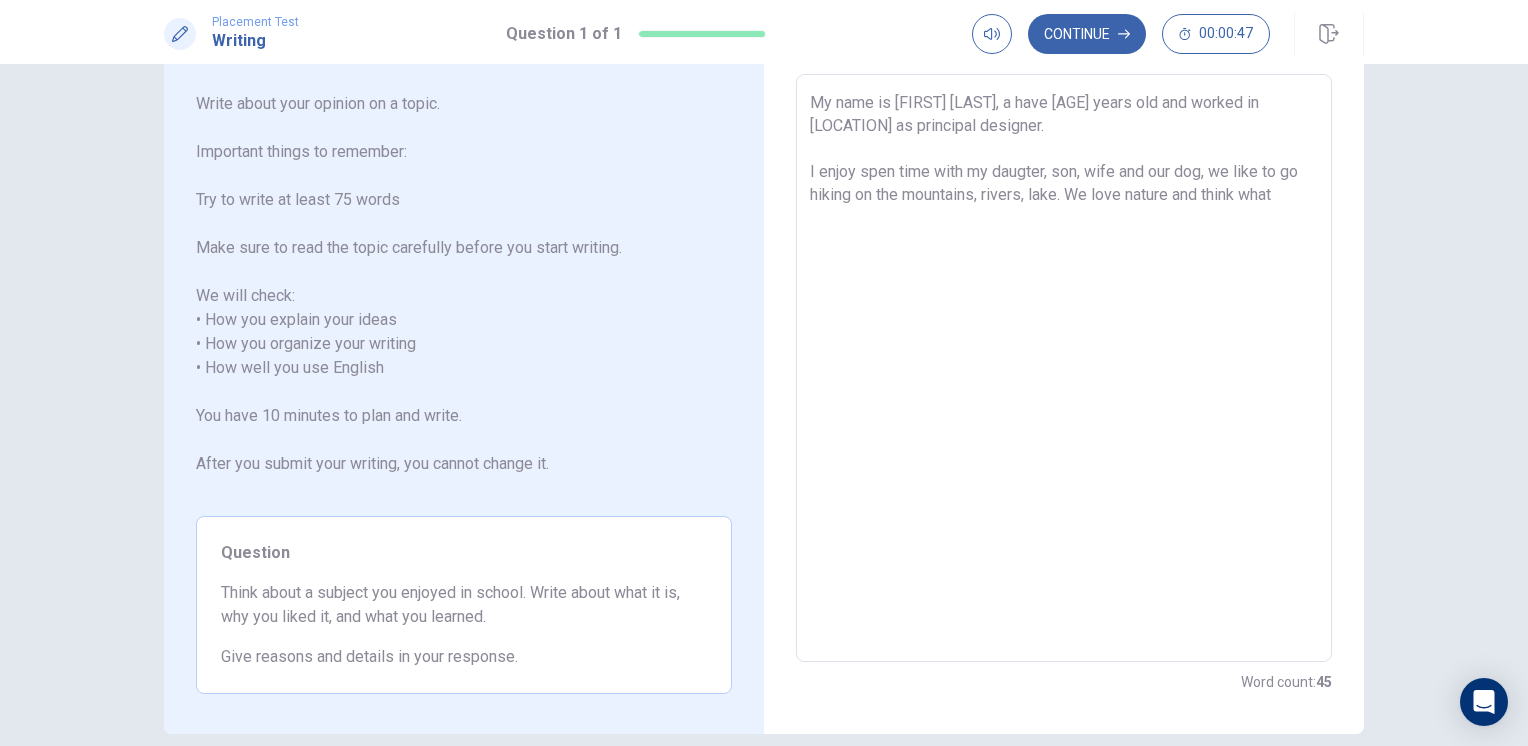 click on "My name is [FIRST] [LAST], a have [AGE] years old and worked in [LOCATION] as principal designer.
I enjoy spen time with my daugter, son, wife and our dog, we like to go hiking on the mountains, rivers, lake. We love nature and think what" at bounding box center (1064, 368) 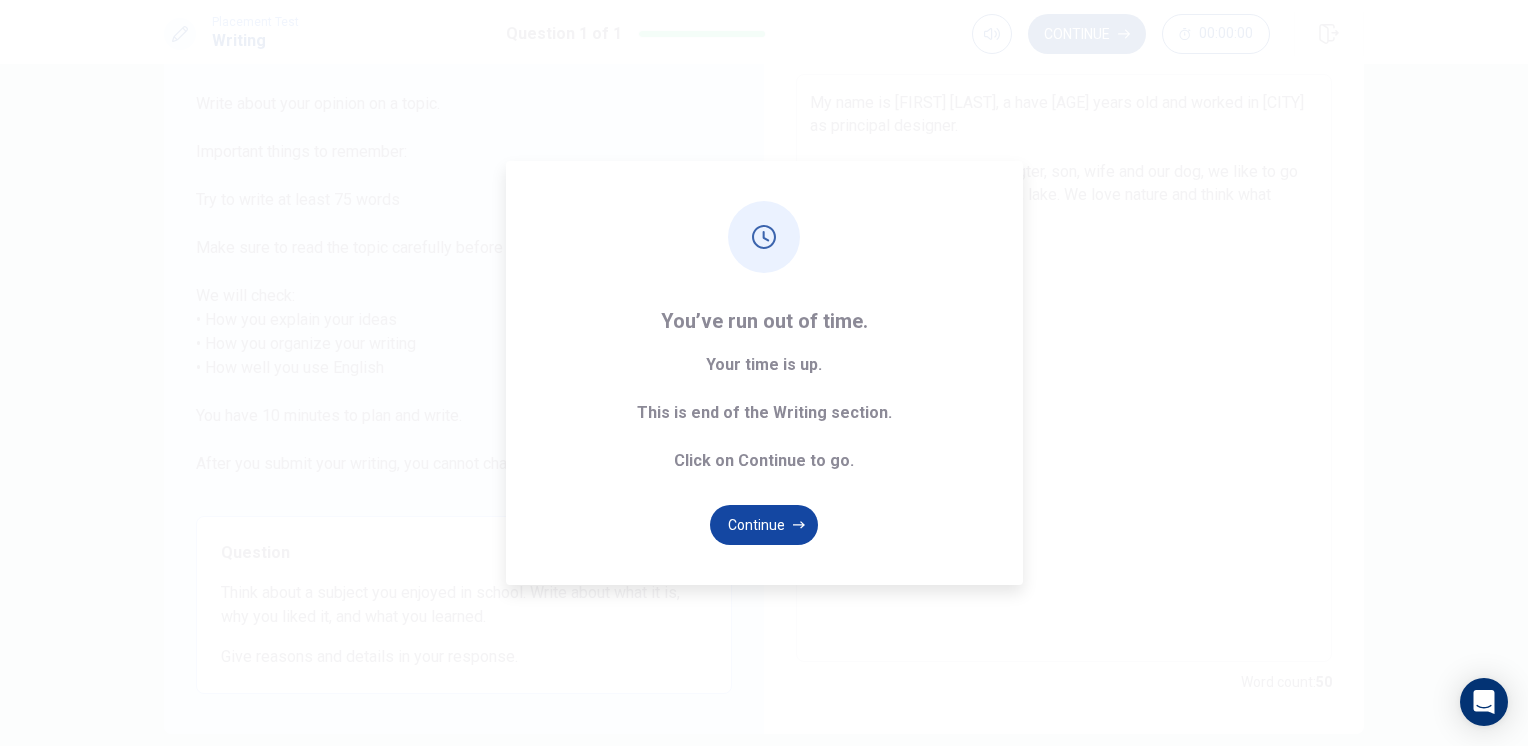 click on "Continue" at bounding box center (764, 525) 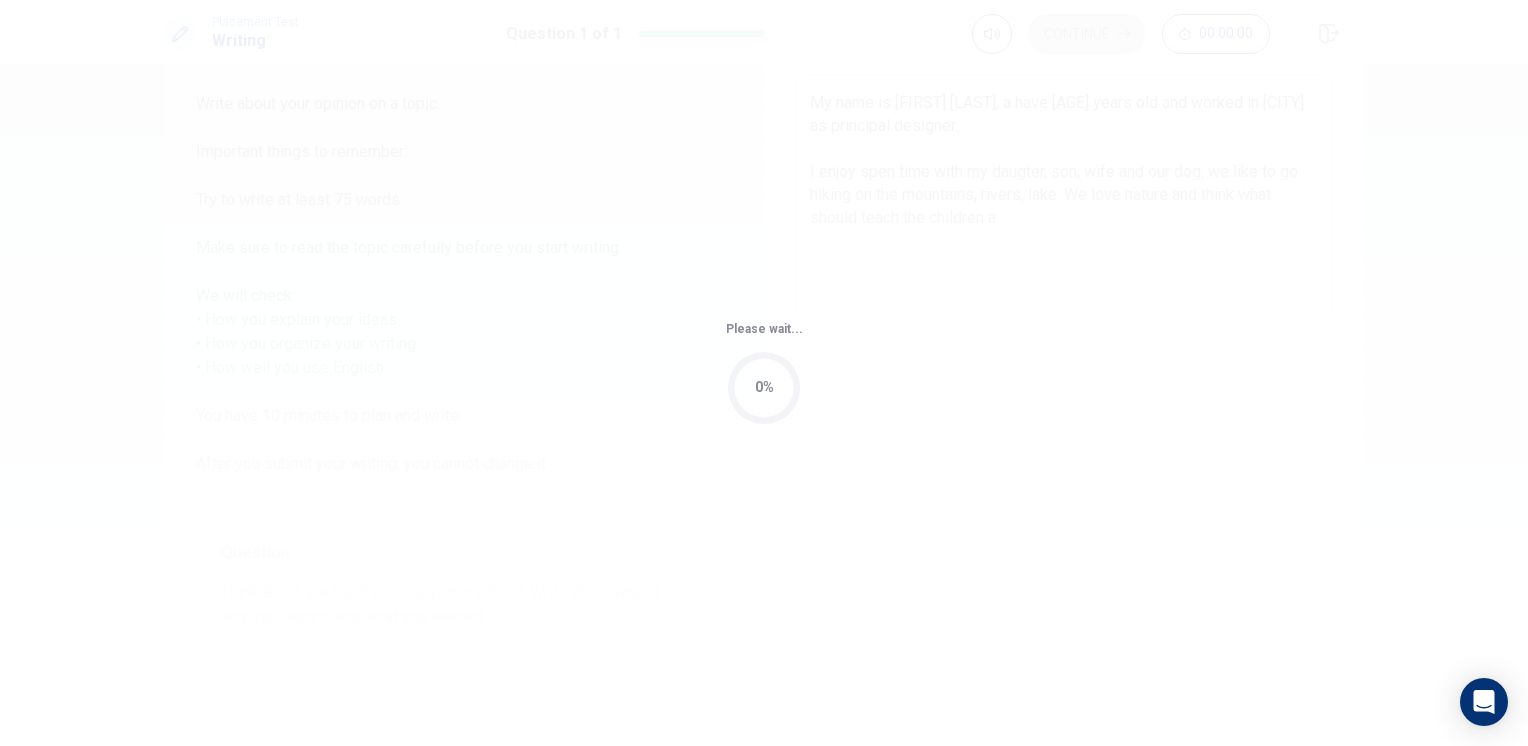 scroll, scrollTop: 0, scrollLeft: 0, axis: both 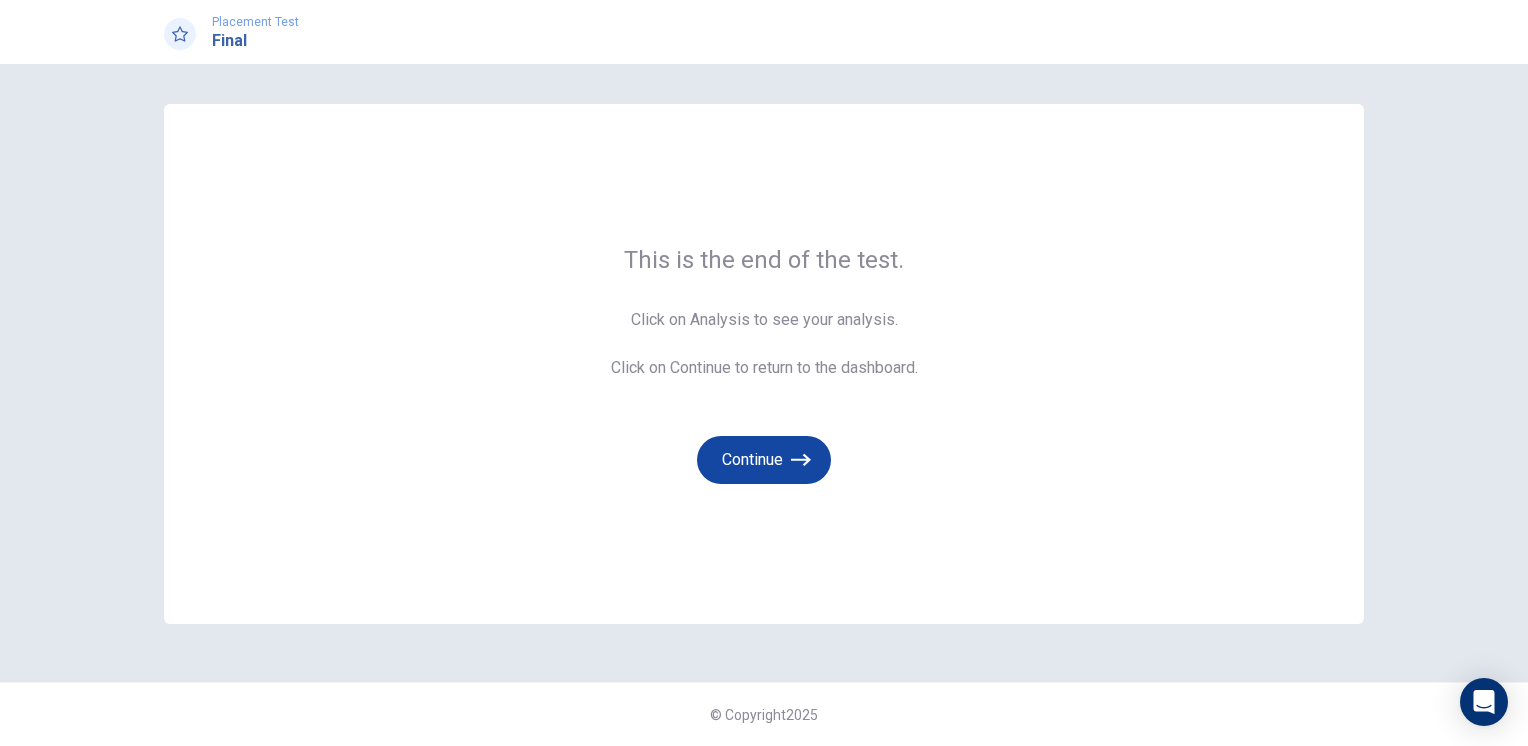 click 